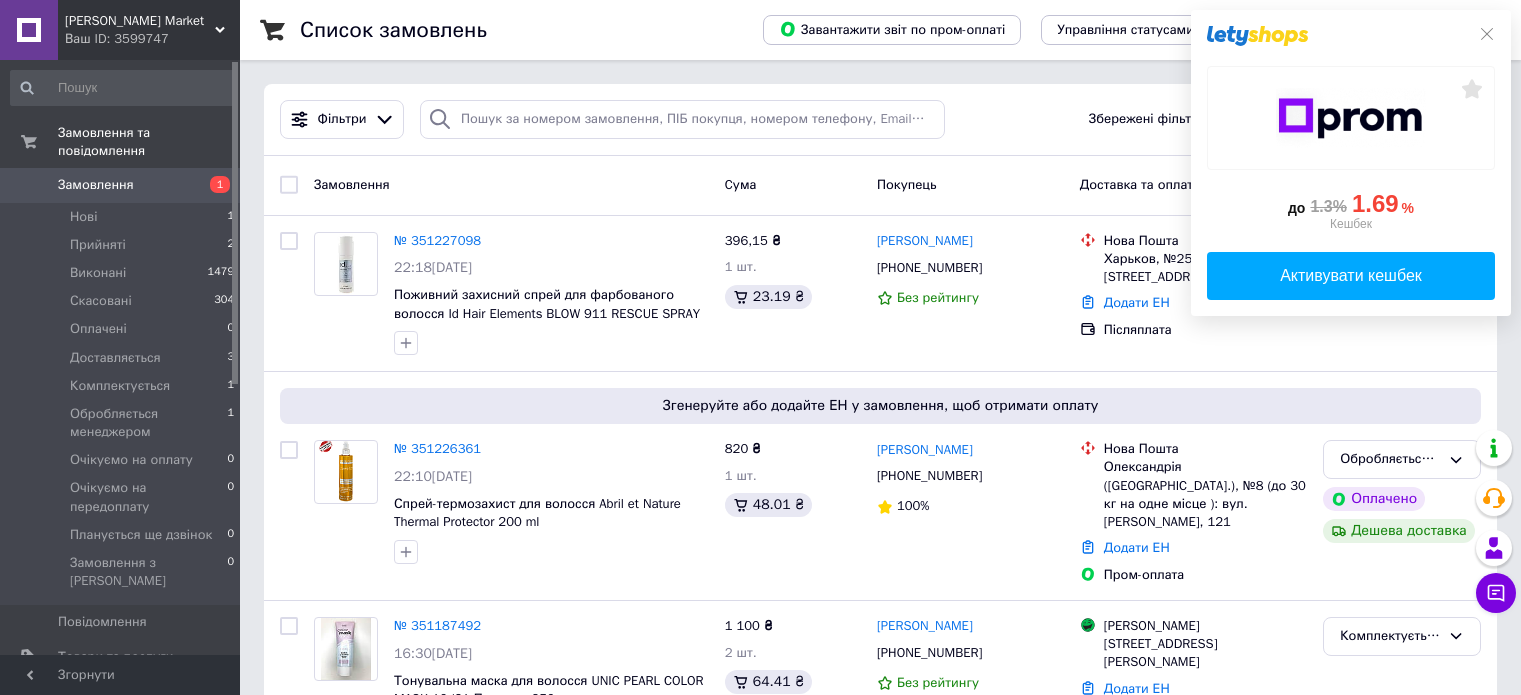 scroll, scrollTop: 0, scrollLeft: 0, axis: both 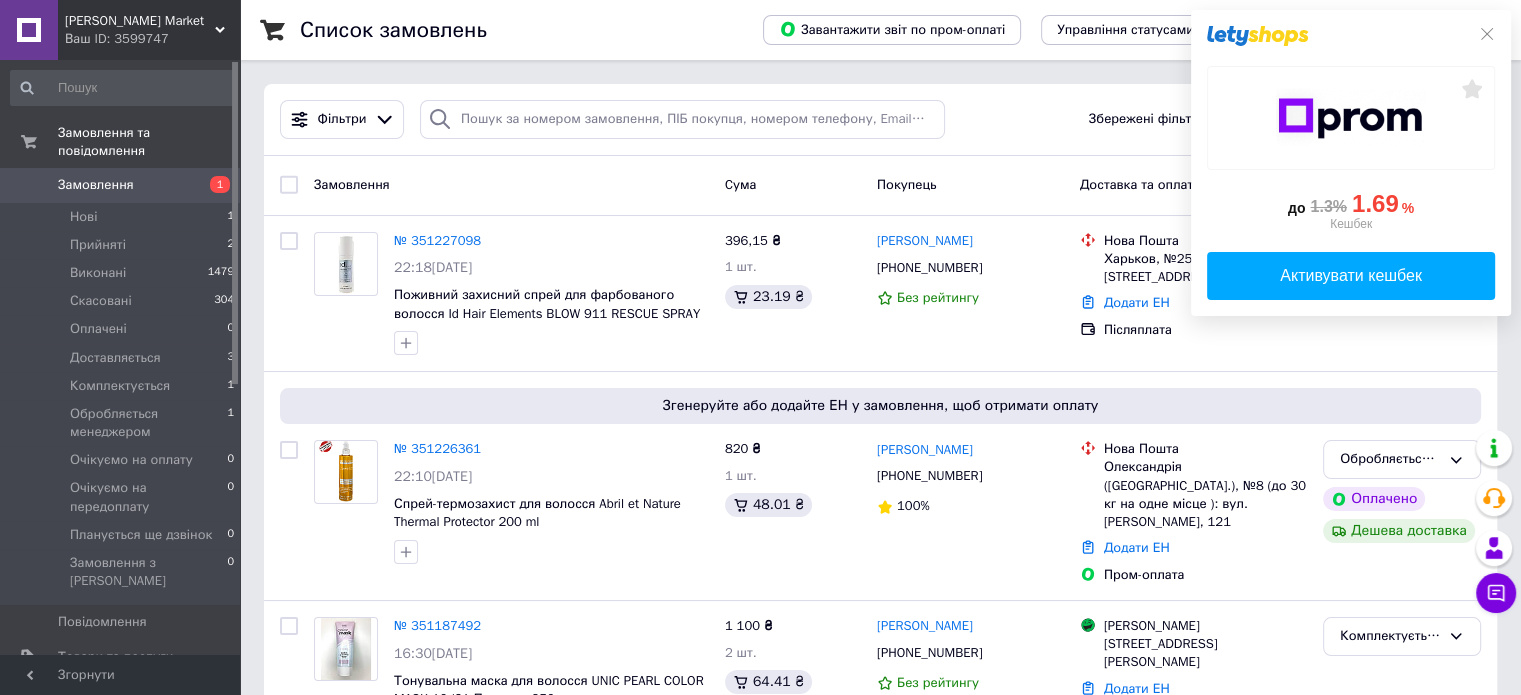 click on "Замовлення" at bounding box center (96, 185) 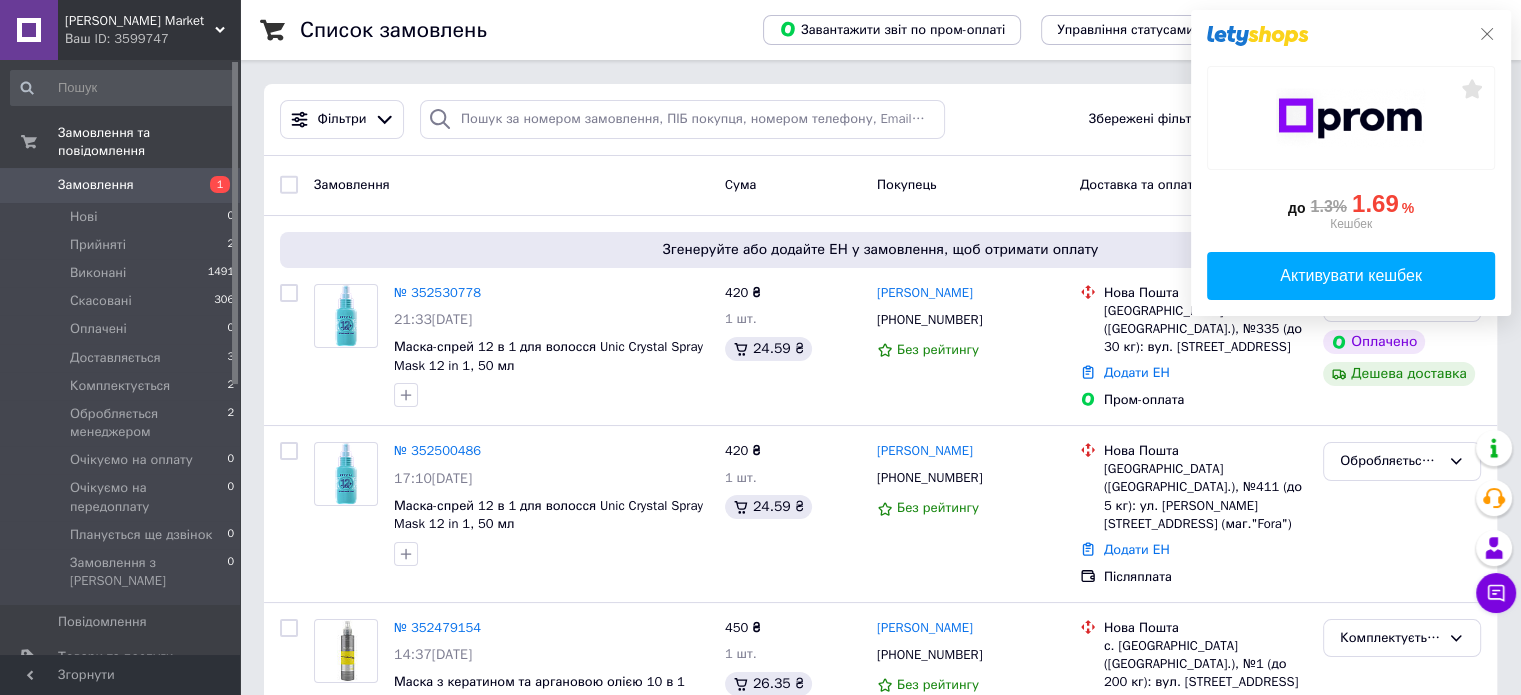 click 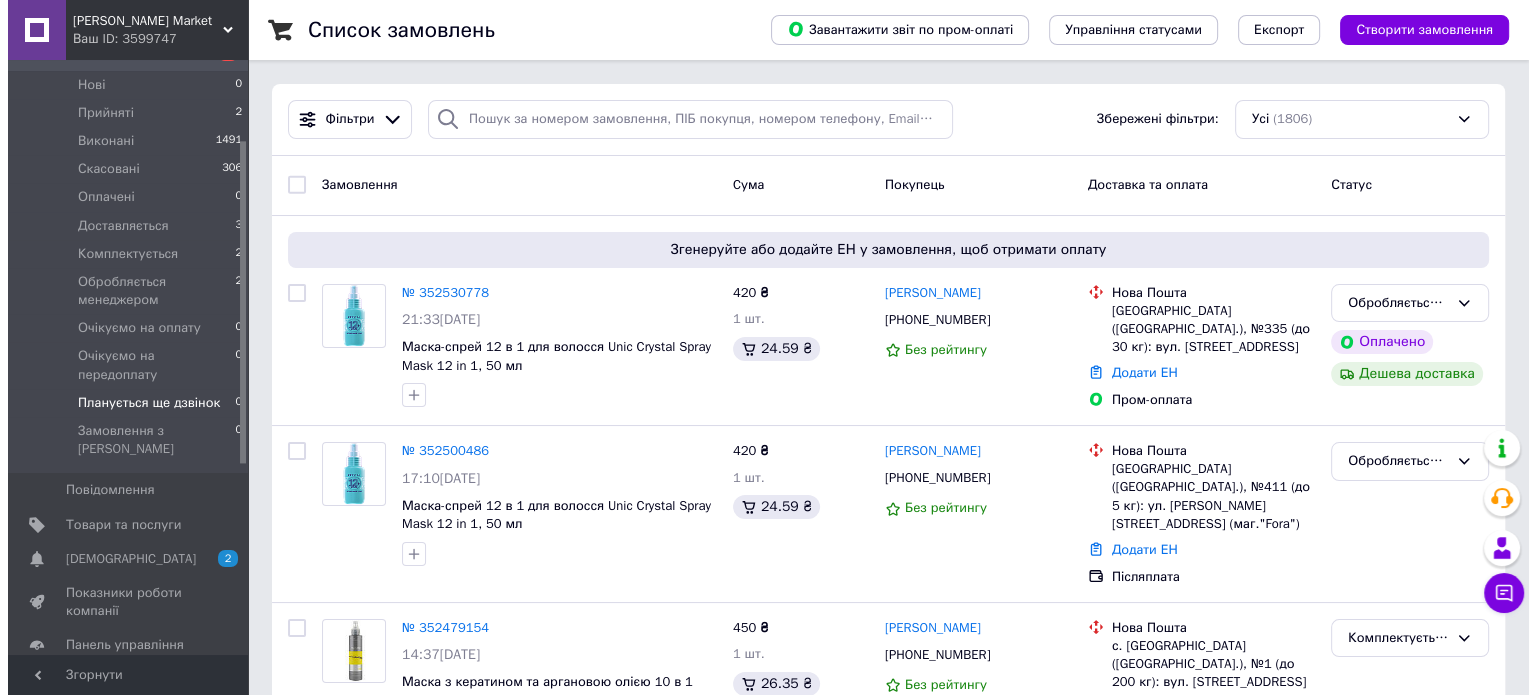 scroll, scrollTop: 151, scrollLeft: 0, axis: vertical 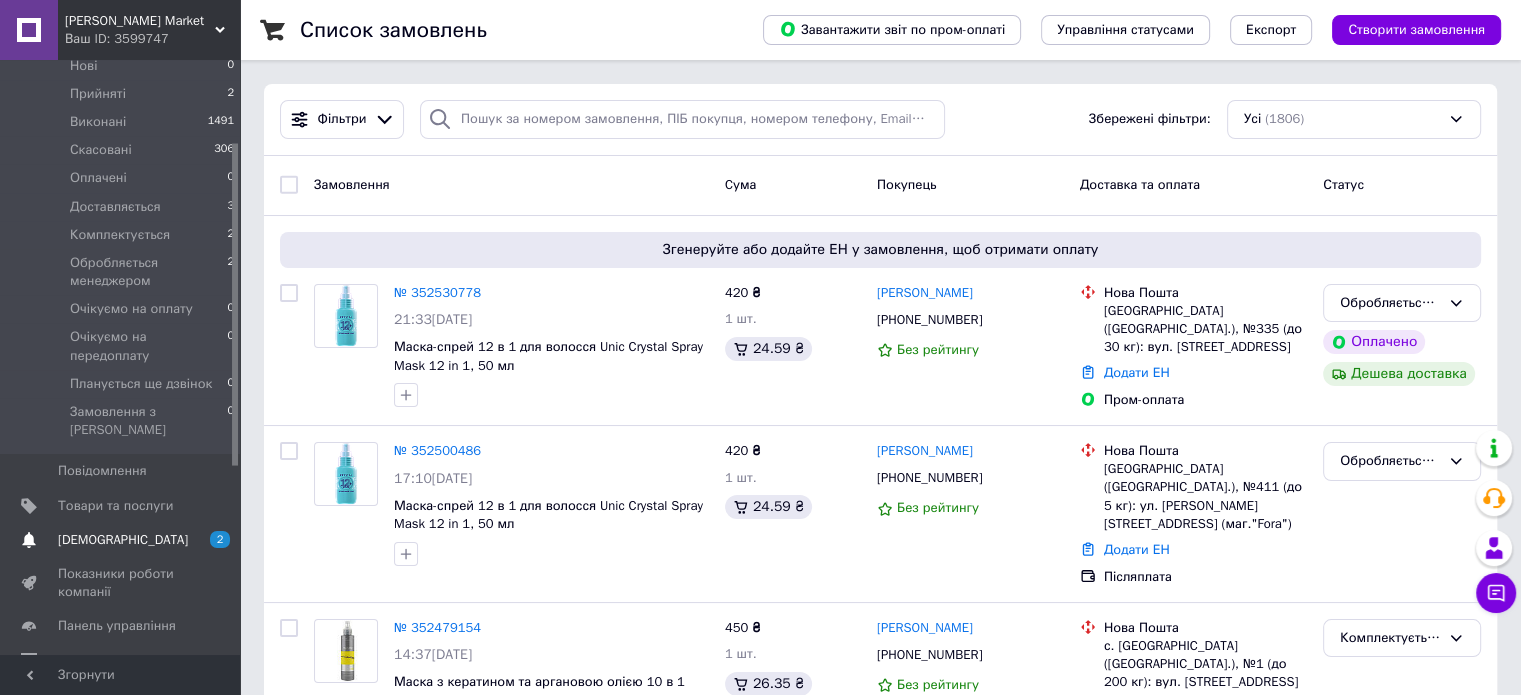click on "[DEMOGRAPHIC_DATA]" at bounding box center [123, 540] 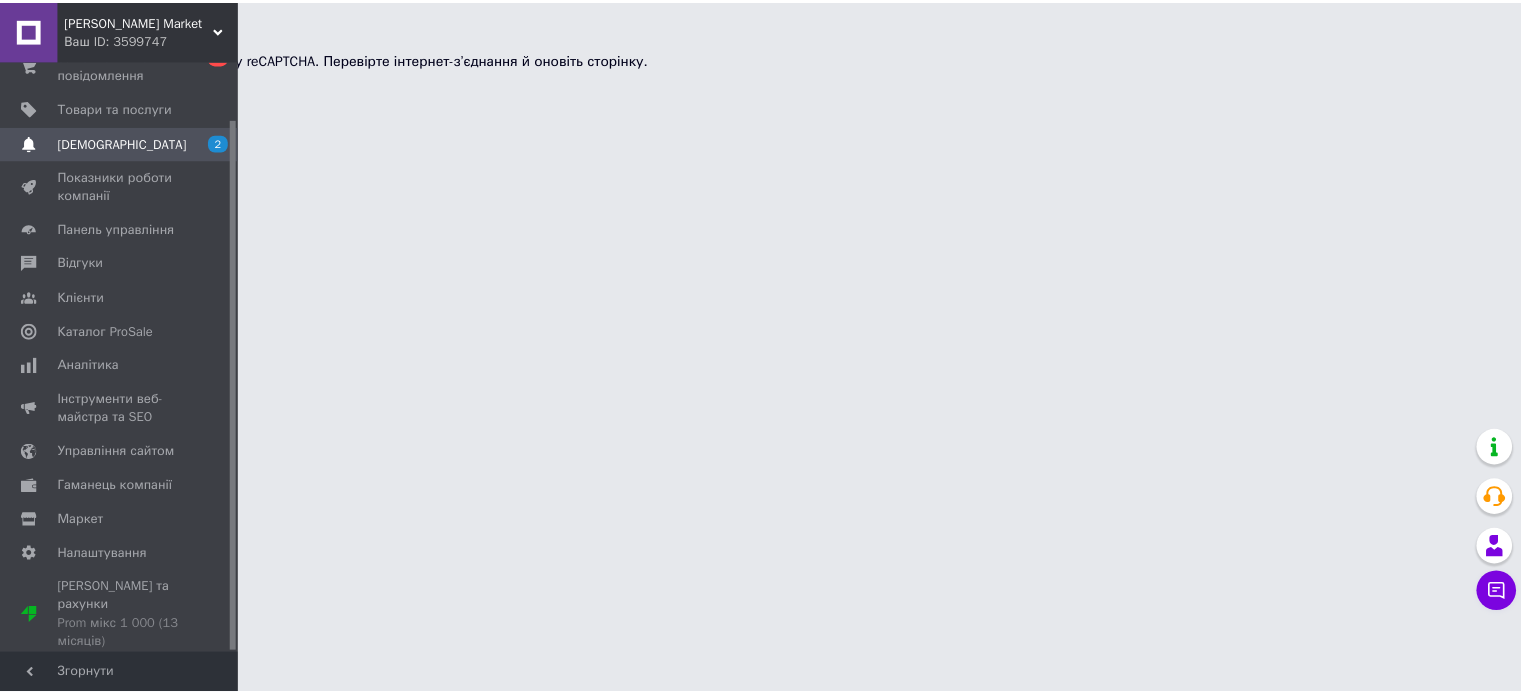 scroll, scrollTop: 64, scrollLeft: 0, axis: vertical 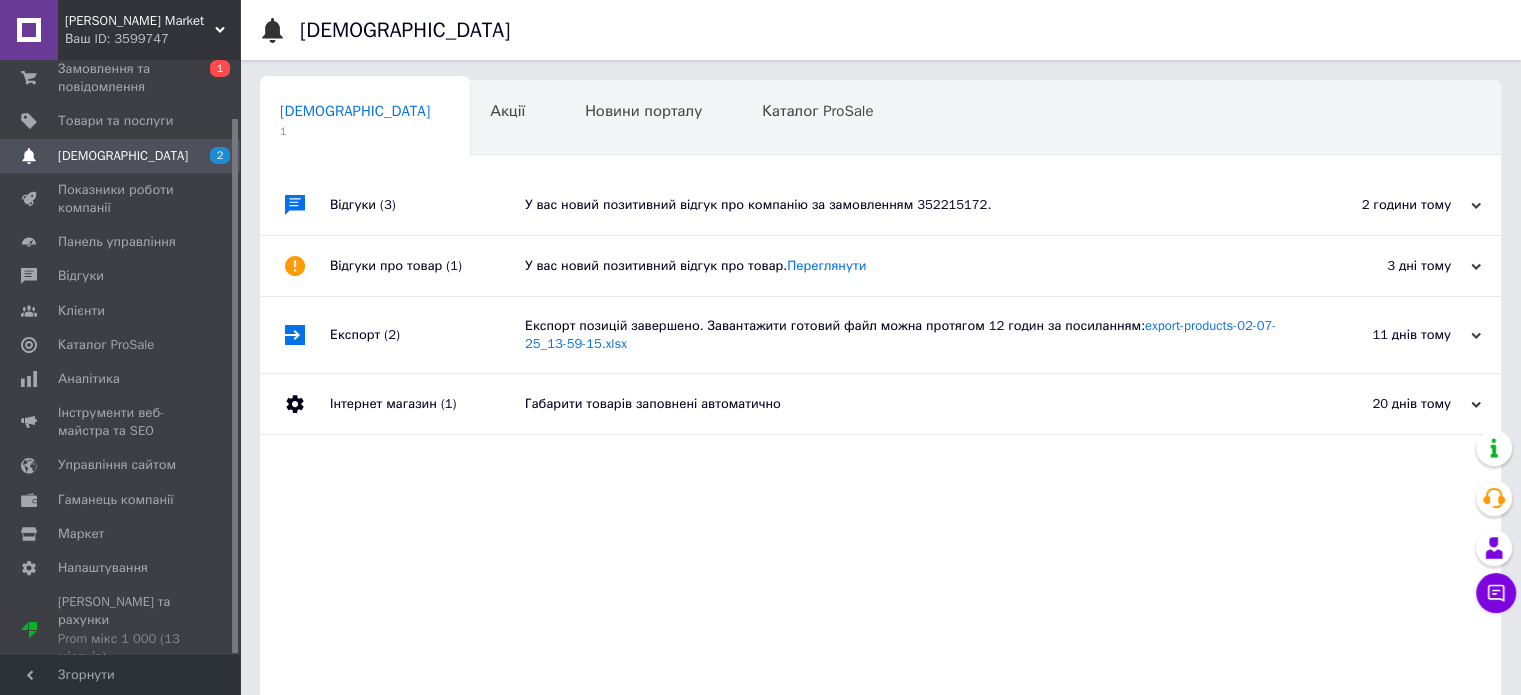 click on "У вас новий позитивний відгук про компанію за замовленням 352215172." at bounding box center [903, 205] 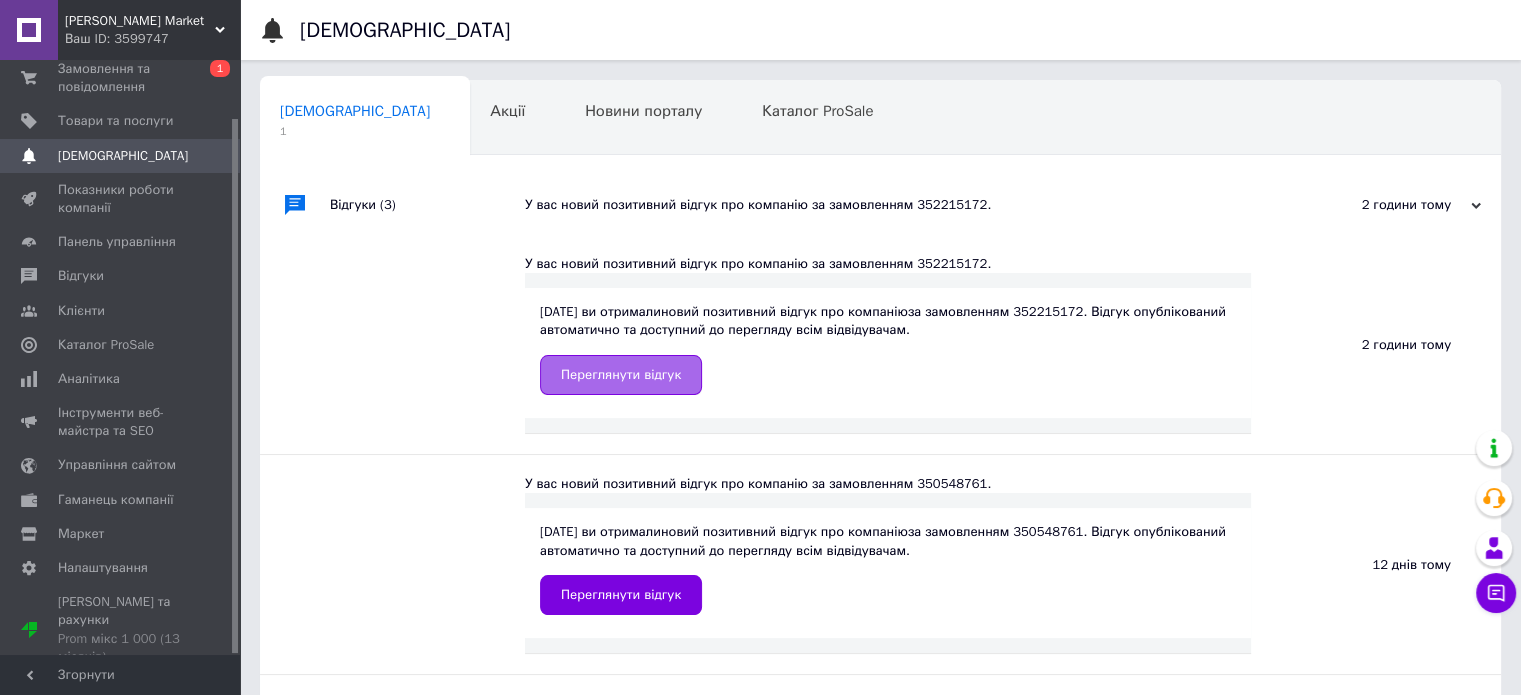 click on "Переглянути відгук" at bounding box center (621, 375) 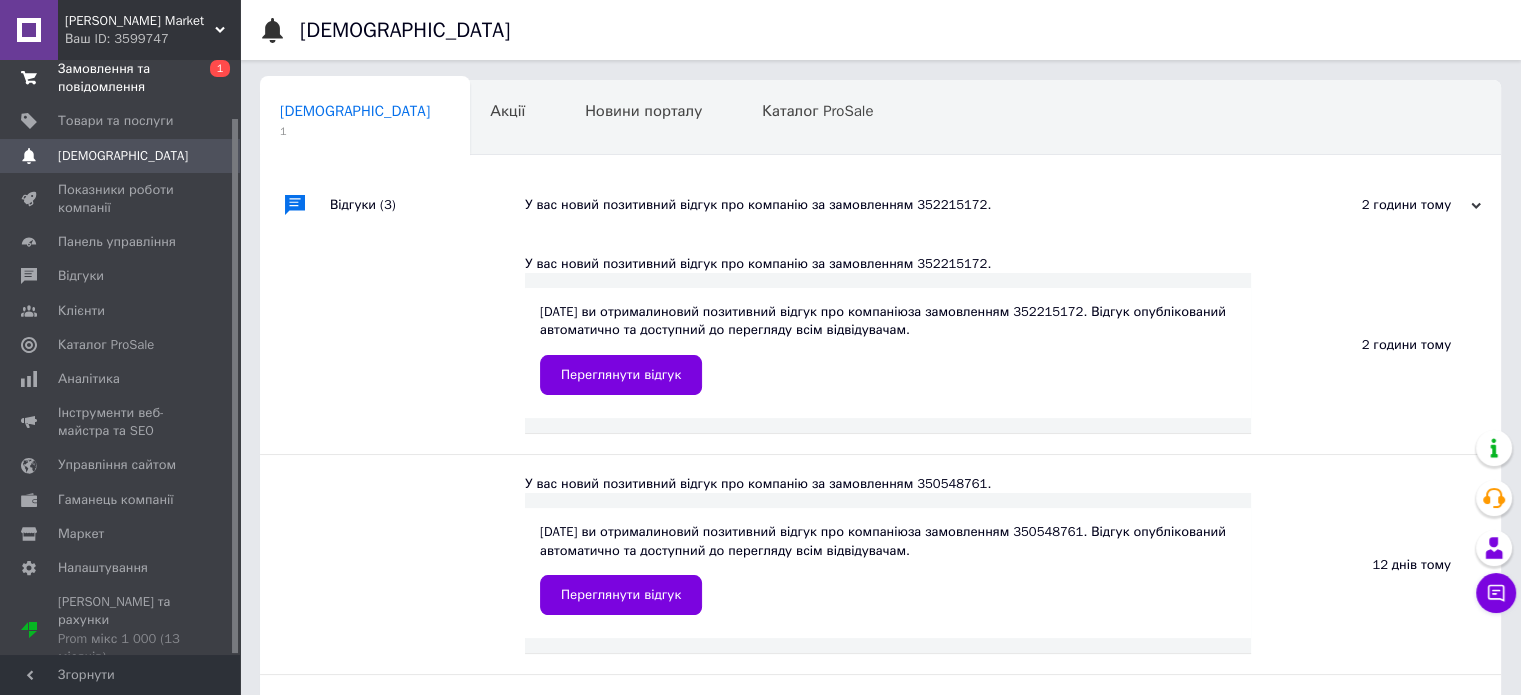 click on "Замовлення та повідомлення" at bounding box center [121, 78] 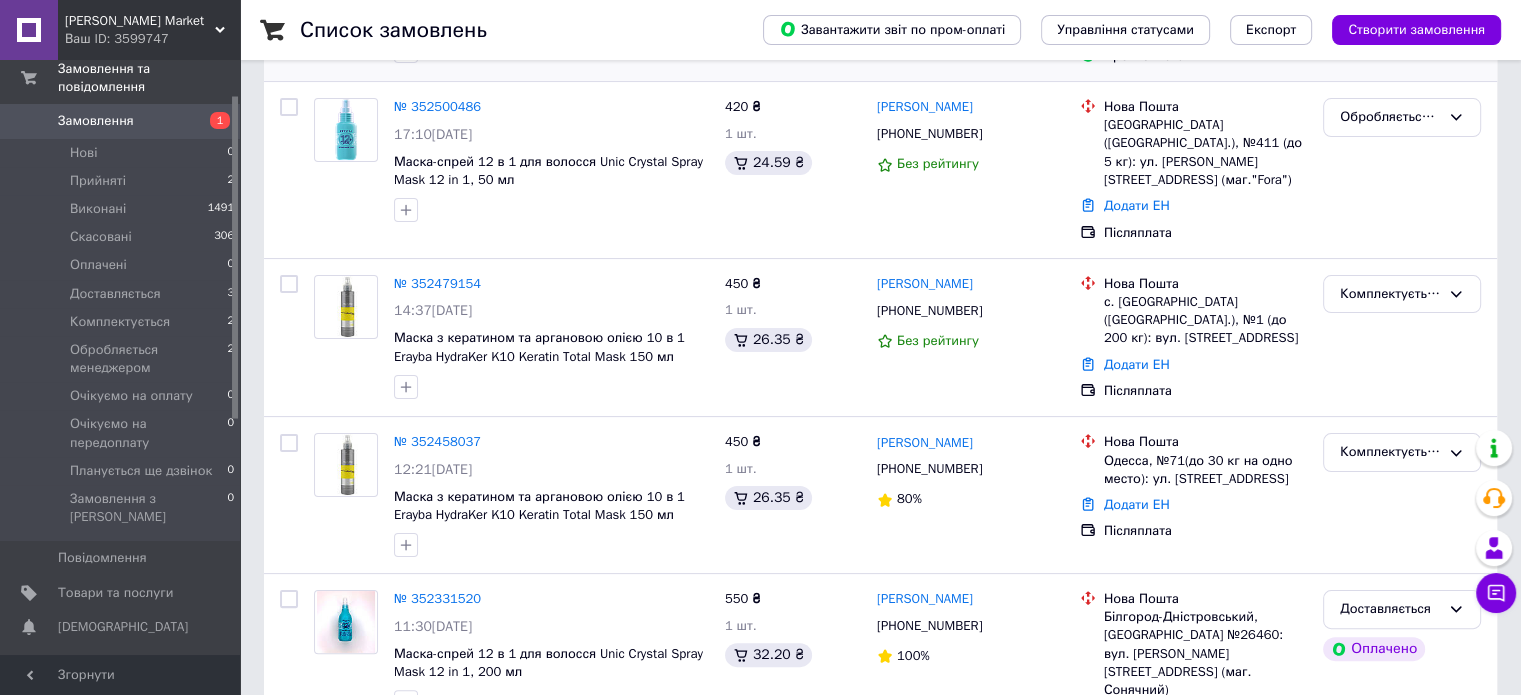 scroll, scrollTop: 356, scrollLeft: 0, axis: vertical 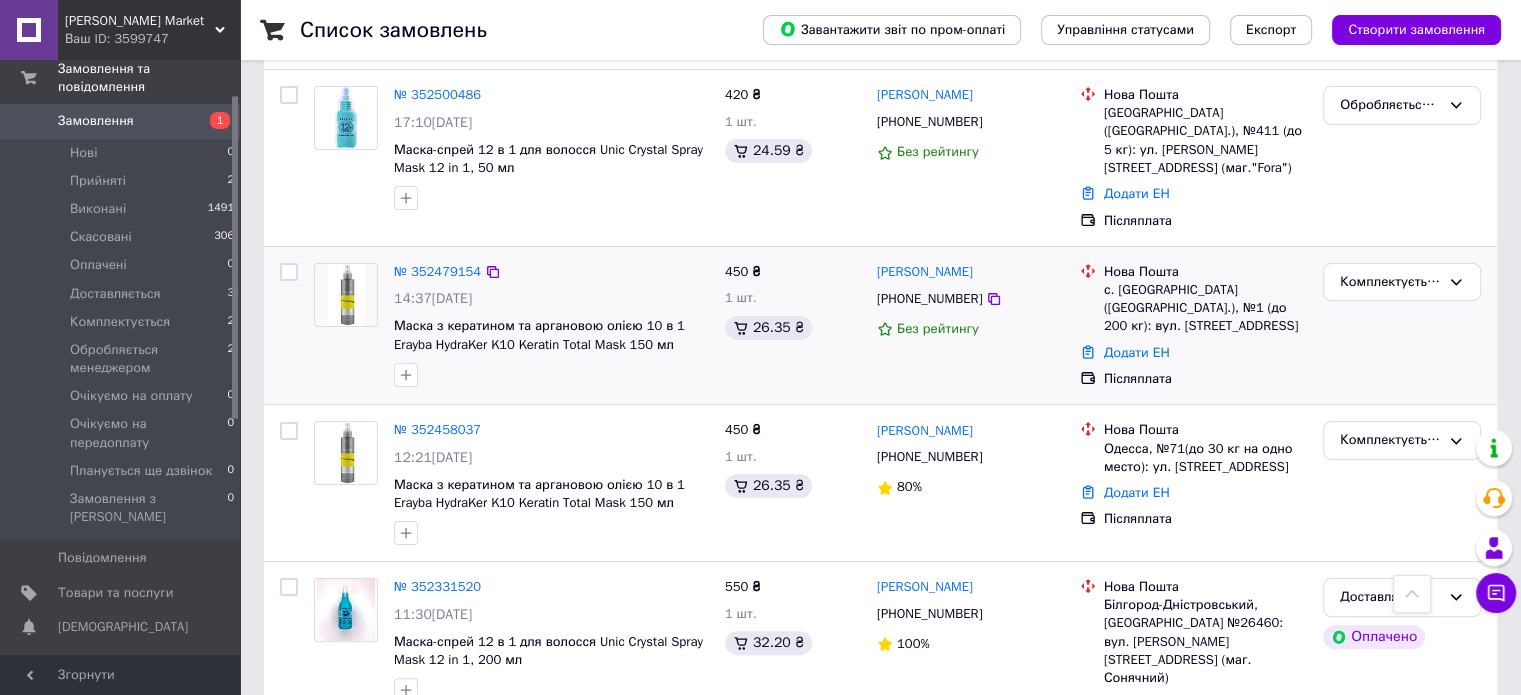 click at bounding box center (289, 272) 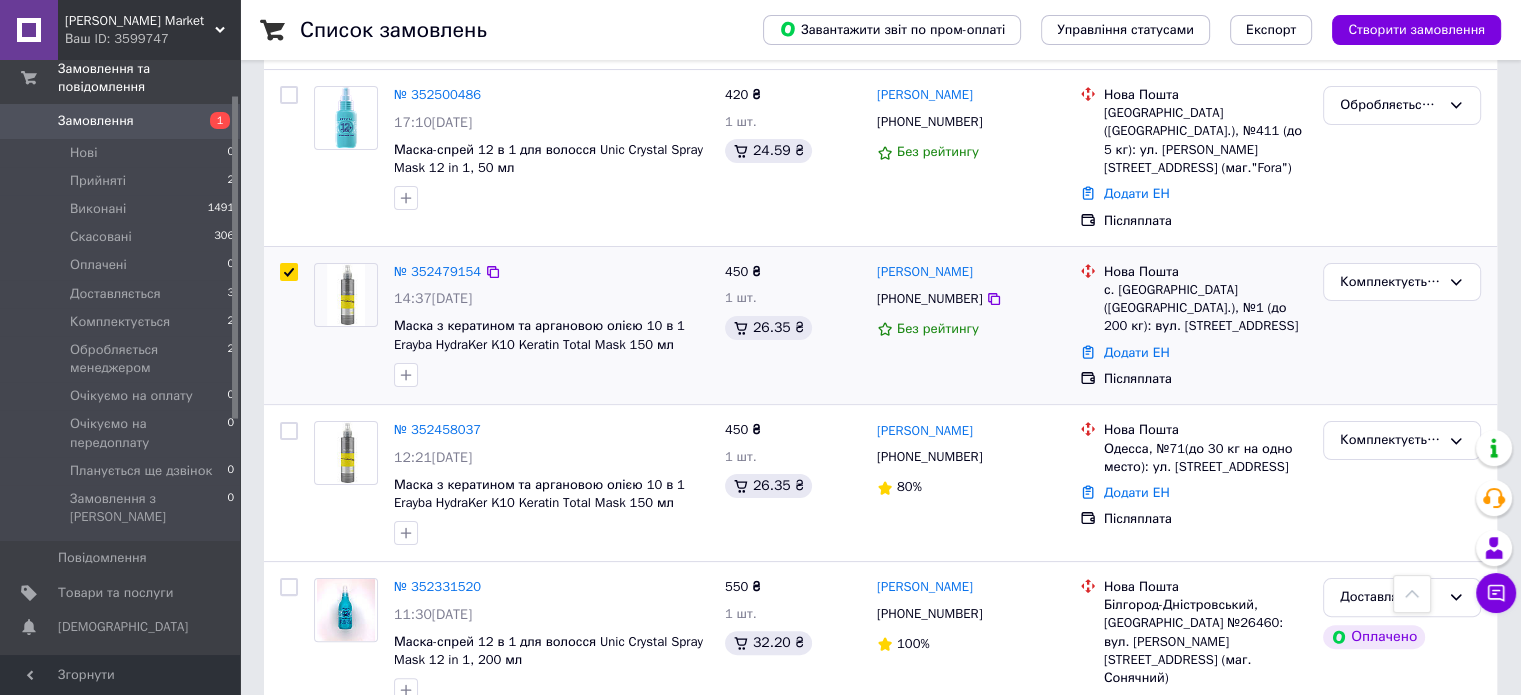 checkbox on "true" 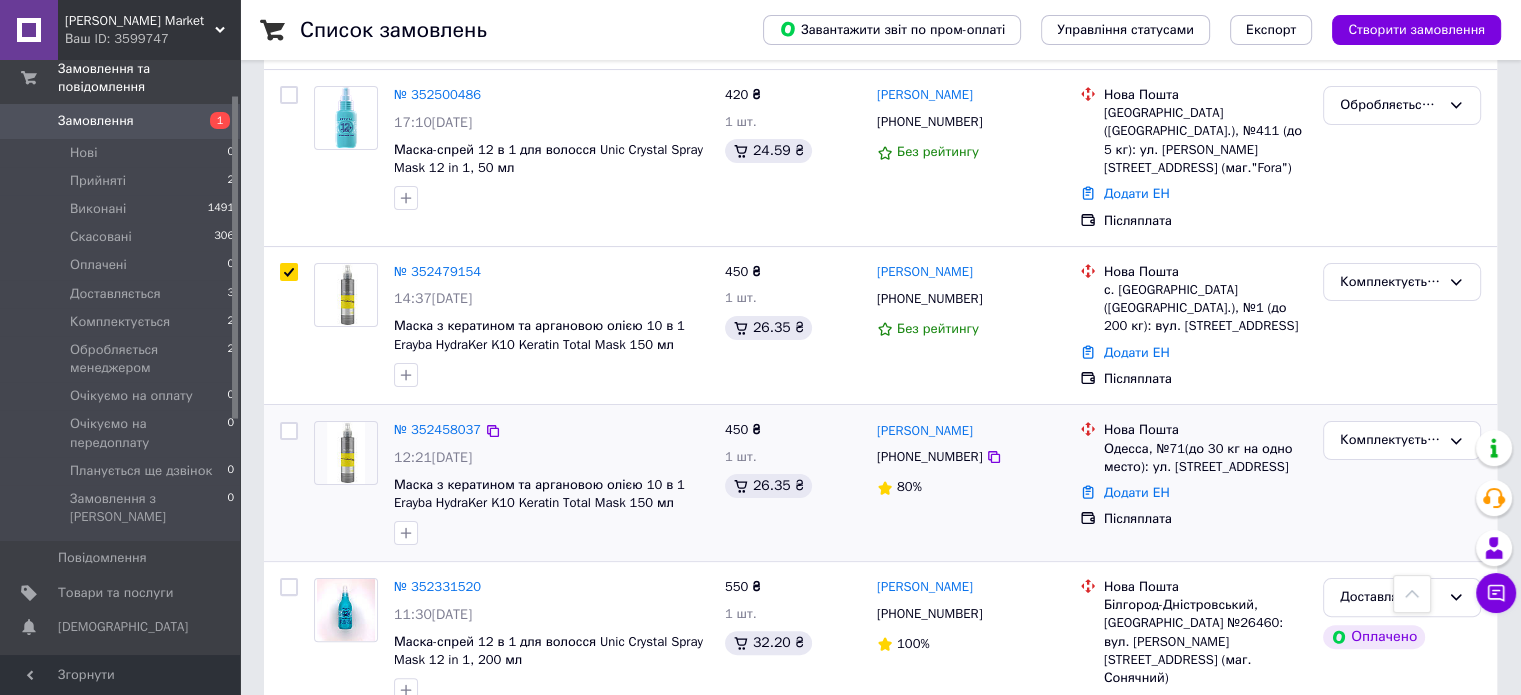 click at bounding box center [289, 431] 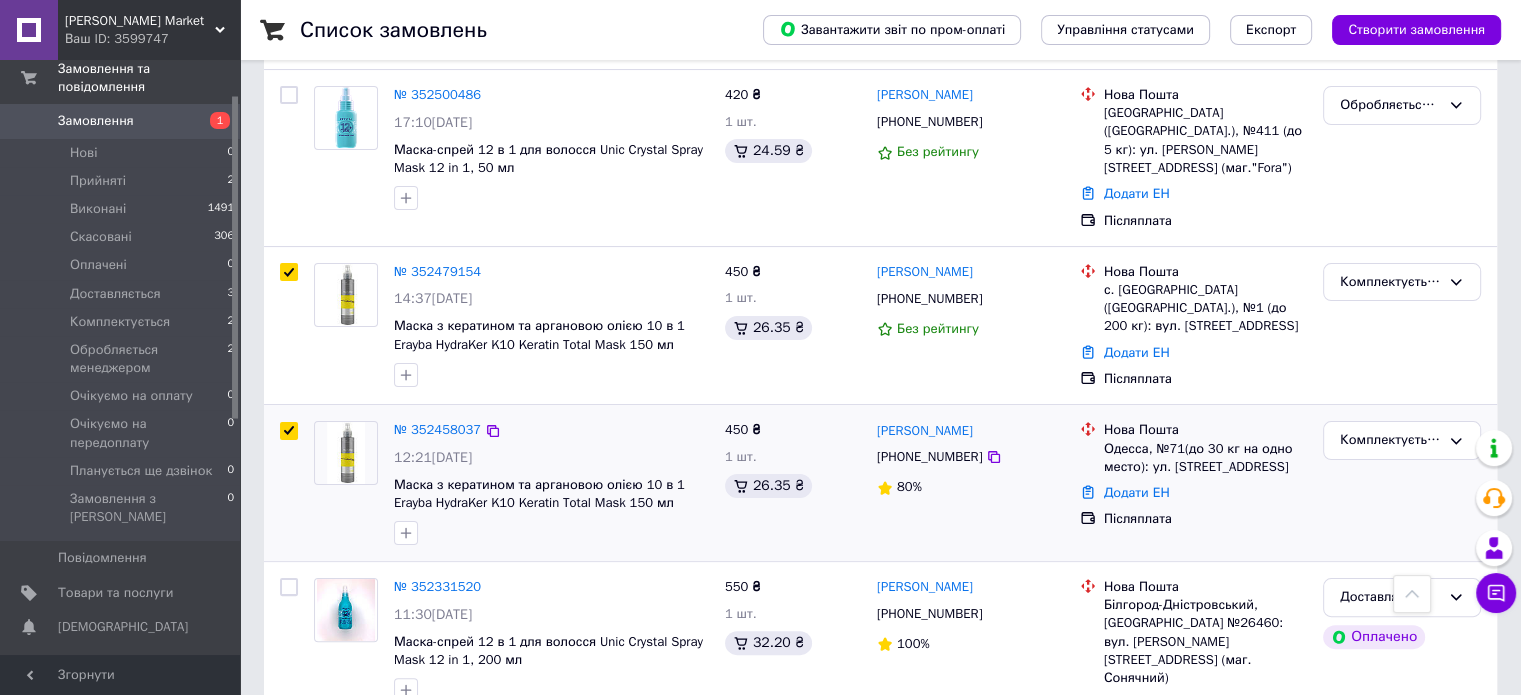 checkbox on "true" 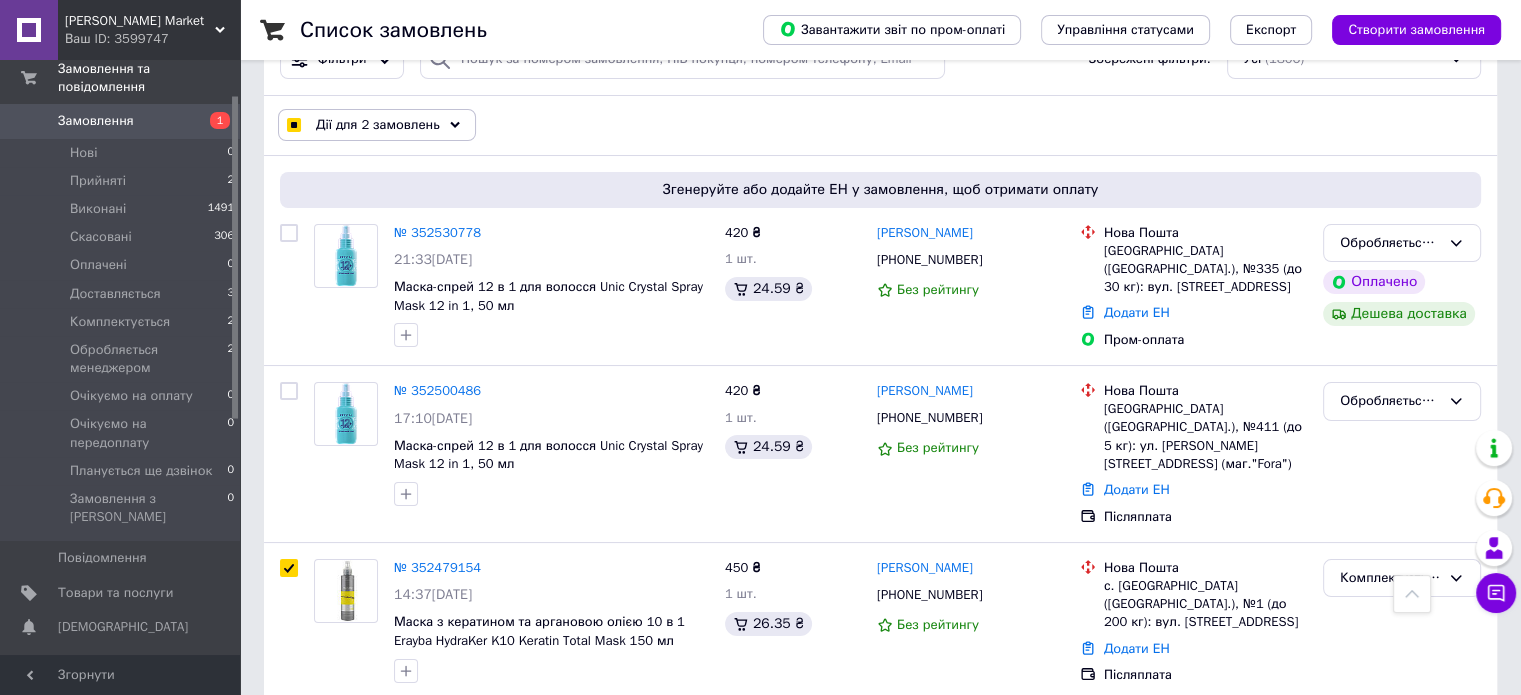 scroll, scrollTop: 58, scrollLeft: 0, axis: vertical 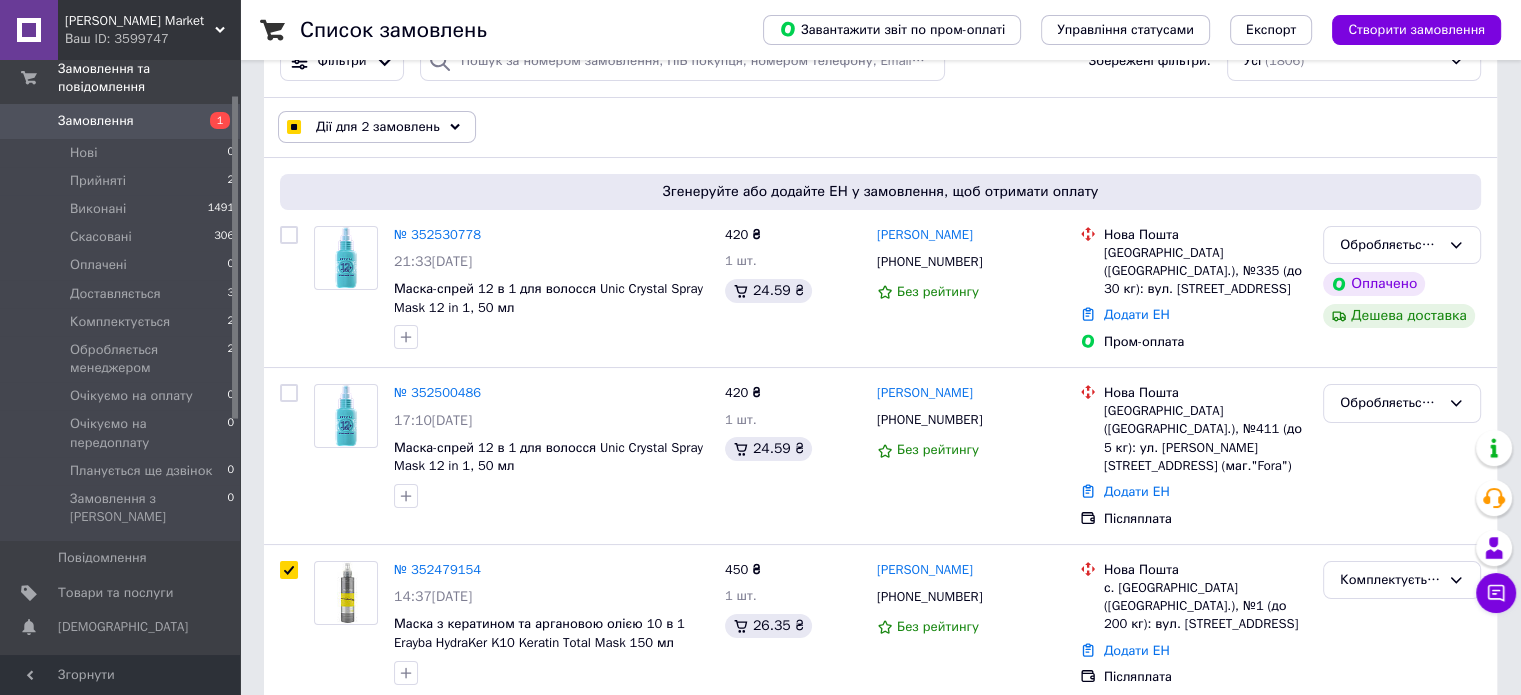 click on "Дії для 2 замовлень" at bounding box center (378, 127) 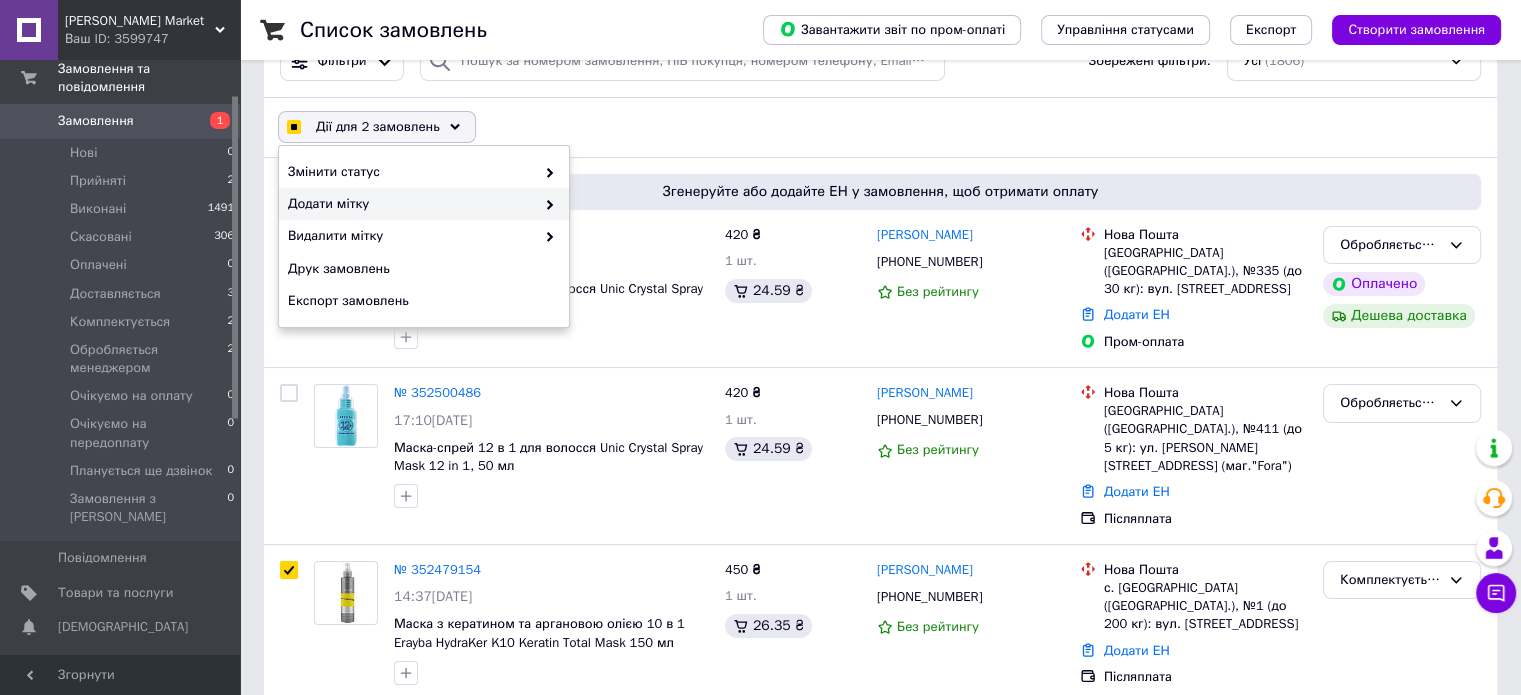 click on "Додати мітку" at bounding box center [411, 204] 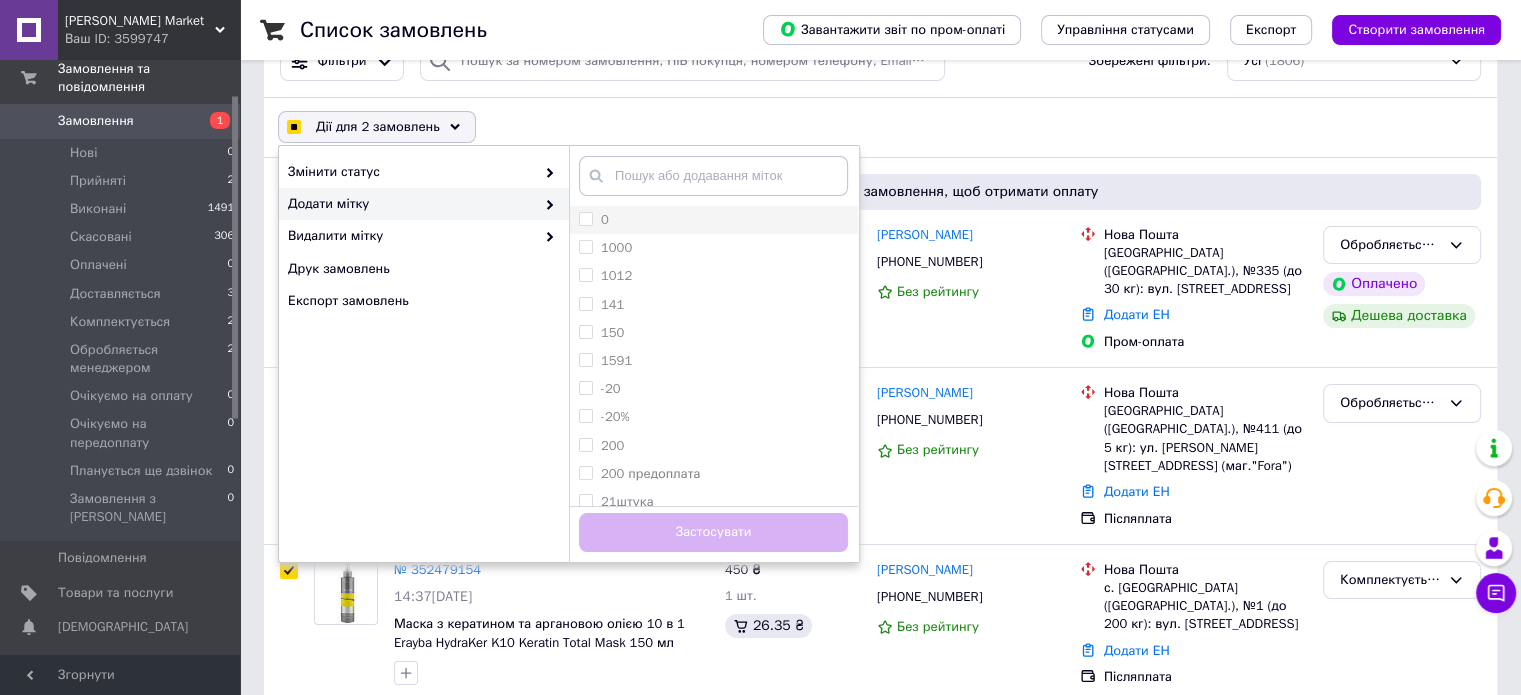 checkbox on "true" 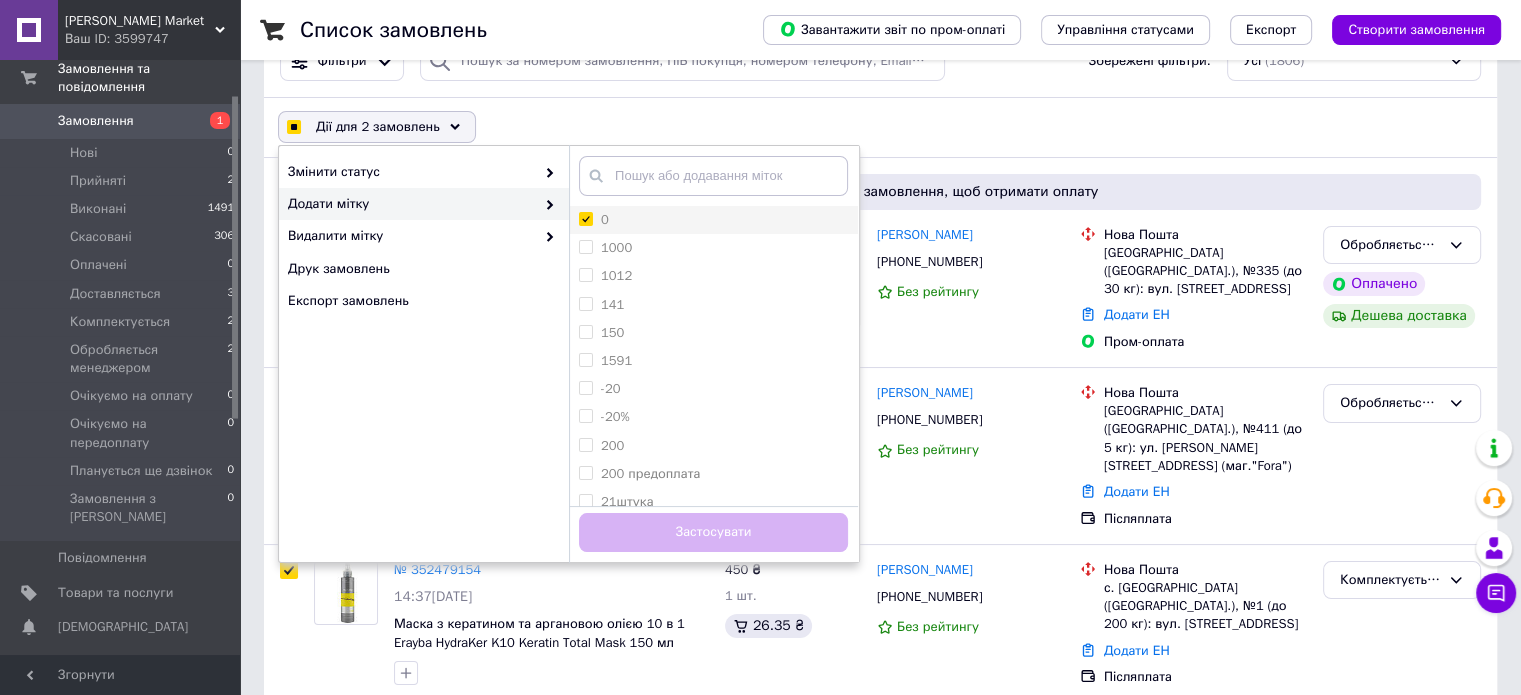 checkbox on "true" 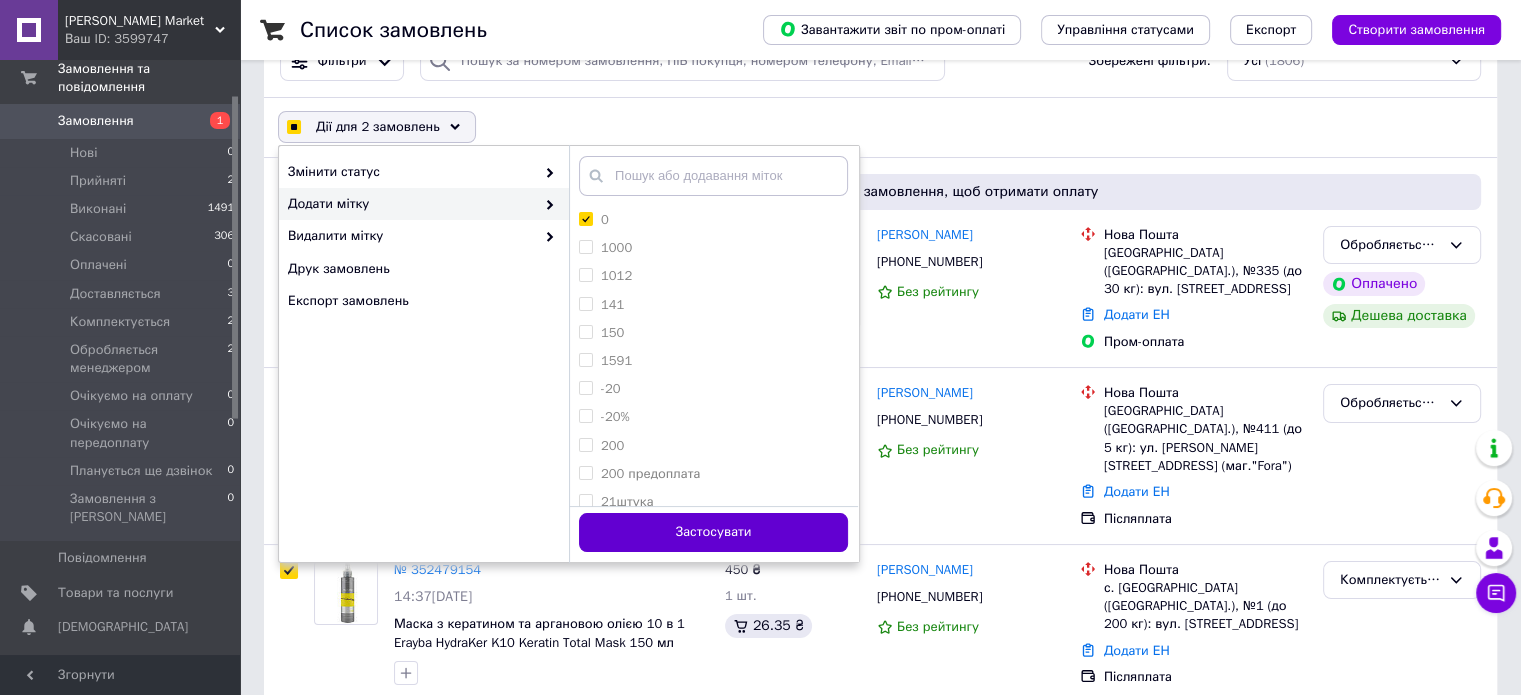 checkbox on "true" 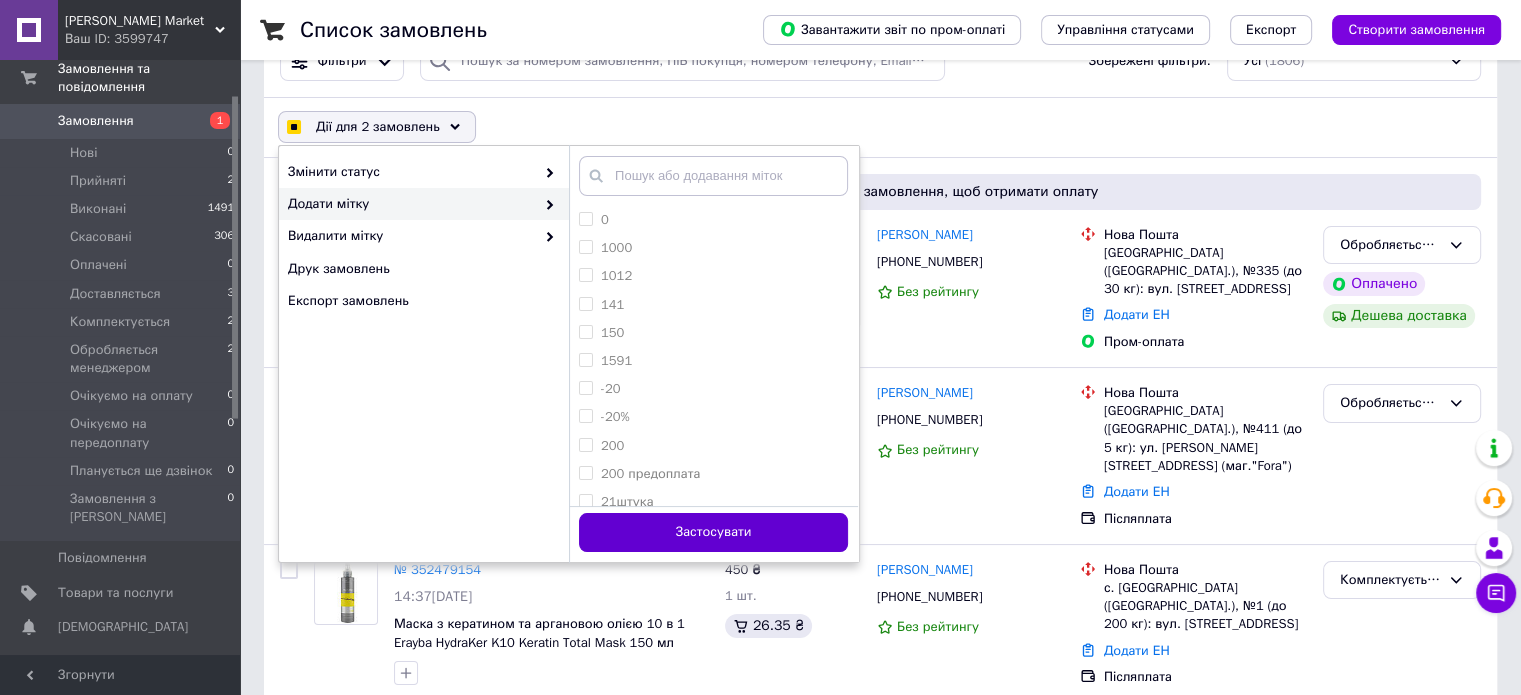 checkbox on "false" 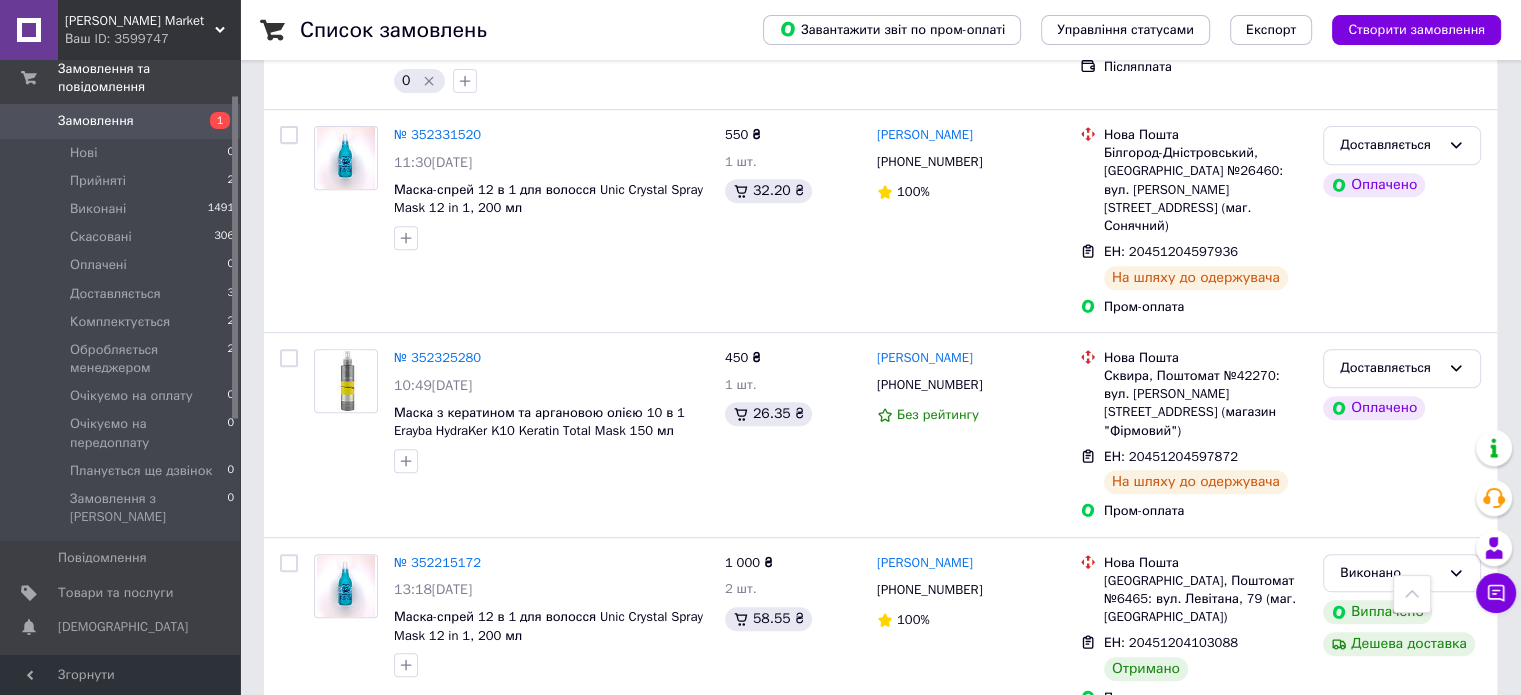 scroll, scrollTop: 810, scrollLeft: 0, axis: vertical 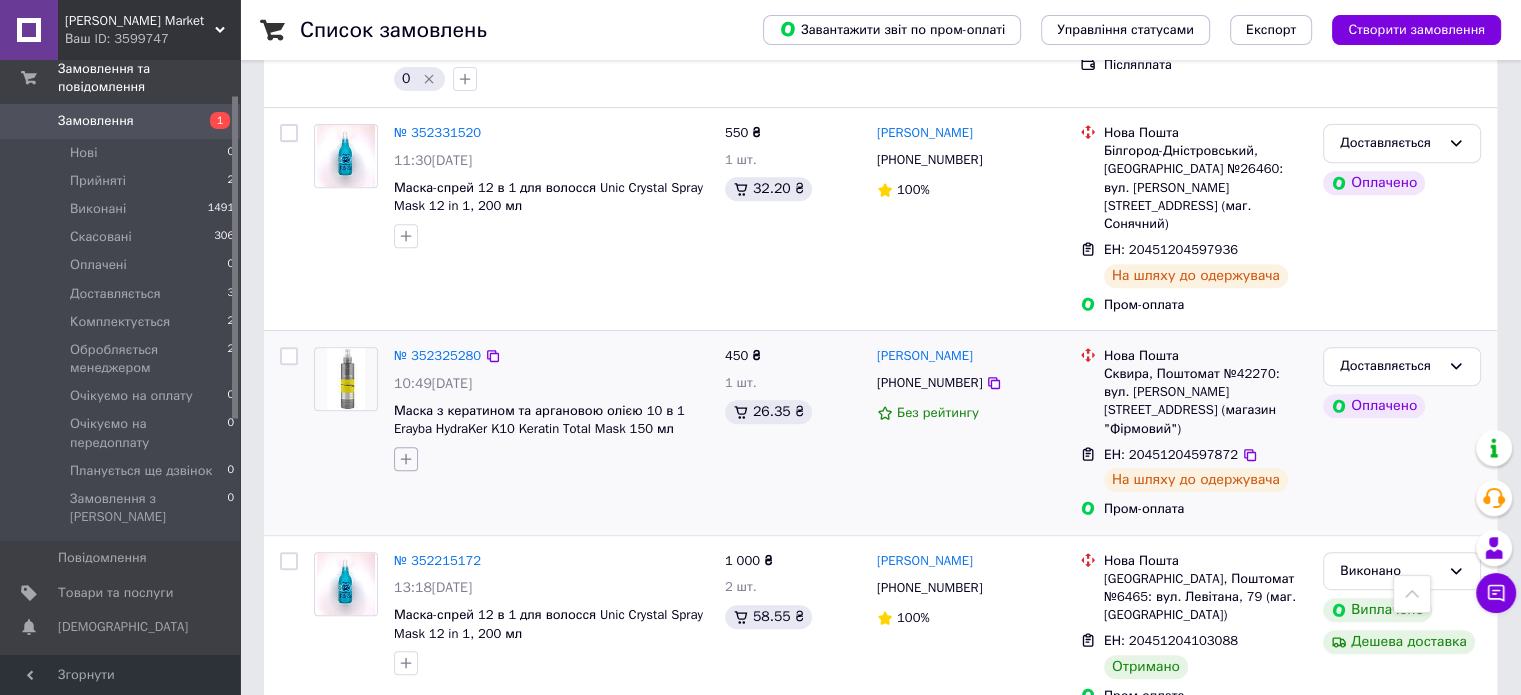 click 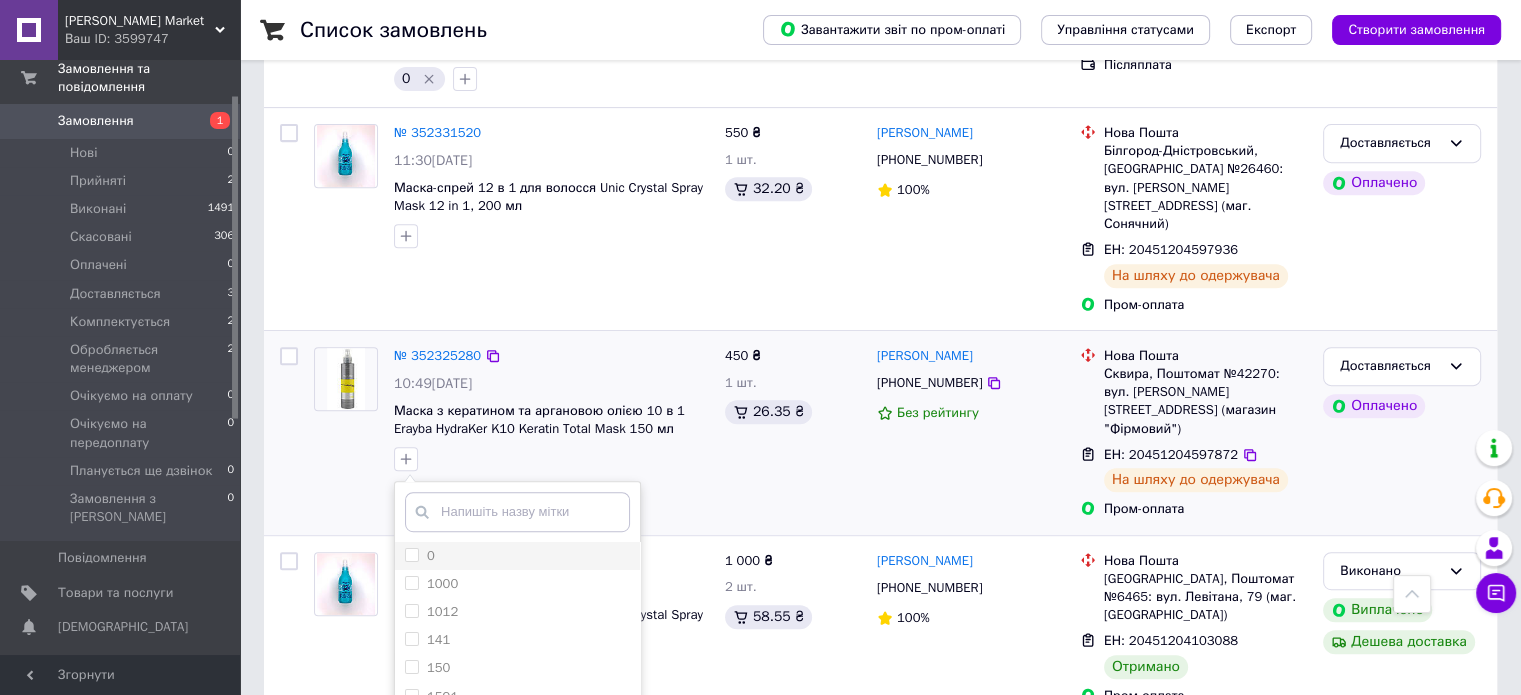 click on "0" at bounding box center (411, 554) 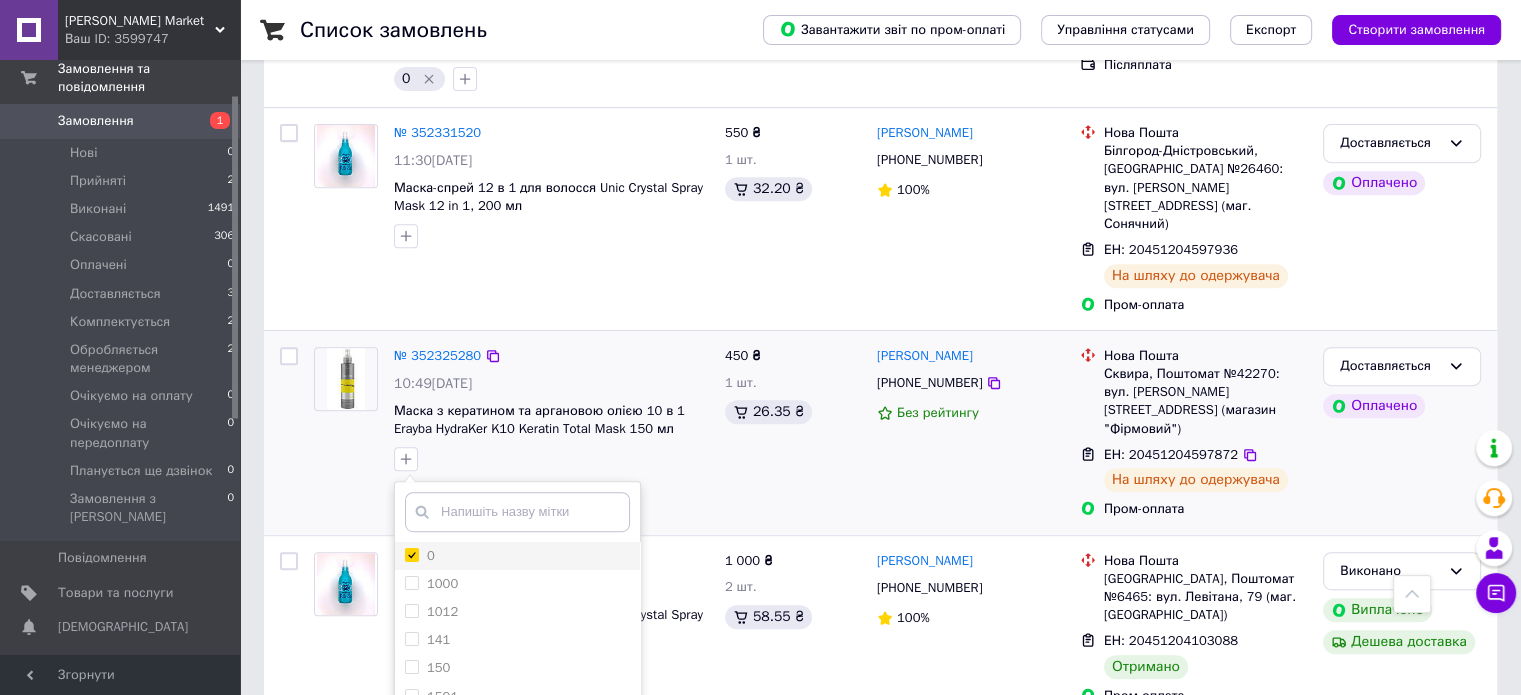 checkbox on "true" 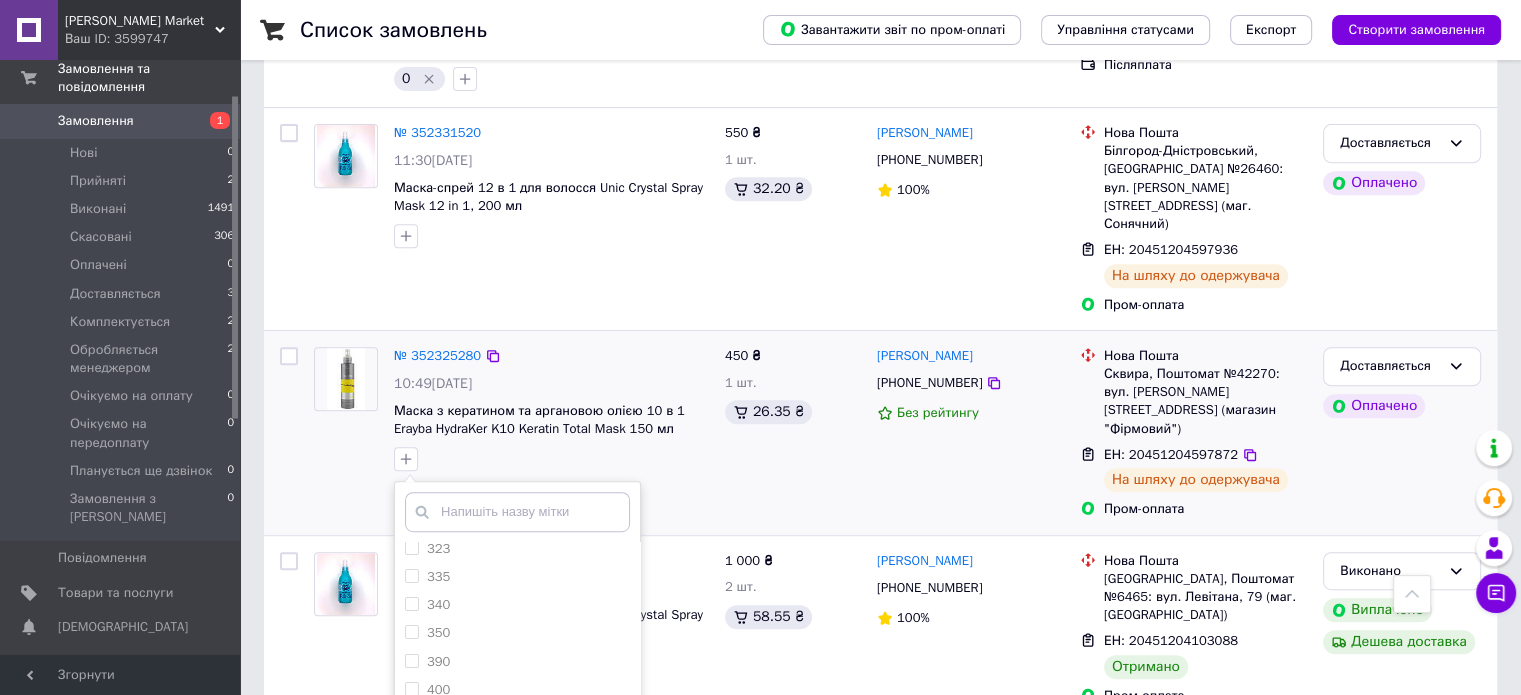 scroll, scrollTop: 488, scrollLeft: 0, axis: vertical 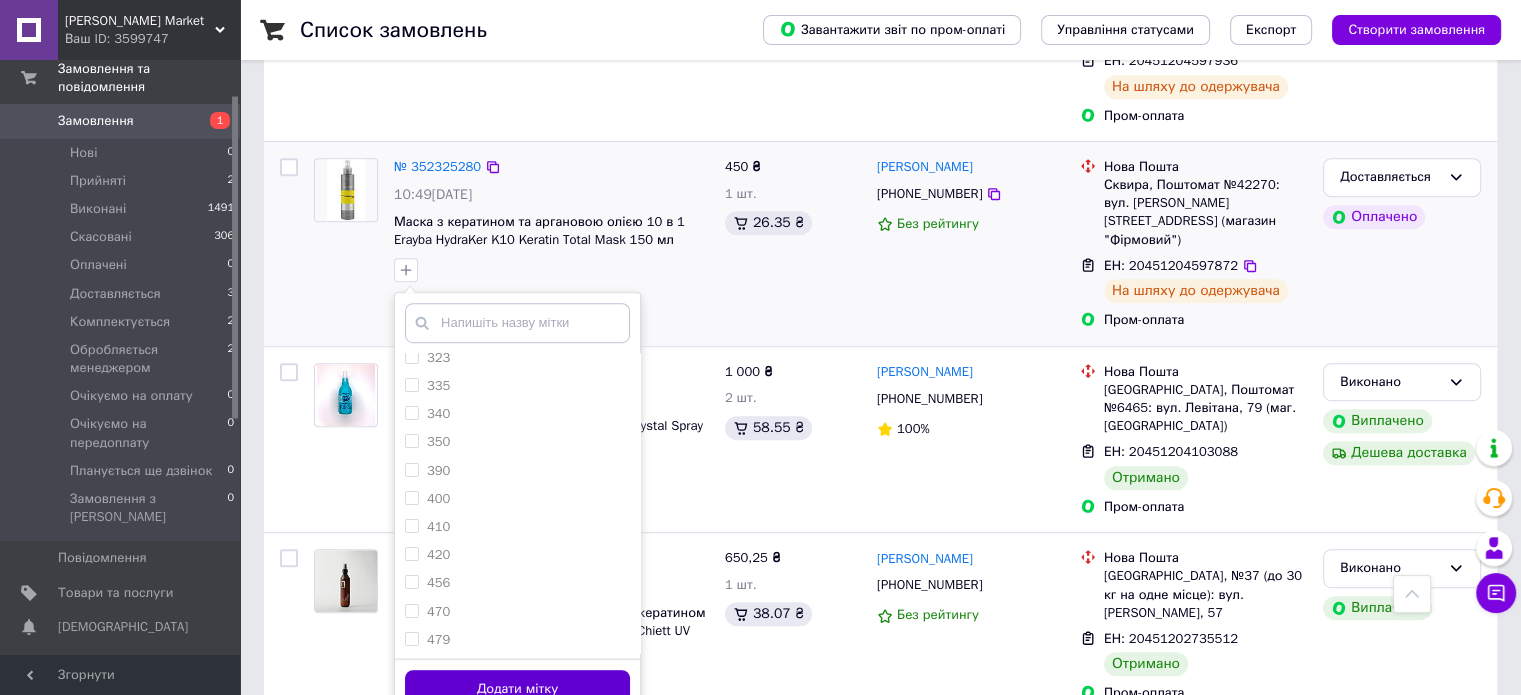 click on "Додати мітку" at bounding box center (517, 689) 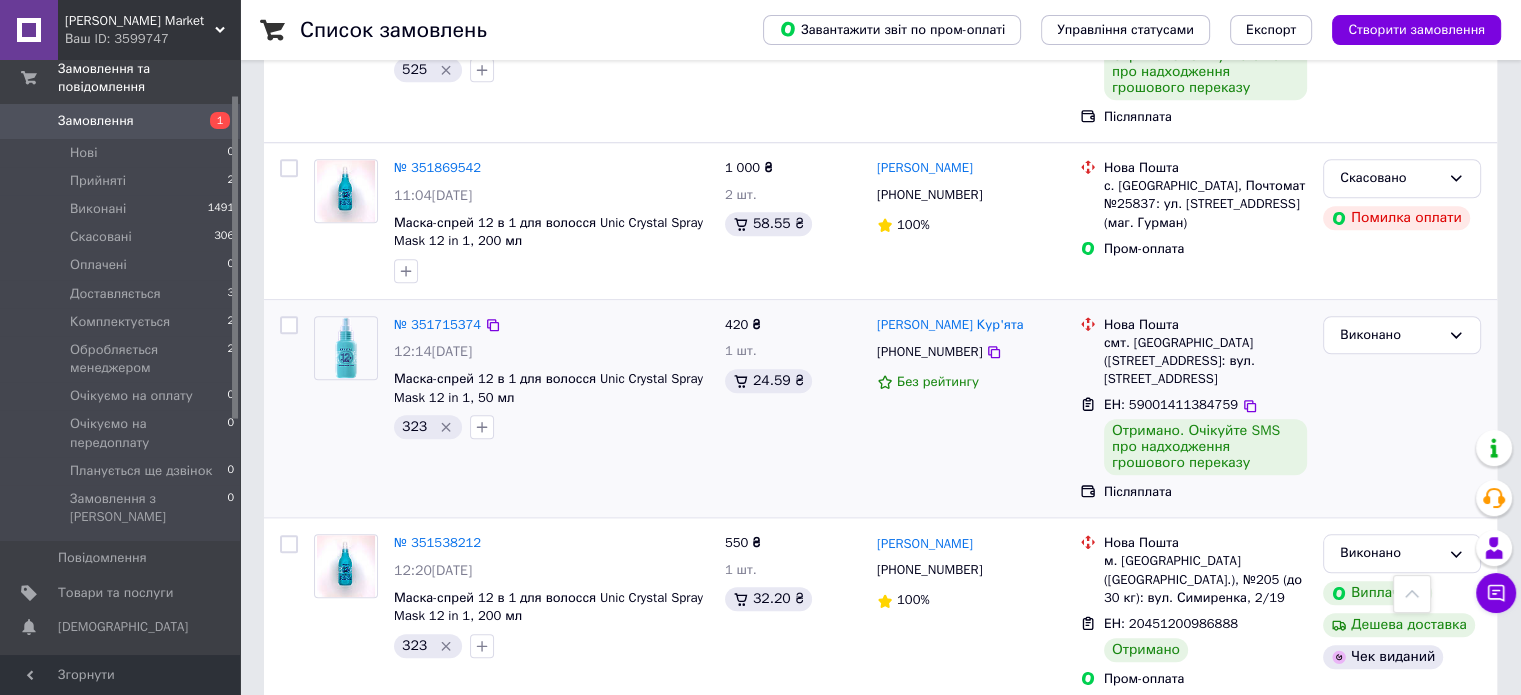 scroll, scrollTop: 1776, scrollLeft: 0, axis: vertical 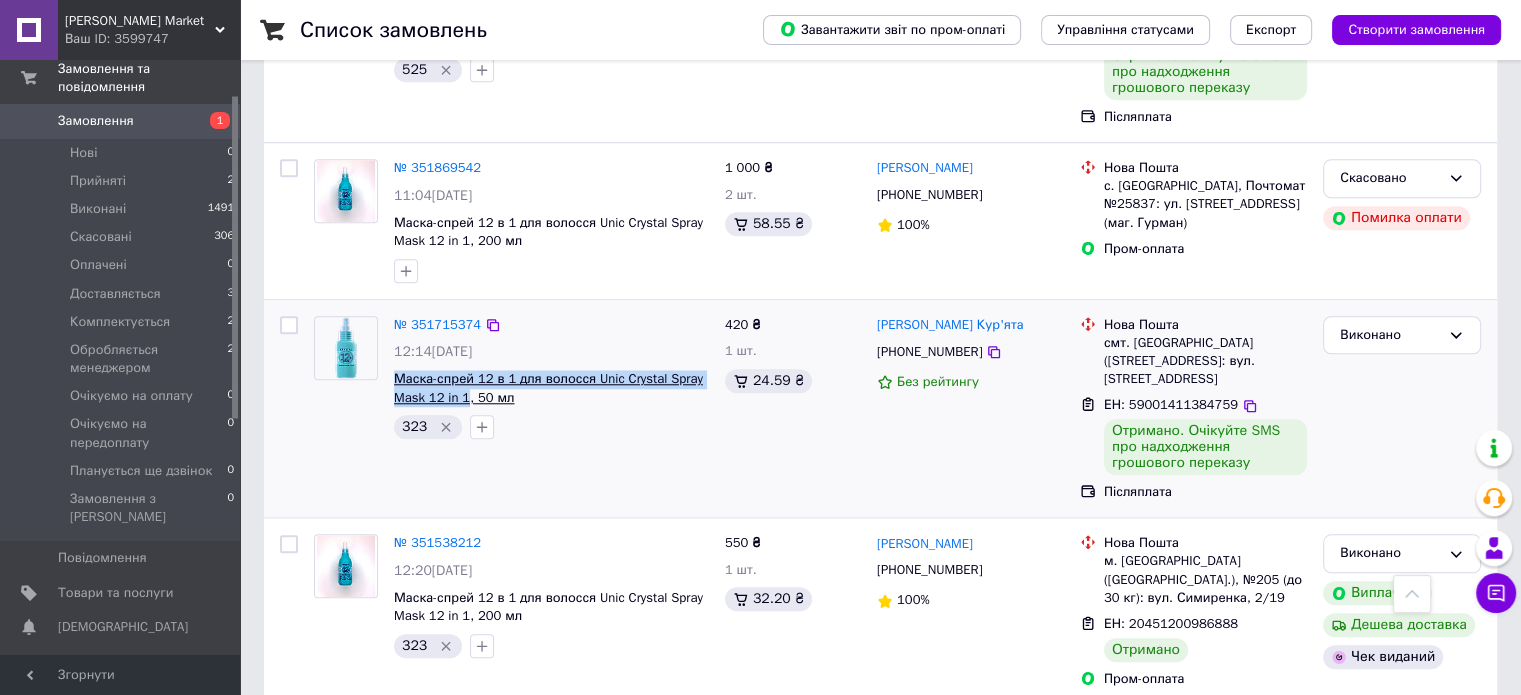 drag, startPoint x: 388, startPoint y: 257, endPoint x: 466, endPoint y: 287, distance: 83.57033 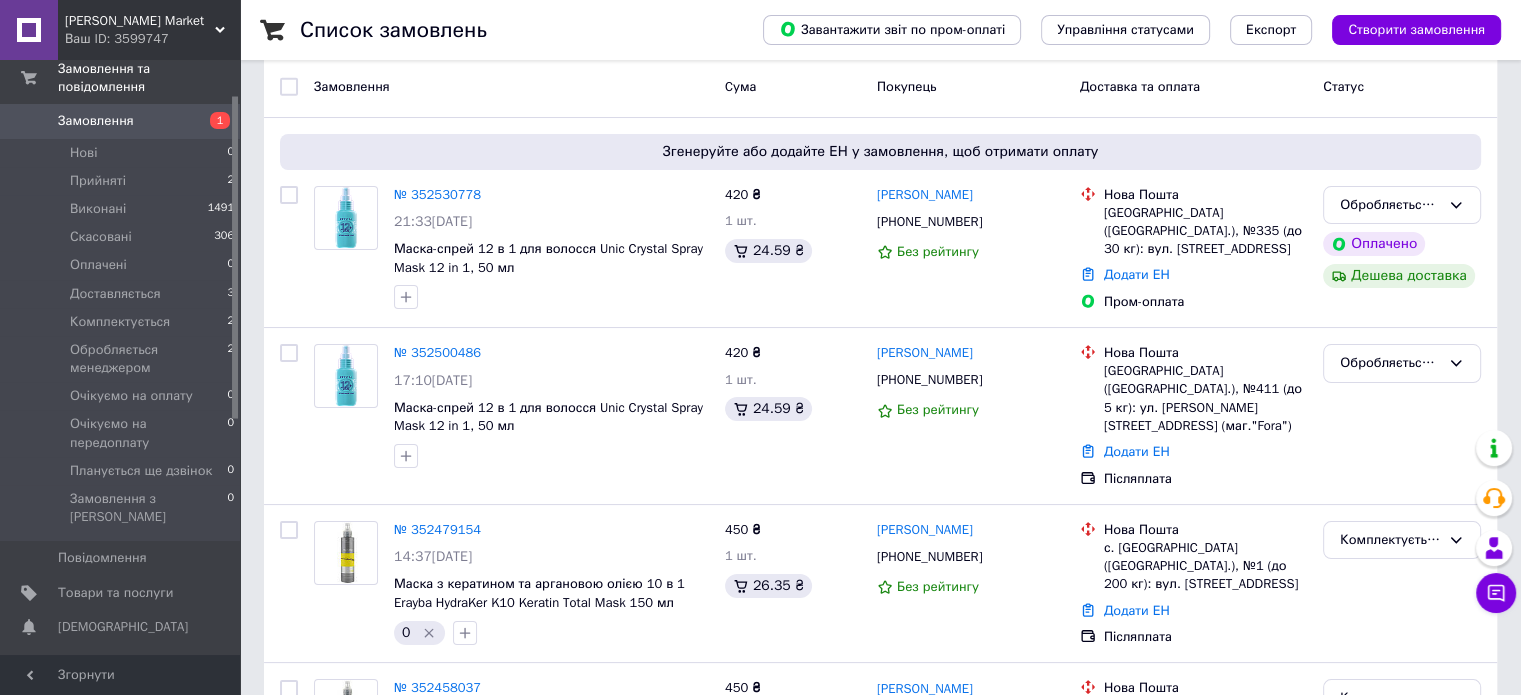 scroll, scrollTop: 96, scrollLeft: 0, axis: vertical 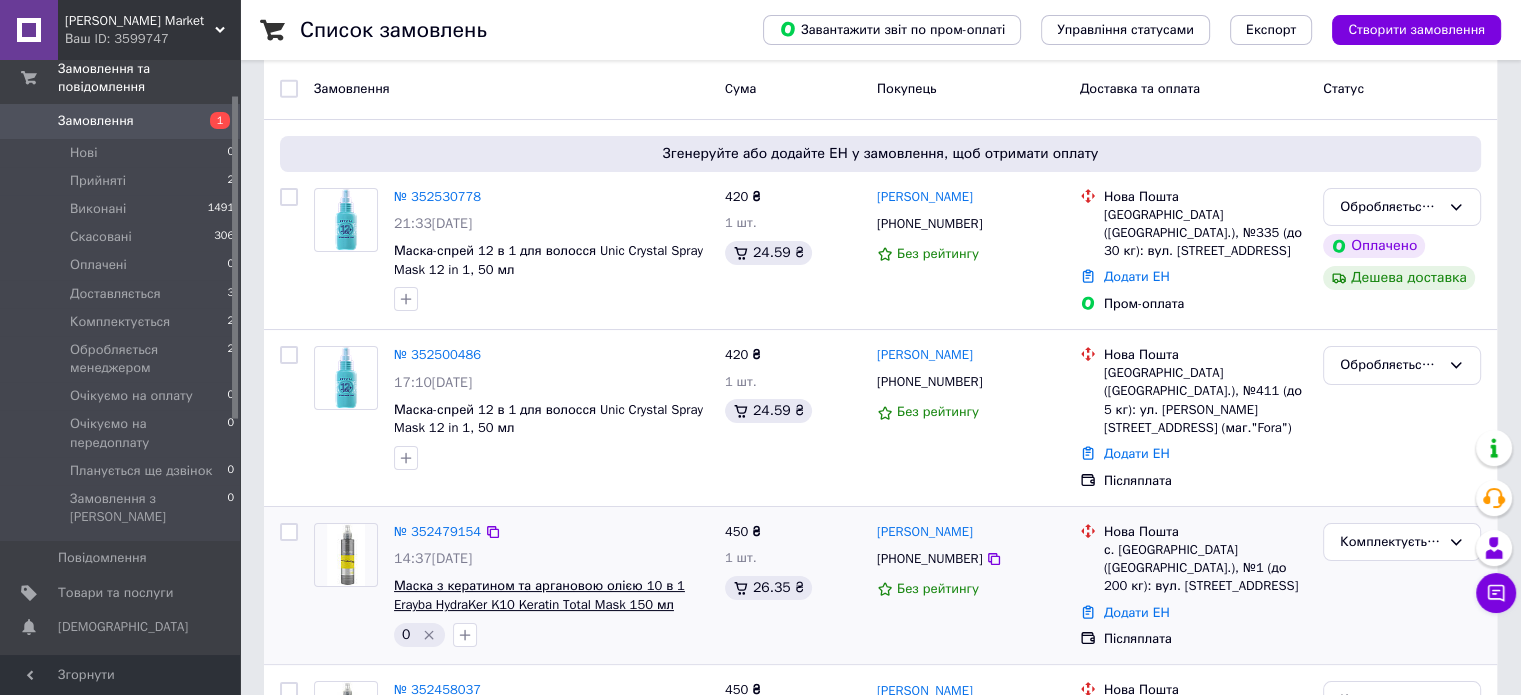click on "Маска з кератином та аргановою олією 10 в 1 Erayba HydraKer K10 Keratin Total Mask 150 мл" at bounding box center (539, 595) 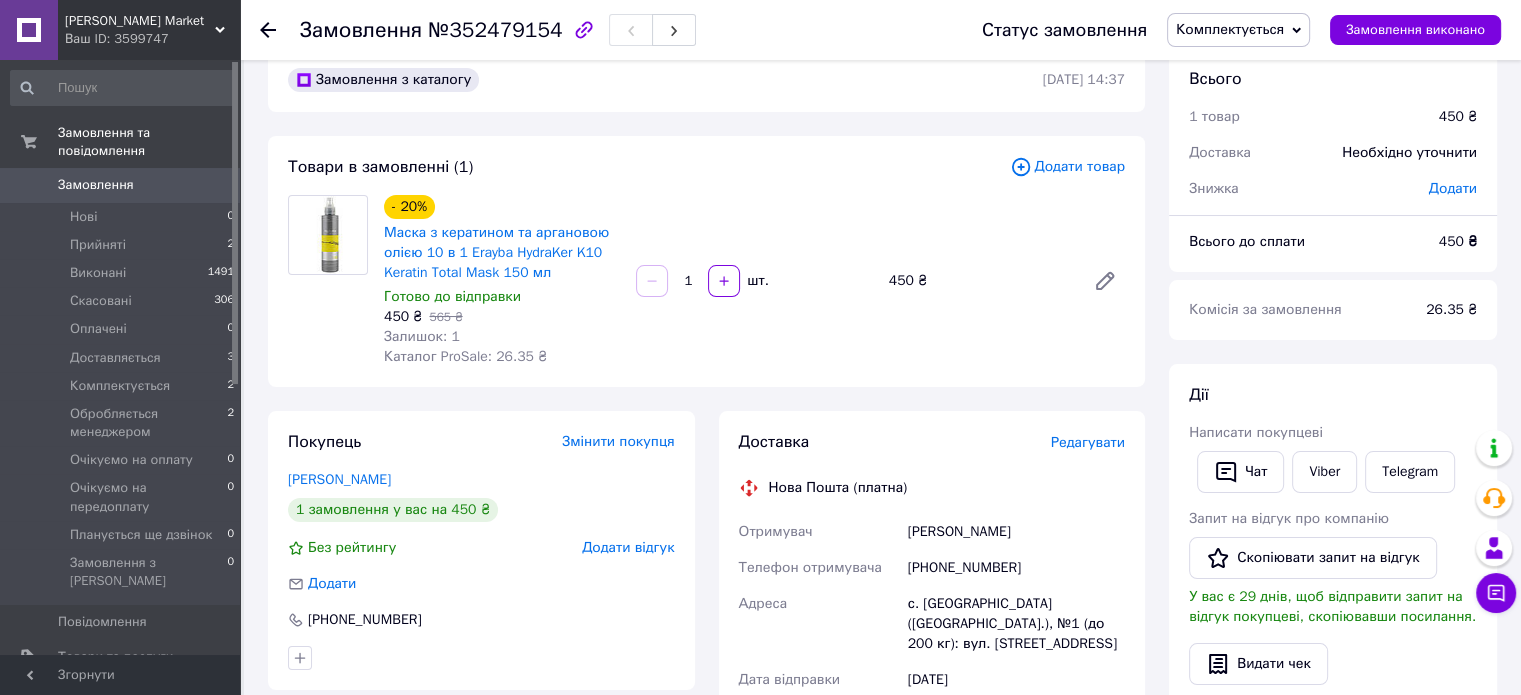 scroll, scrollTop: 48, scrollLeft: 0, axis: vertical 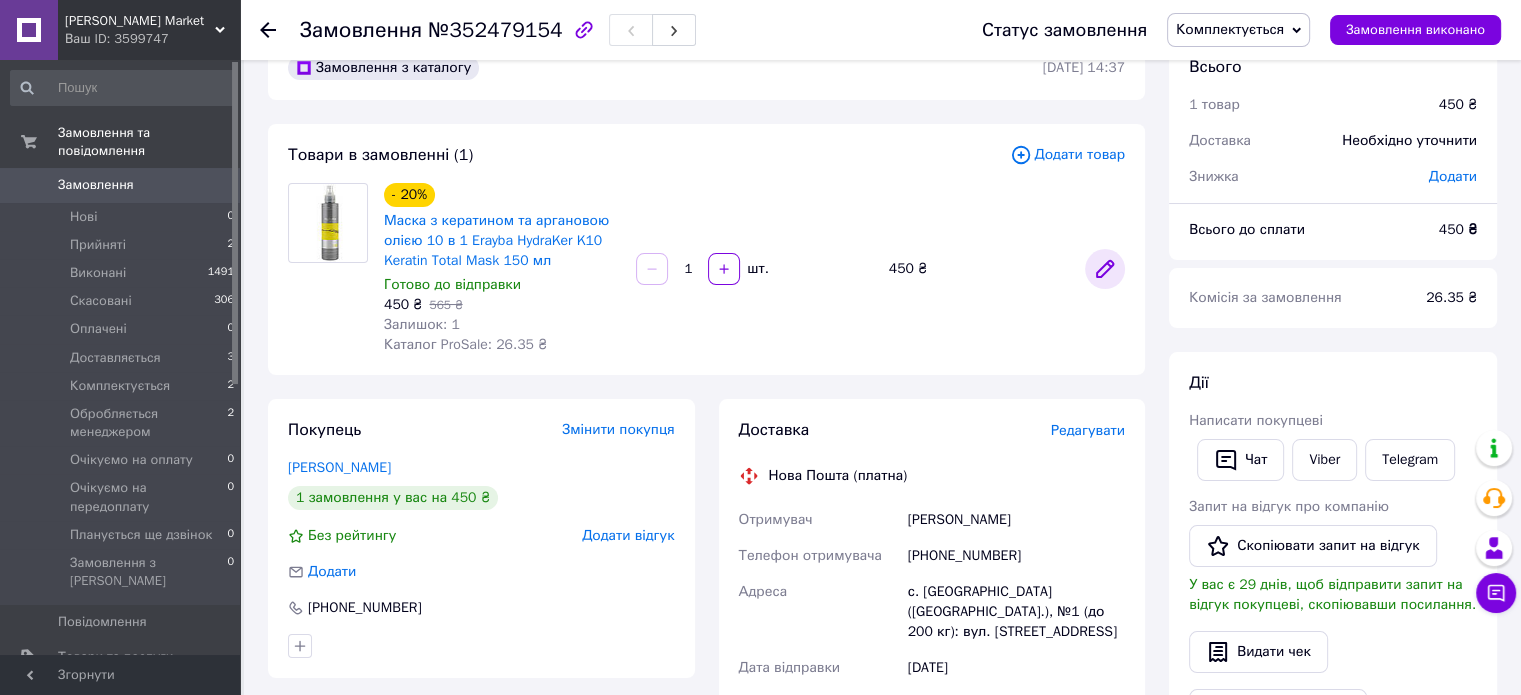 click 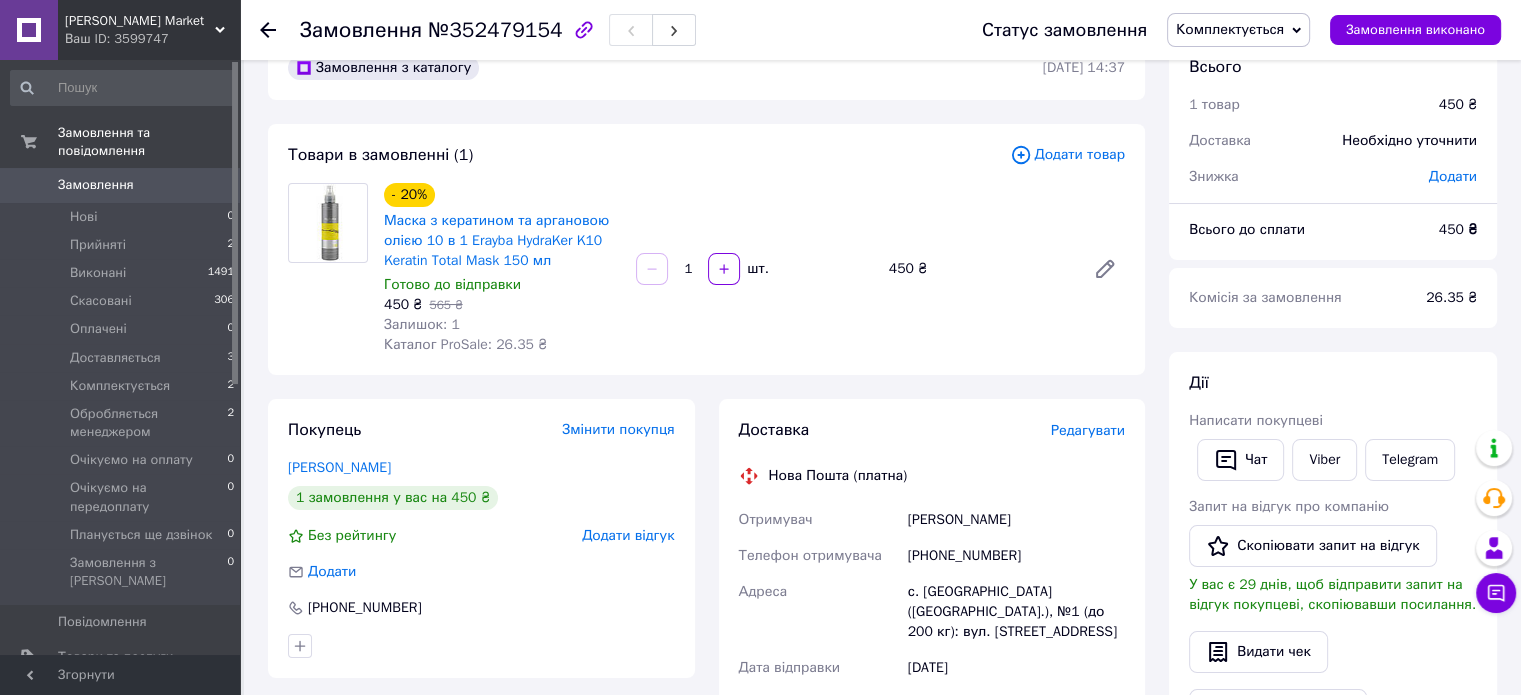 click 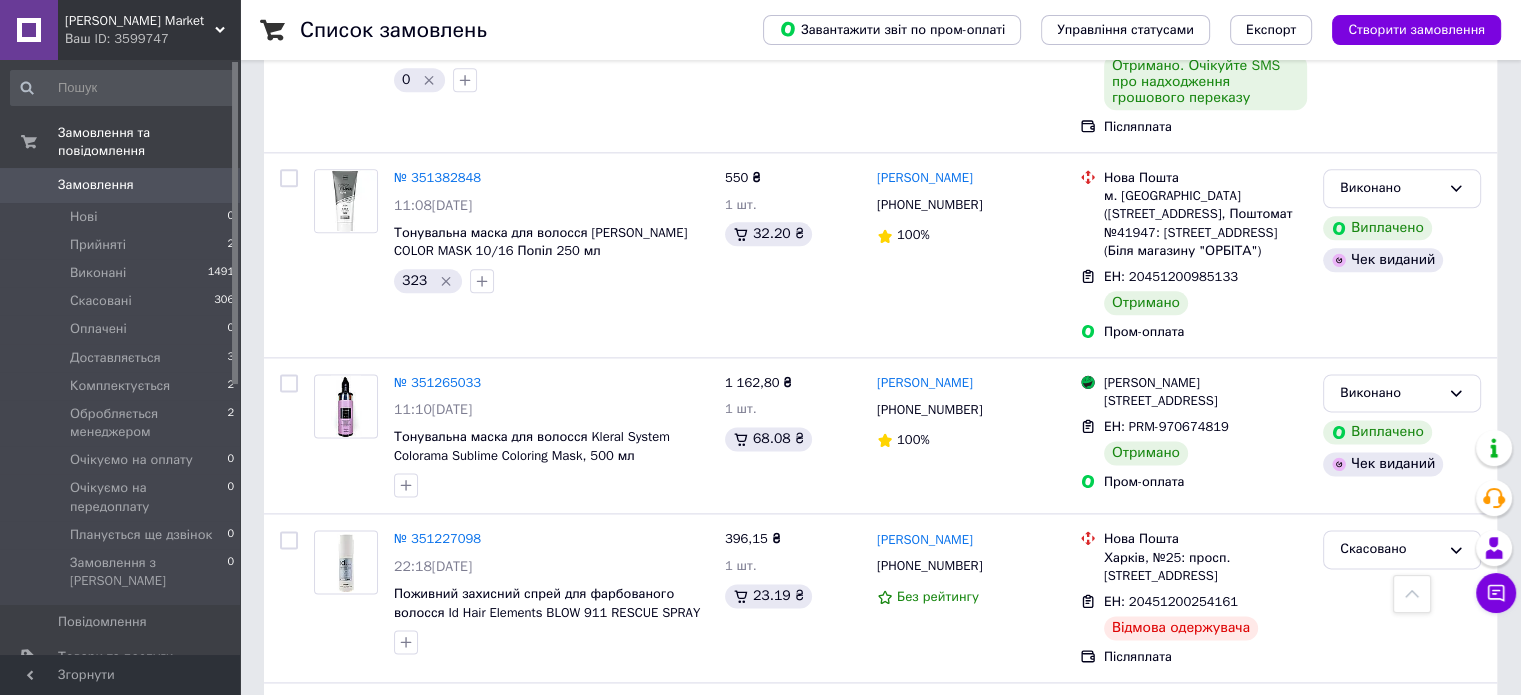 scroll, scrollTop: 2531, scrollLeft: 0, axis: vertical 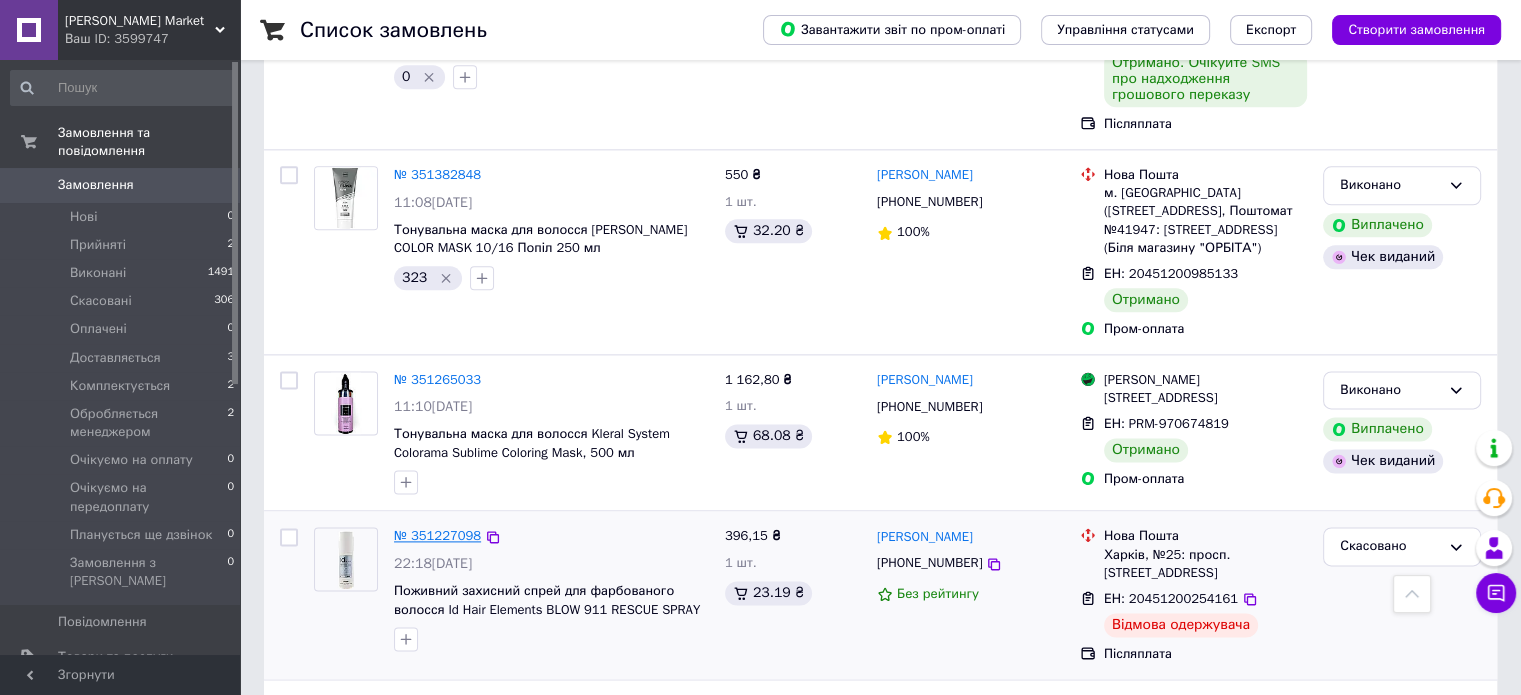 click on "№ 351227098" at bounding box center (437, 535) 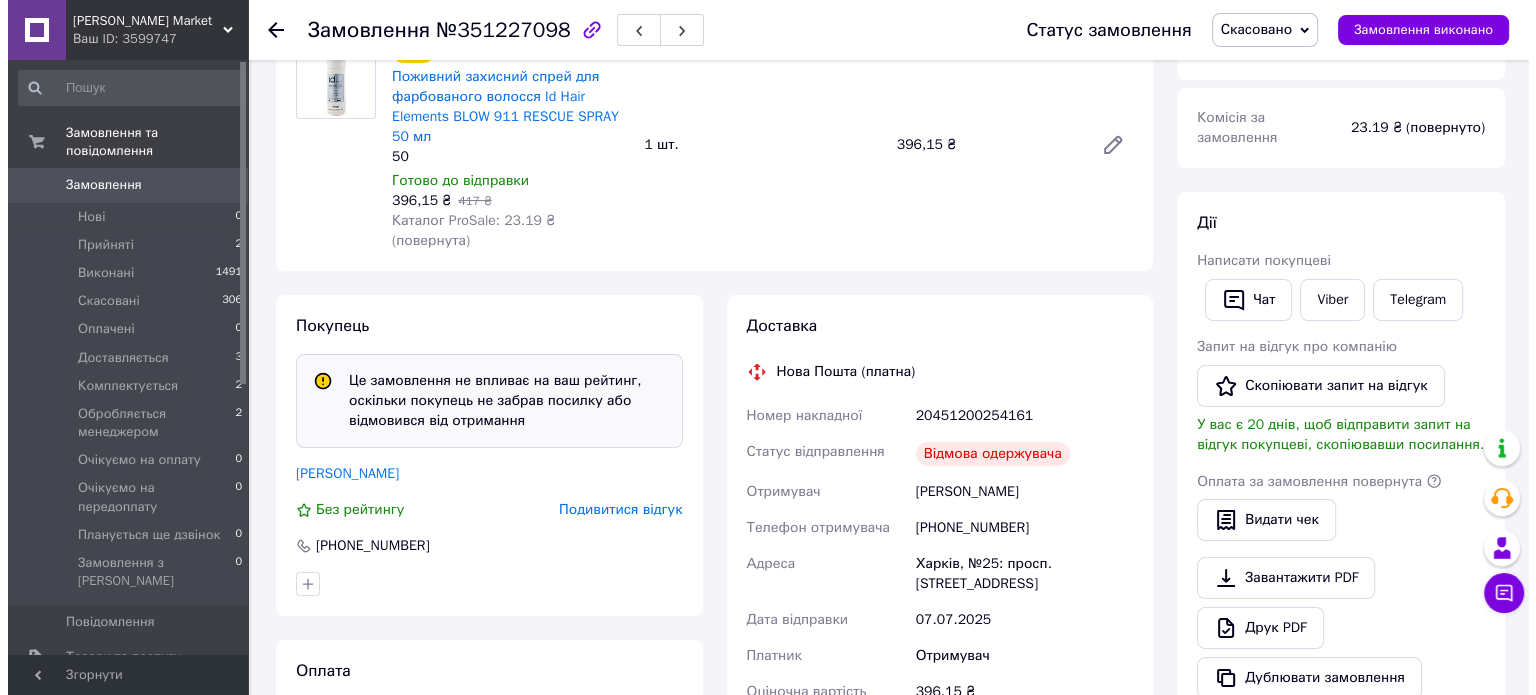scroll, scrollTop: 236, scrollLeft: 0, axis: vertical 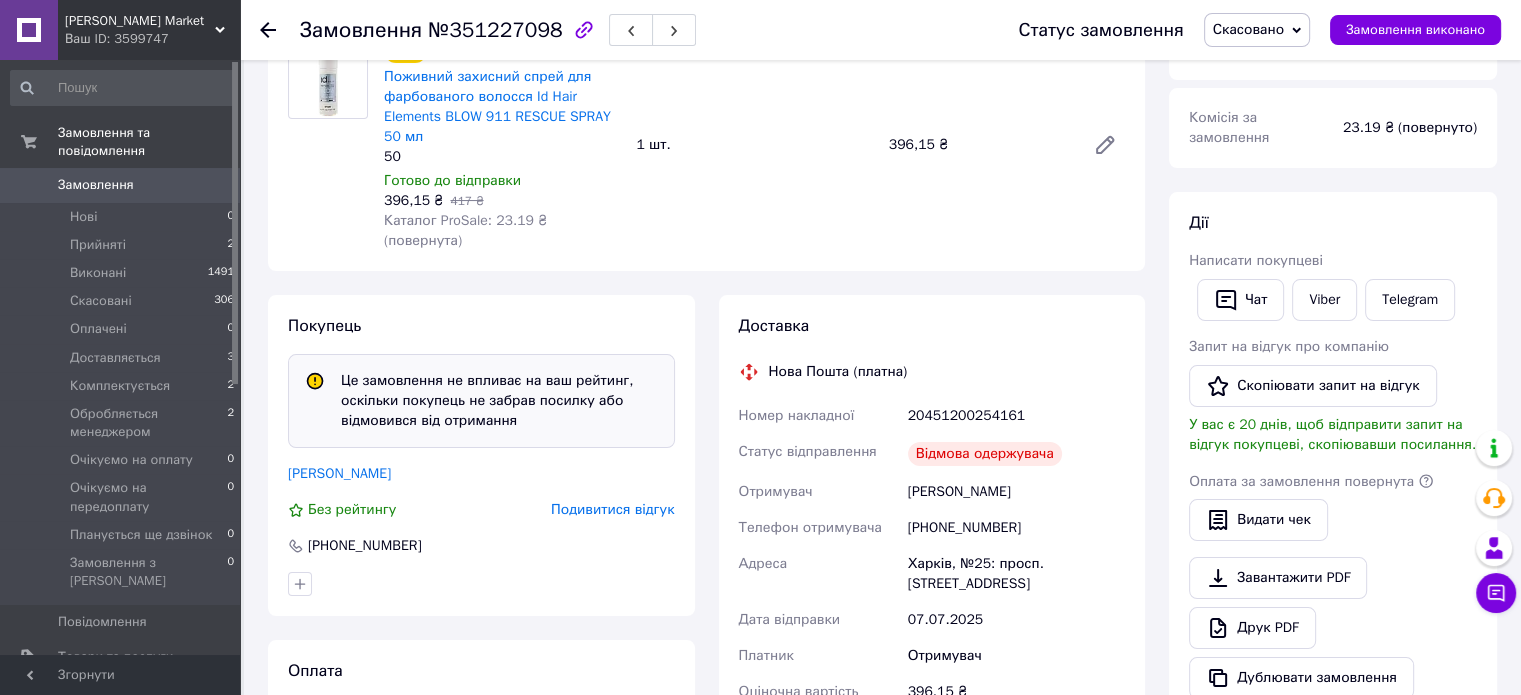 click on "Подивитися відгук" at bounding box center (612, 509) 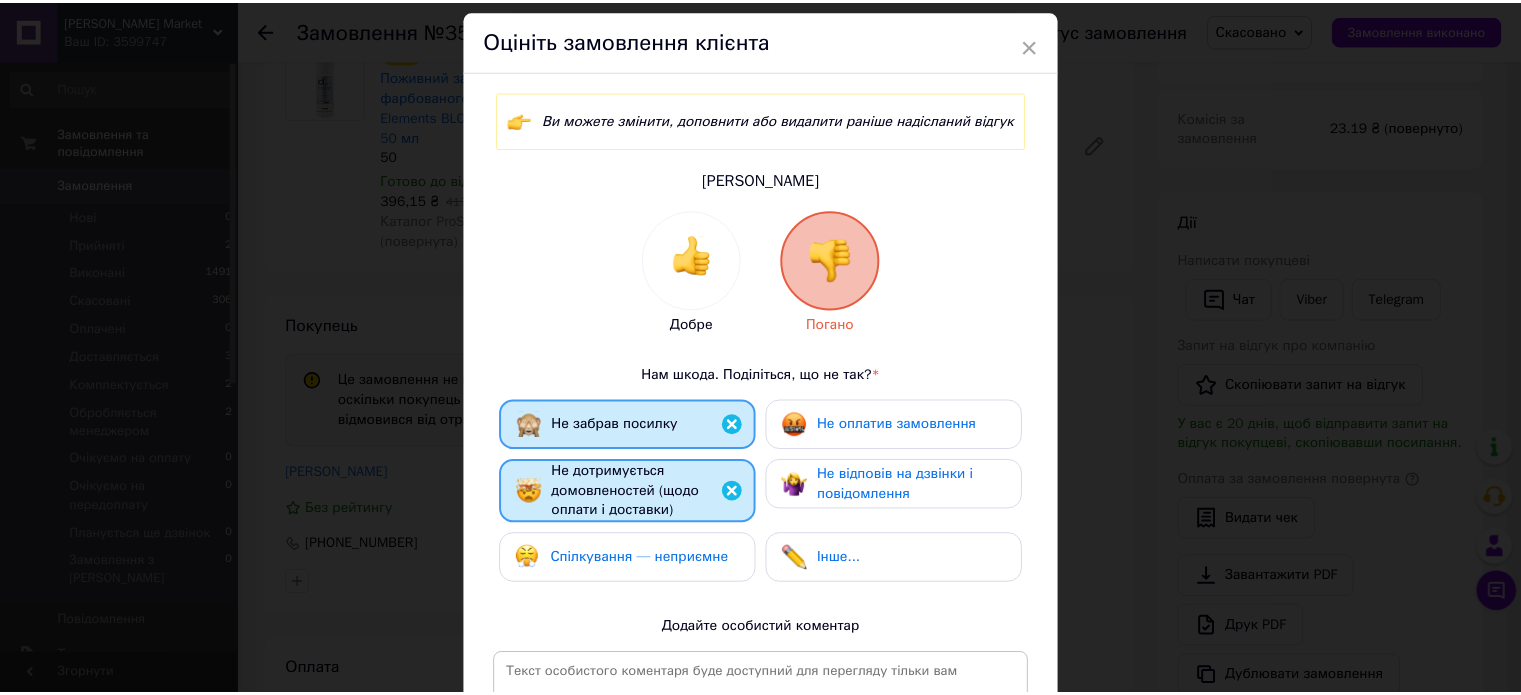 scroll, scrollTop: 52, scrollLeft: 0, axis: vertical 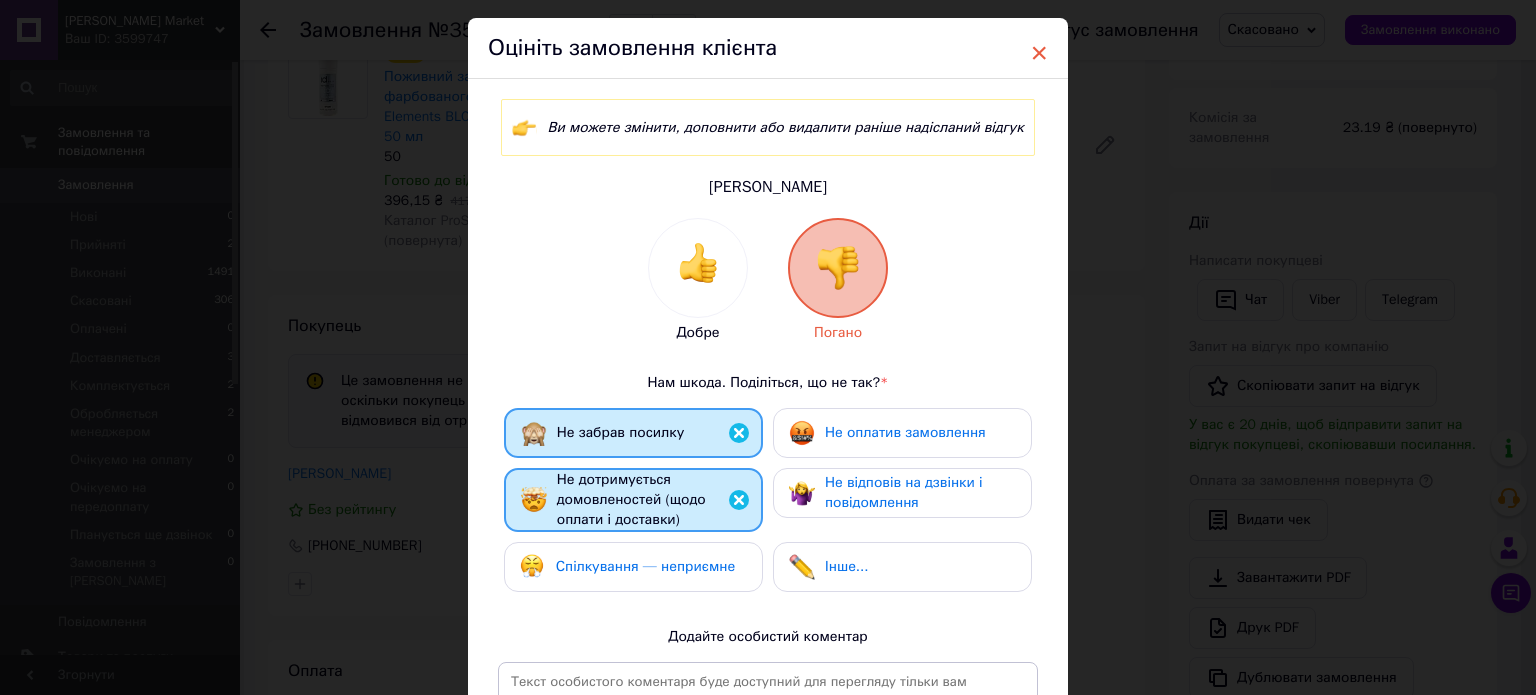 click on "×" at bounding box center [1039, 53] 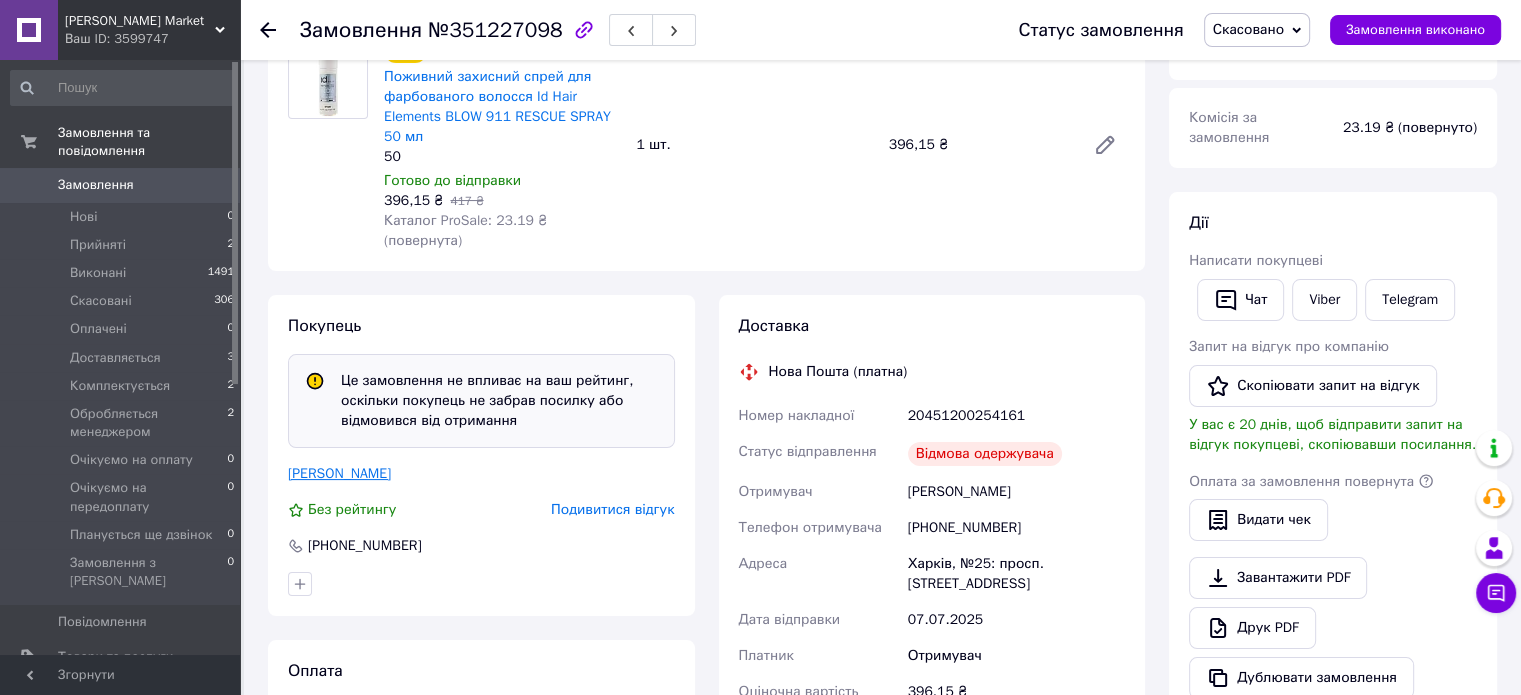 click on "[PERSON_NAME]" at bounding box center [339, 473] 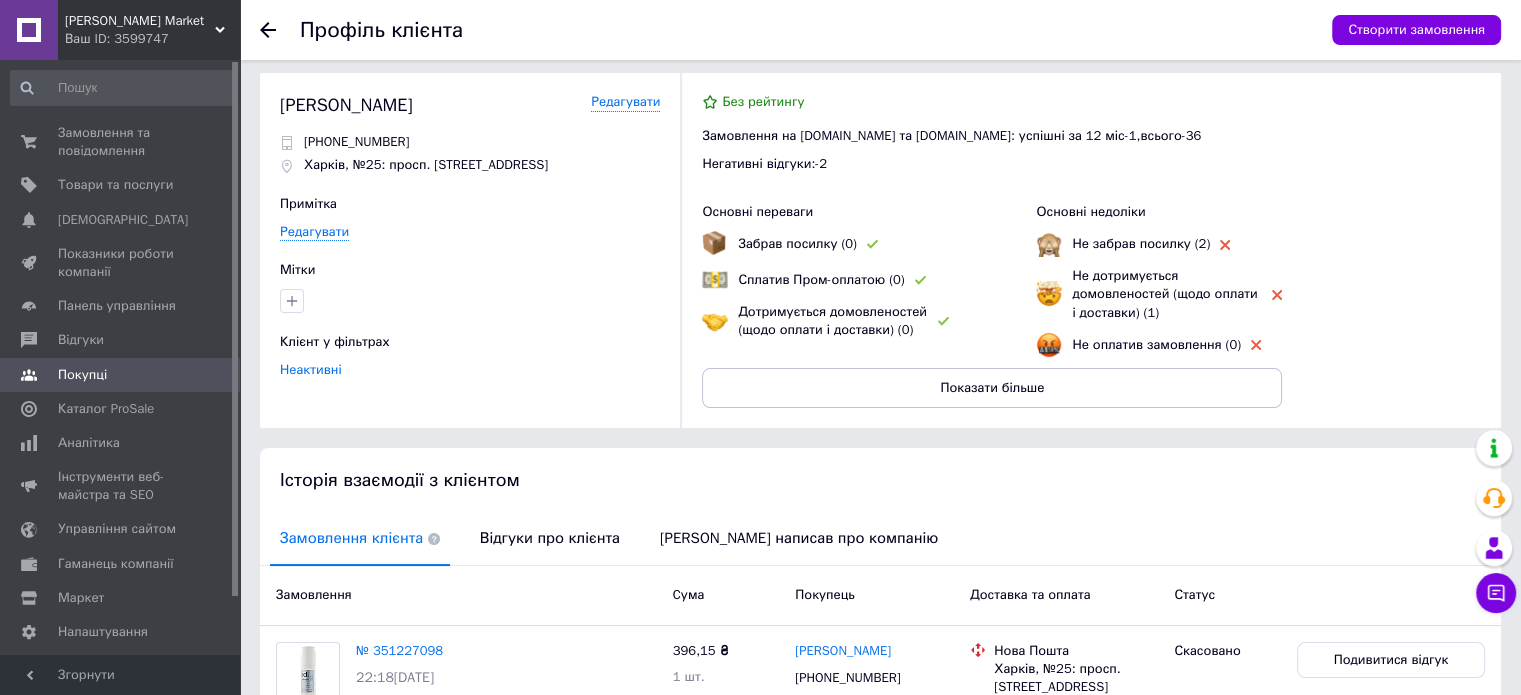 scroll, scrollTop: 0, scrollLeft: 0, axis: both 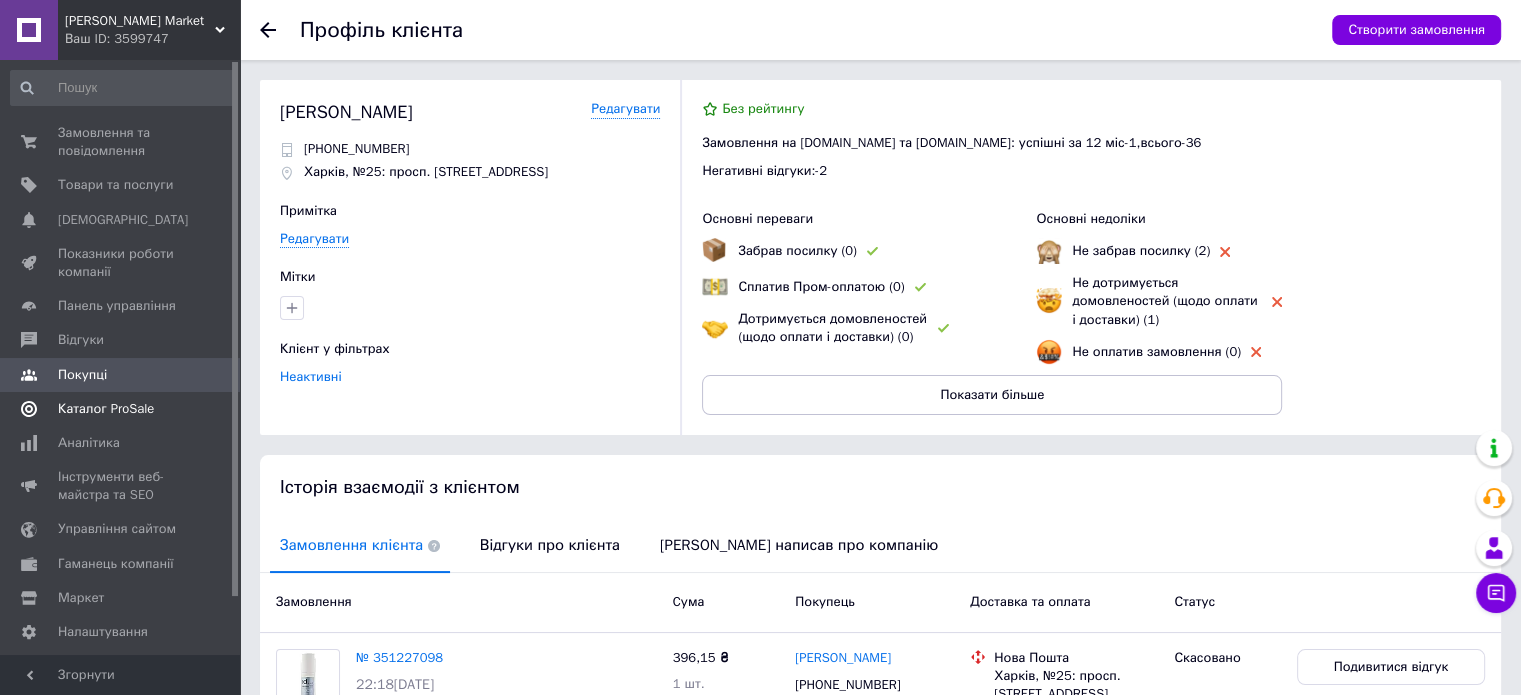 click on "Каталог ProSale" at bounding box center (106, 409) 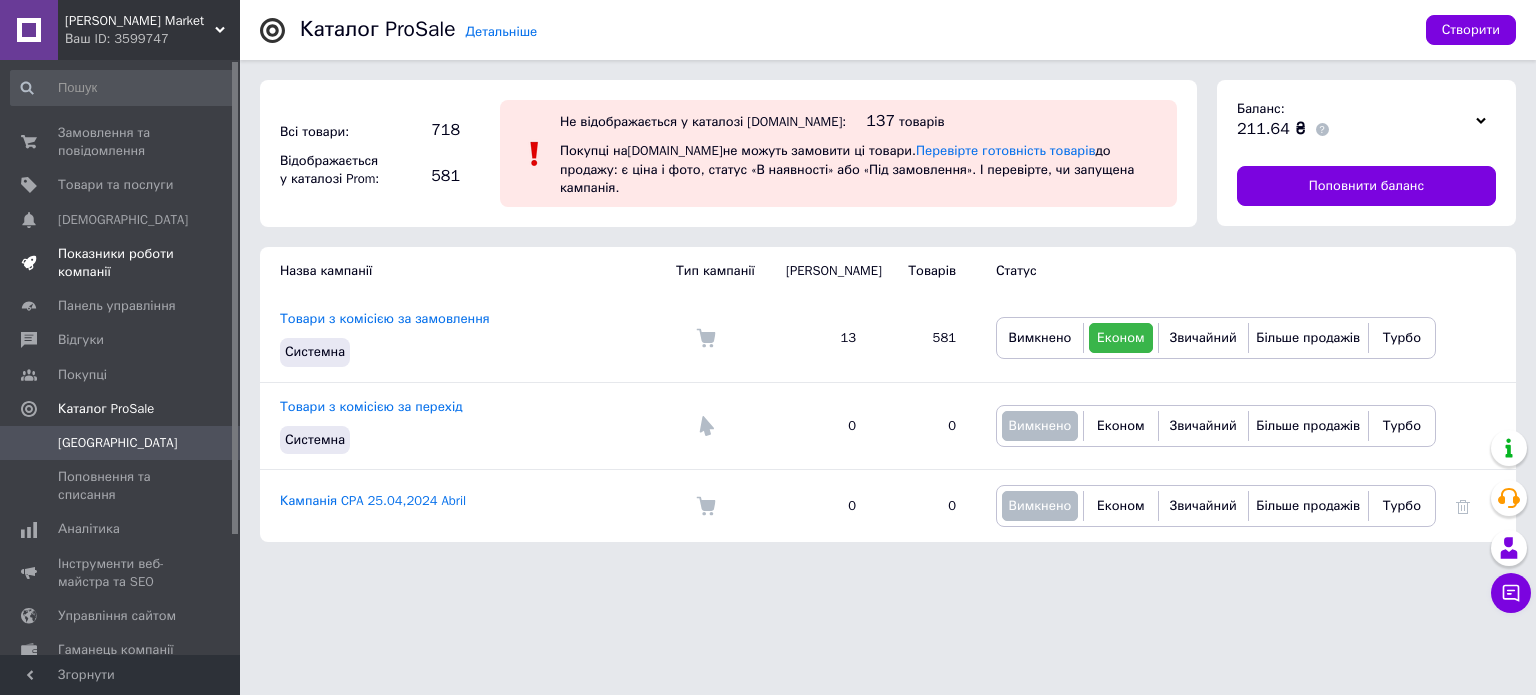 click on "Показники роботи компанії" at bounding box center (121, 263) 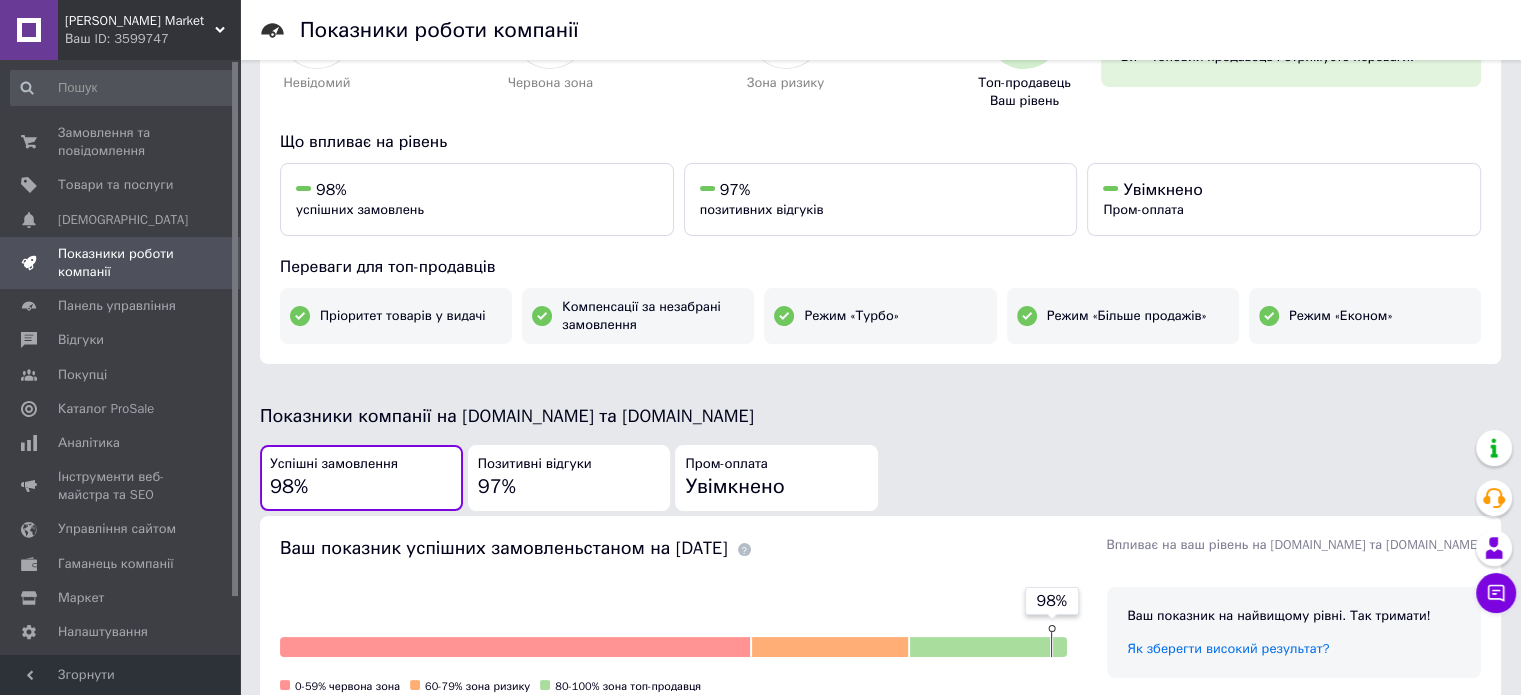 scroll, scrollTop: 0, scrollLeft: 0, axis: both 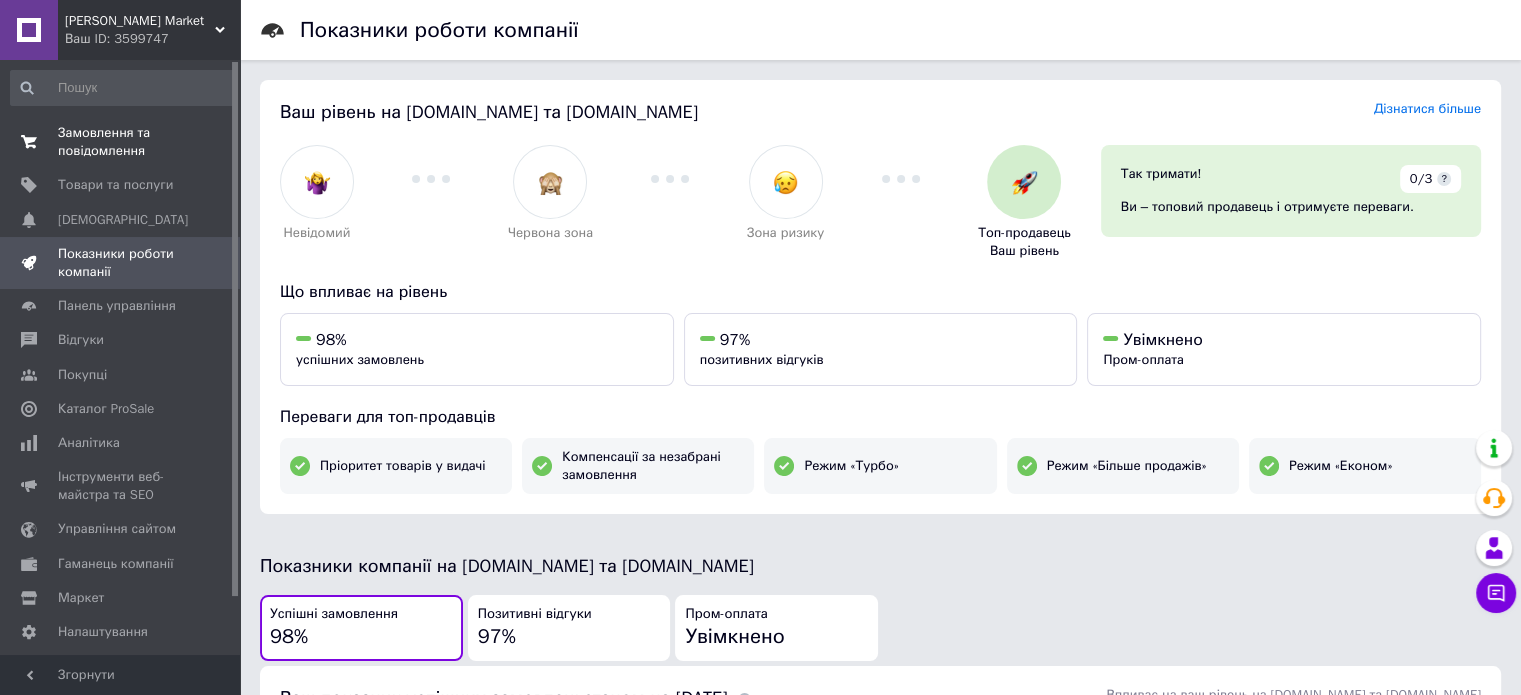 click on "Замовлення та повідомлення" at bounding box center [121, 142] 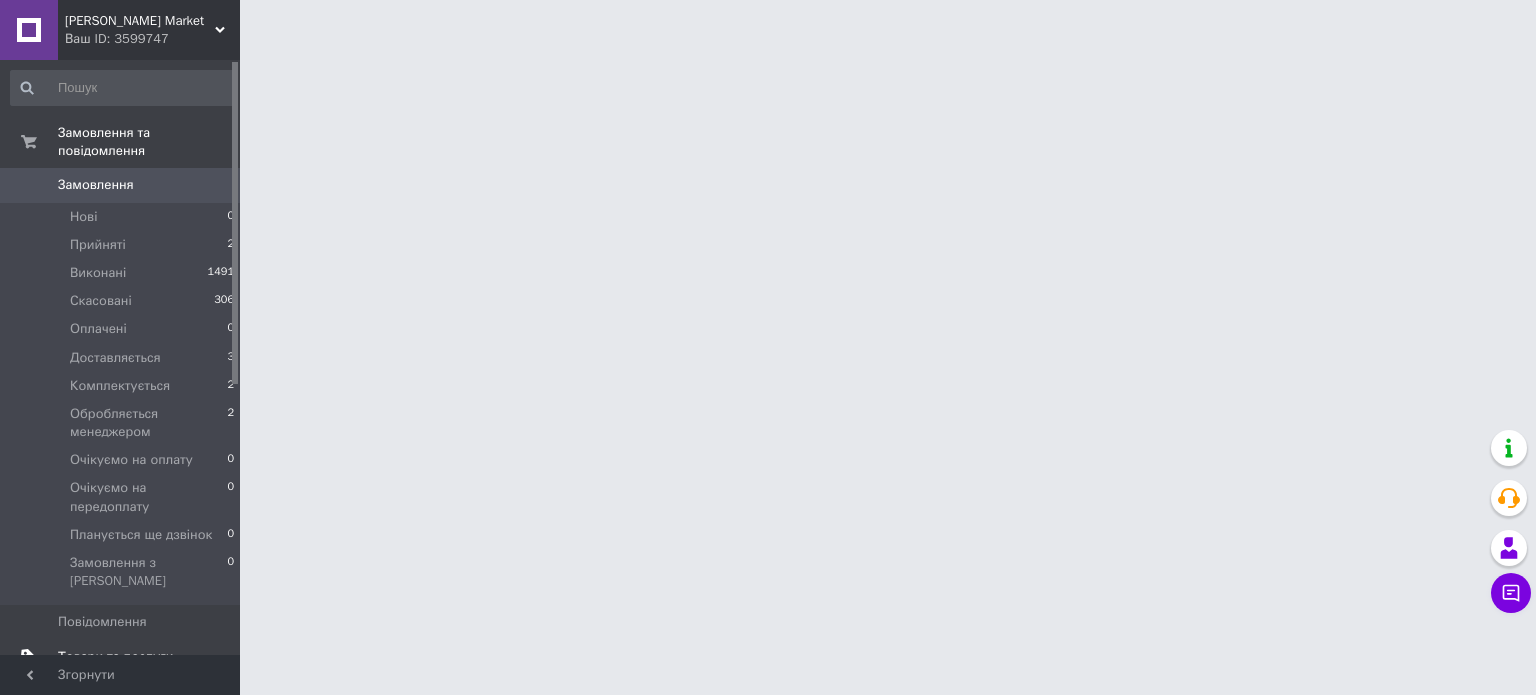 click on "Товари та послуги" at bounding box center [115, 657] 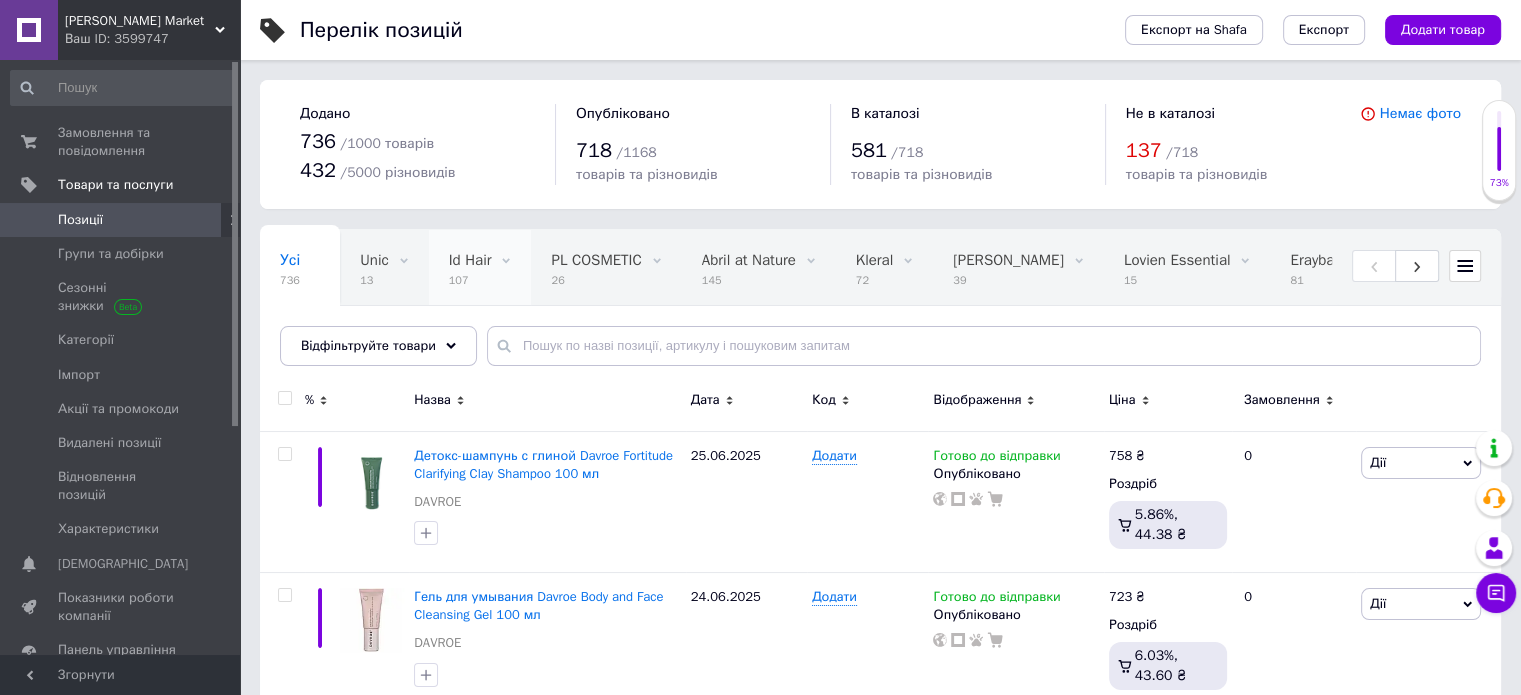 click on "Id Hair 107" at bounding box center [480, 268] 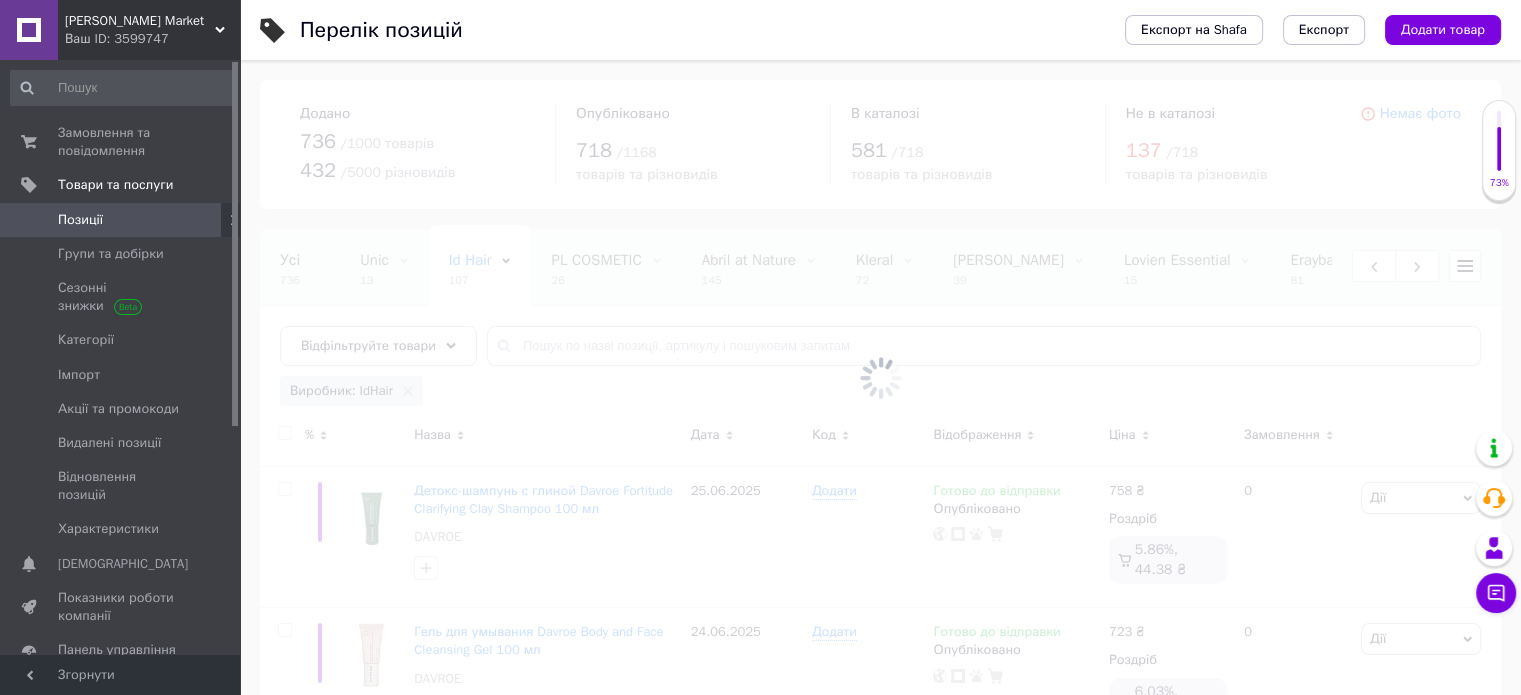 scroll, scrollTop: 0, scrollLeft: 178, axis: horizontal 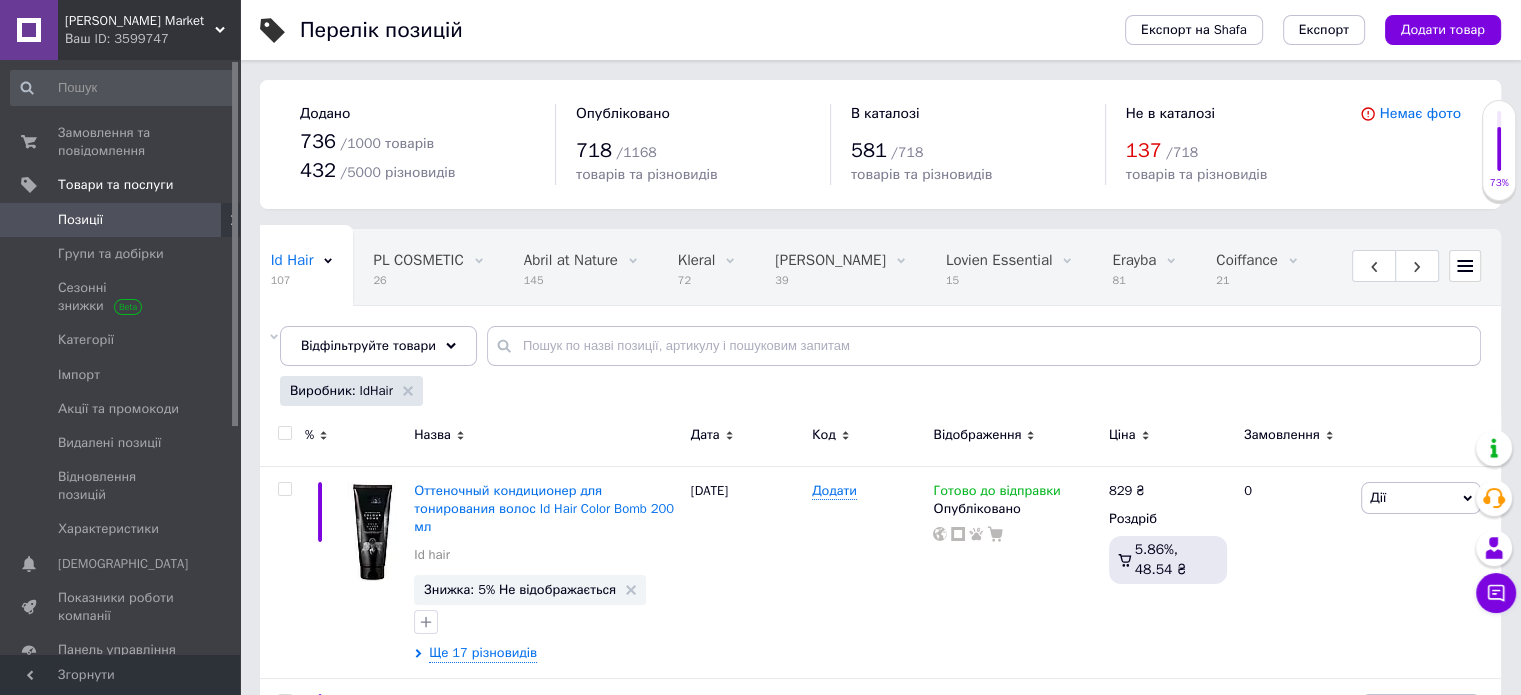 click at bounding box center [284, 433] 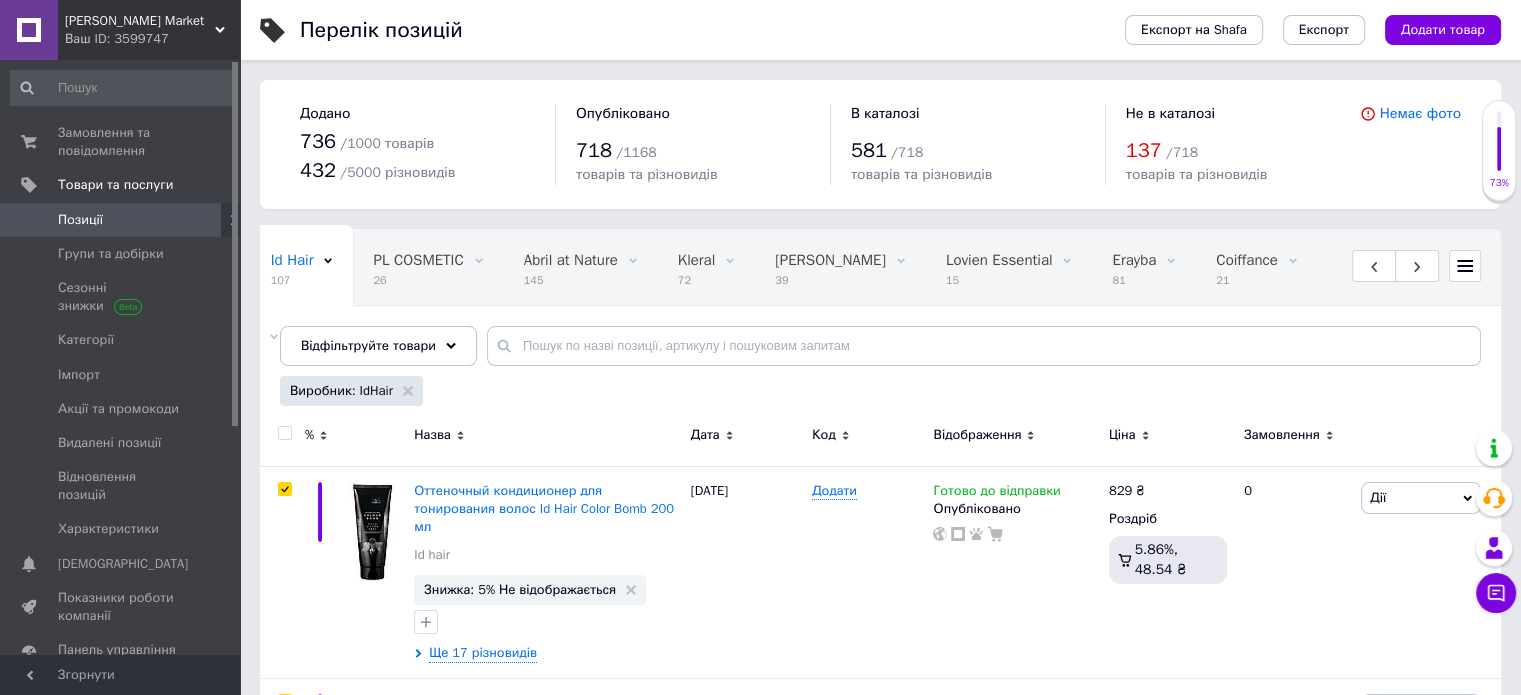 checkbox on "true" 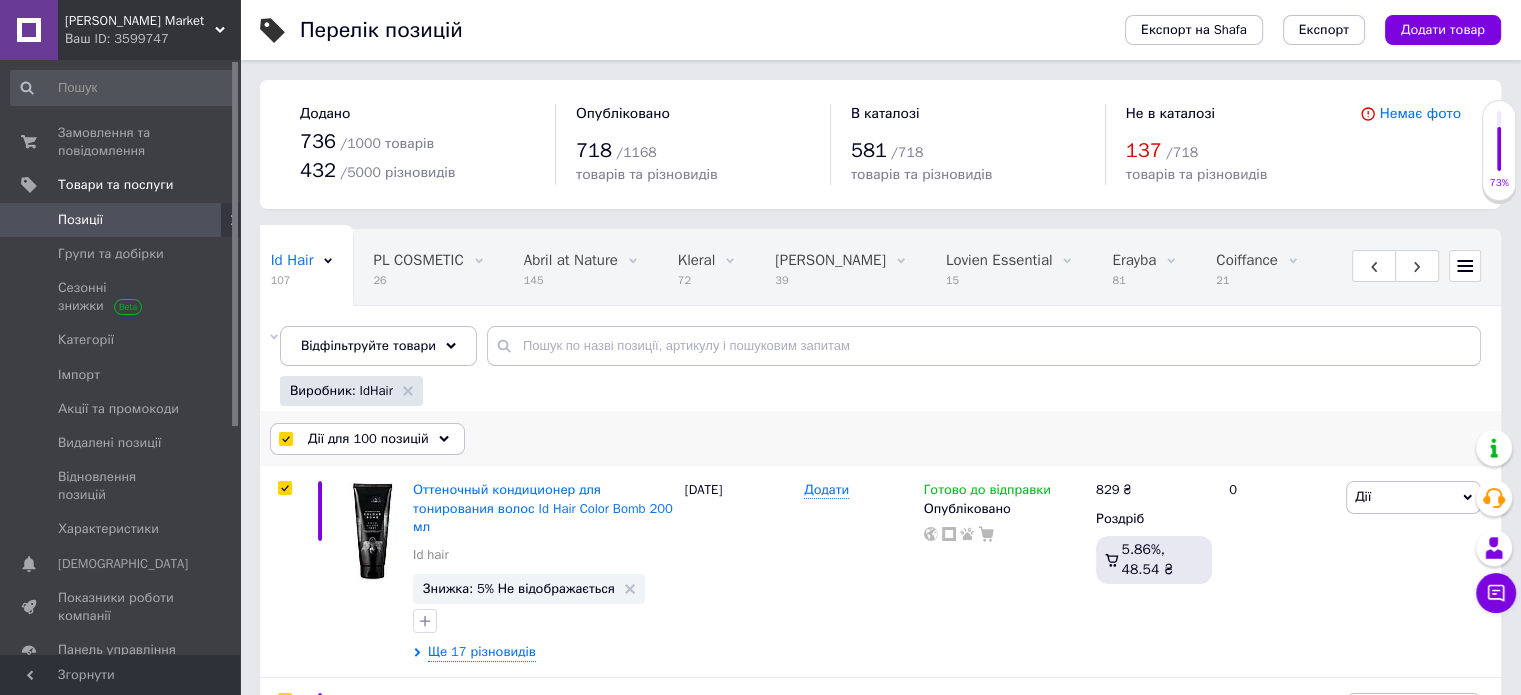 click on "Дії для 100 позицій" at bounding box center (368, 439) 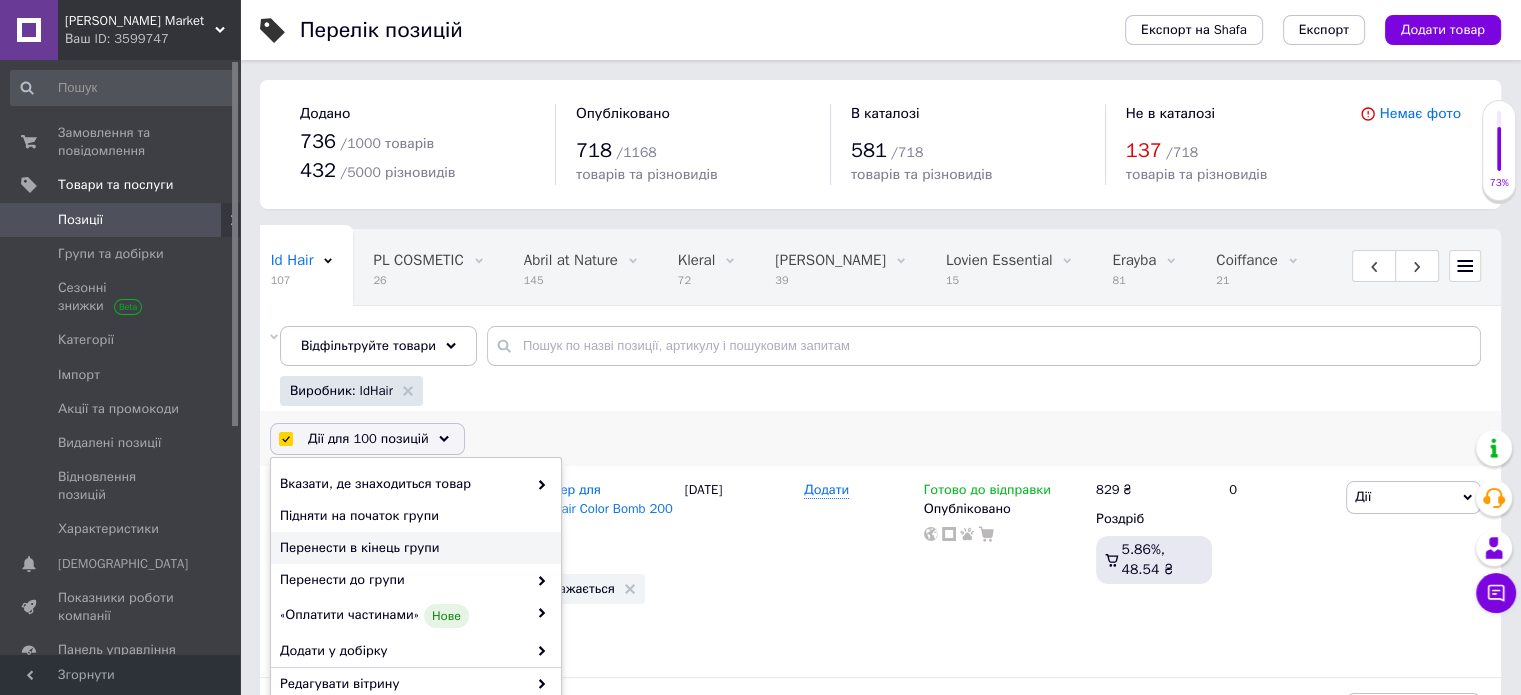 scroll, scrollTop: 228, scrollLeft: 0, axis: vertical 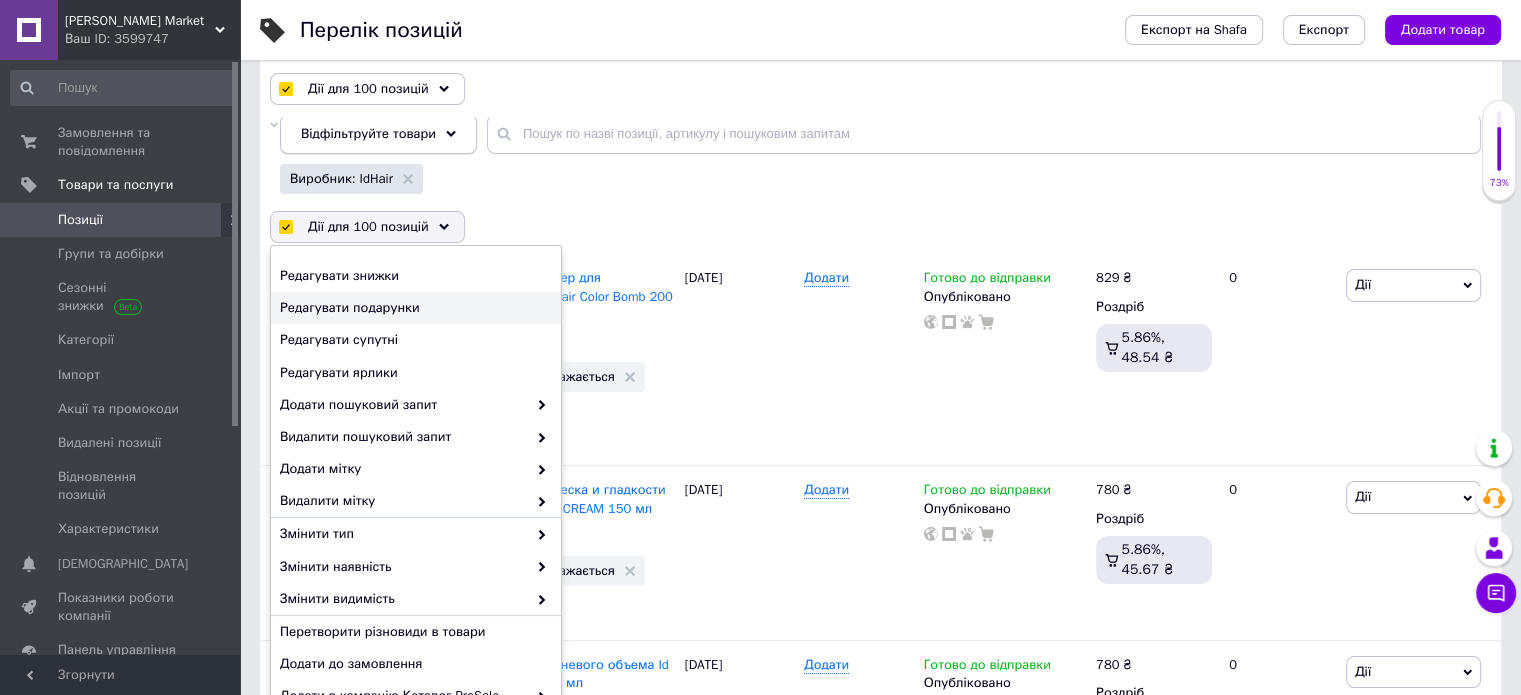 click on "Відфільтруйте товари" at bounding box center [368, 133] 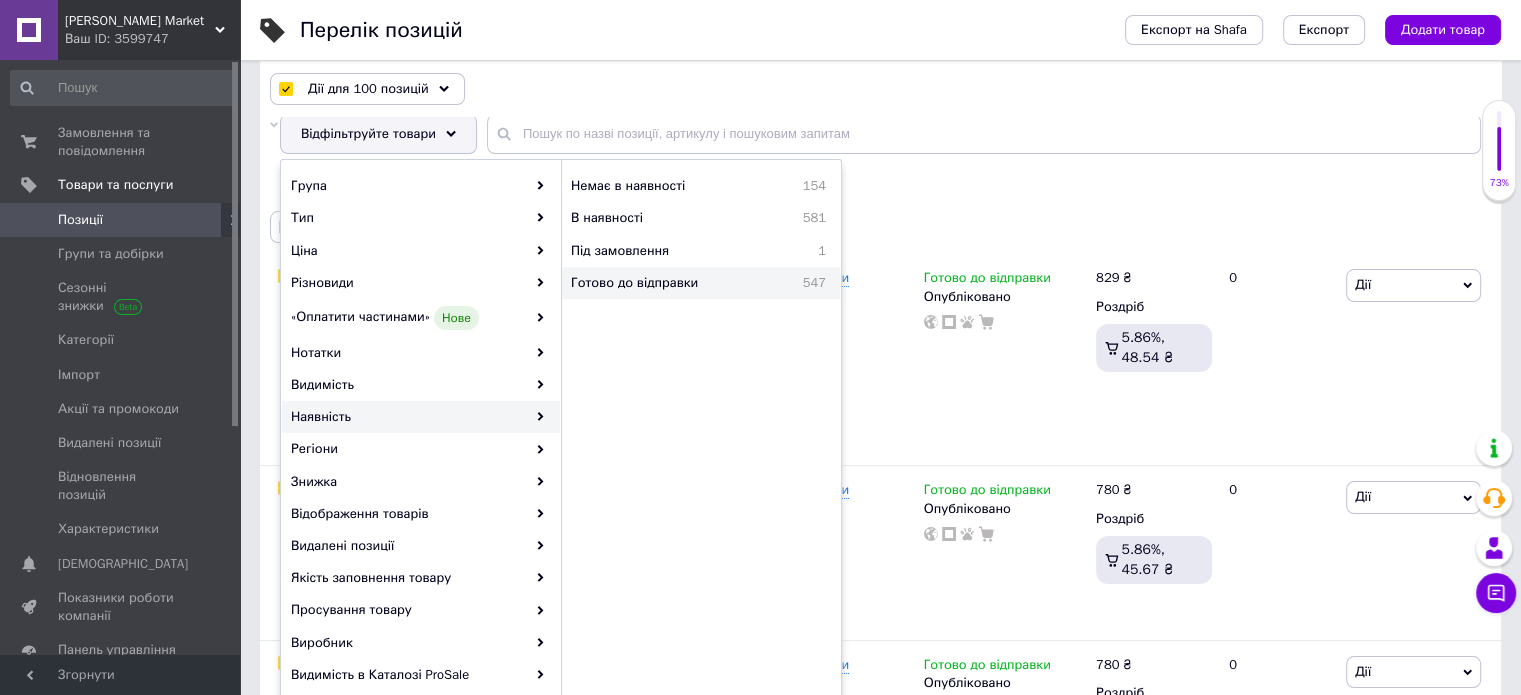 click on "[PERSON_NAME] до відправки  547" at bounding box center (701, 283) 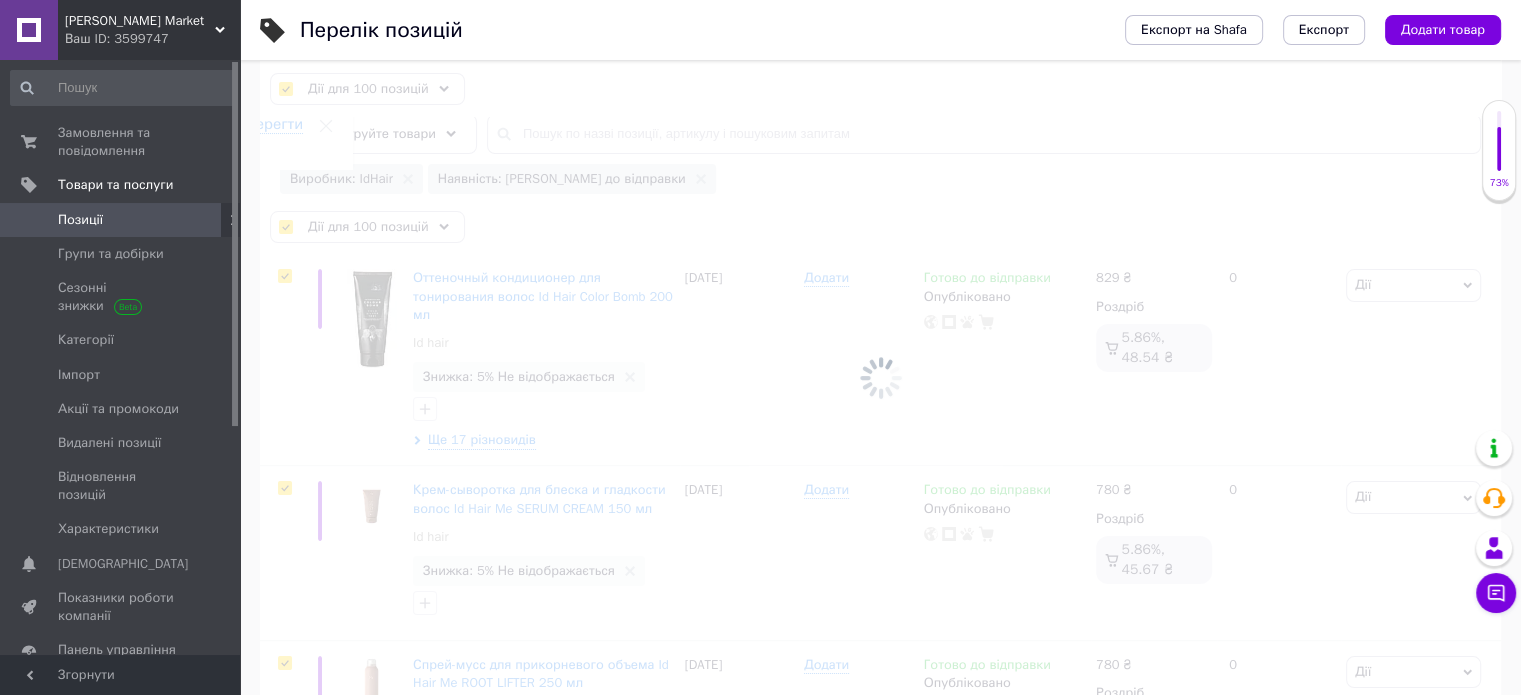 scroll, scrollTop: 0, scrollLeft: 1920, axis: horizontal 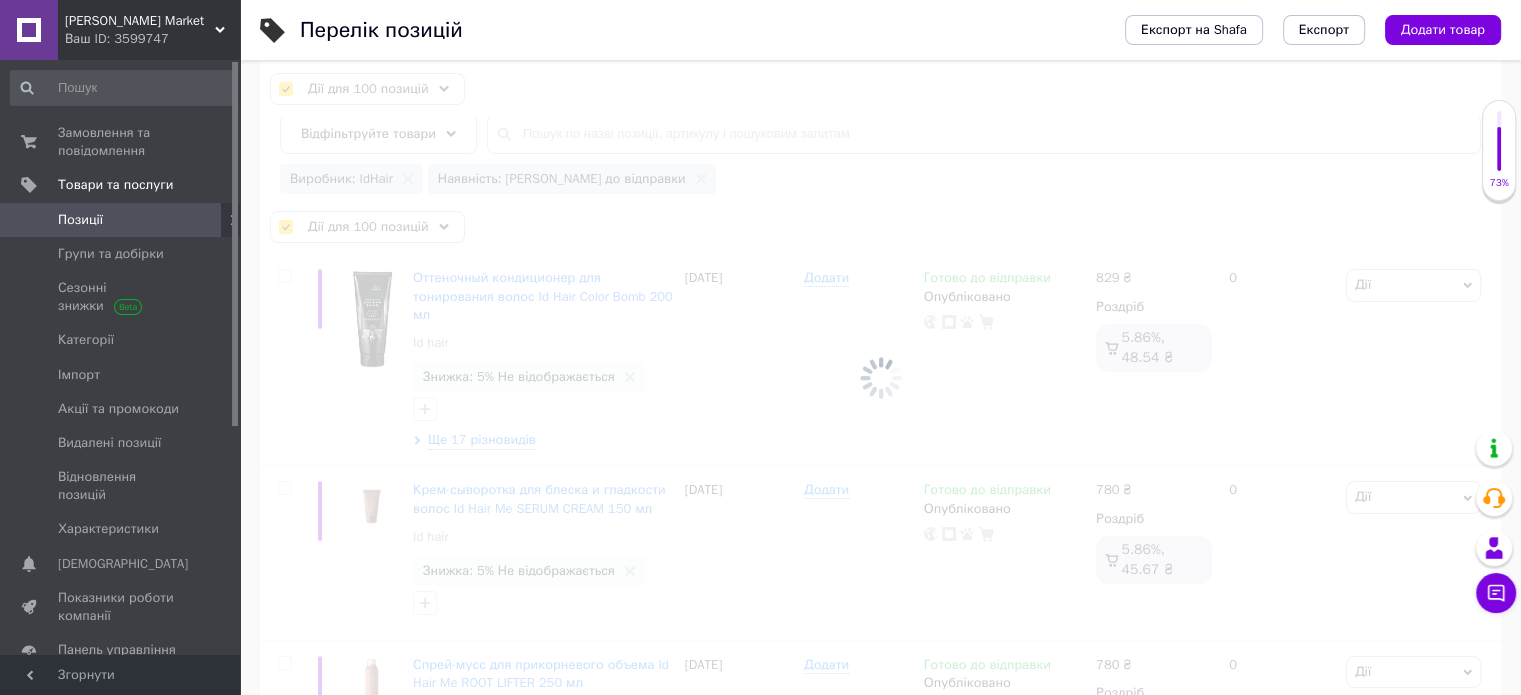checkbox on "false" 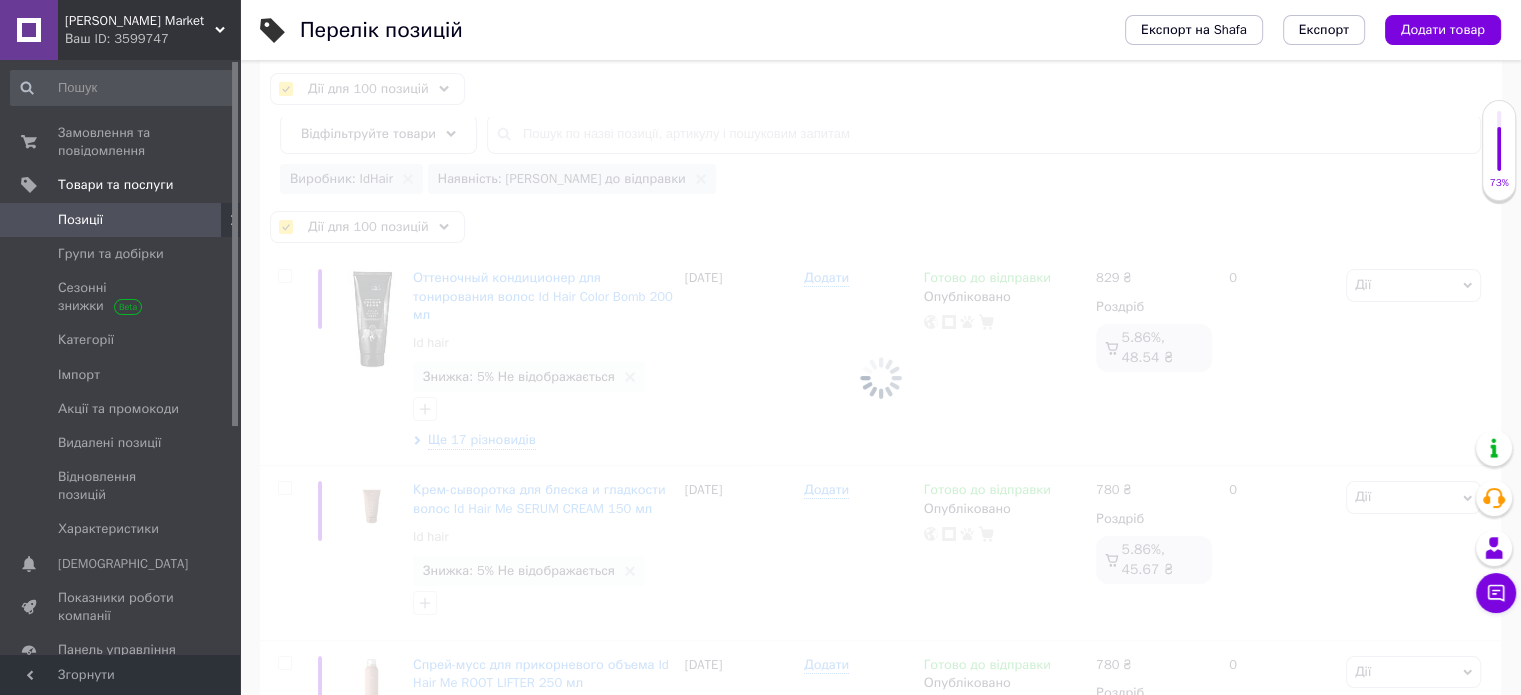 checkbox on "false" 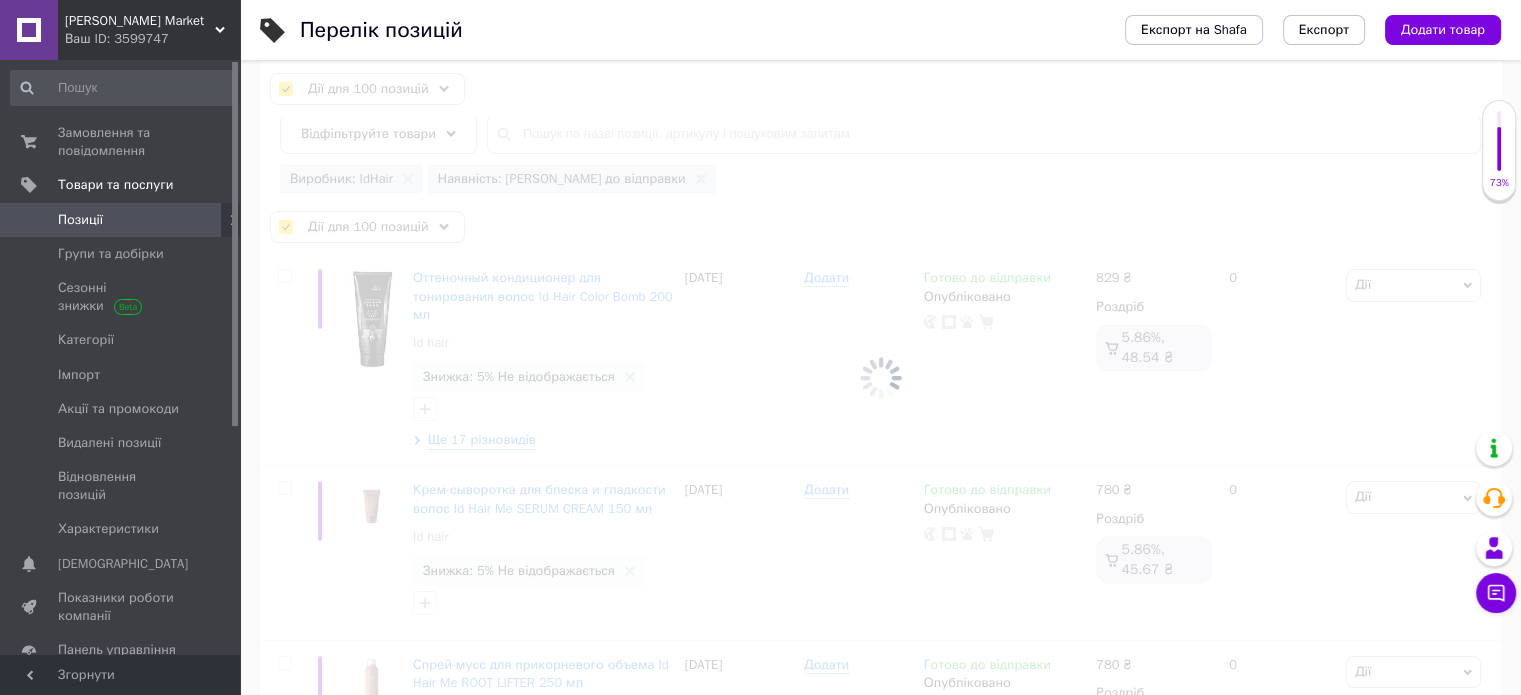 checkbox on "false" 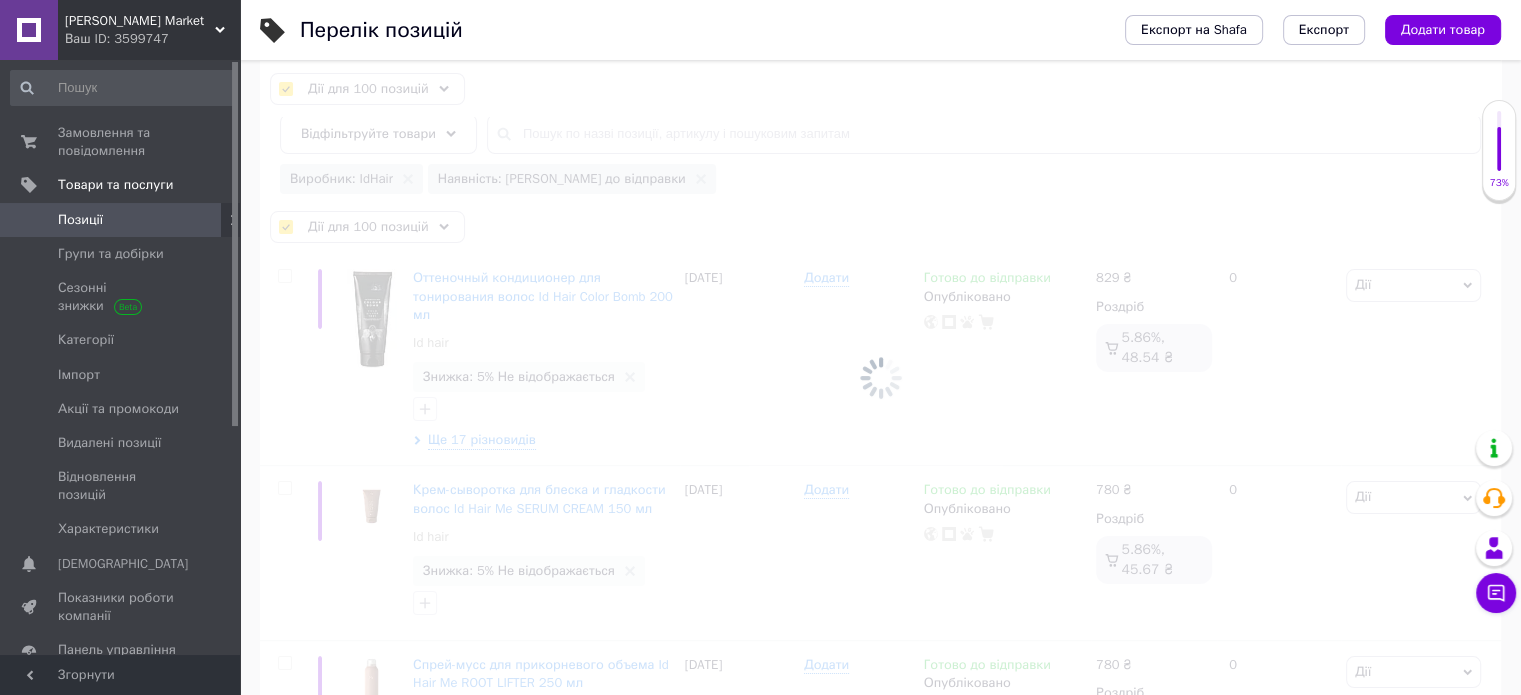 checkbox on "false" 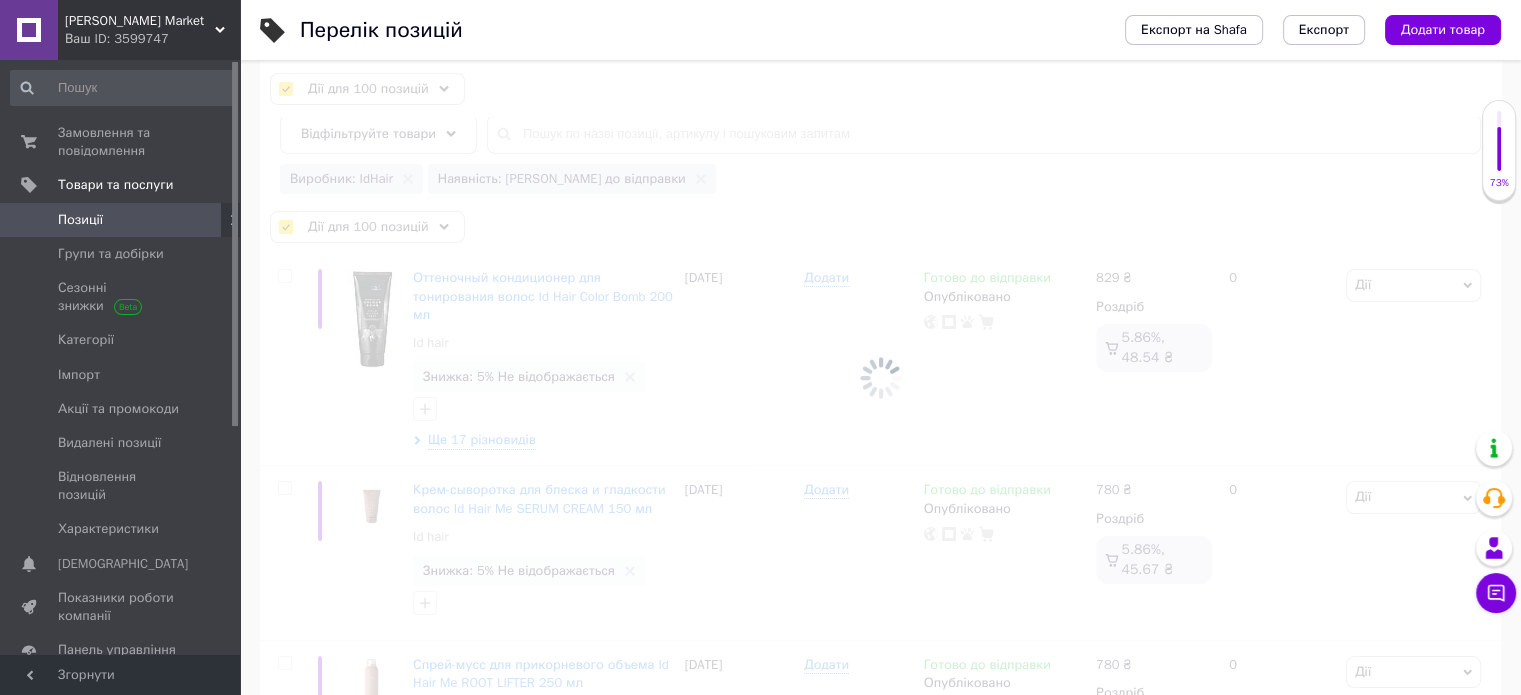 checkbox on "false" 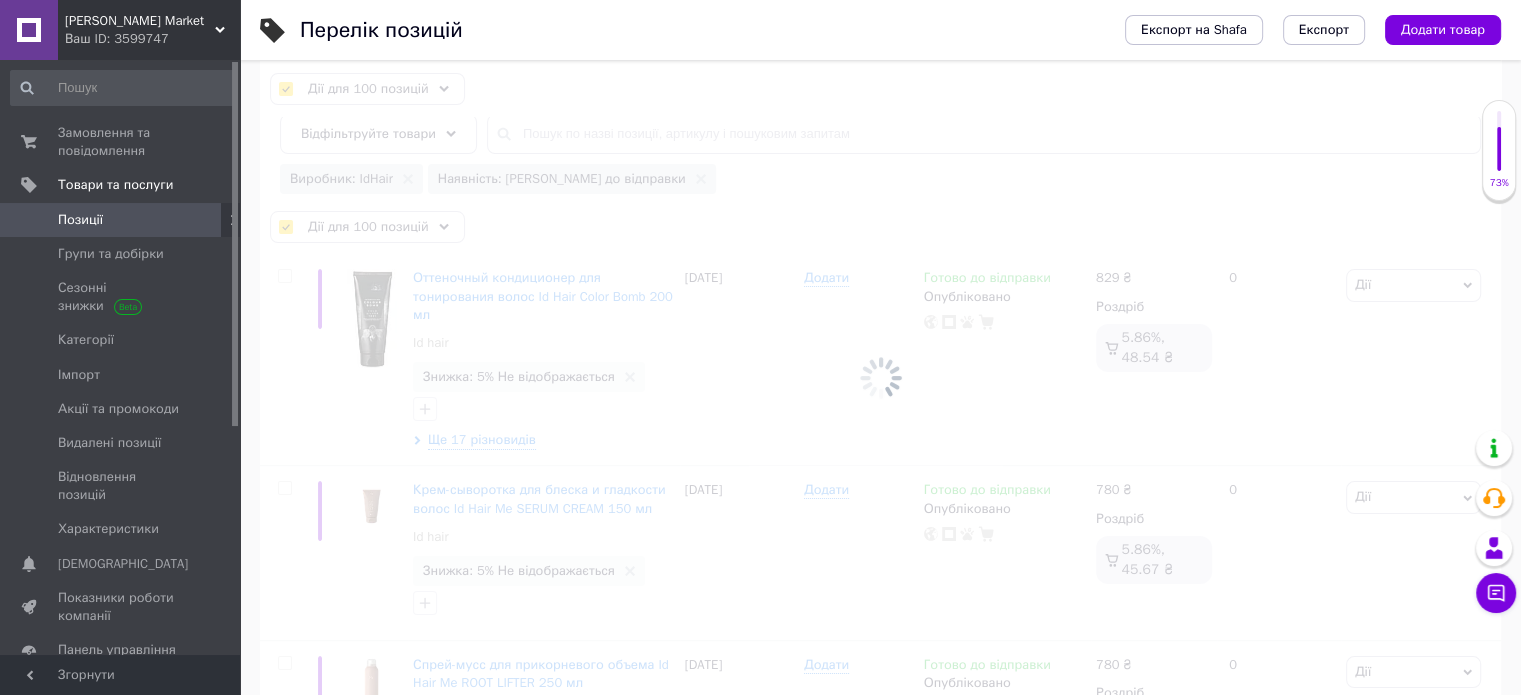 checkbox on "false" 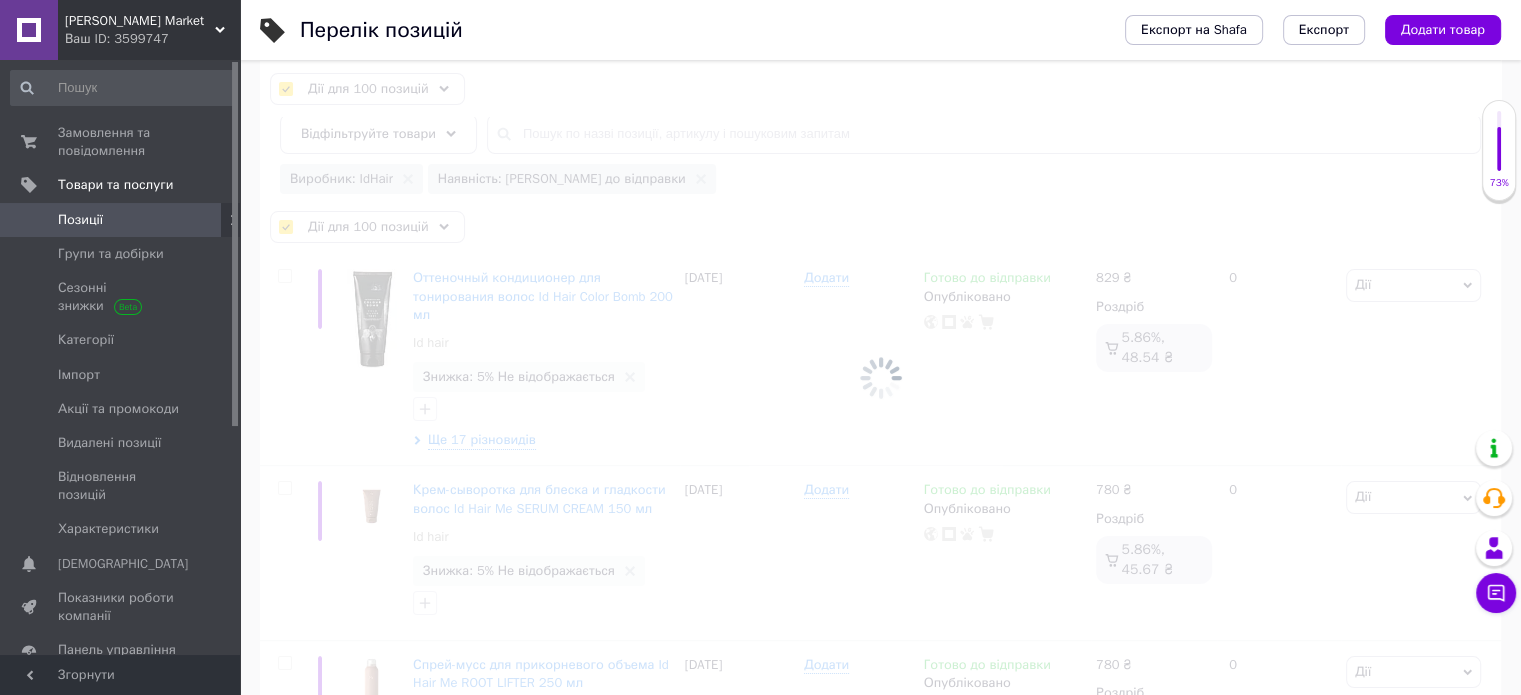 checkbox on "false" 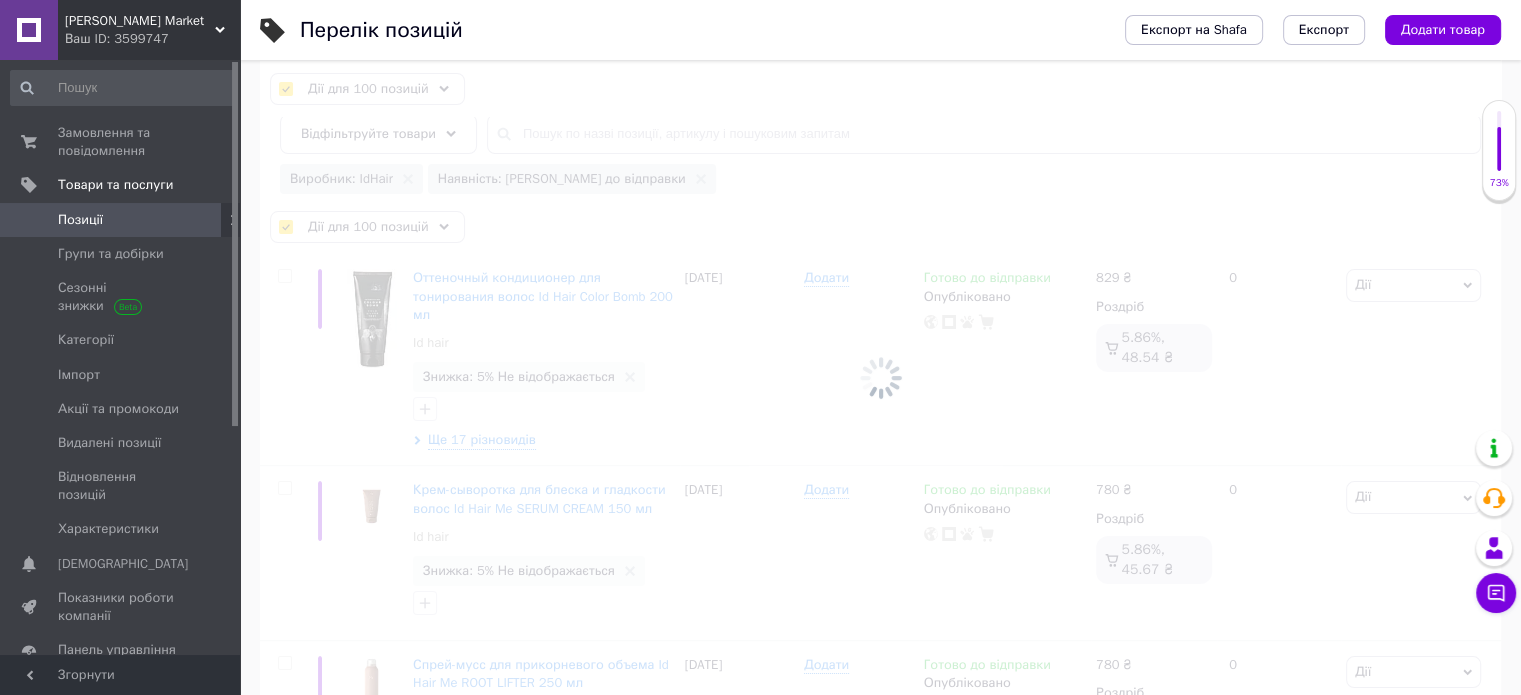 checkbox on "false" 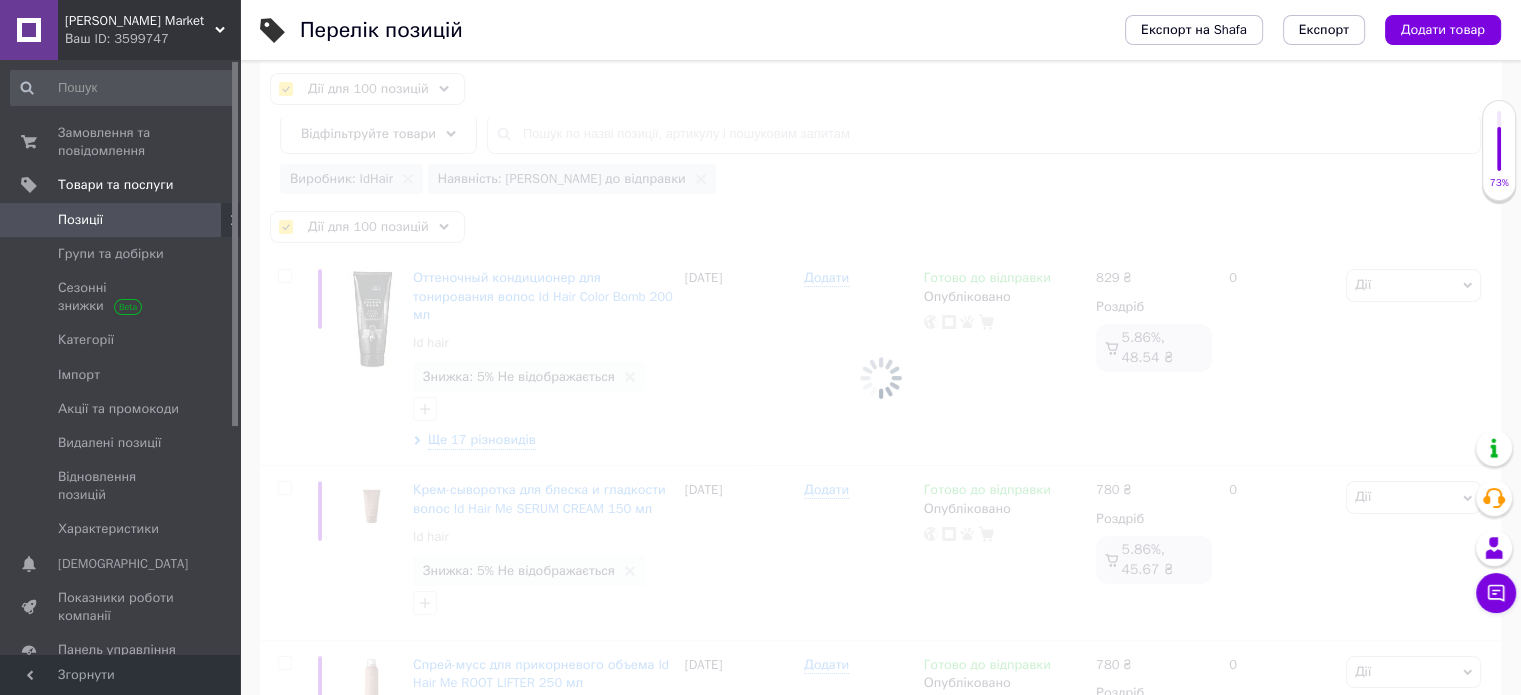 checkbox on "false" 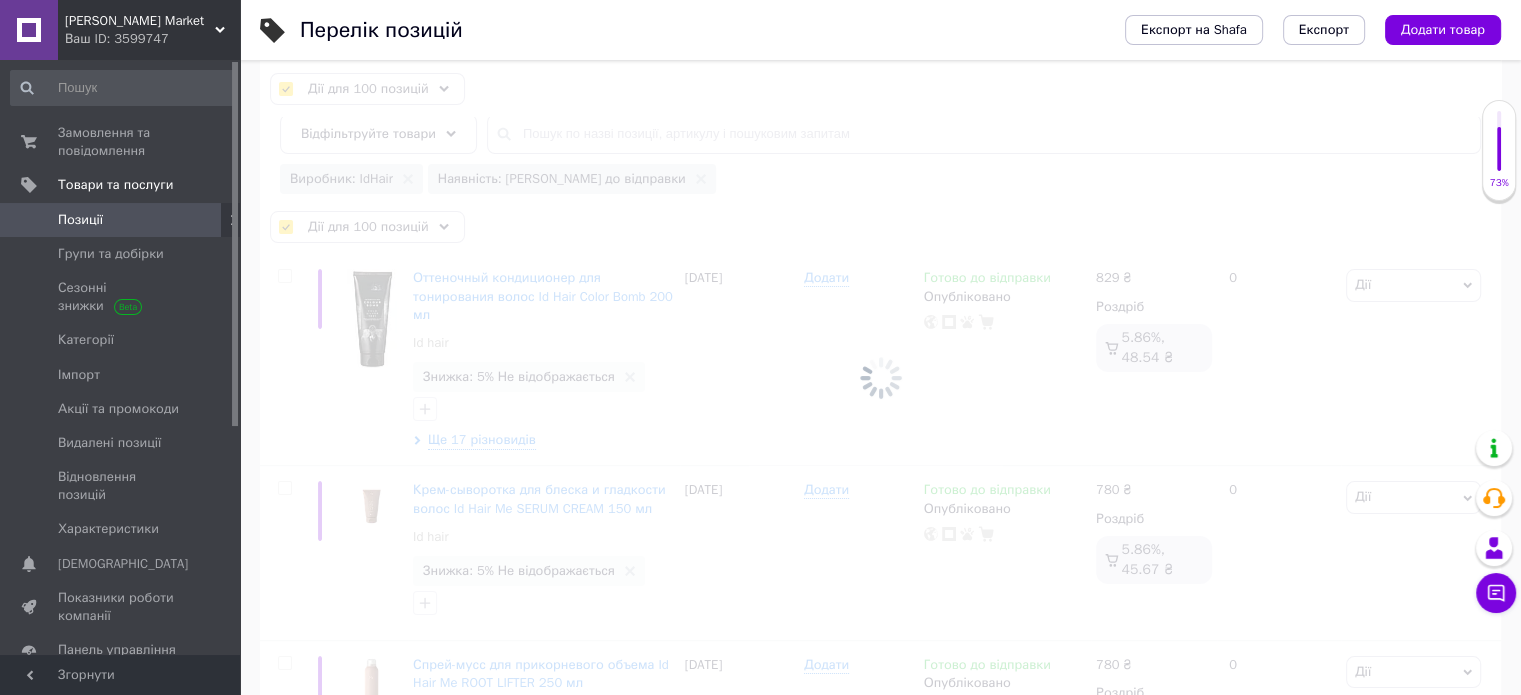 checkbox on "false" 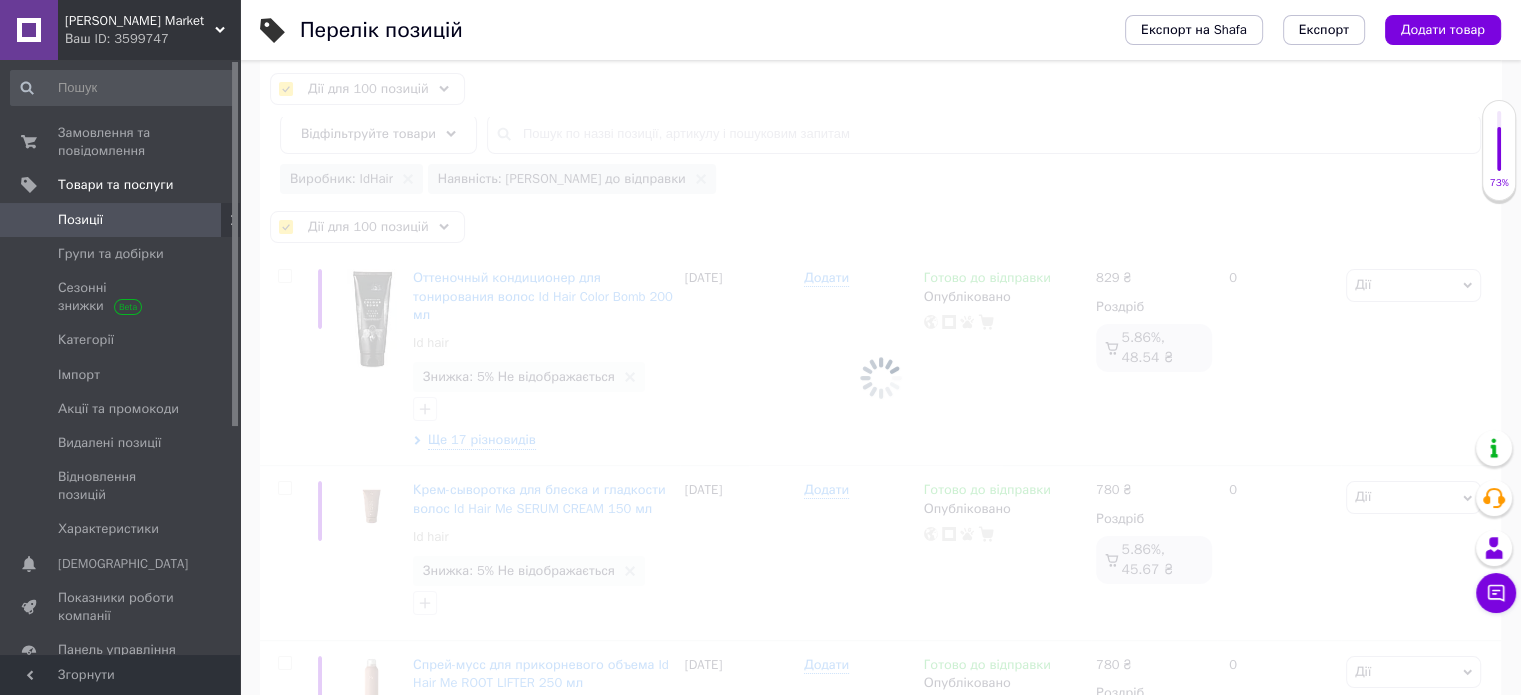 checkbox on "false" 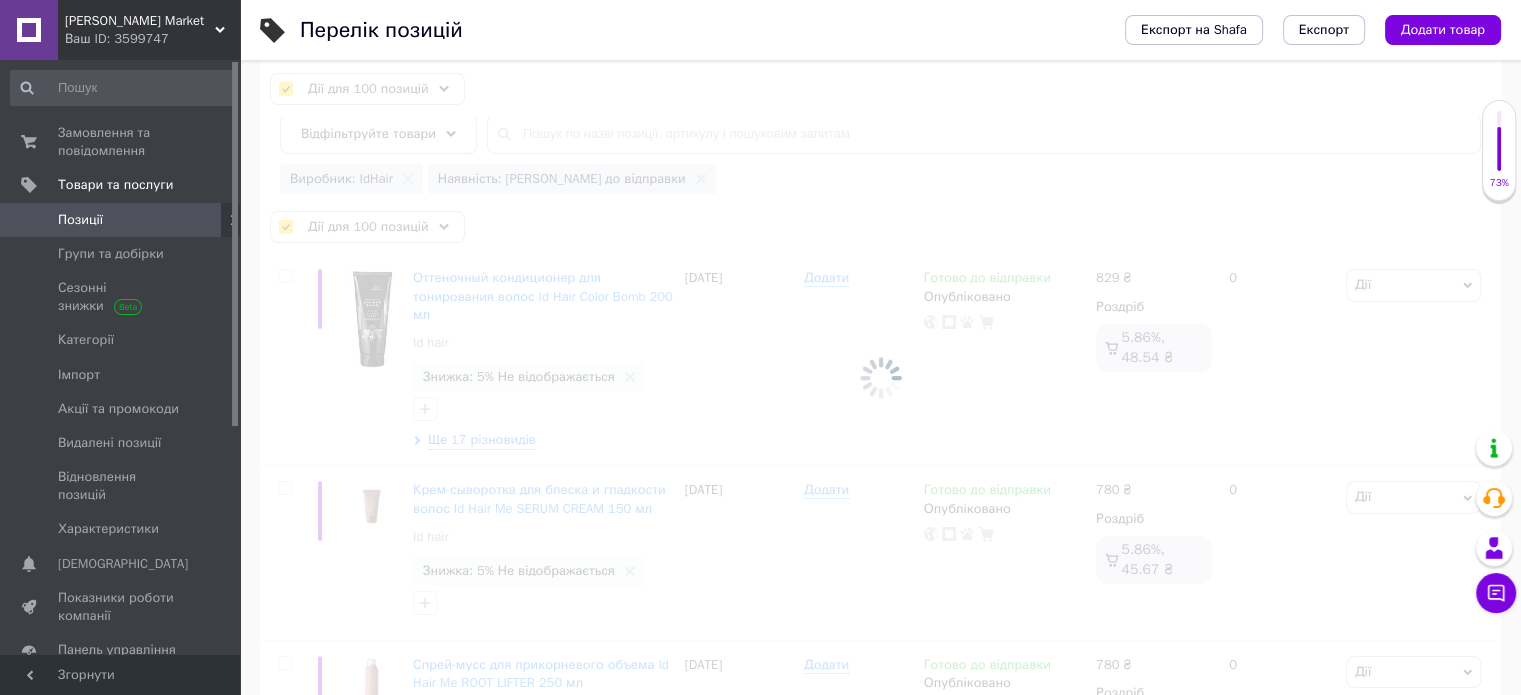 checkbox on "false" 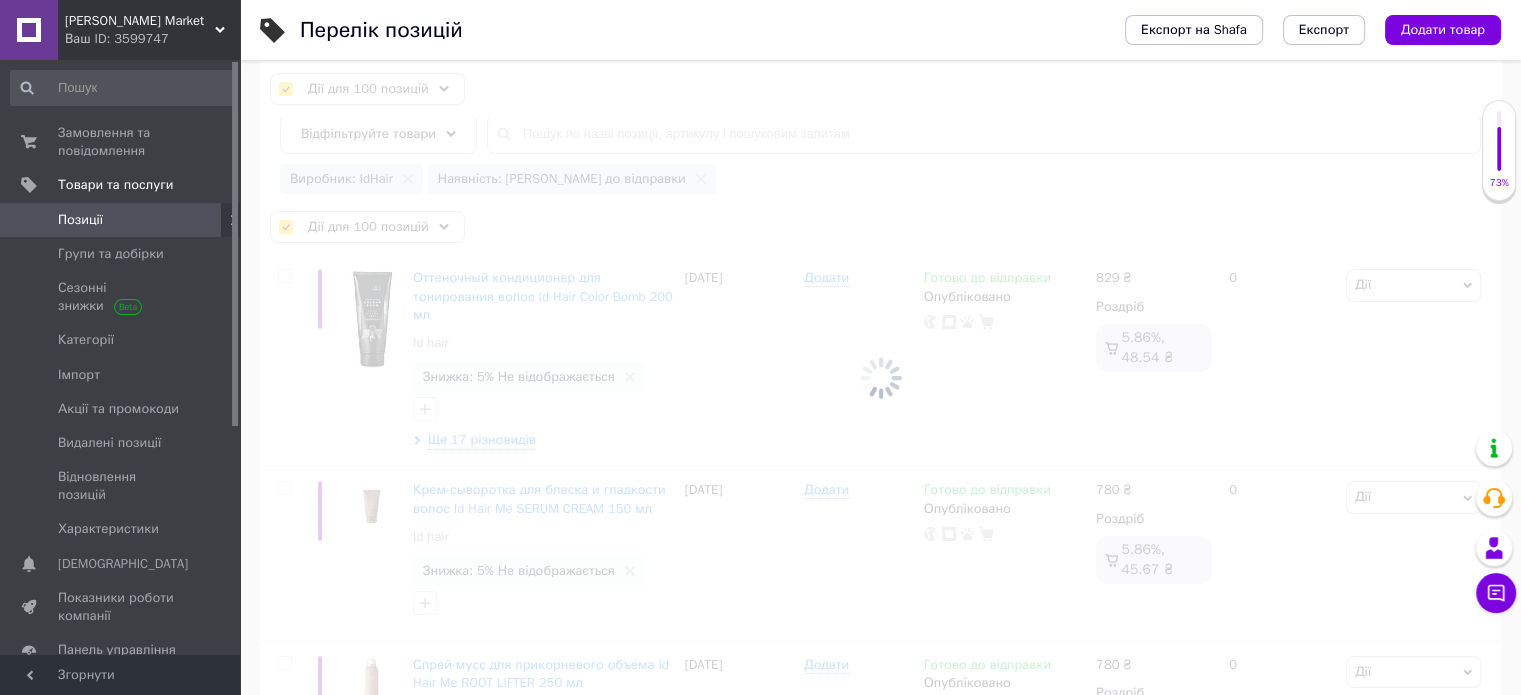 checkbox on "false" 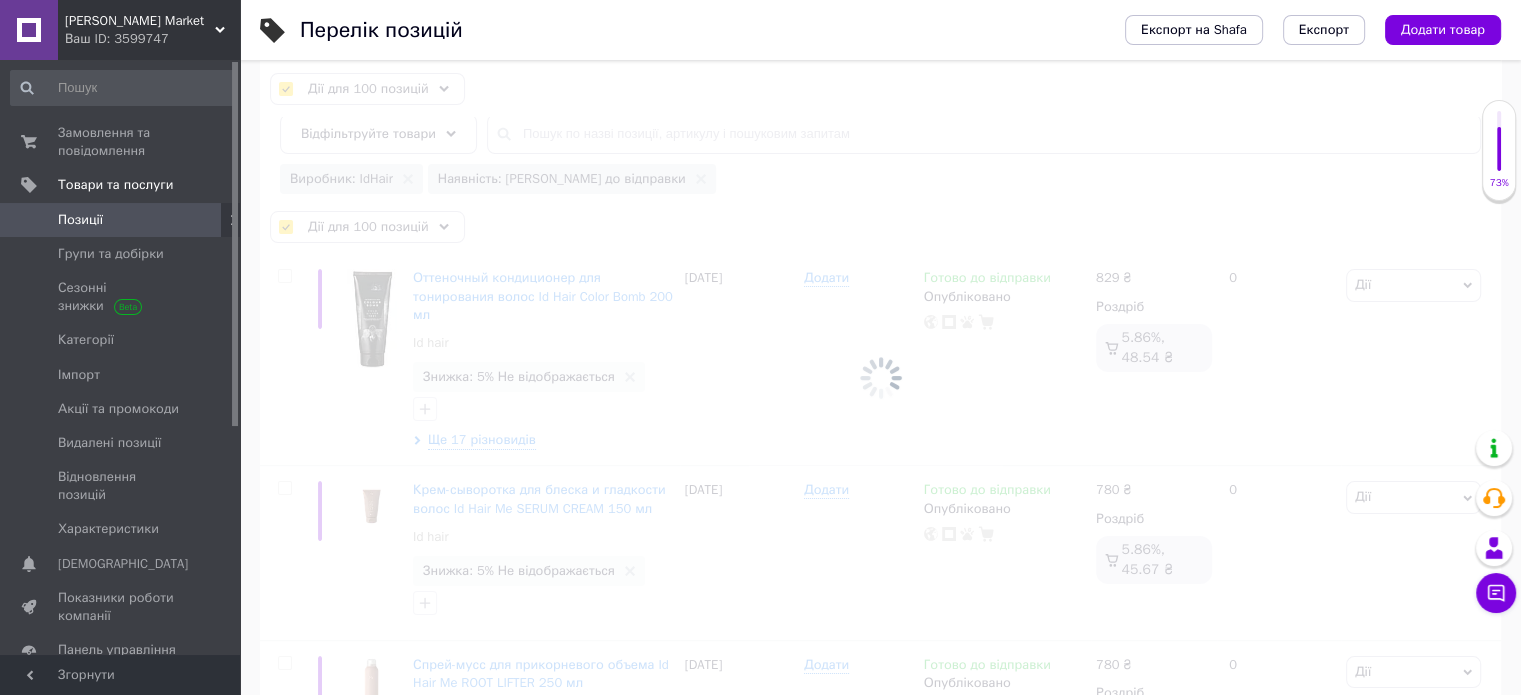 checkbox on "false" 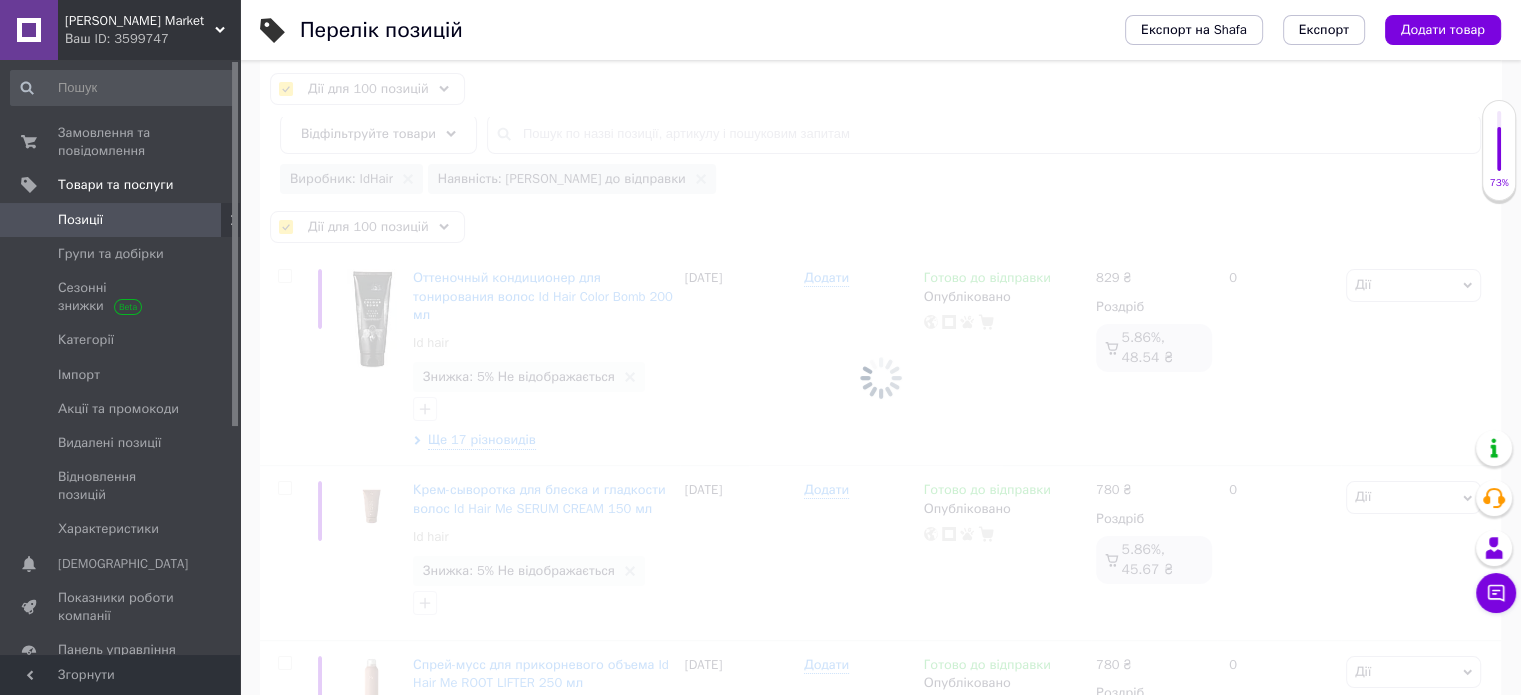 checkbox on "false" 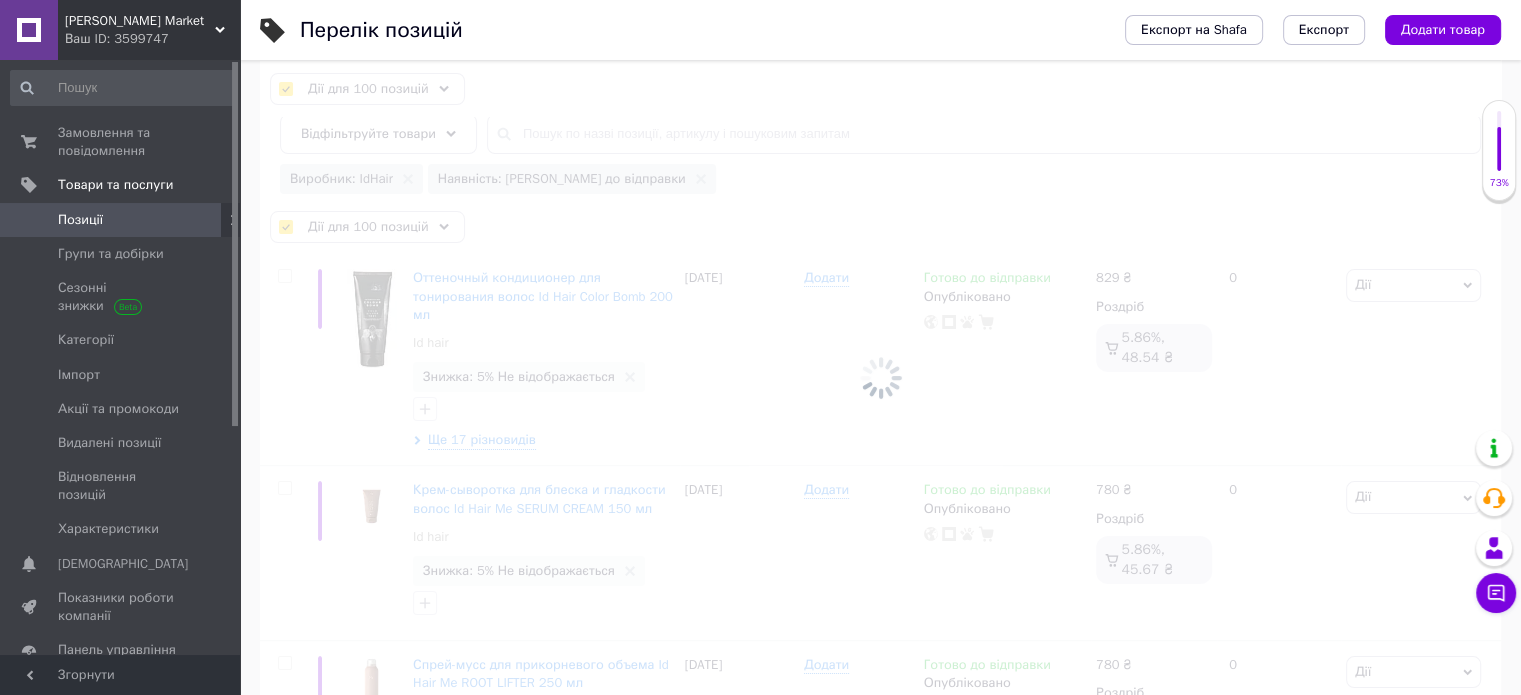 checkbox on "false" 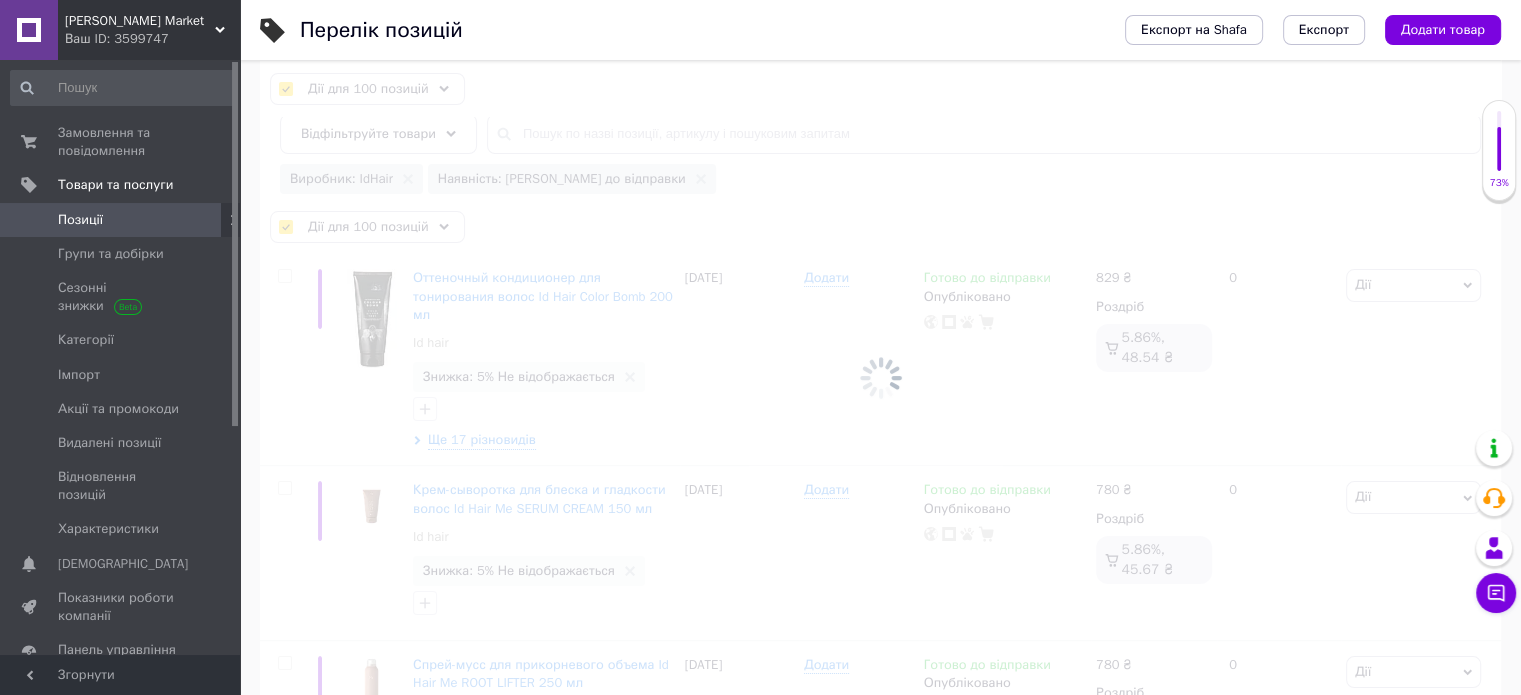 checkbox on "false" 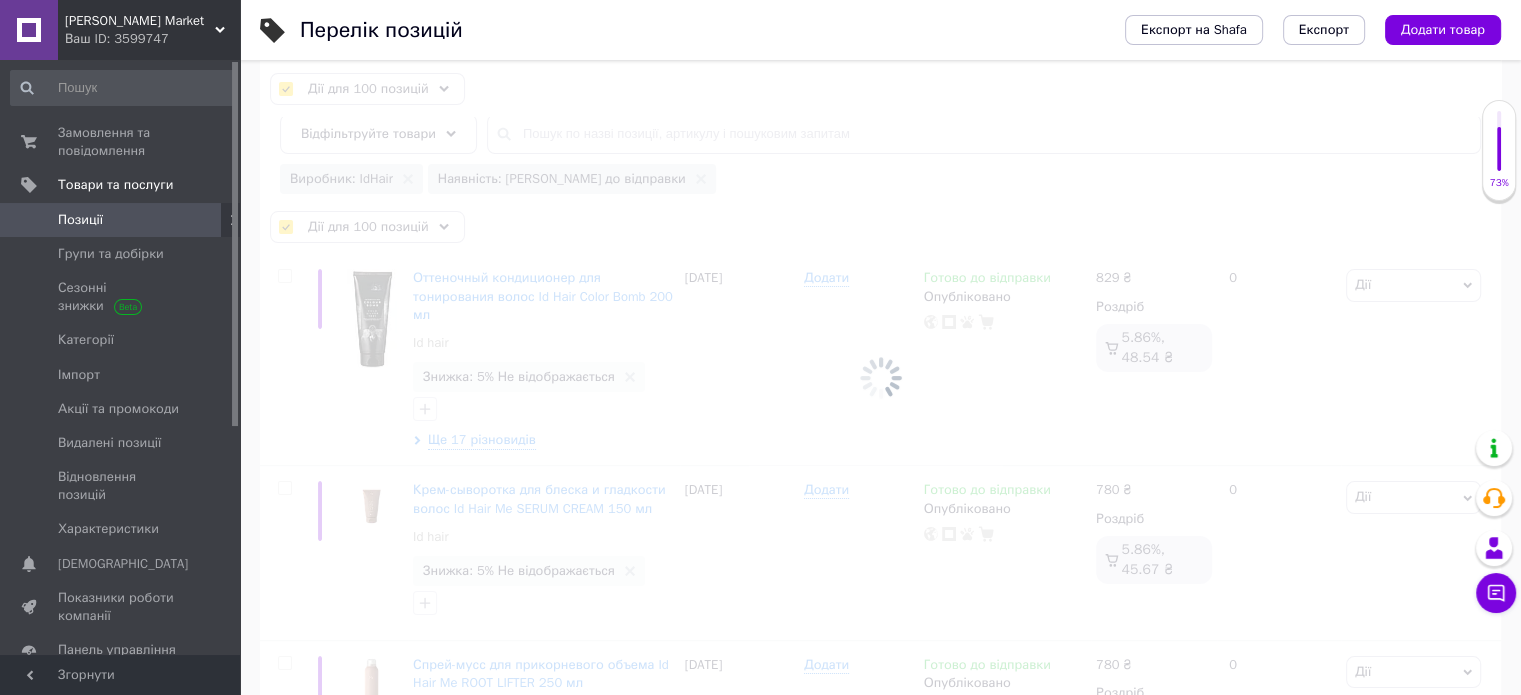checkbox on "false" 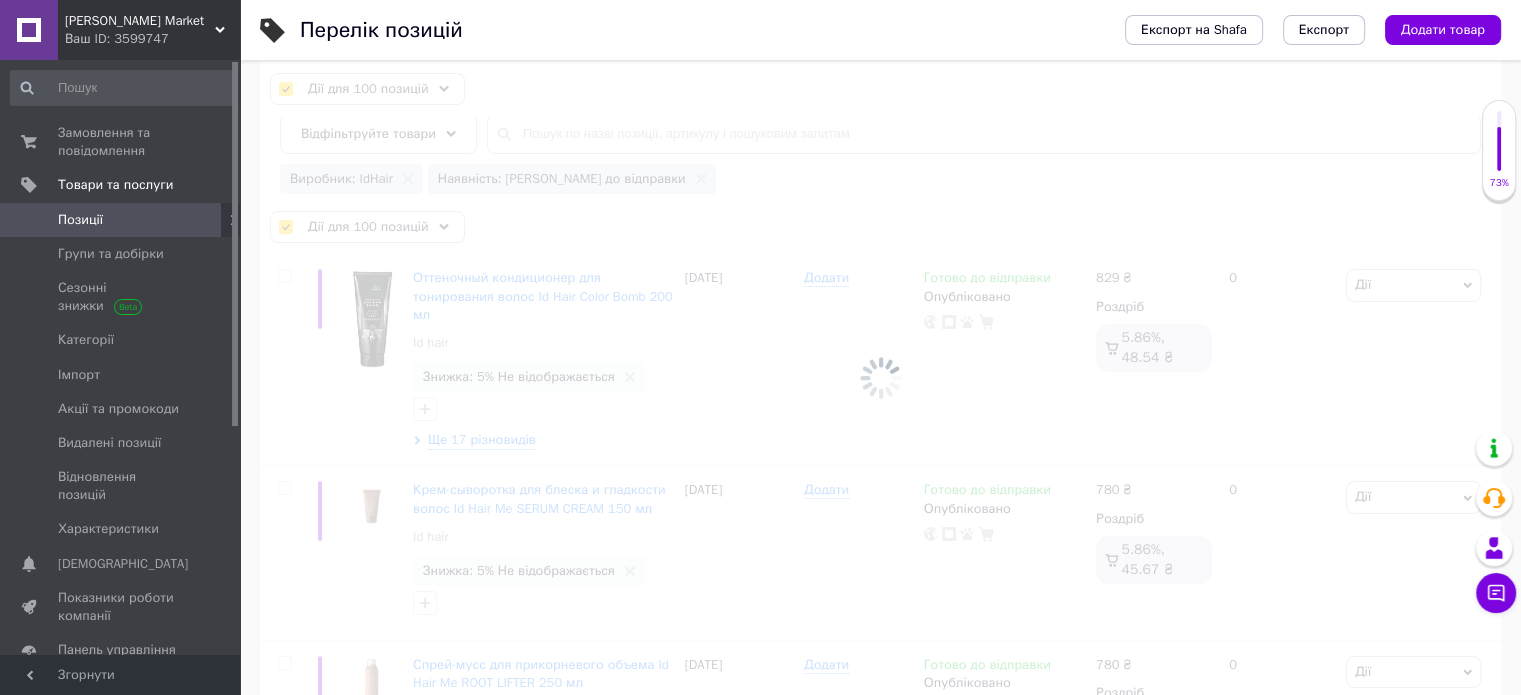 checkbox on "false" 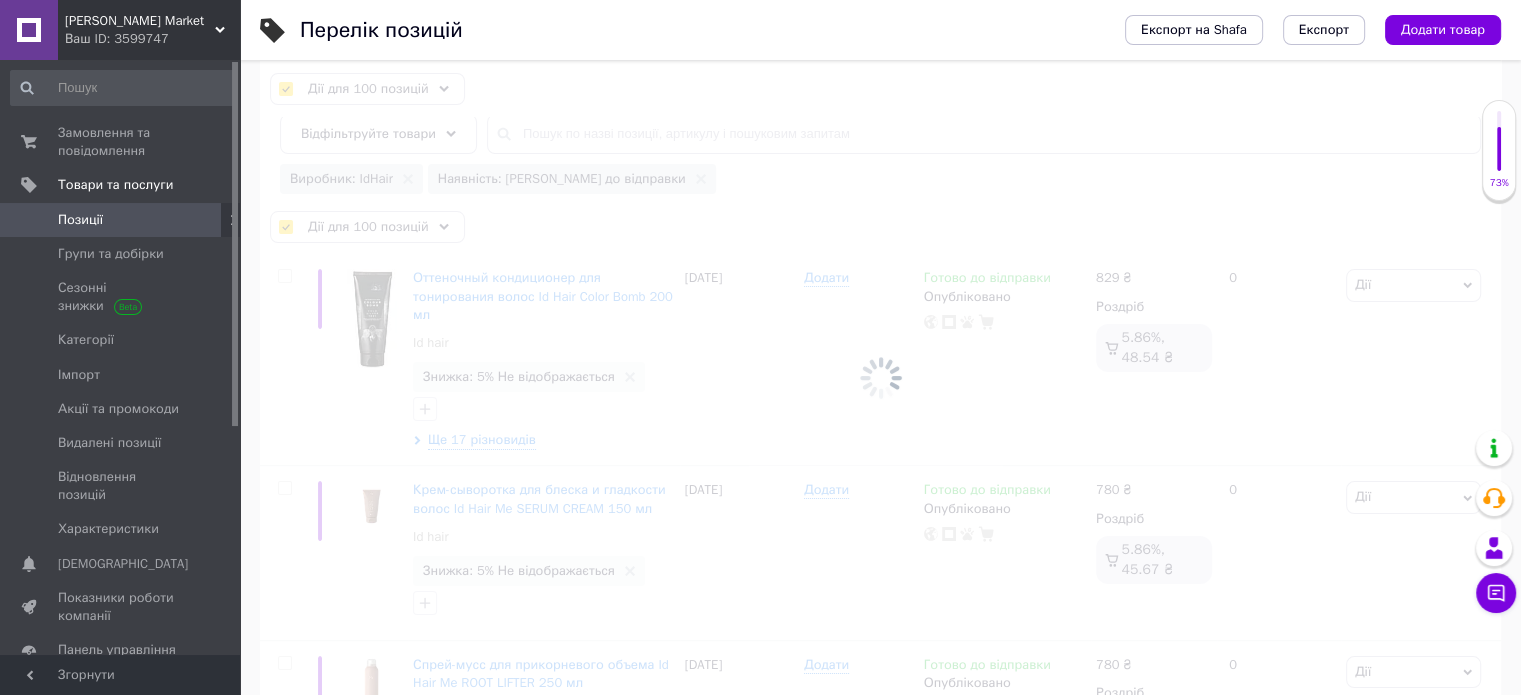 checkbox on "false" 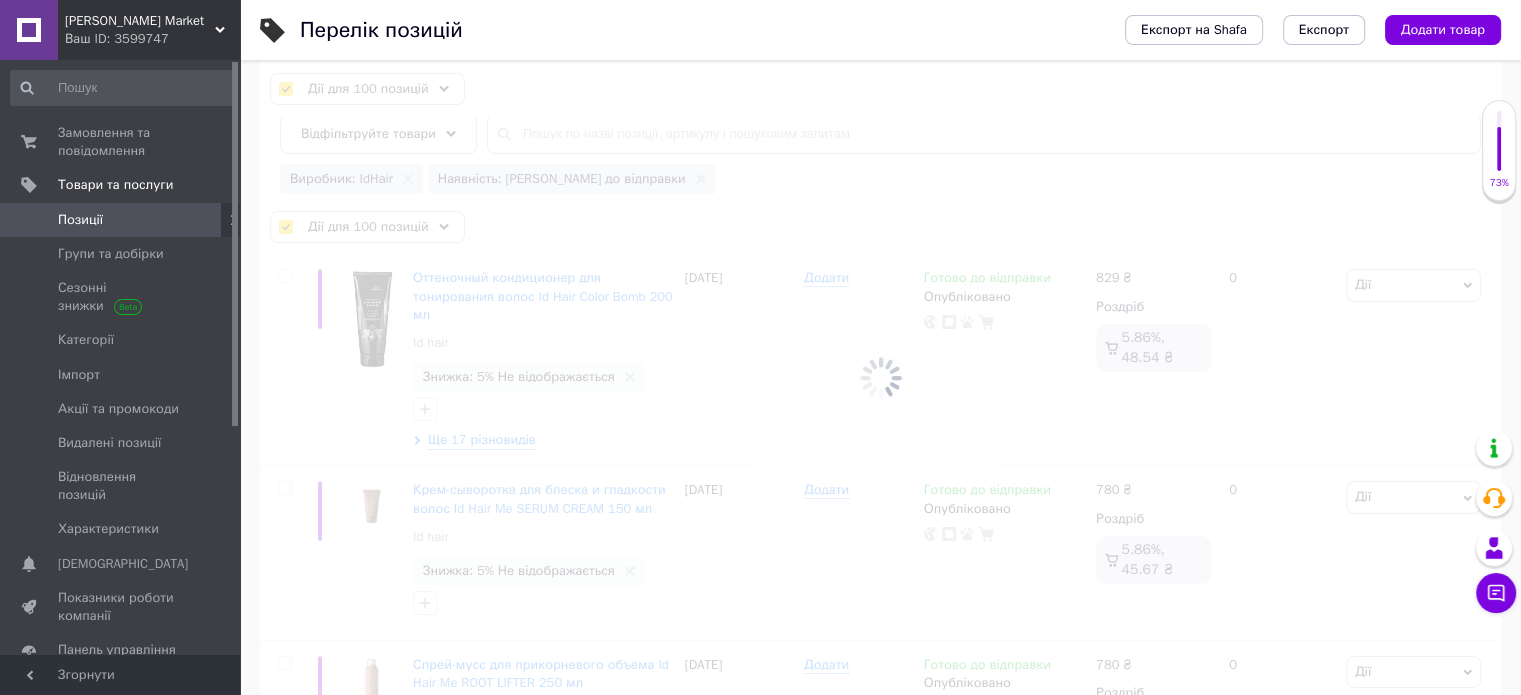 checkbox on "false" 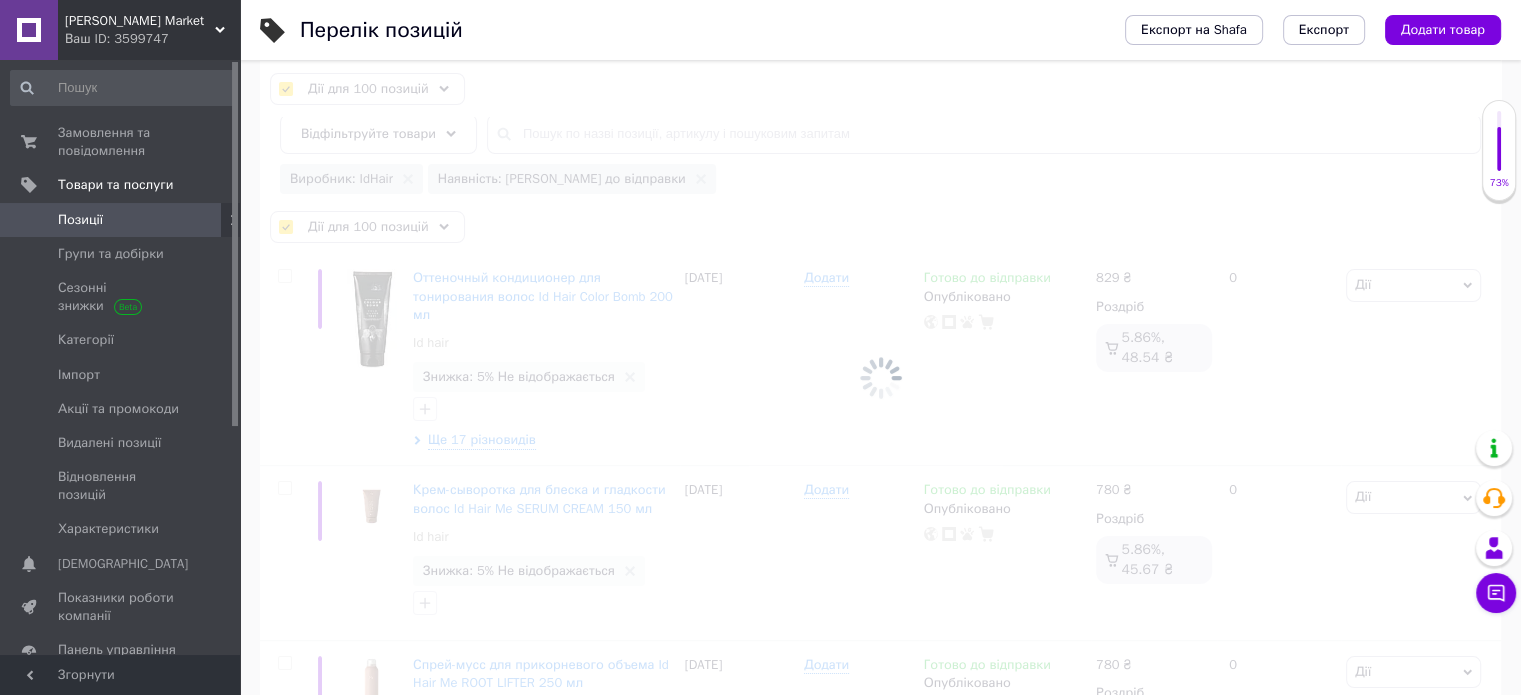 checkbox on "false" 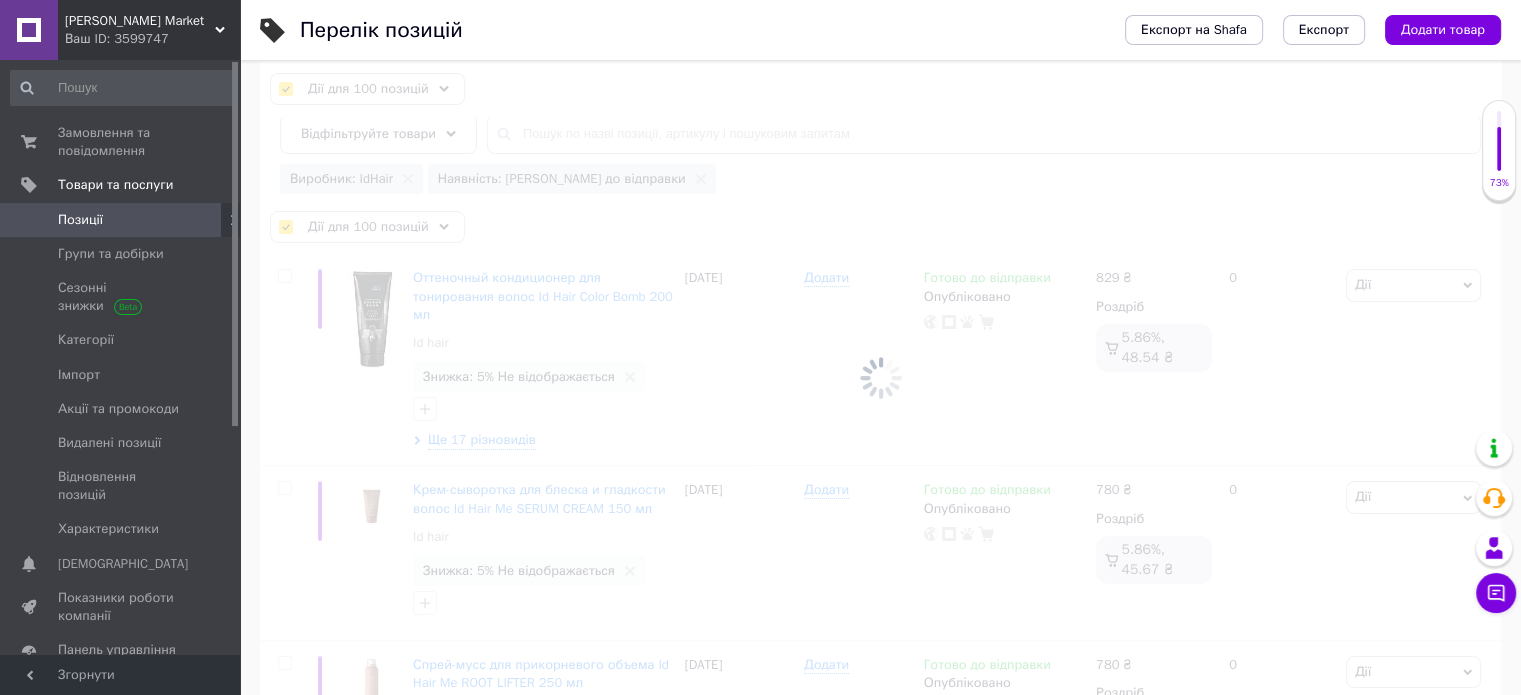 checkbox on "false" 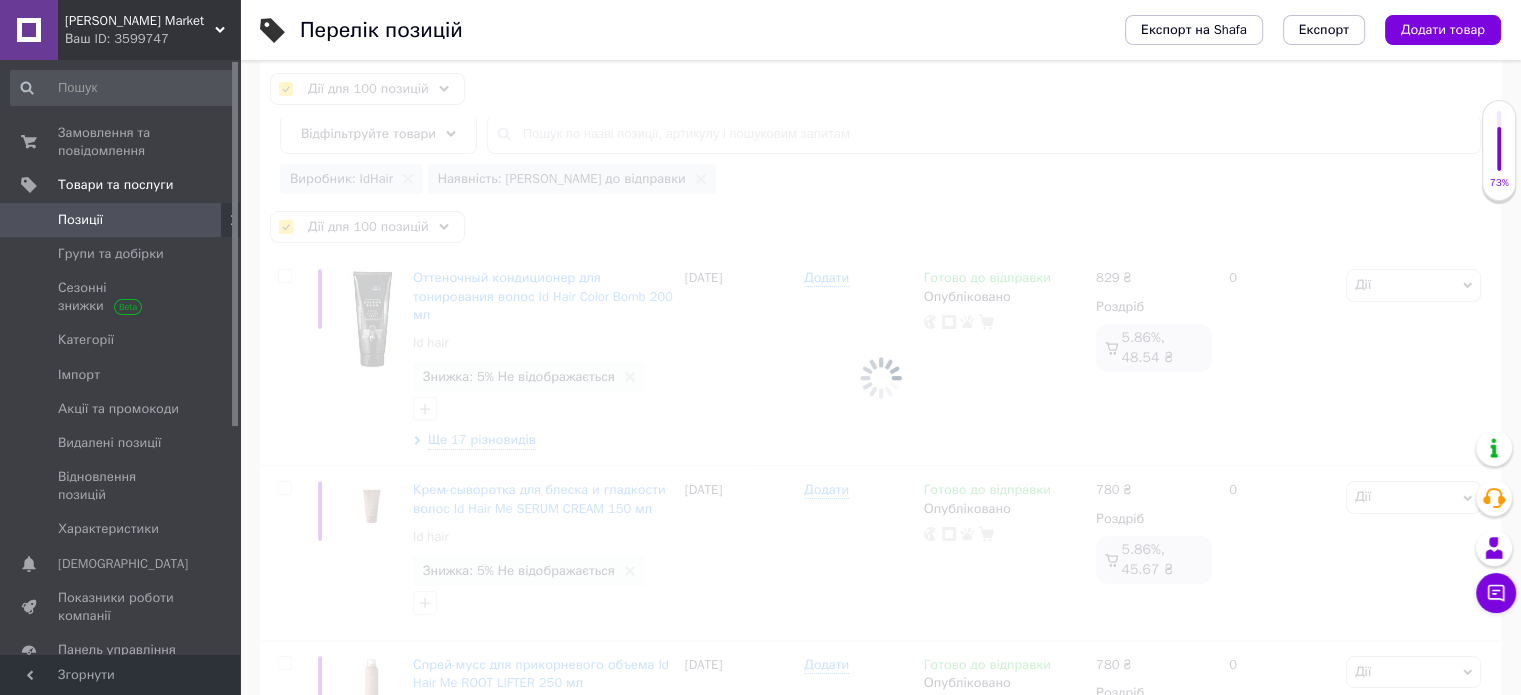 checkbox on "false" 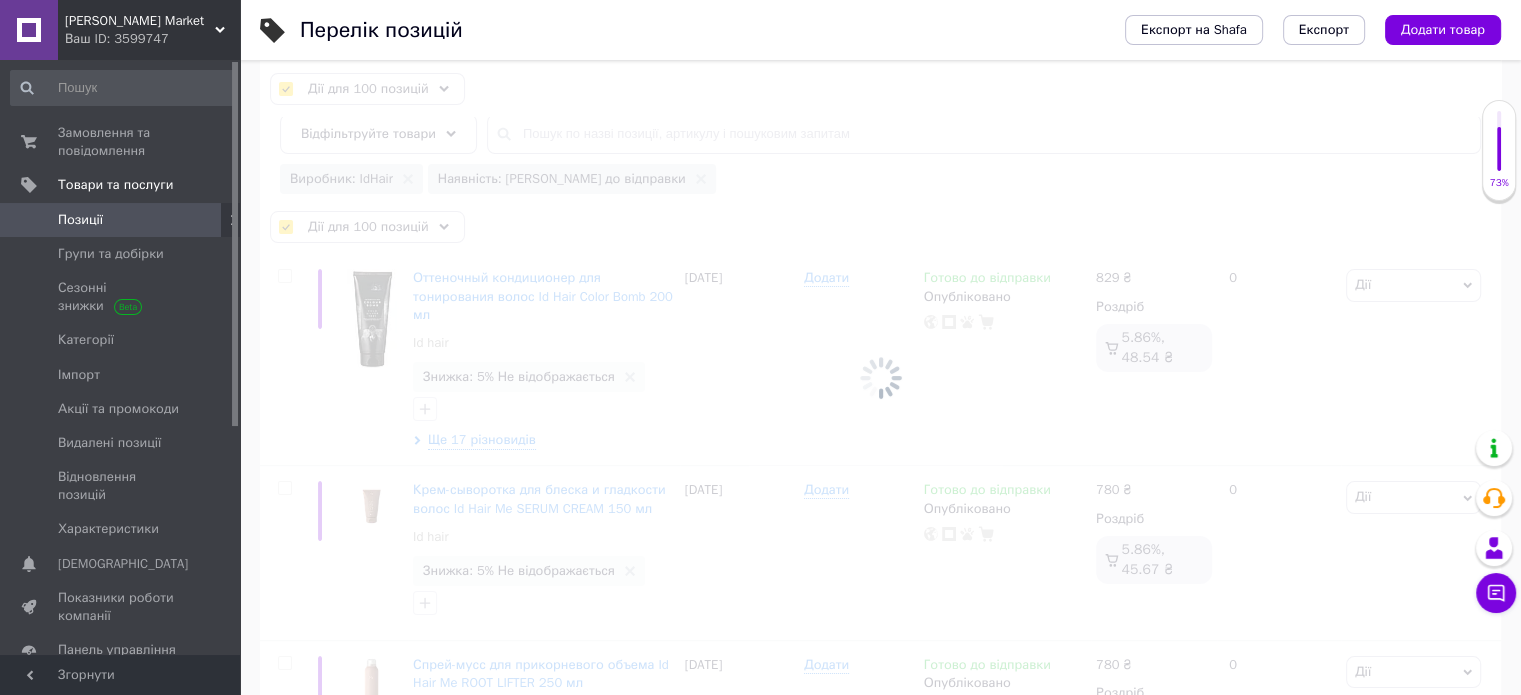 checkbox on "false" 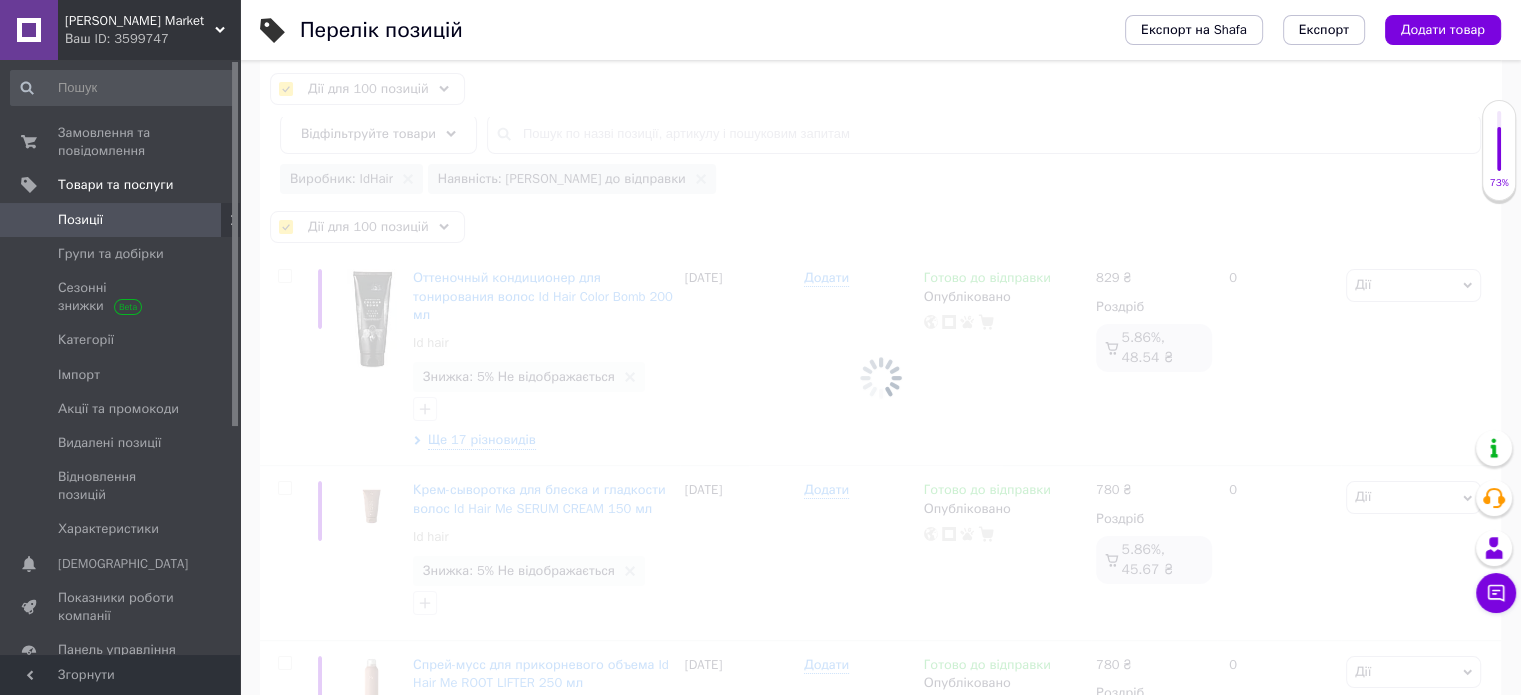 checkbox on "false" 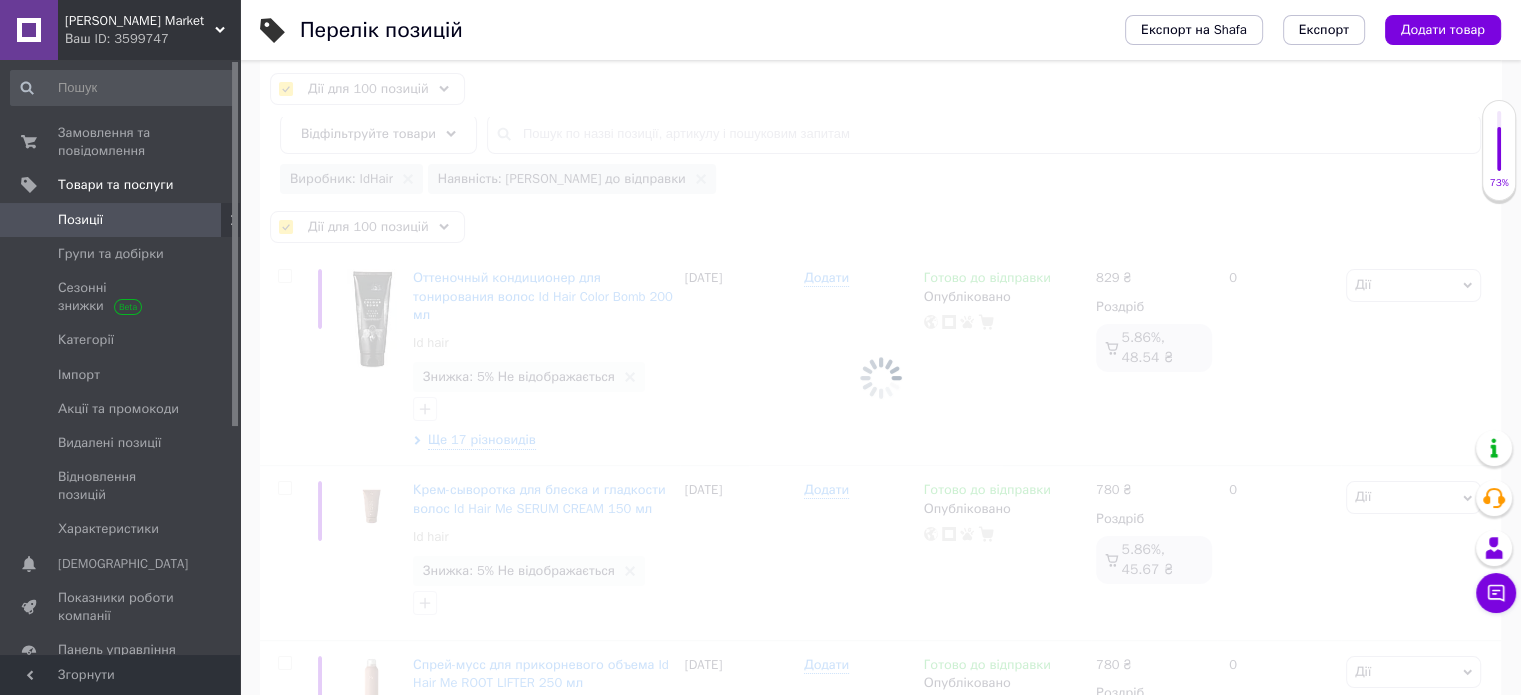 checkbox on "false" 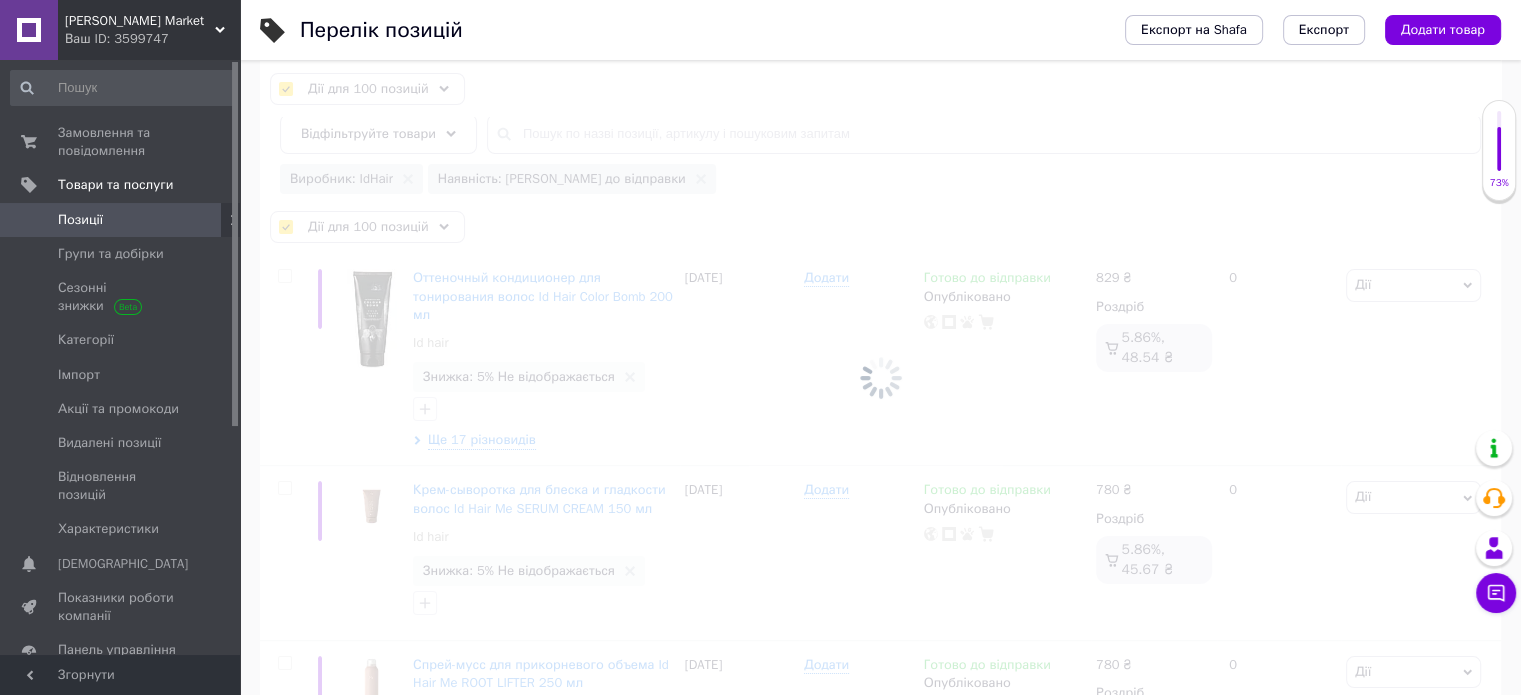 checkbox on "false" 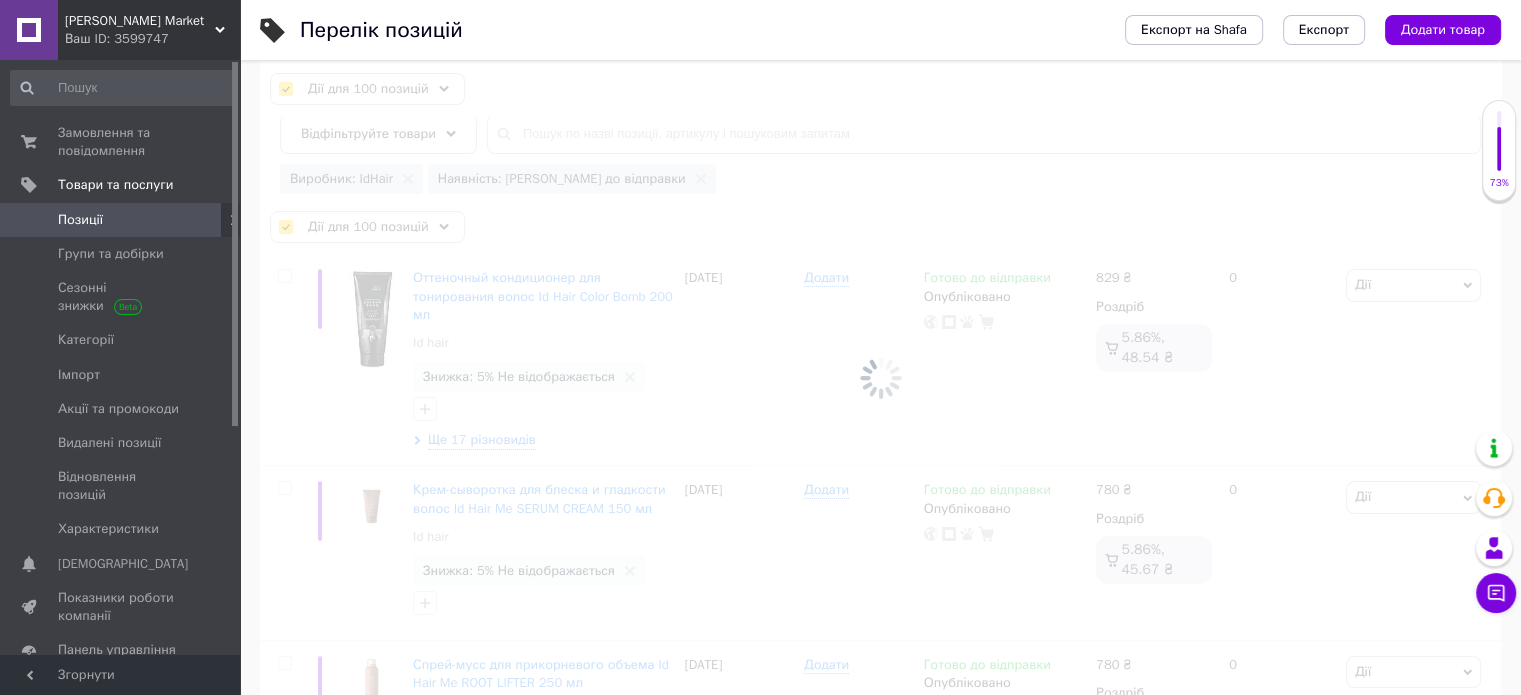 checkbox on "false" 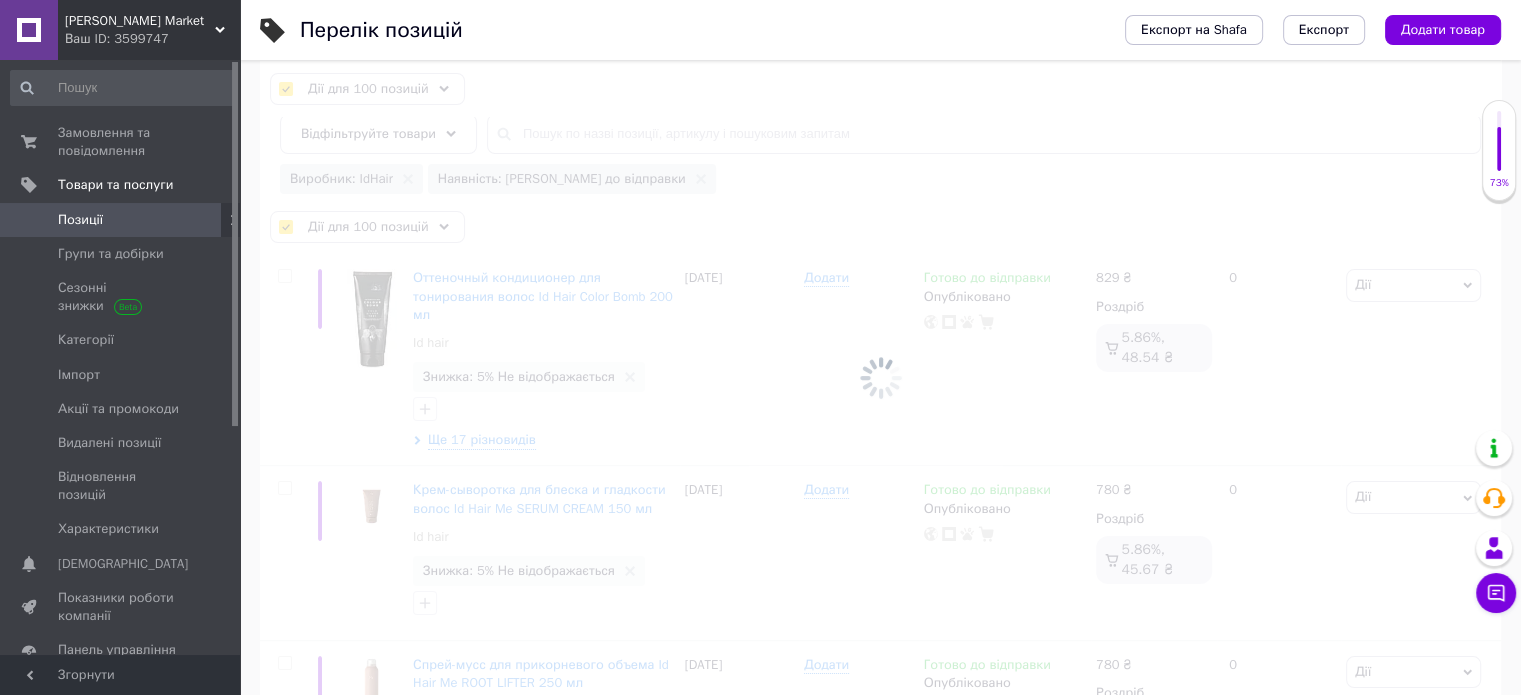 checkbox on "false" 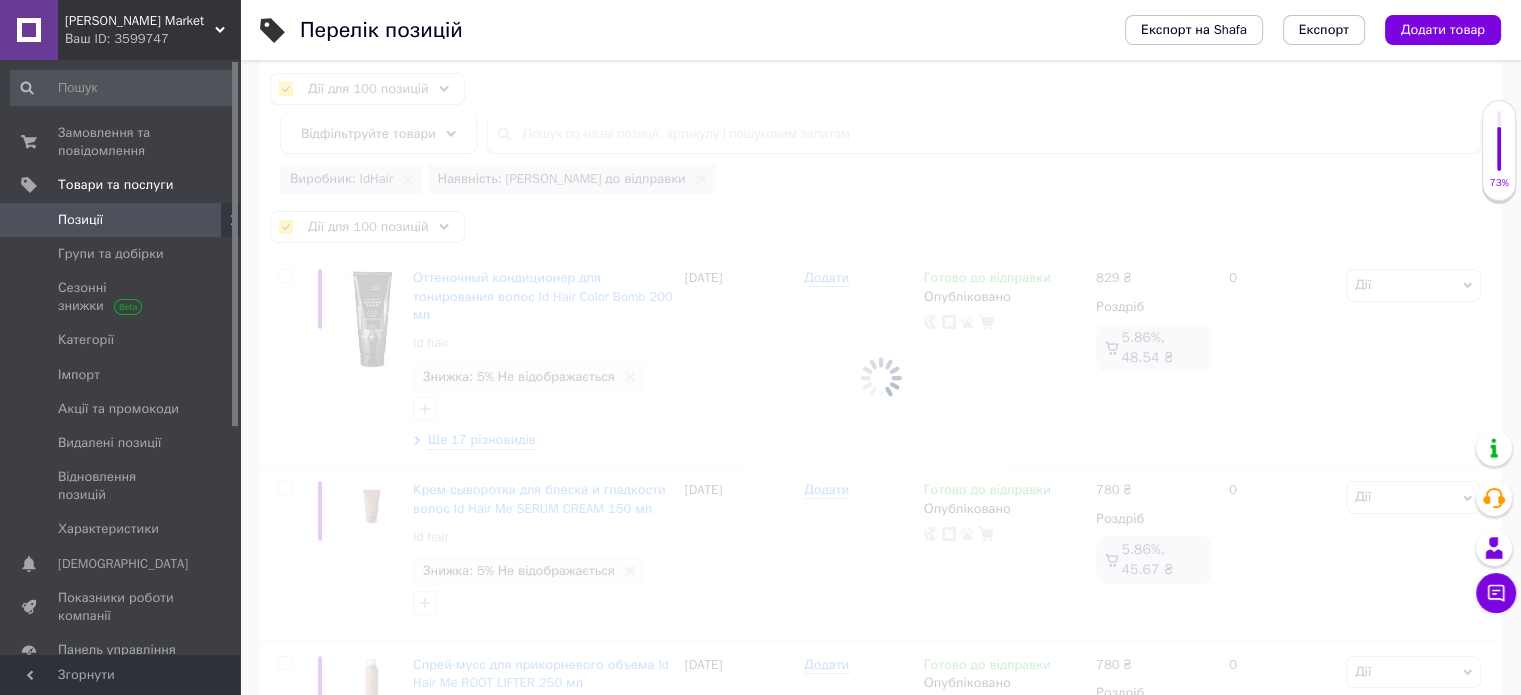 checkbox on "false" 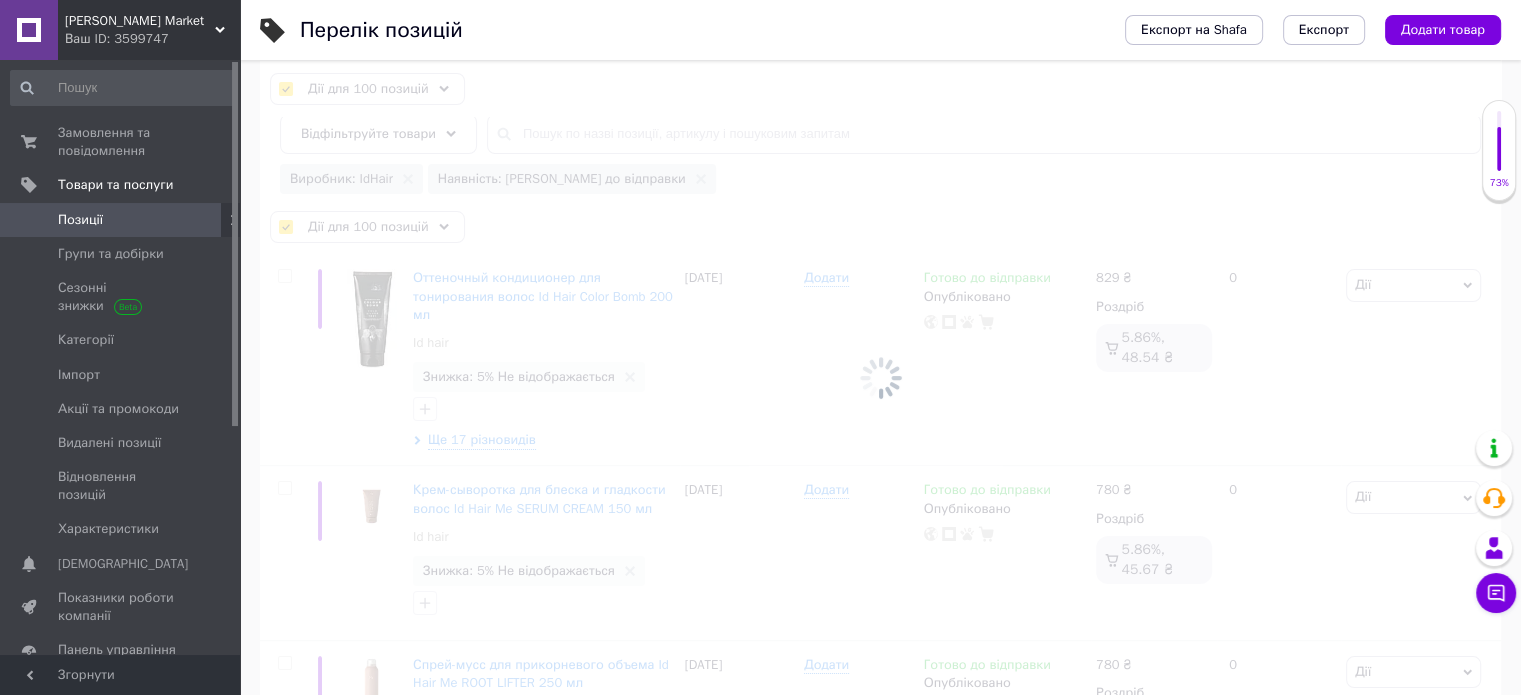 checkbox on "false" 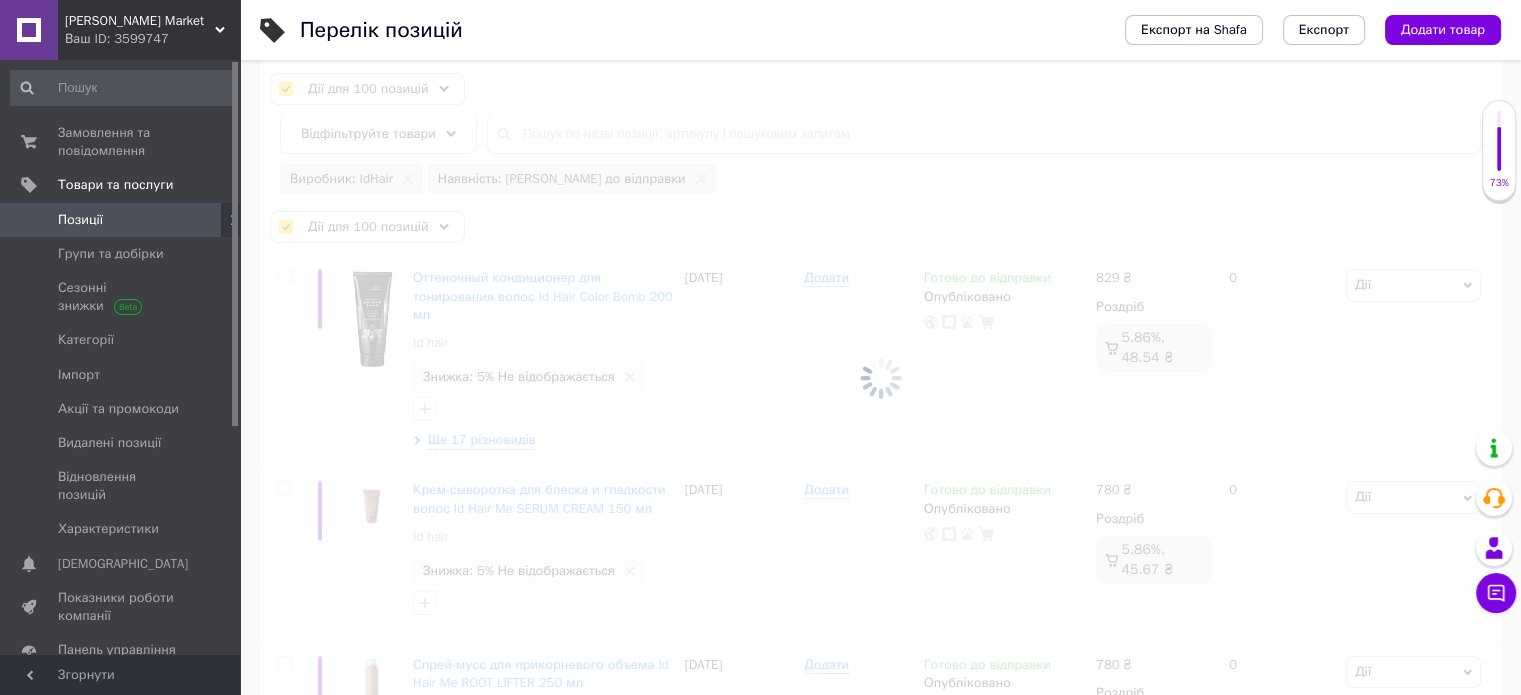 checkbox on "false" 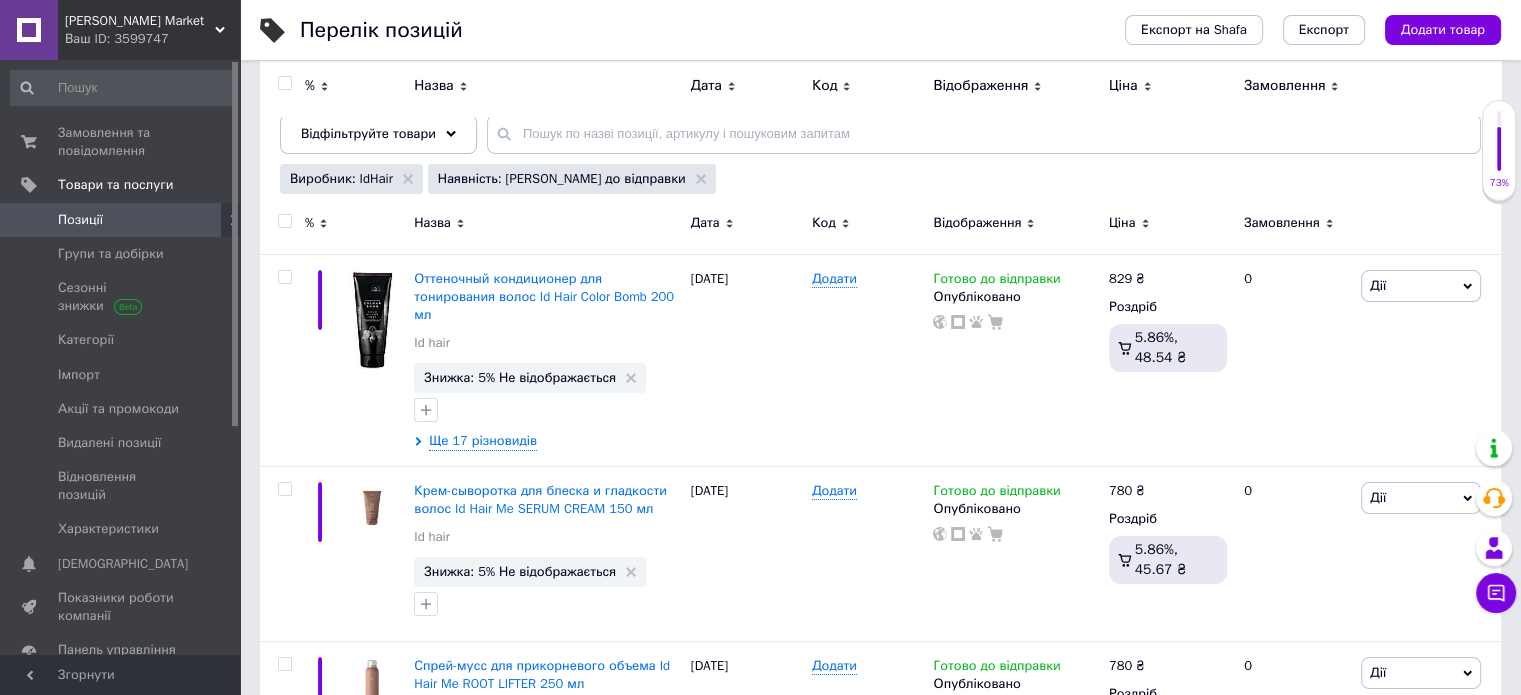 click at bounding box center (284, 221) 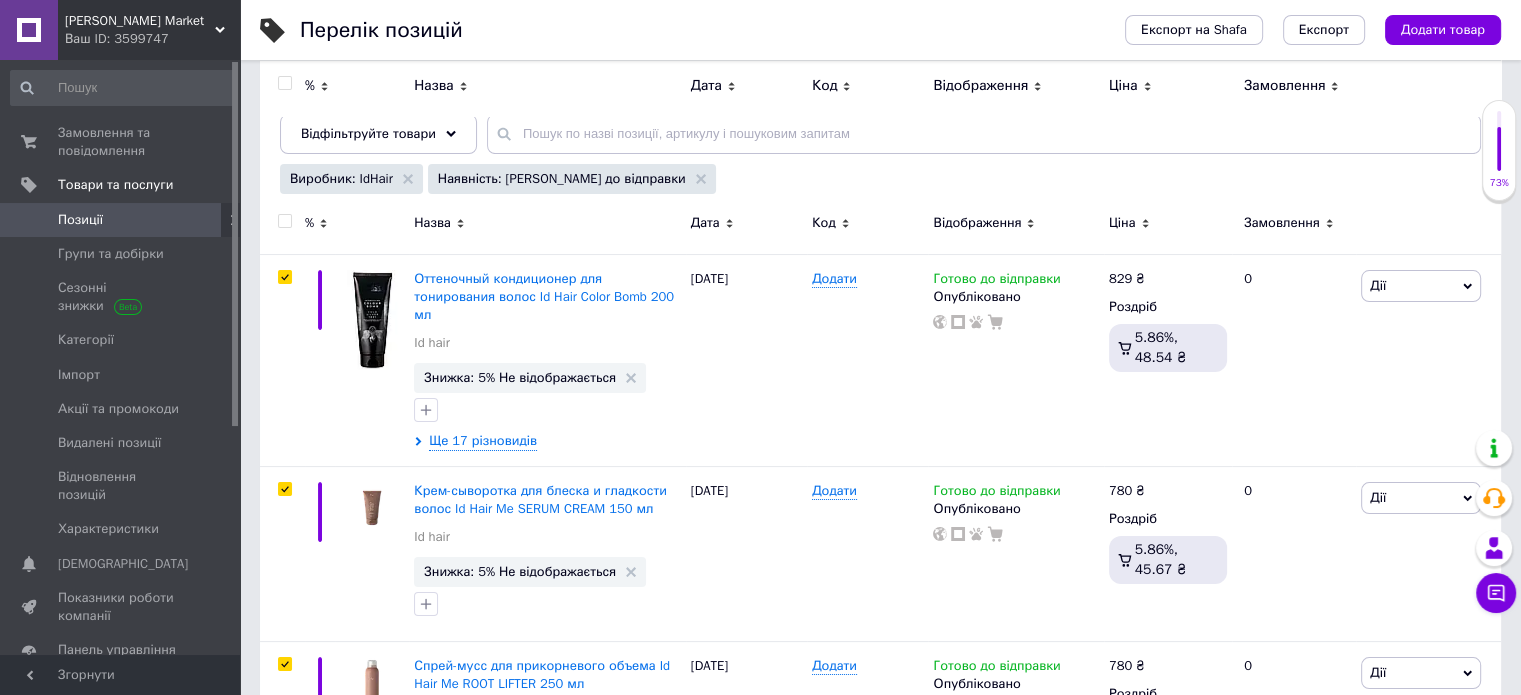 checkbox on "true" 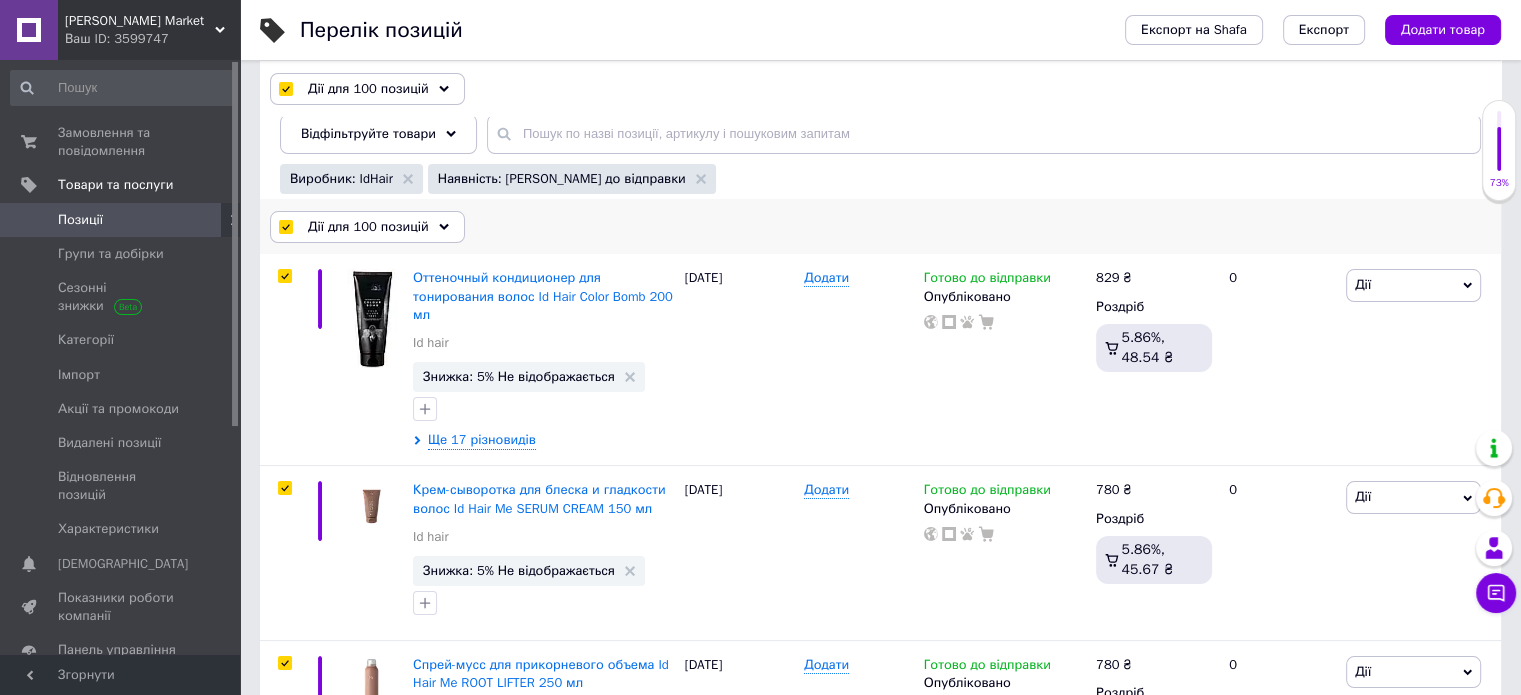 click on "Дії для 100 позицій" at bounding box center [368, 227] 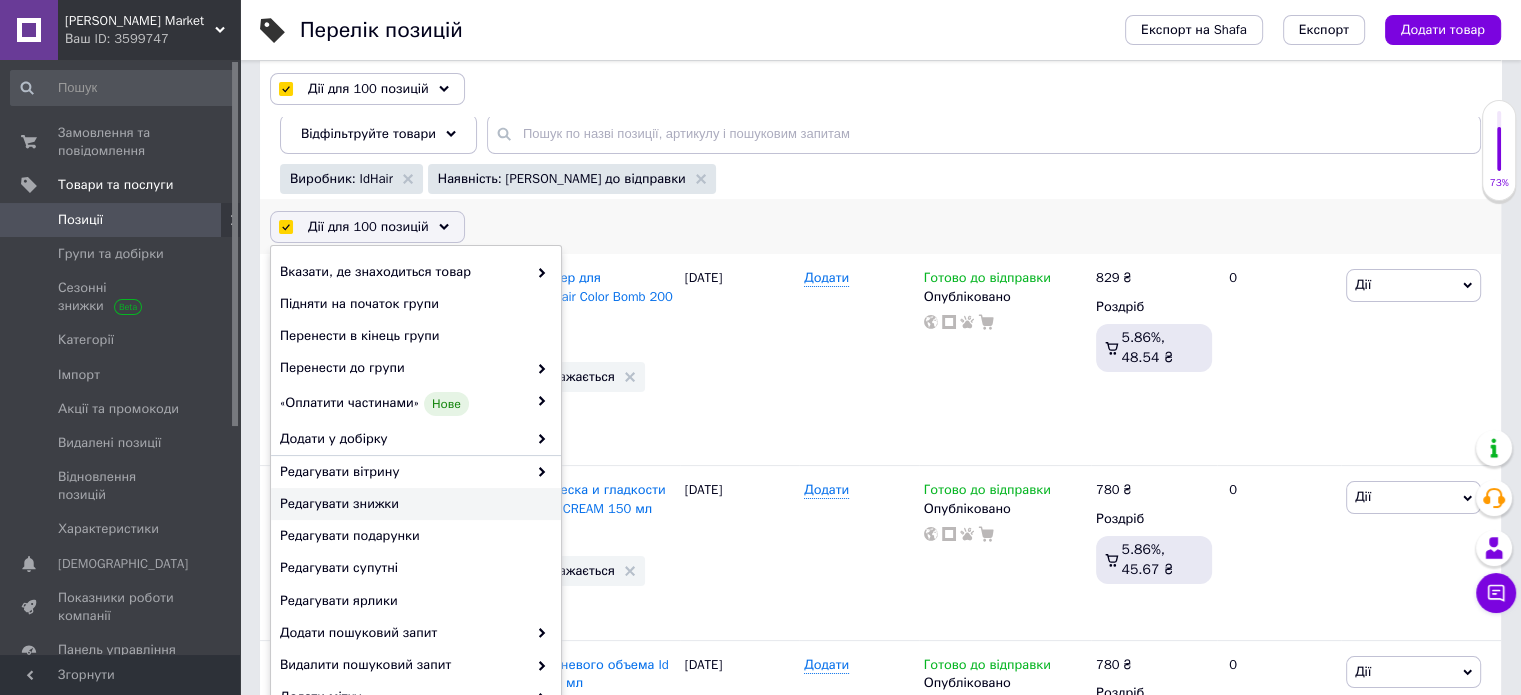 click on "Редагувати знижки" at bounding box center (413, 504) 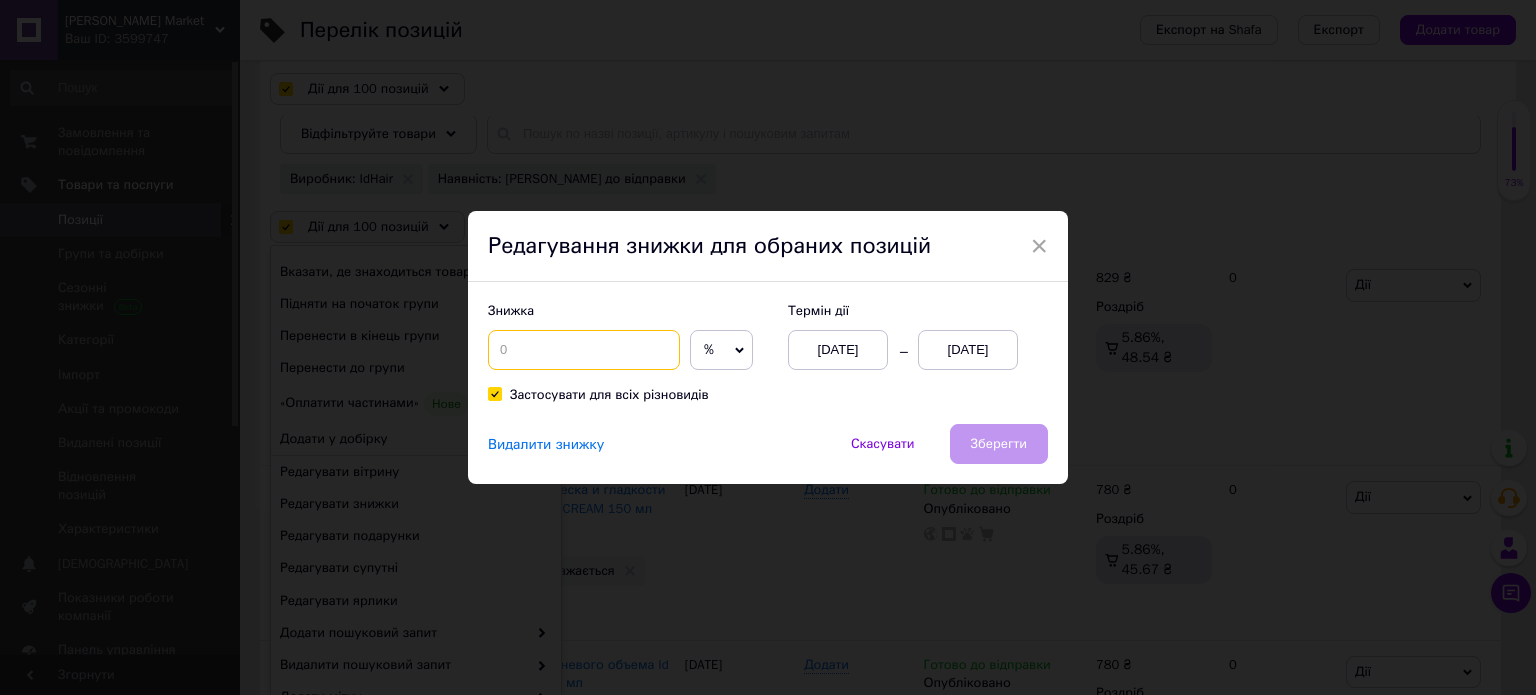 click at bounding box center [584, 350] 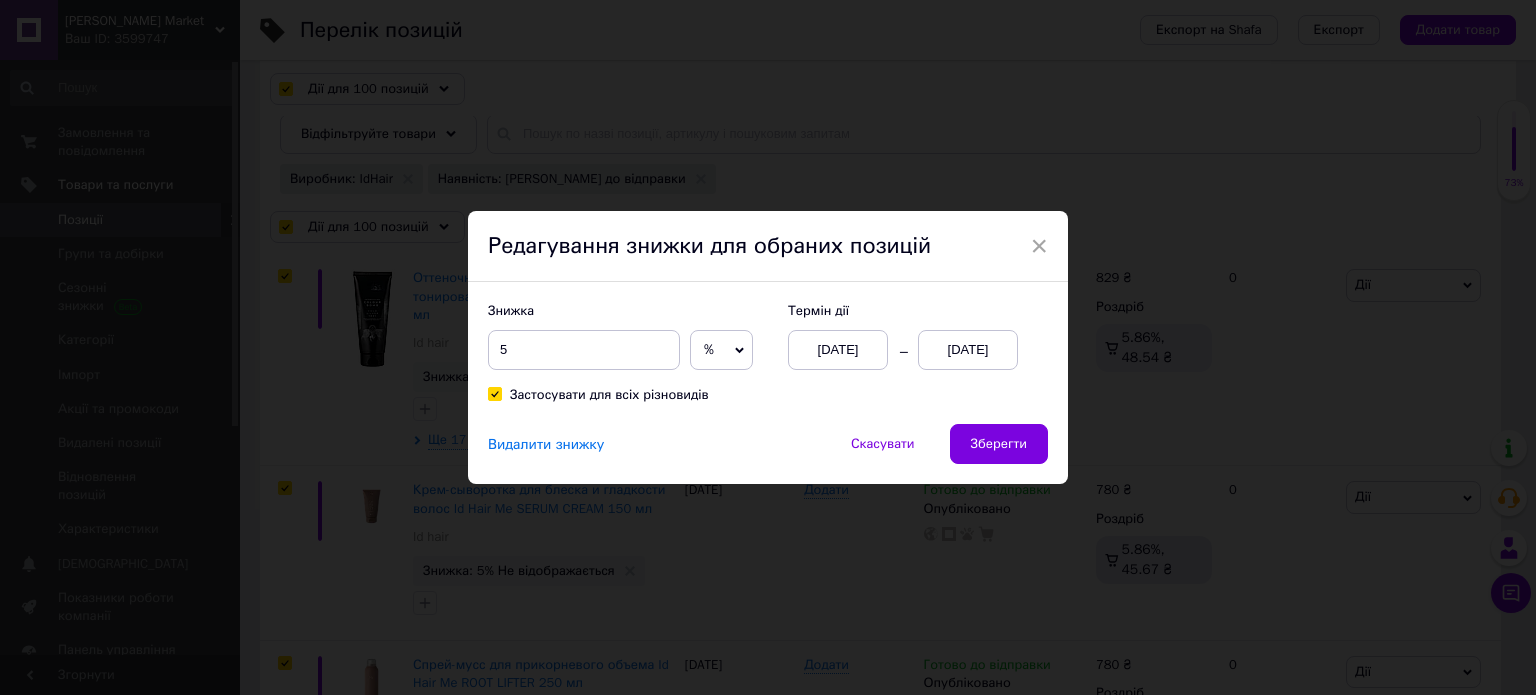 click on "[DATE]" at bounding box center (968, 350) 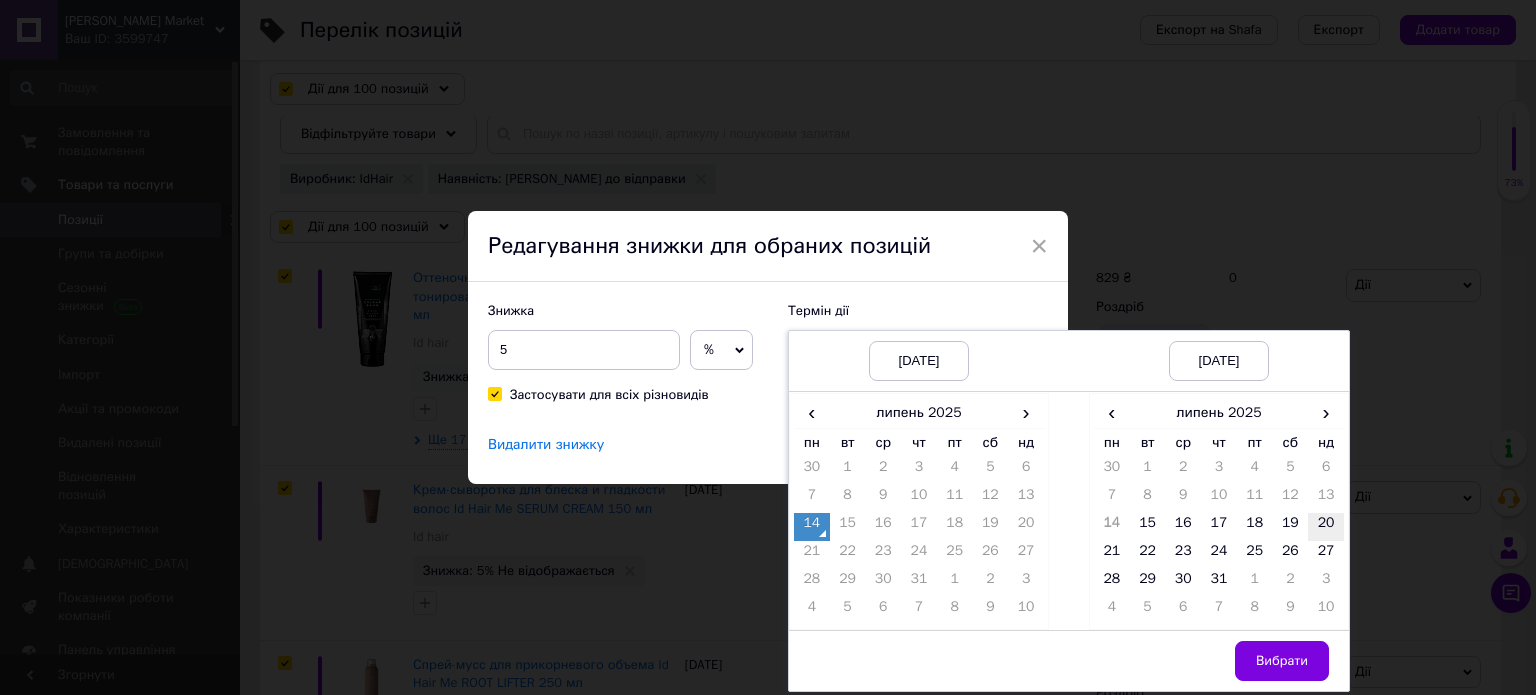 click on "20" at bounding box center (1326, 527) 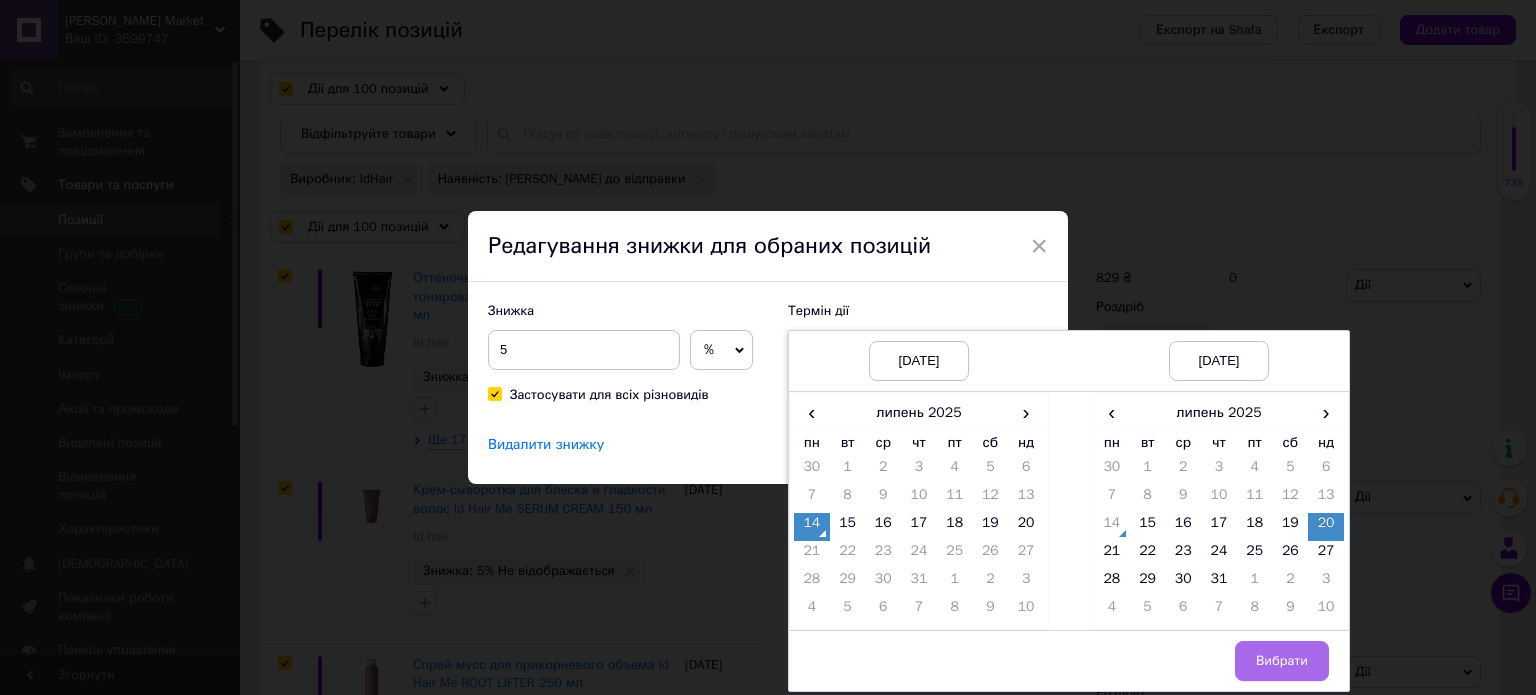 click on "Вибрати" at bounding box center (1282, 661) 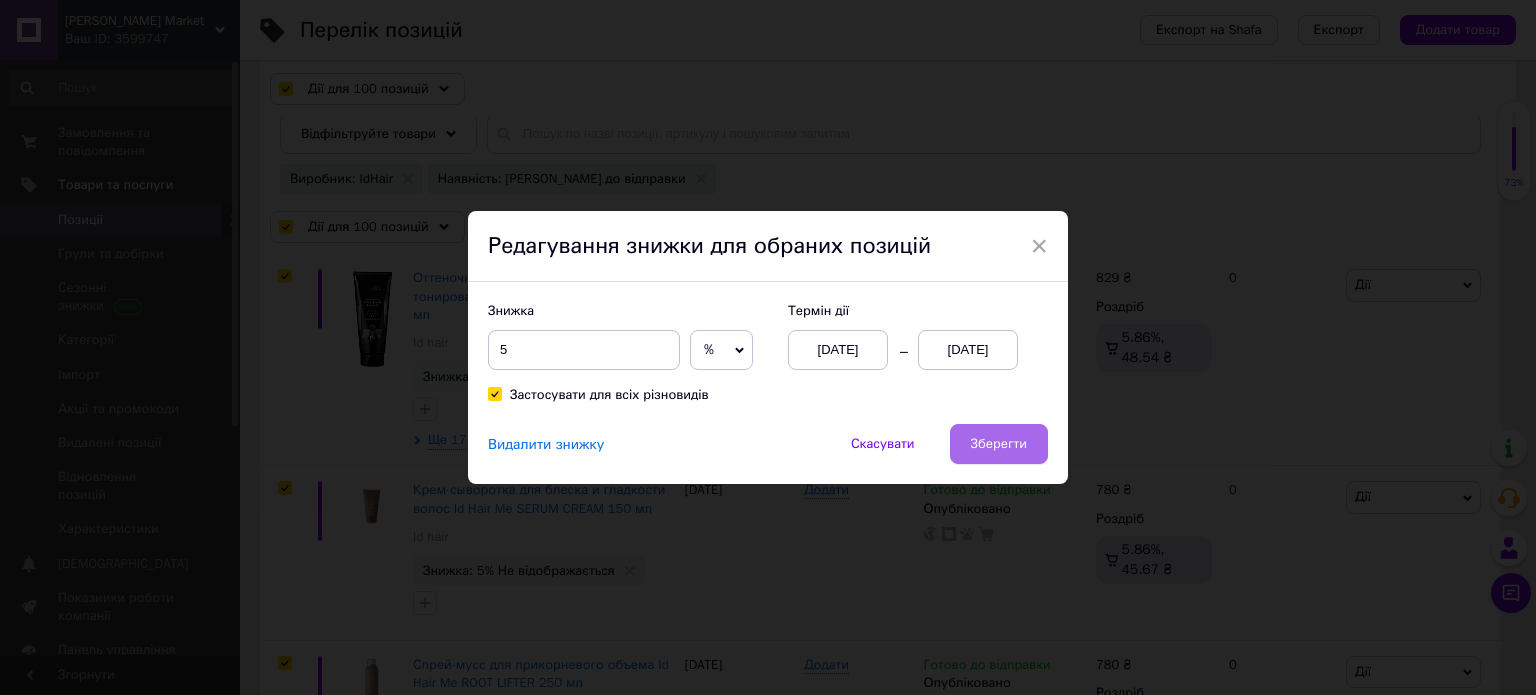 click on "Зберегти" at bounding box center (999, 444) 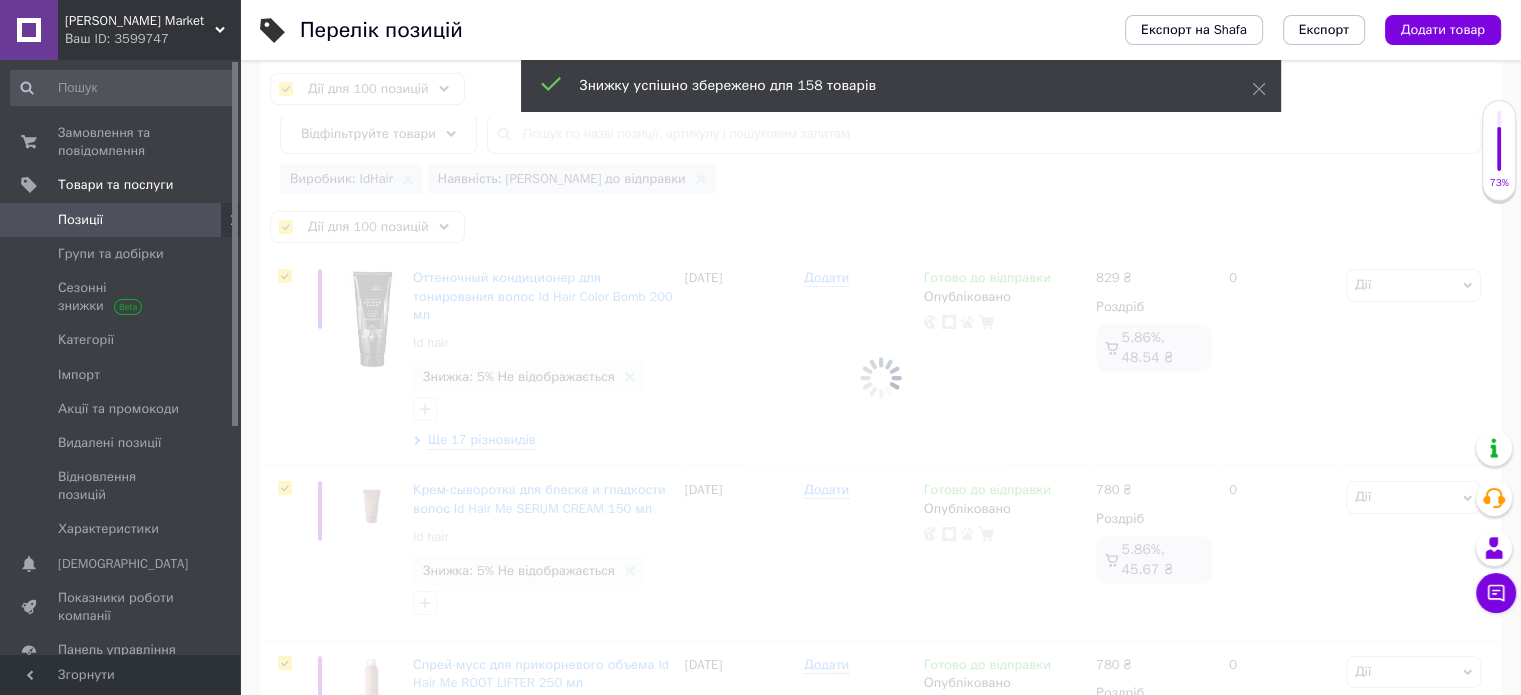 scroll, scrollTop: 0, scrollLeft: 1920, axis: horizontal 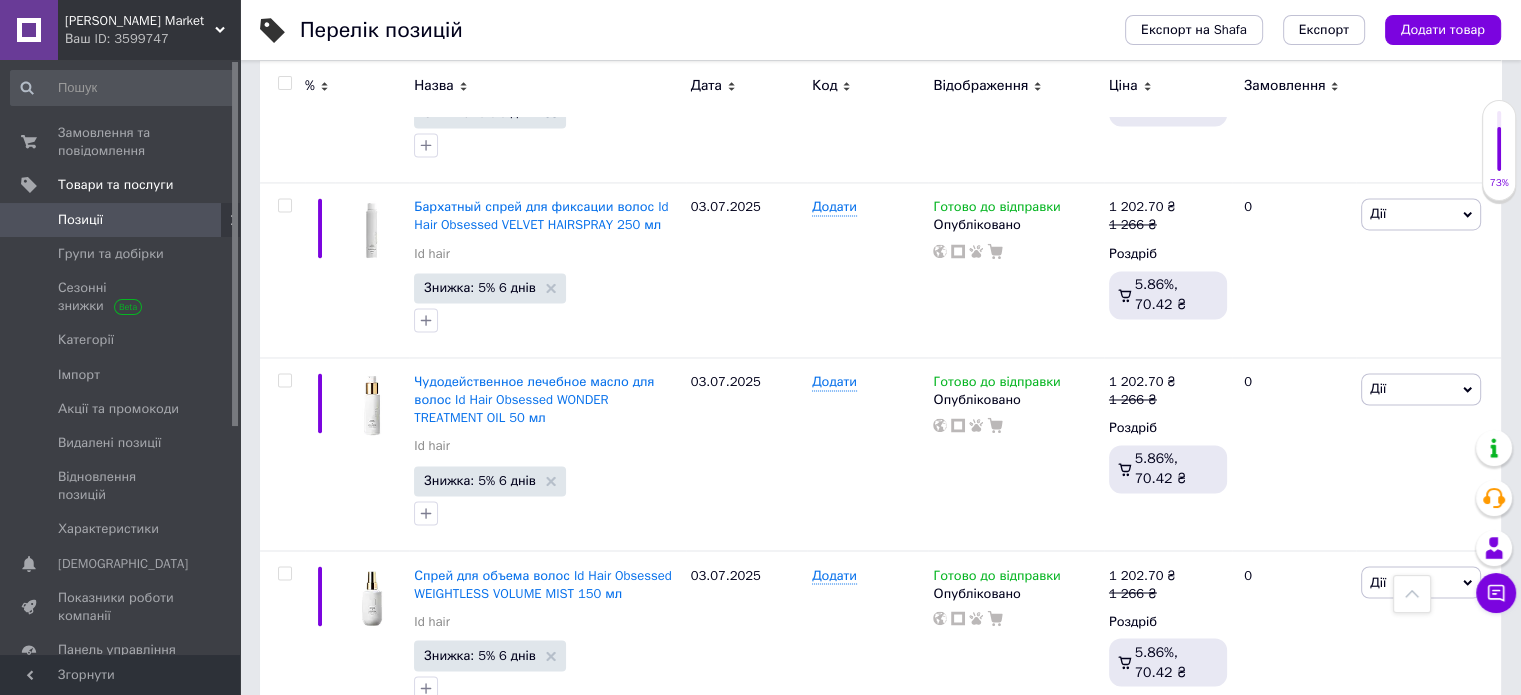 click on "2" at bounding box center [327, 766] 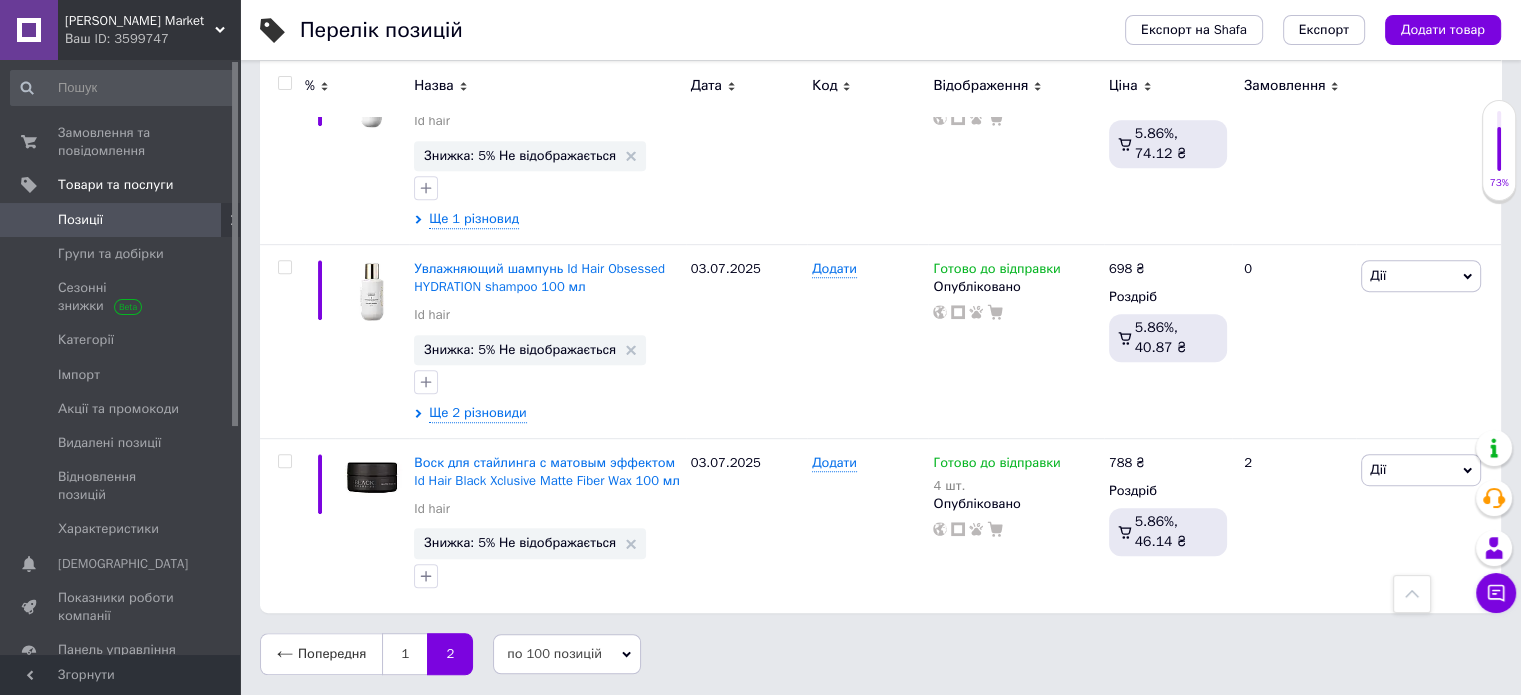 scroll, scrollTop: 1031, scrollLeft: 0, axis: vertical 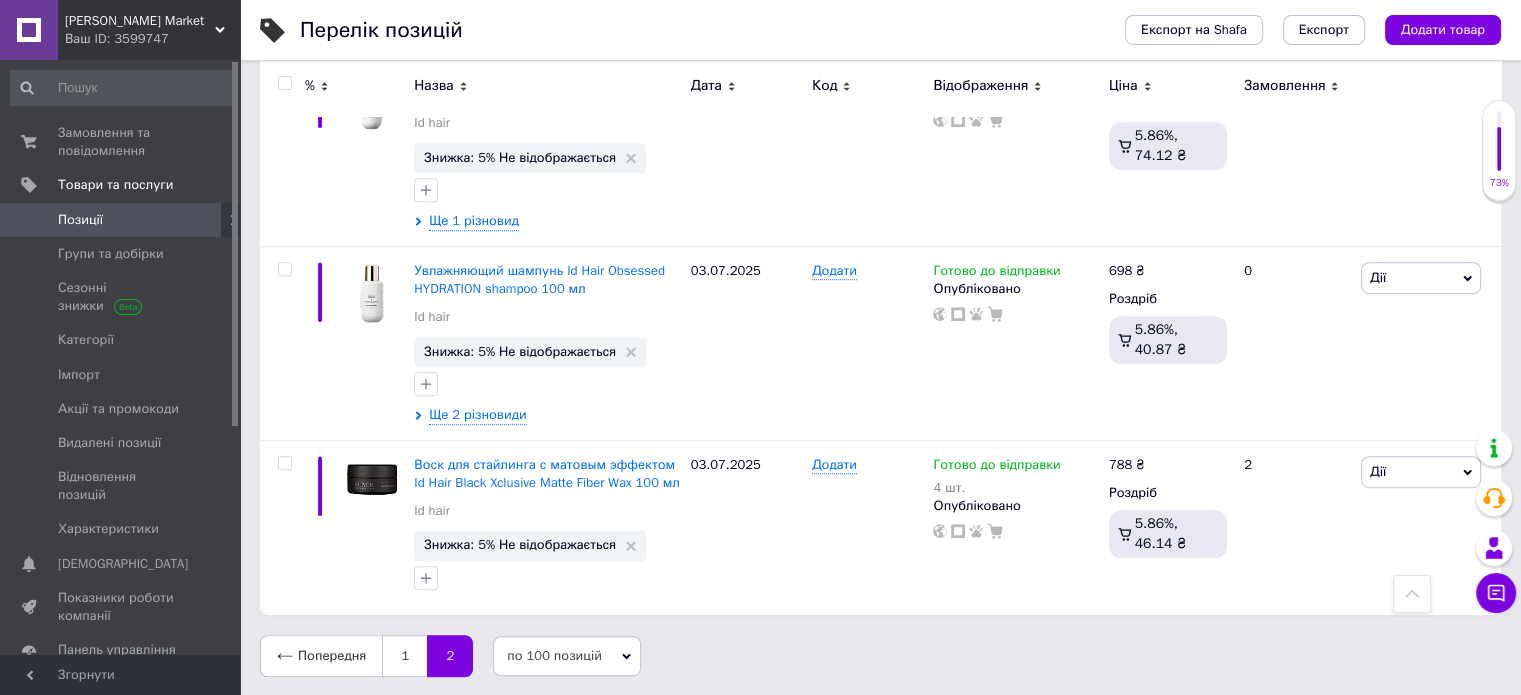 click at bounding box center (284, 83) 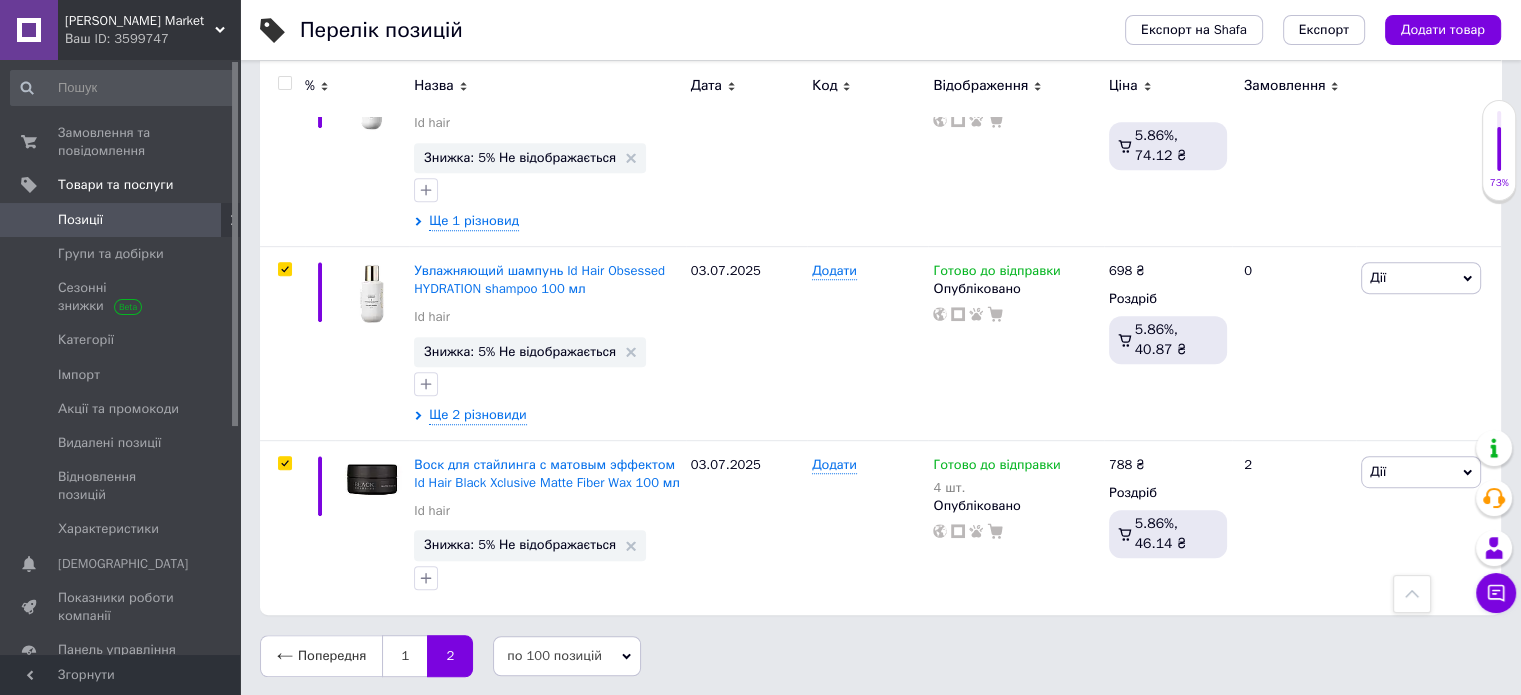 scroll, scrollTop: 1030, scrollLeft: 0, axis: vertical 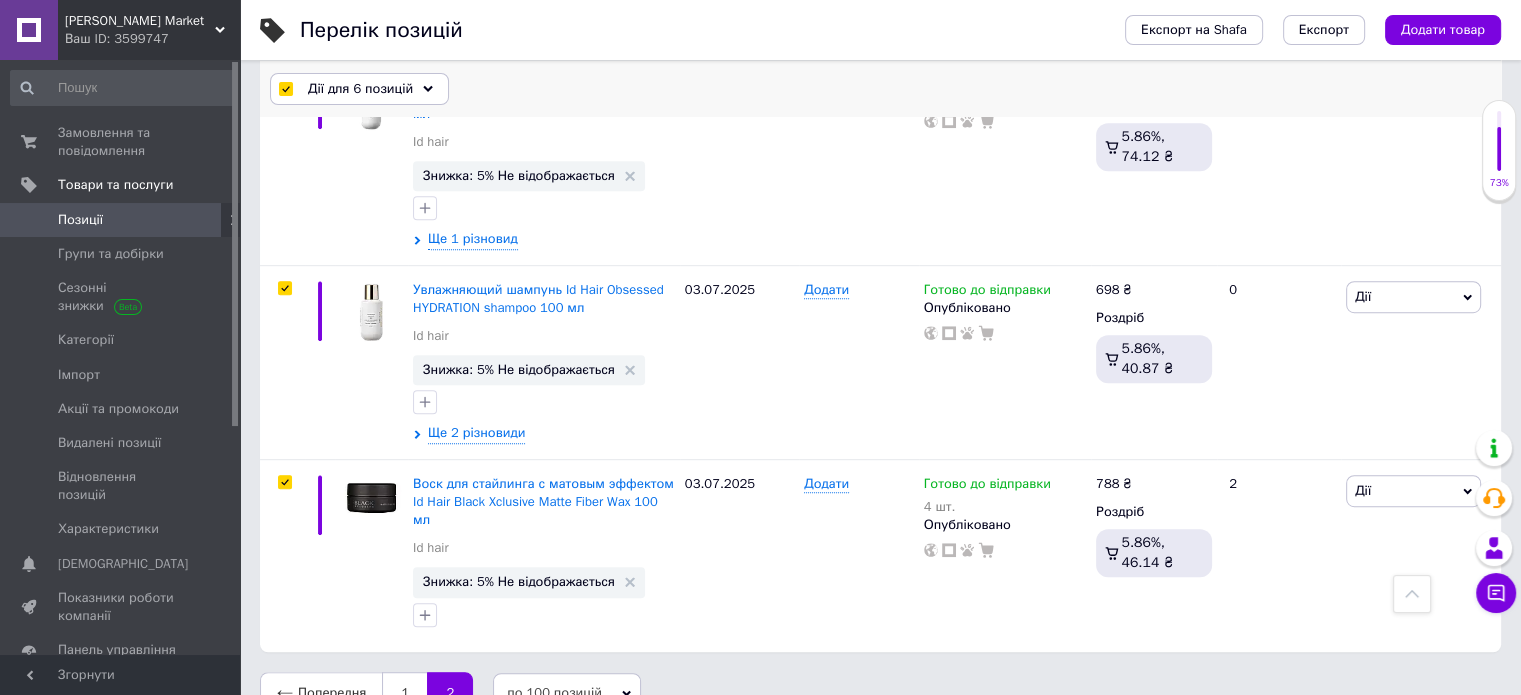 click on "Дії для 6 позицій" at bounding box center [360, 89] 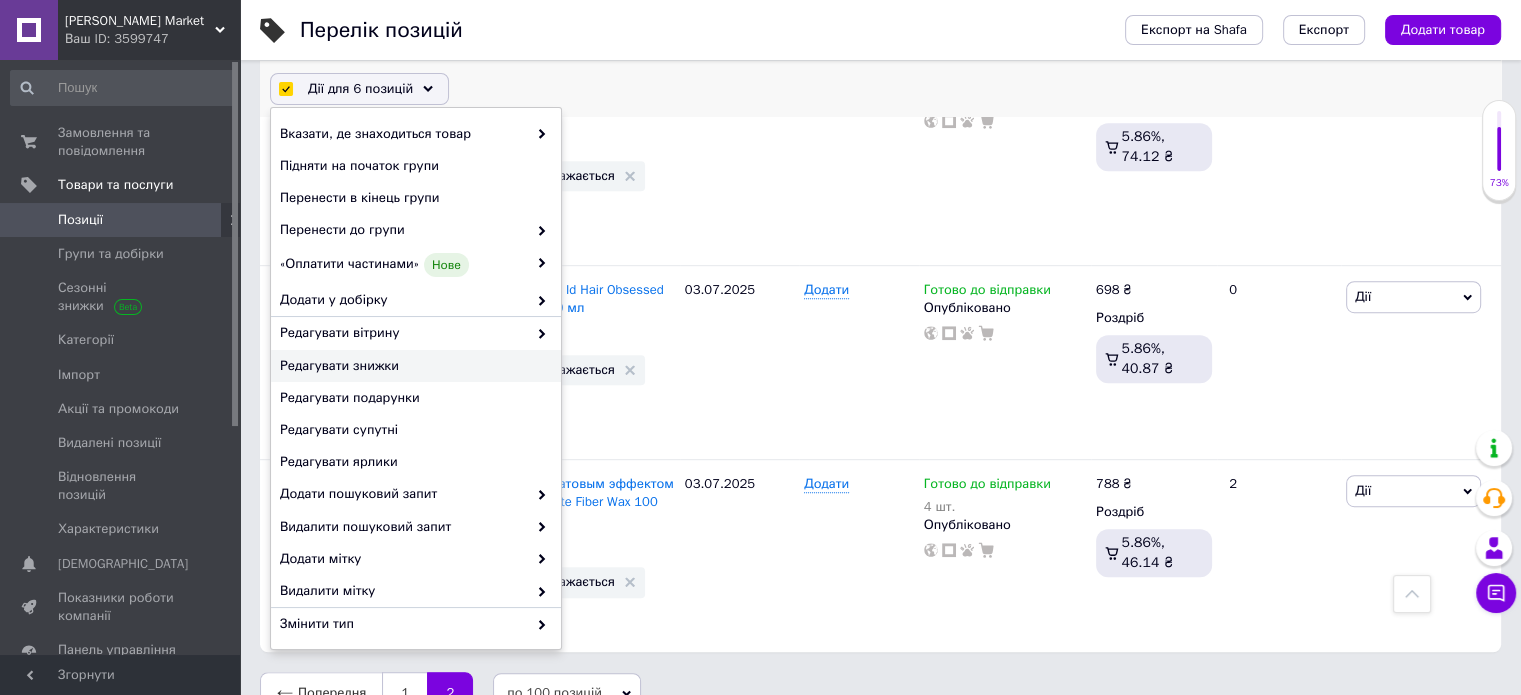 click on "Редагувати знижки" at bounding box center [413, 366] 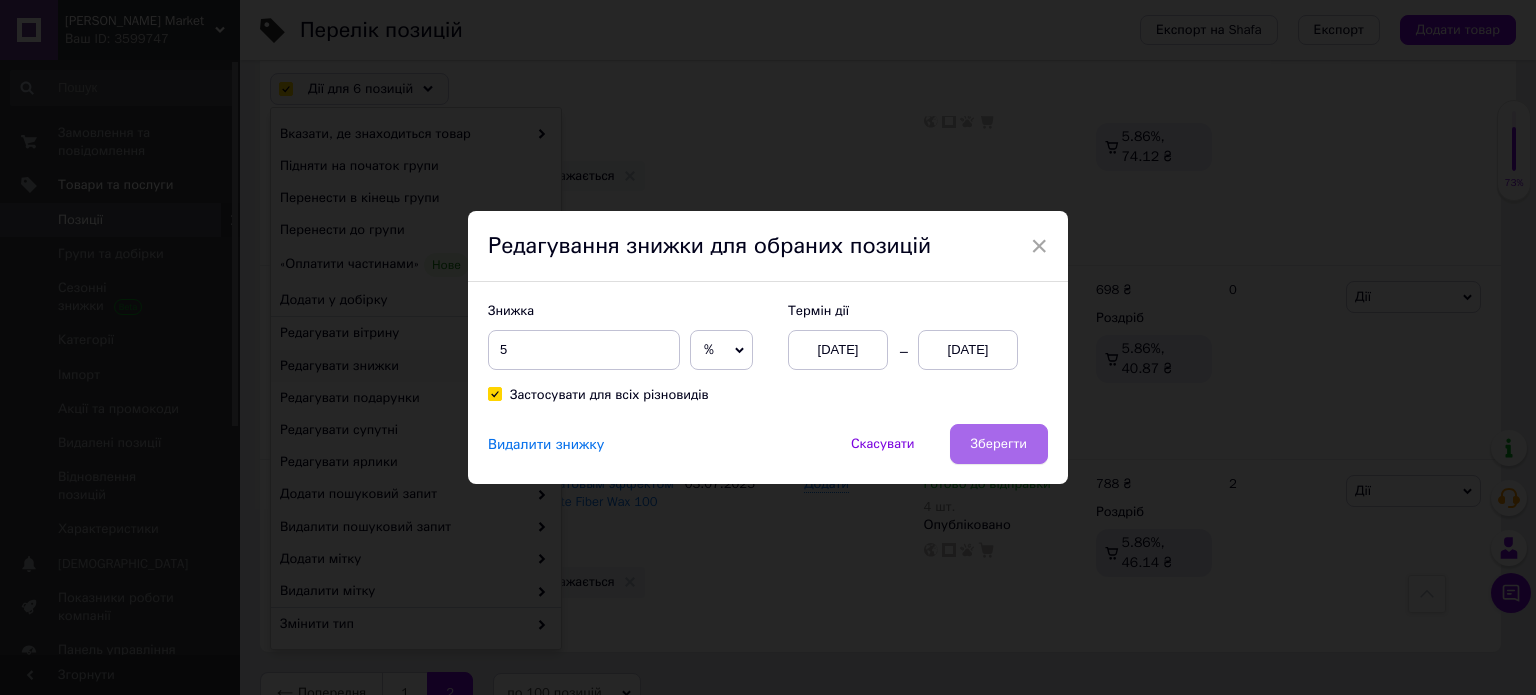click on "Зберегти" at bounding box center (999, 444) 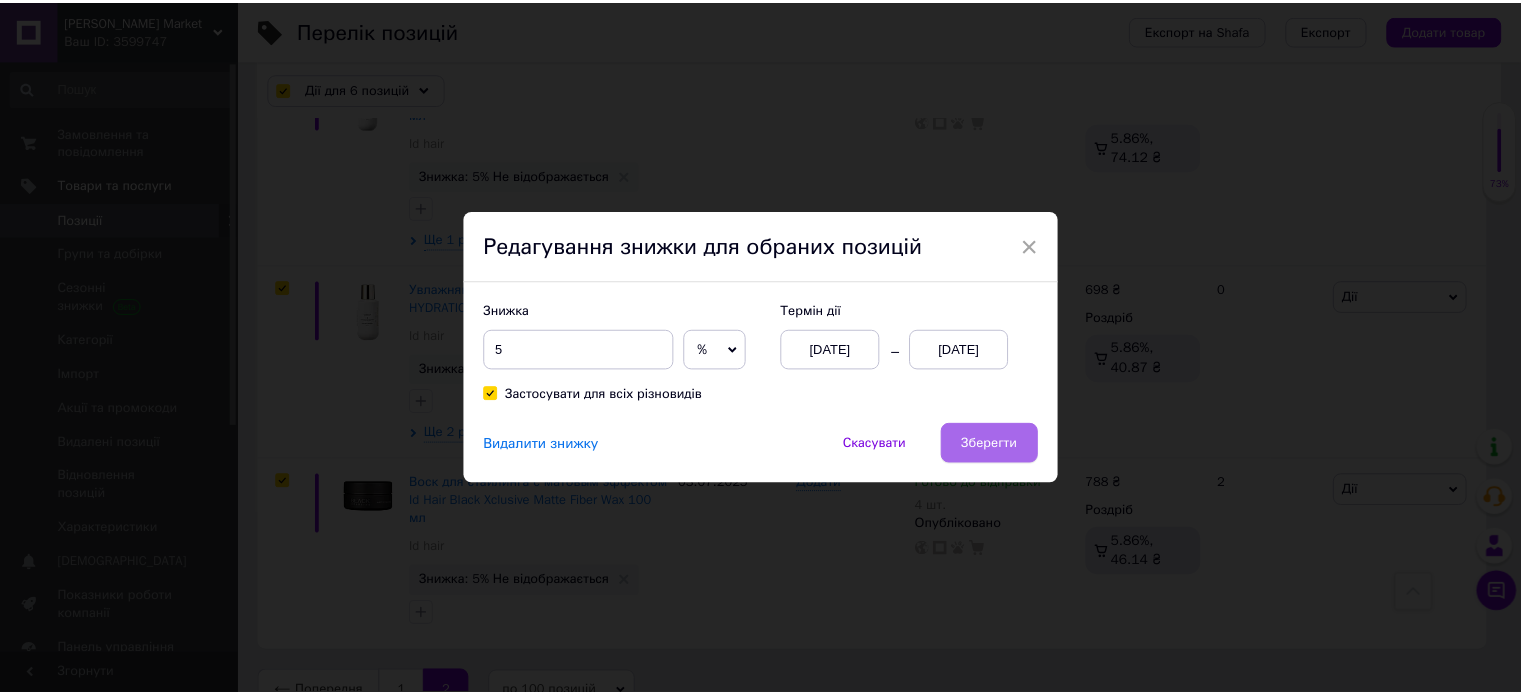 scroll, scrollTop: 0, scrollLeft: 1920, axis: horizontal 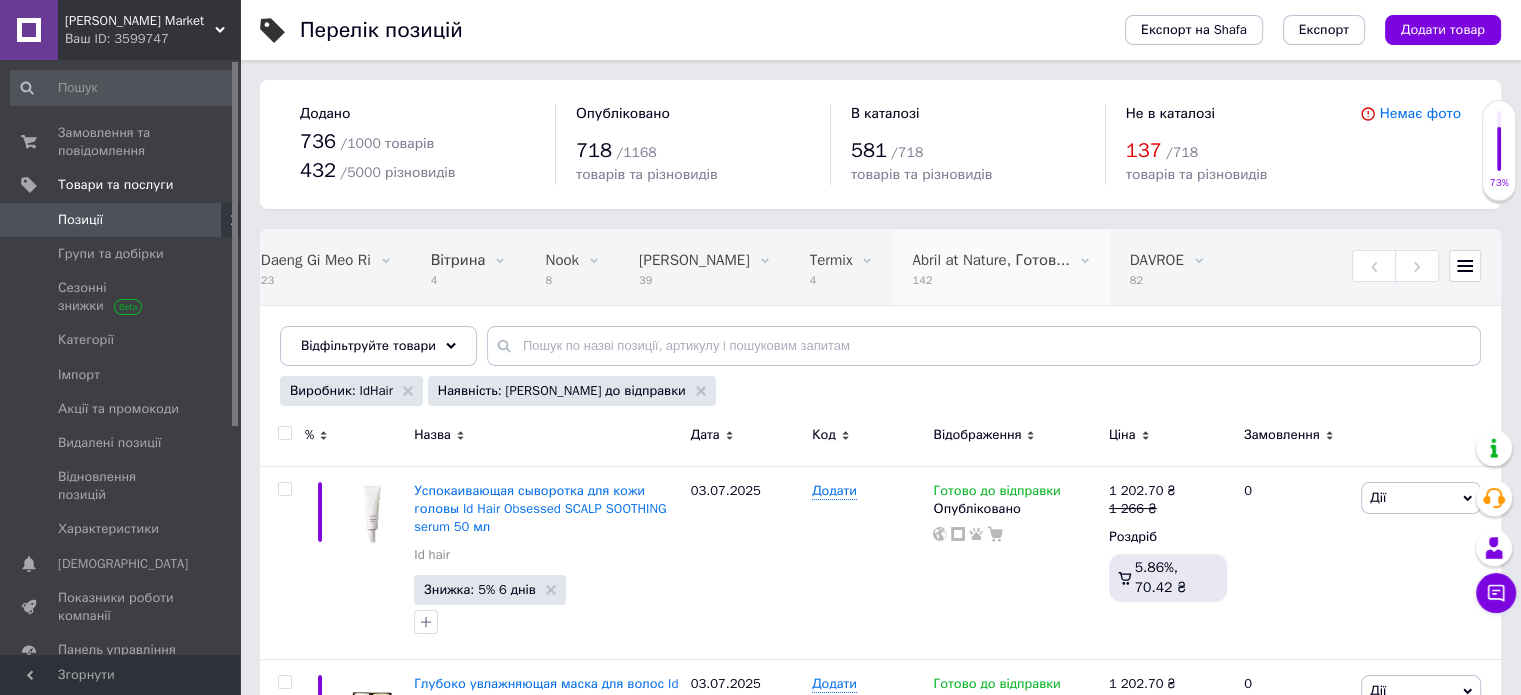 click on "142" at bounding box center (990, 280) 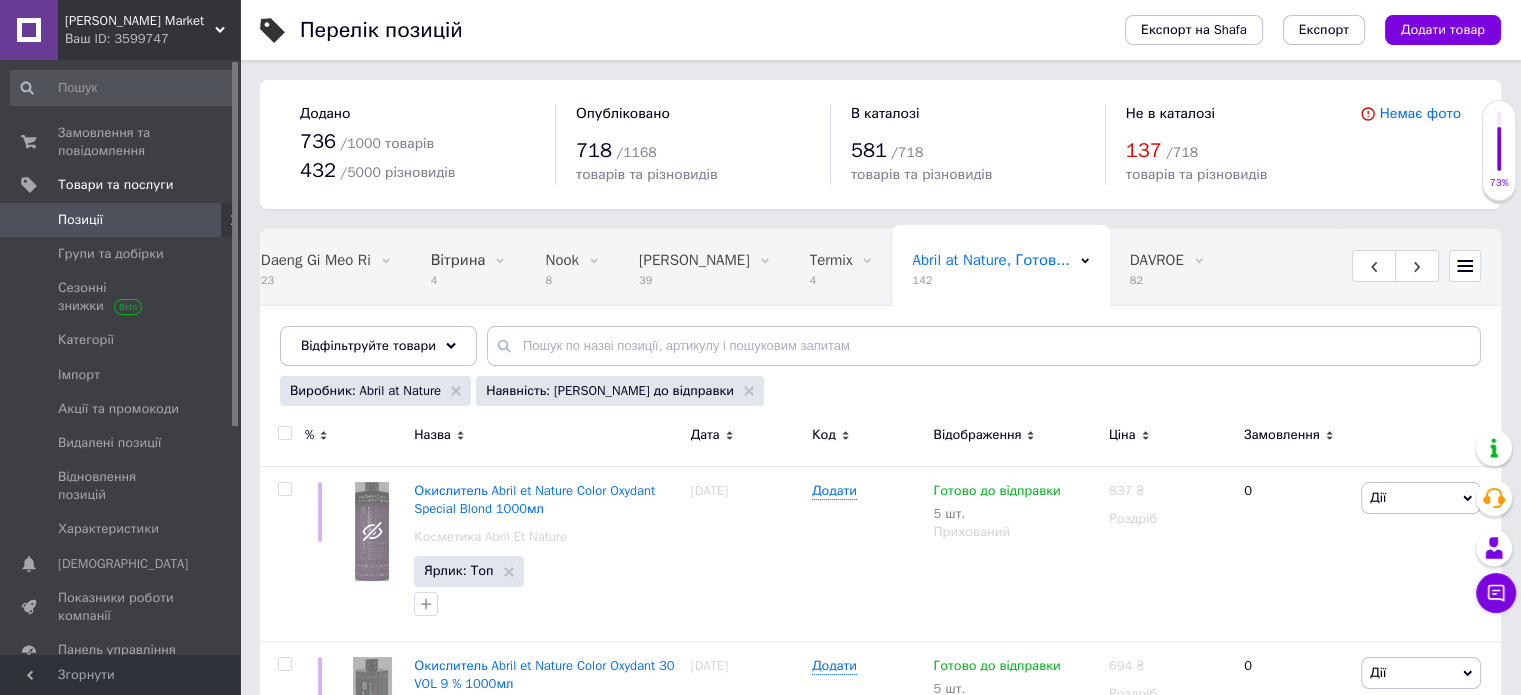 click 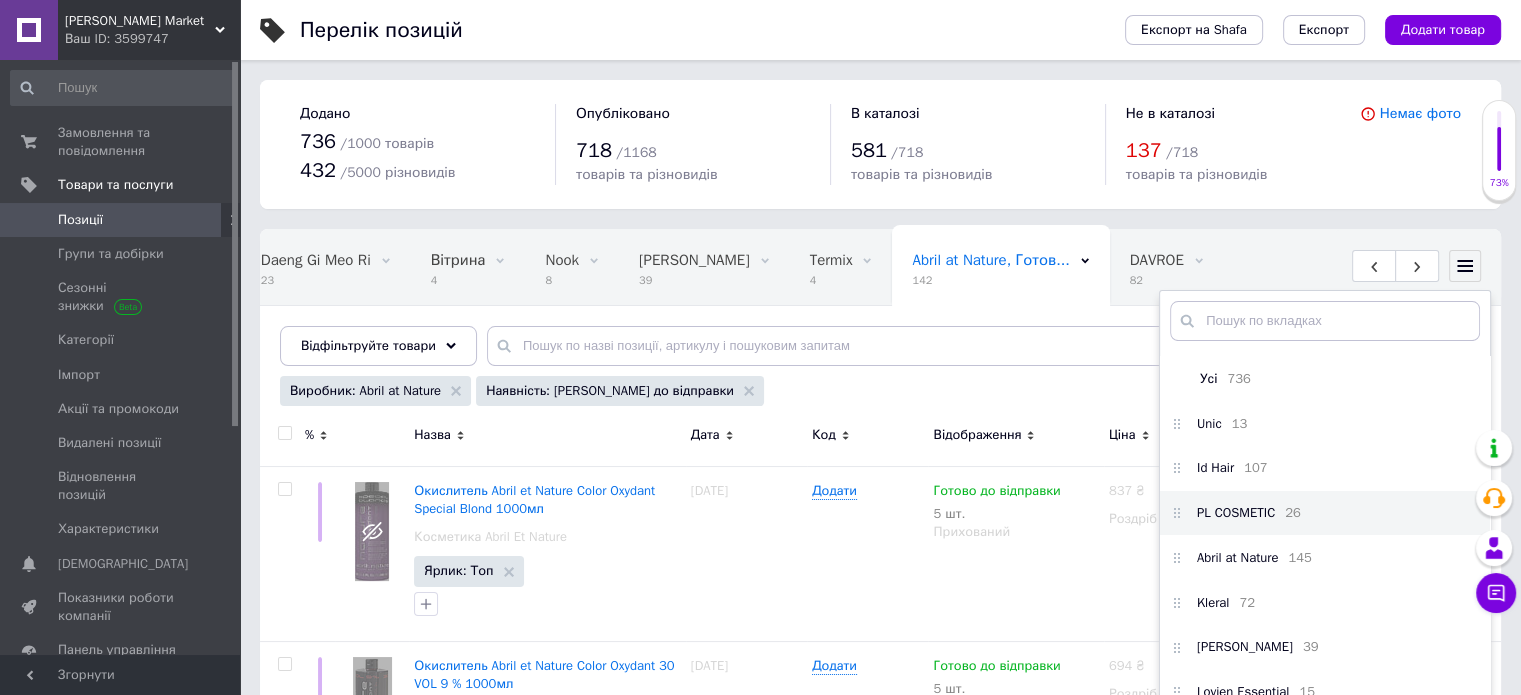 click on "PL COSMETIC 26" at bounding box center [1325, 513] 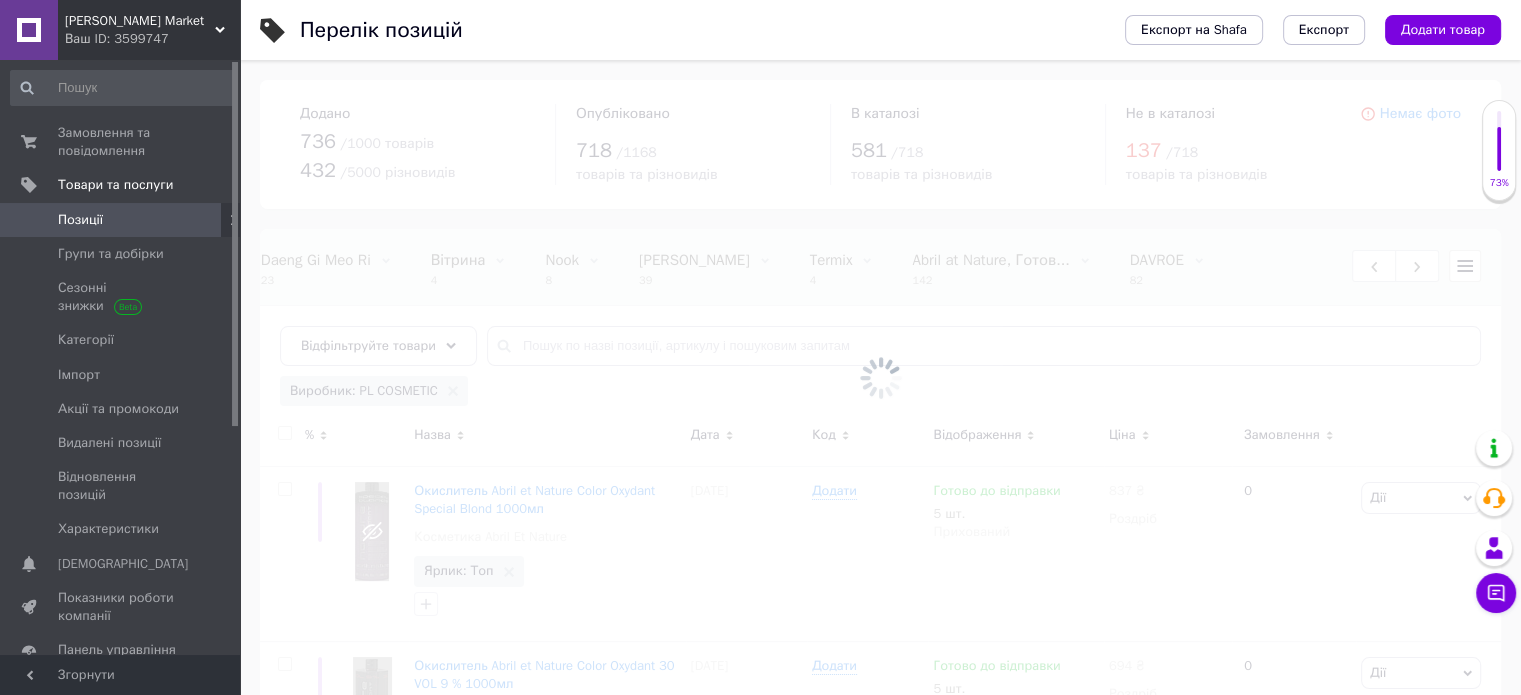 scroll, scrollTop: 0, scrollLeft: 282, axis: horizontal 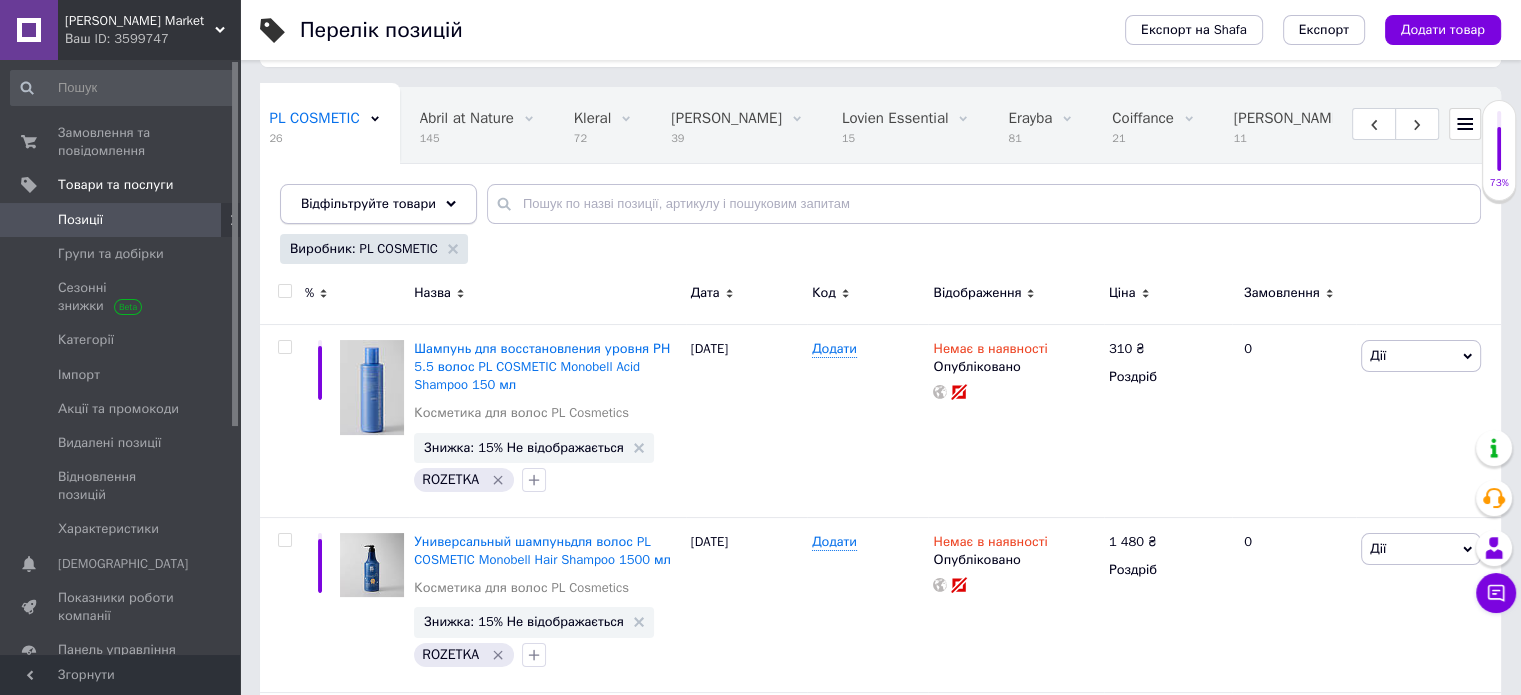 click on "Відфільтруйте товари" at bounding box center [378, 204] 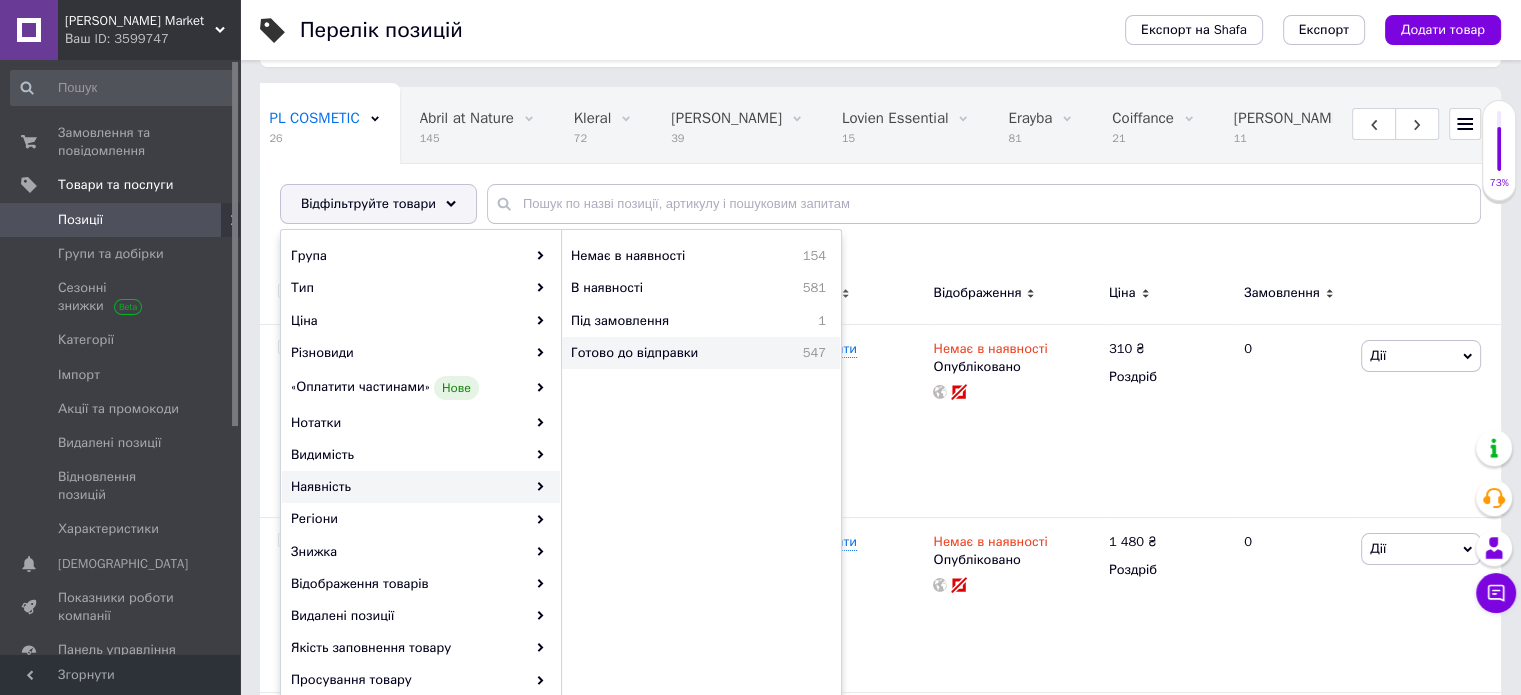 click on "Готово до відправки" at bounding box center [672, 353] 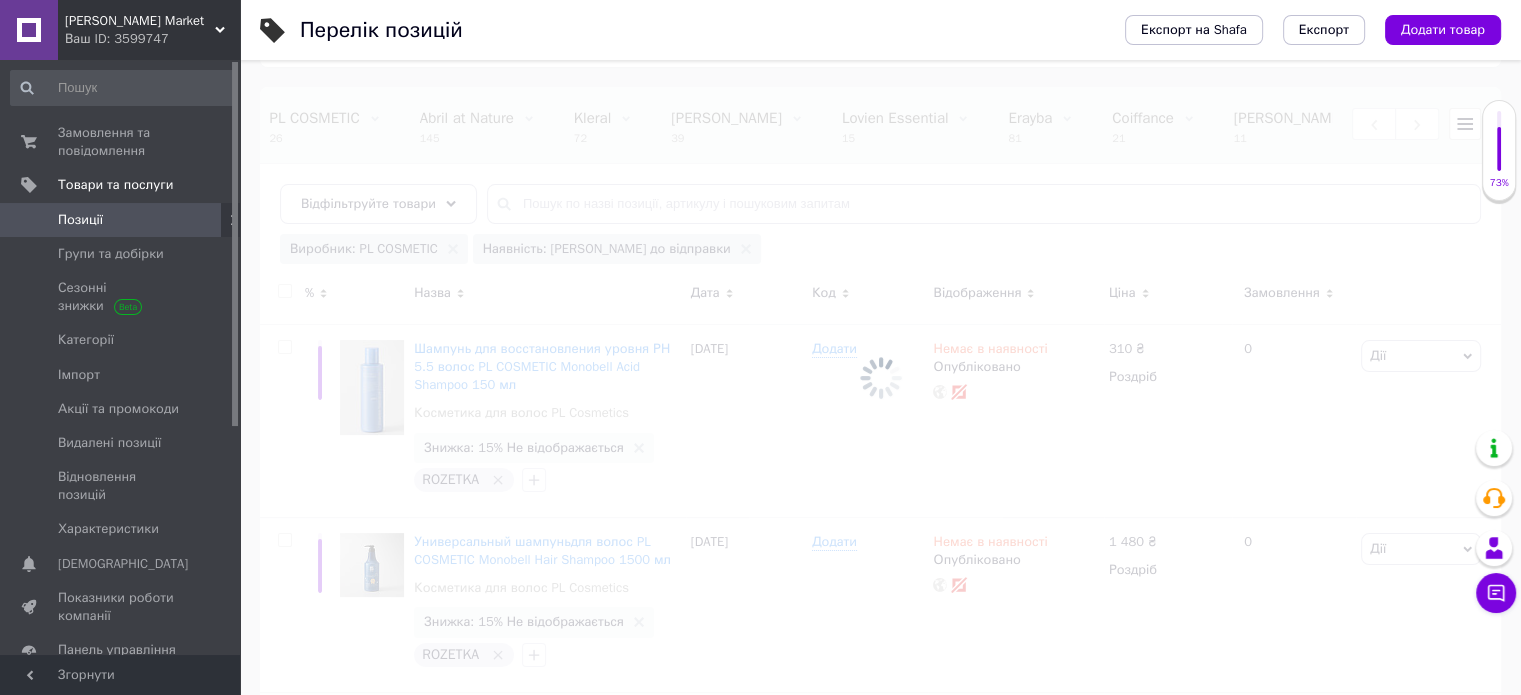 scroll, scrollTop: 0, scrollLeft: 1920, axis: horizontal 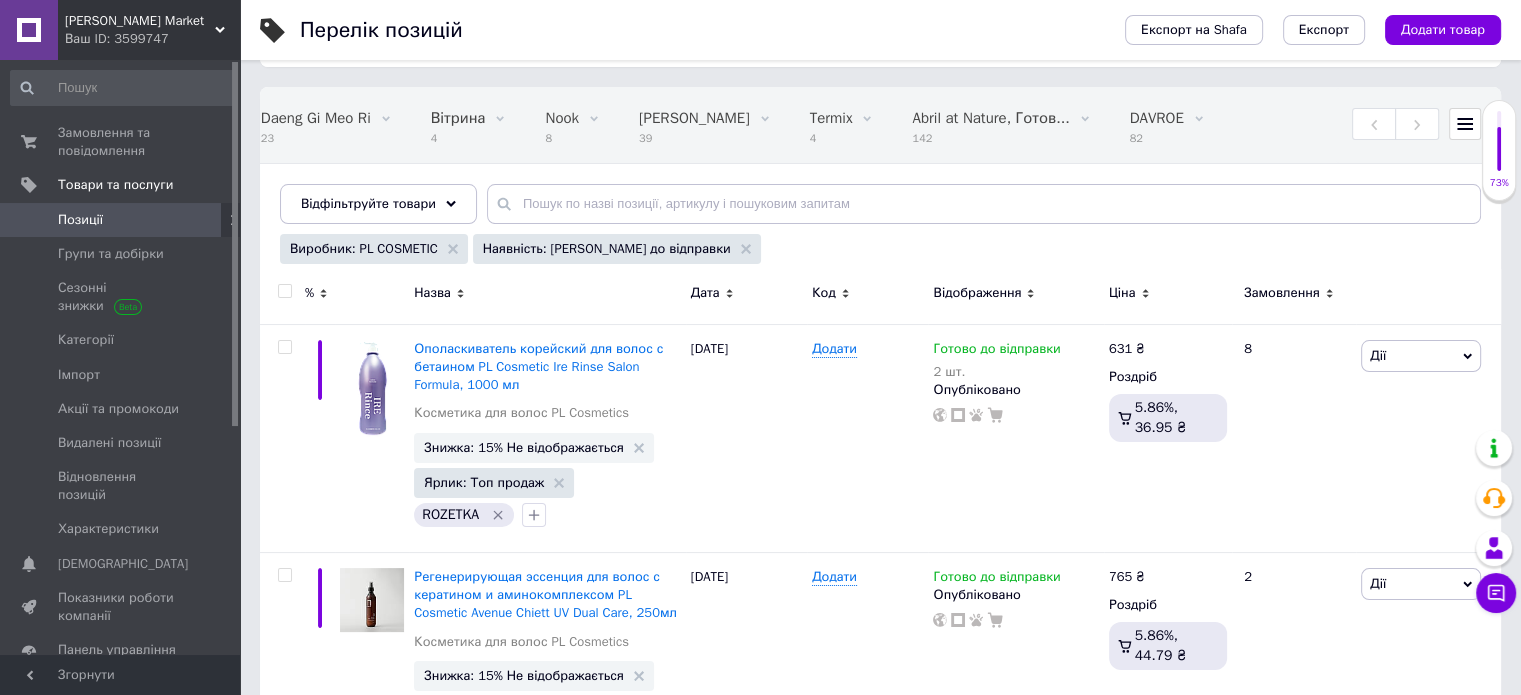 click at bounding box center (284, 291) 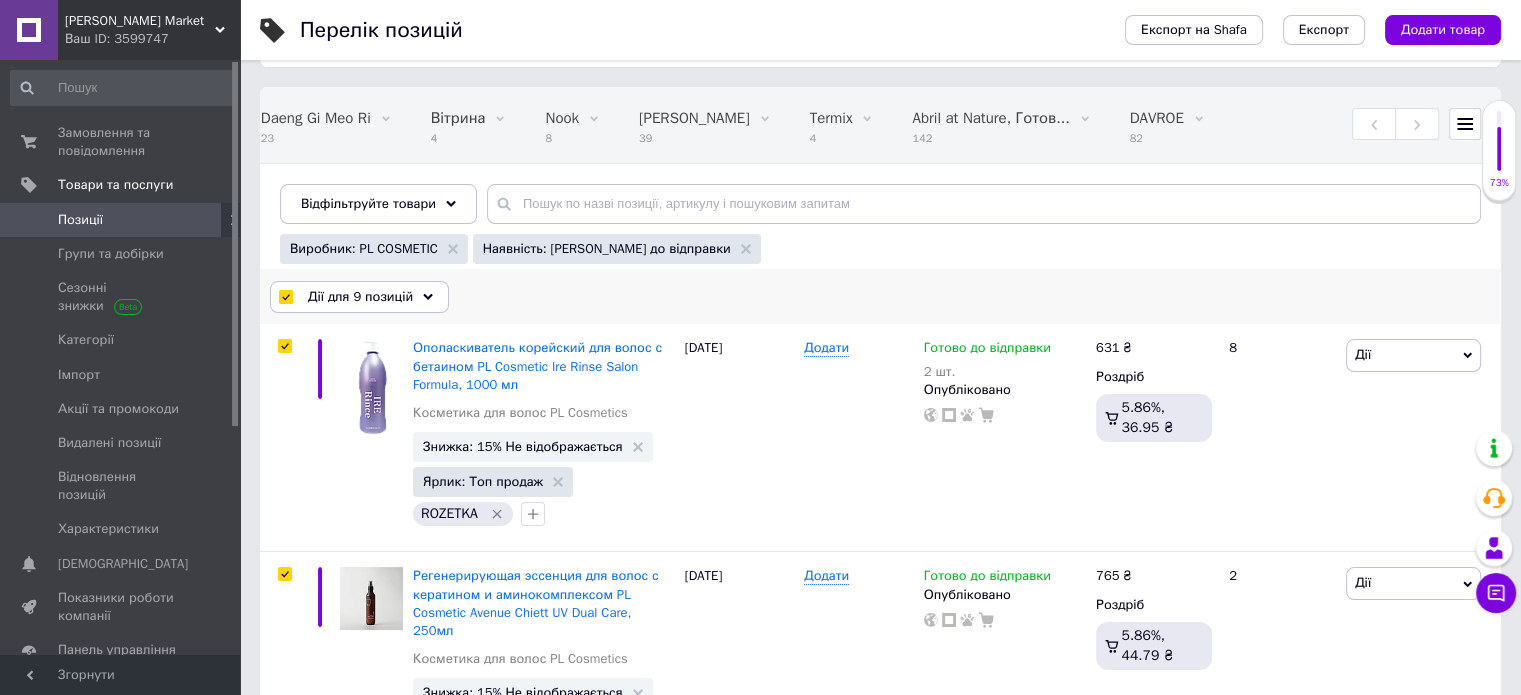 click on "Дії для 9 позицій" at bounding box center [360, 297] 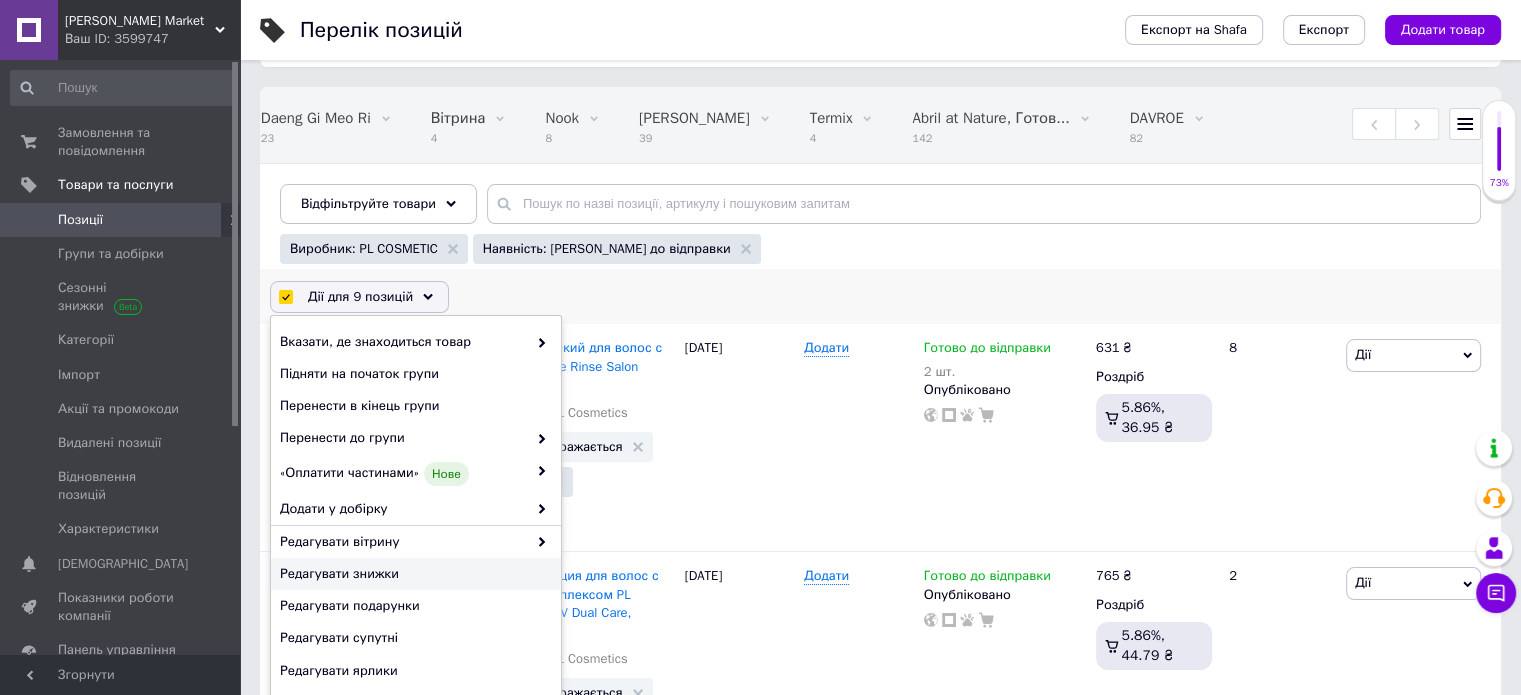 click on "Редагувати знижки" at bounding box center [416, 574] 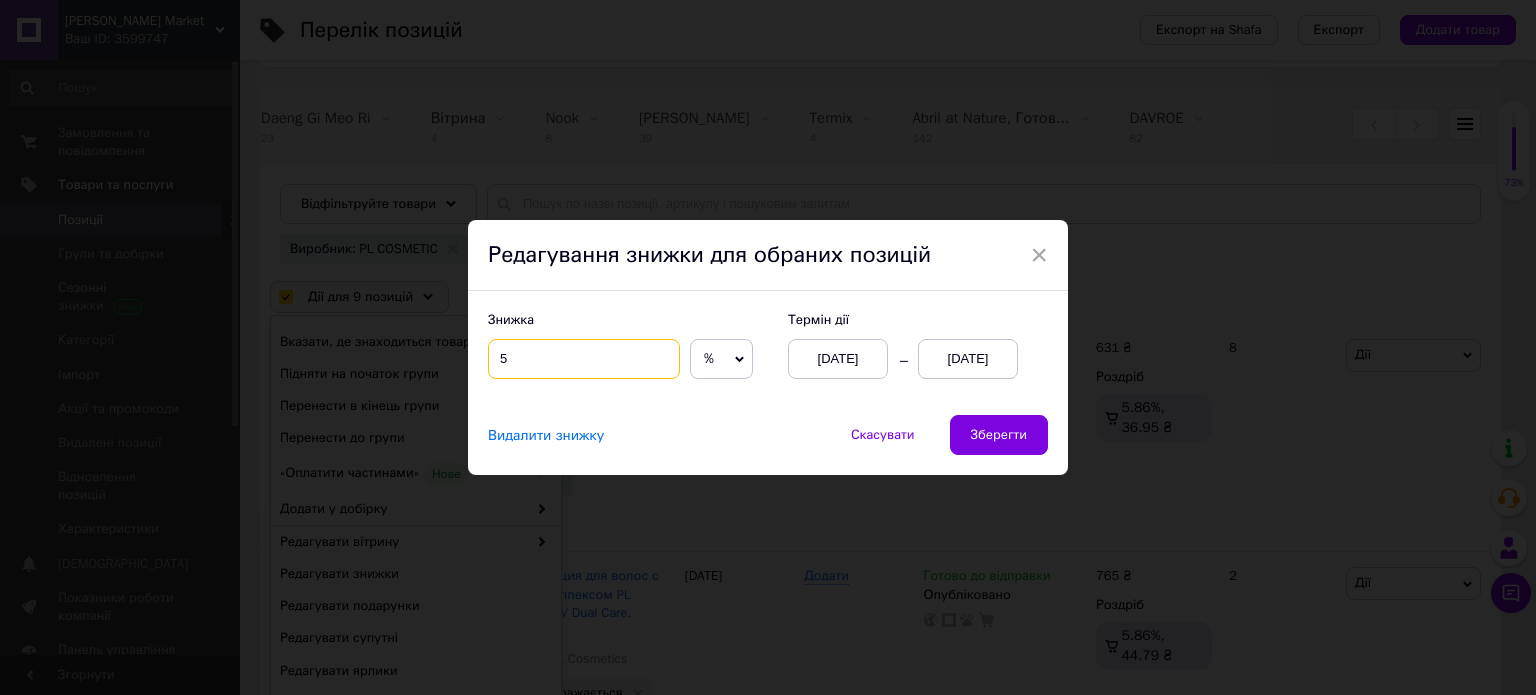 click on "5" at bounding box center [584, 359] 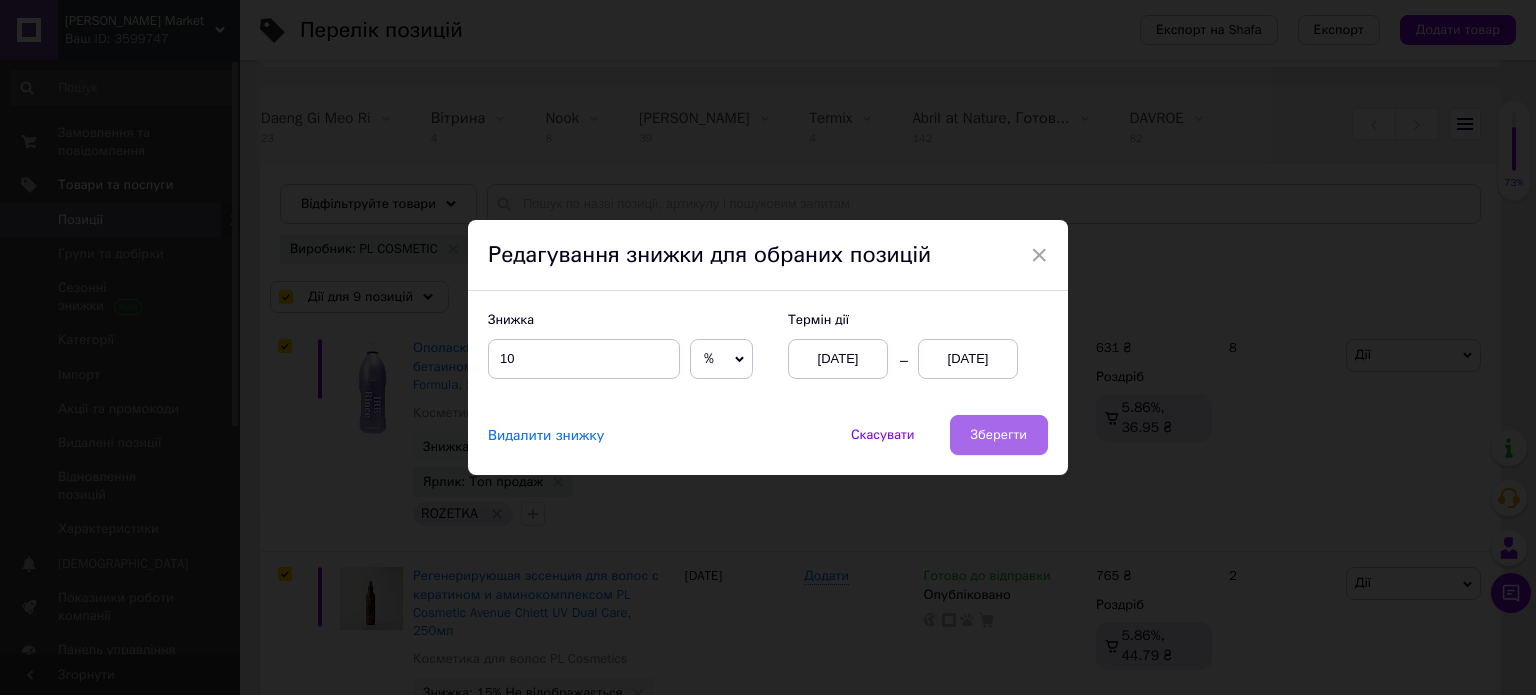click on "Зберегти" at bounding box center [999, 435] 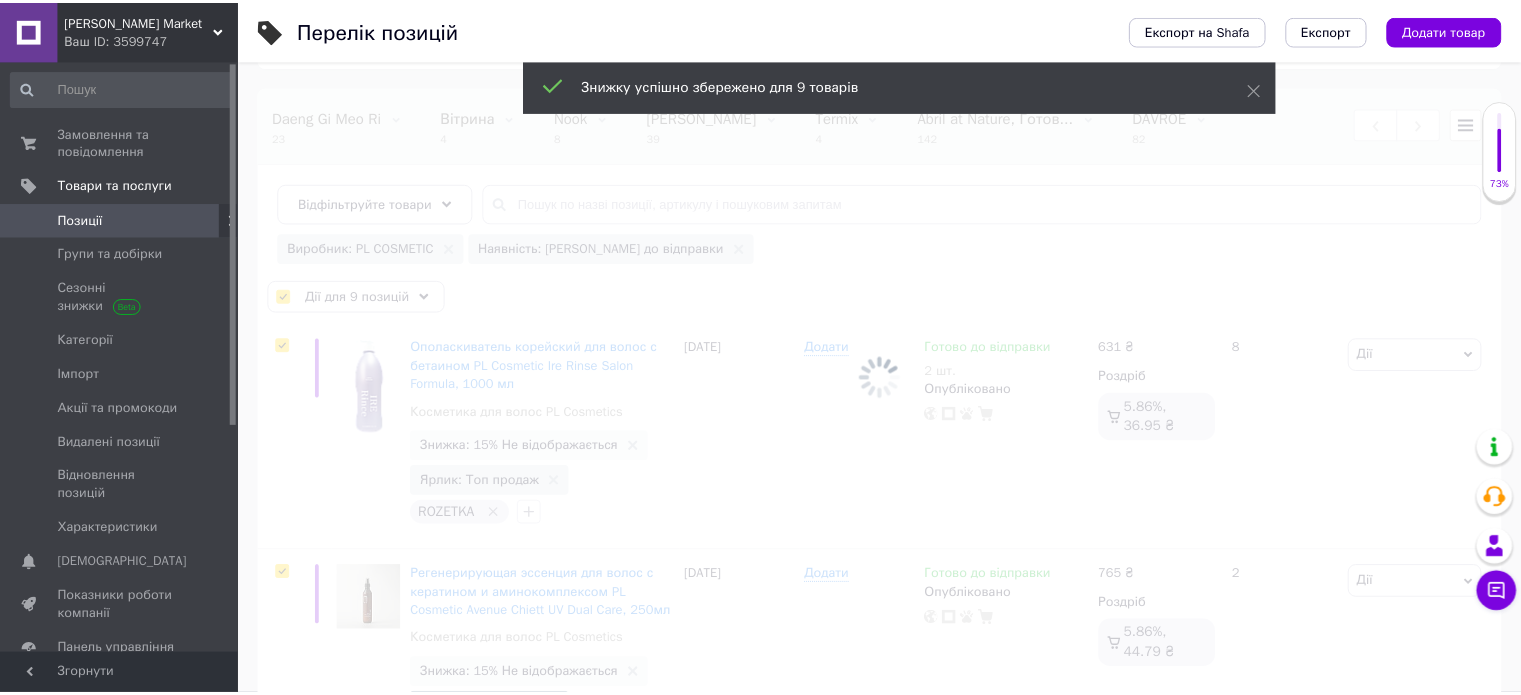 scroll, scrollTop: 0, scrollLeft: 1920, axis: horizontal 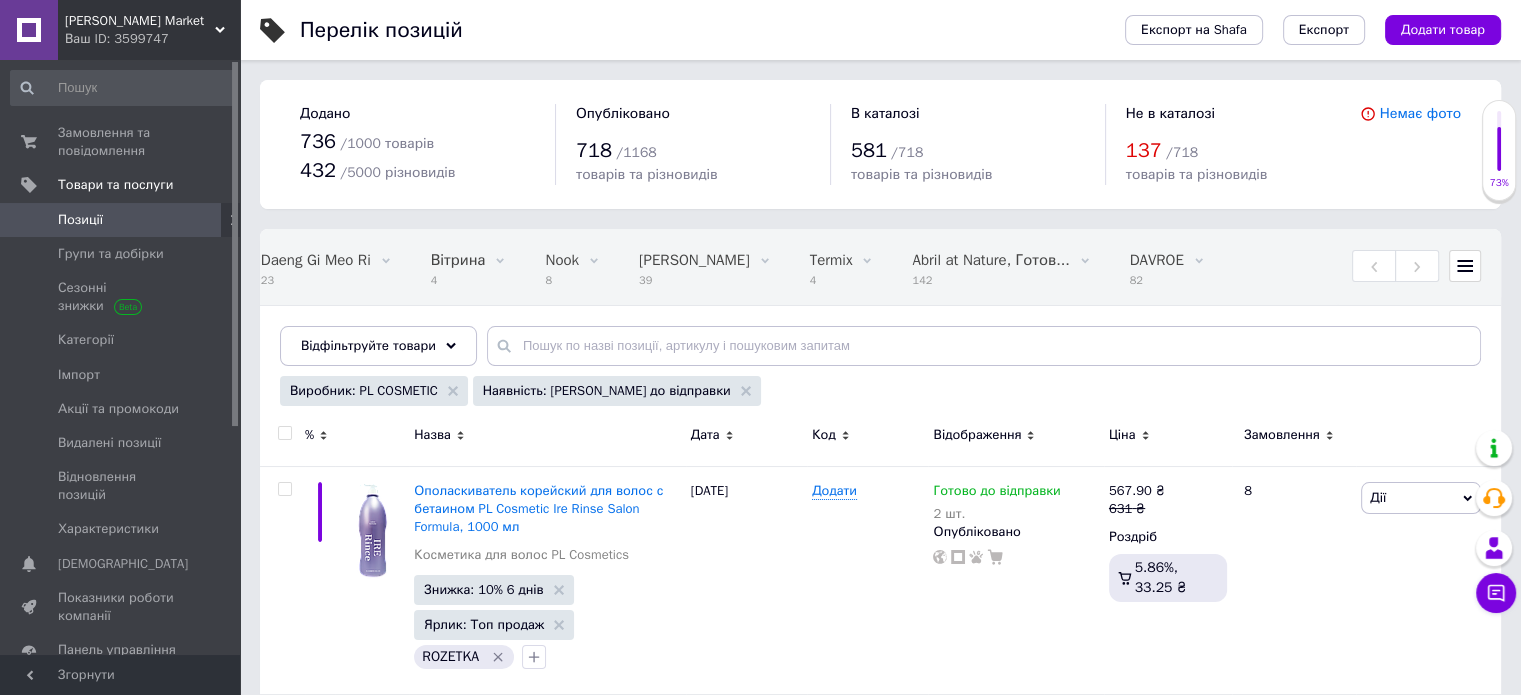 click at bounding box center (1465, 266) 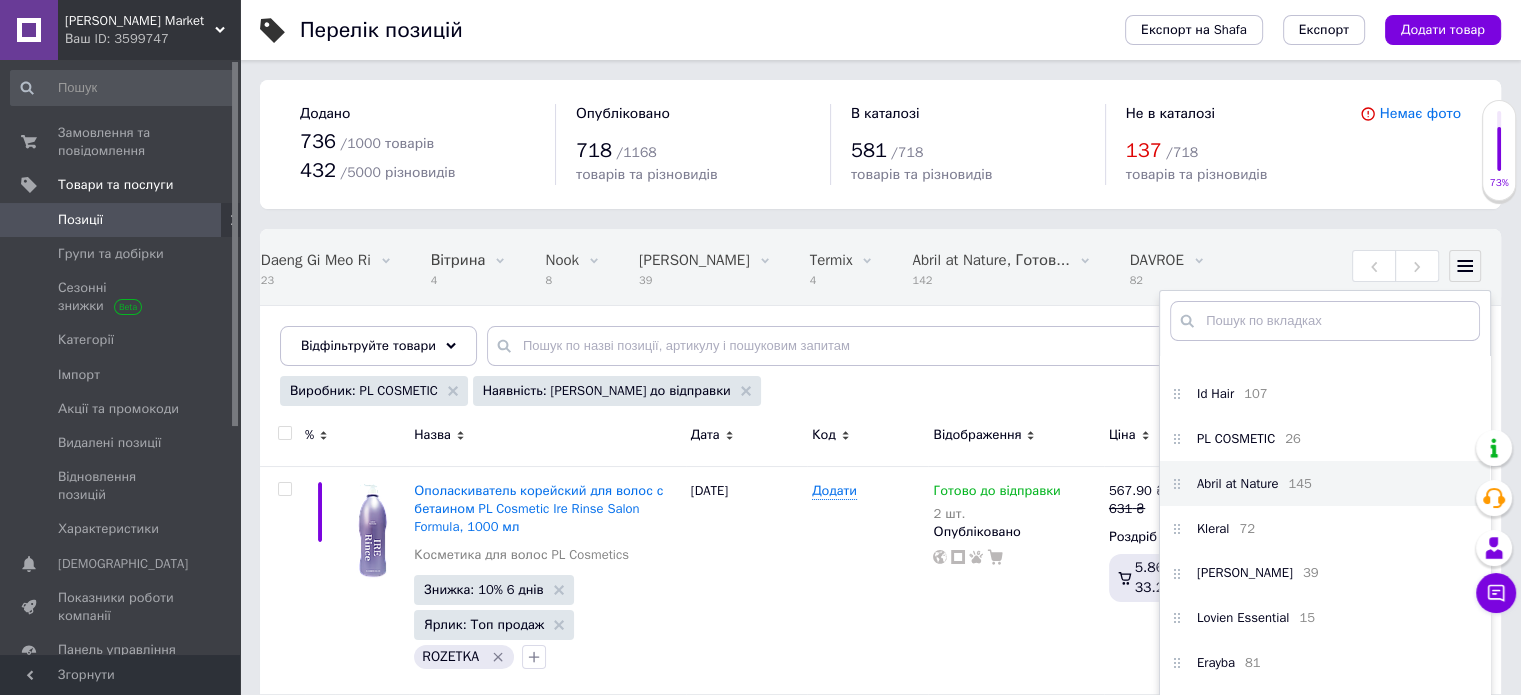 scroll, scrollTop: 72, scrollLeft: 0, axis: vertical 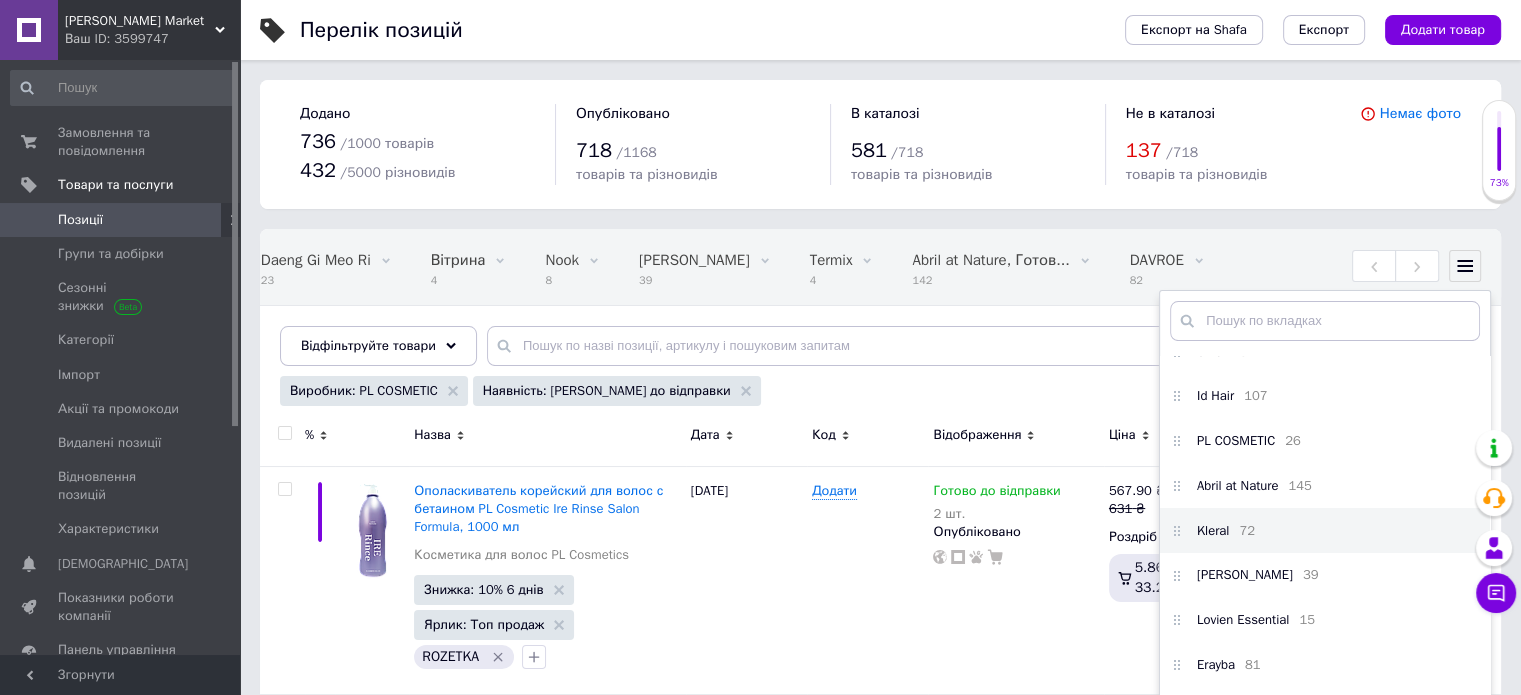 click on "Kleral 72" at bounding box center [1325, 530] 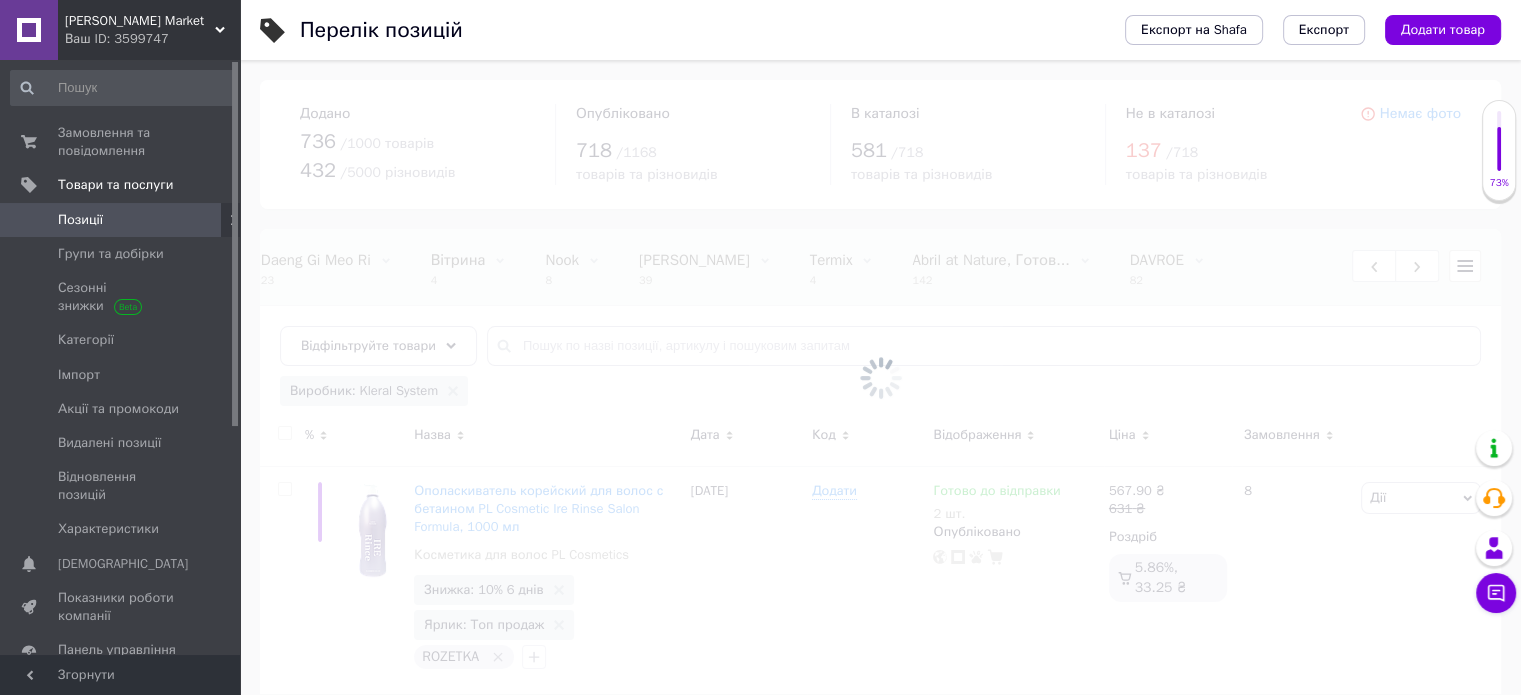 scroll, scrollTop: 0, scrollLeft: 588, axis: horizontal 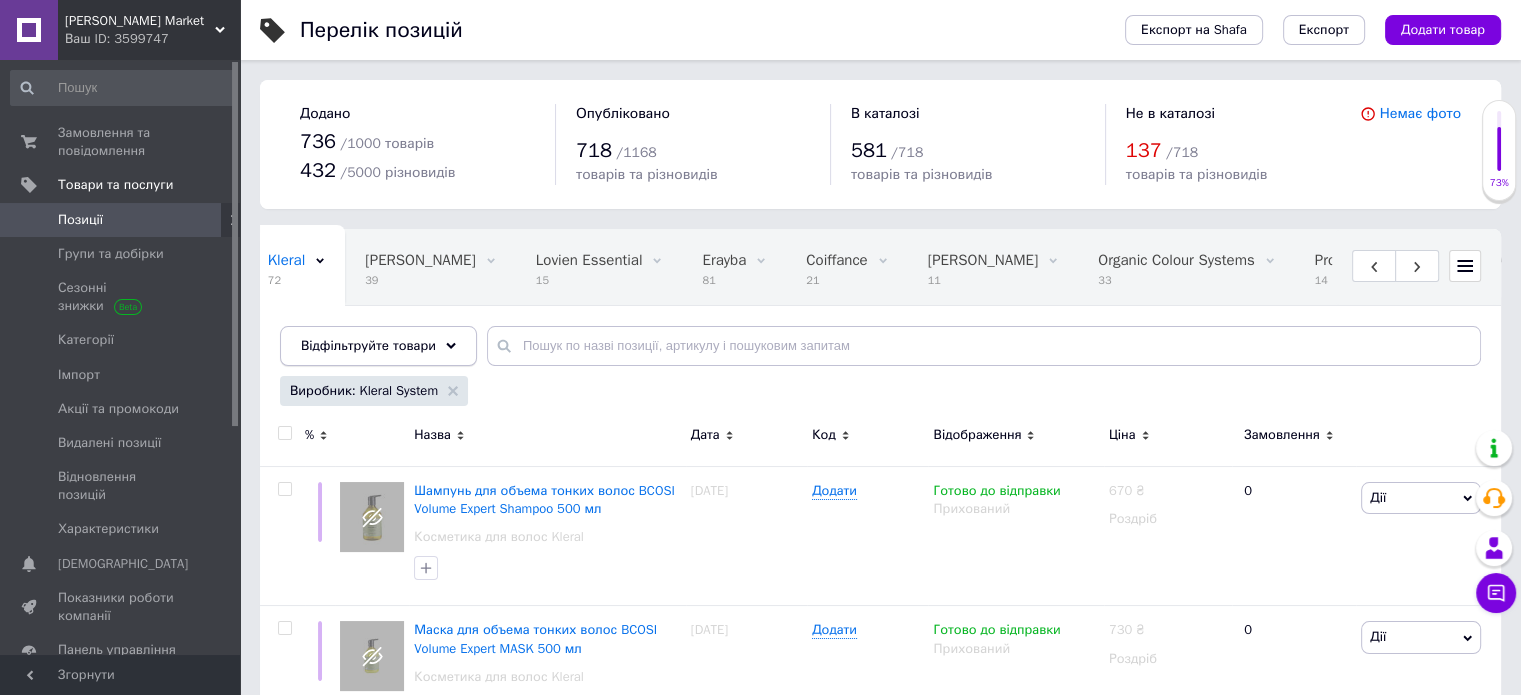 click on "Відфільтруйте товари" at bounding box center [378, 346] 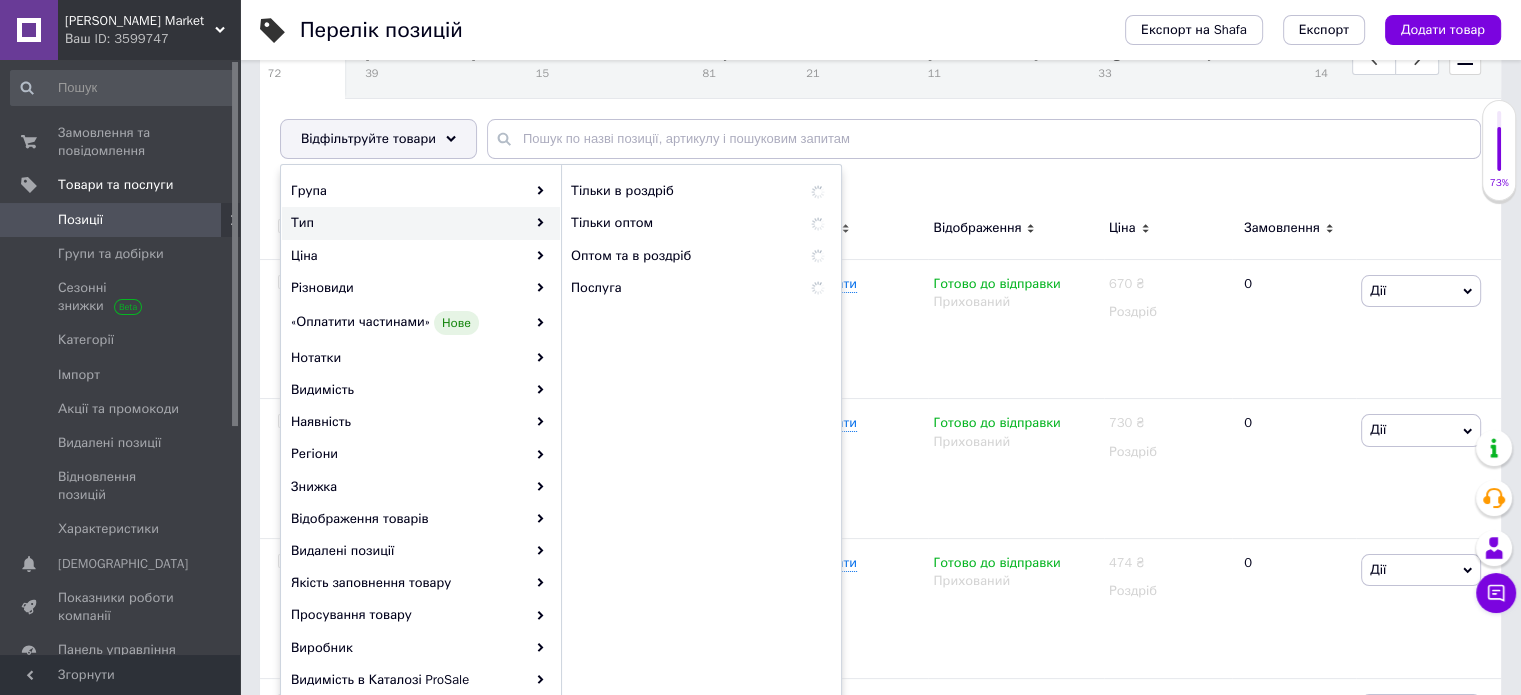 scroll, scrollTop: 216, scrollLeft: 0, axis: vertical 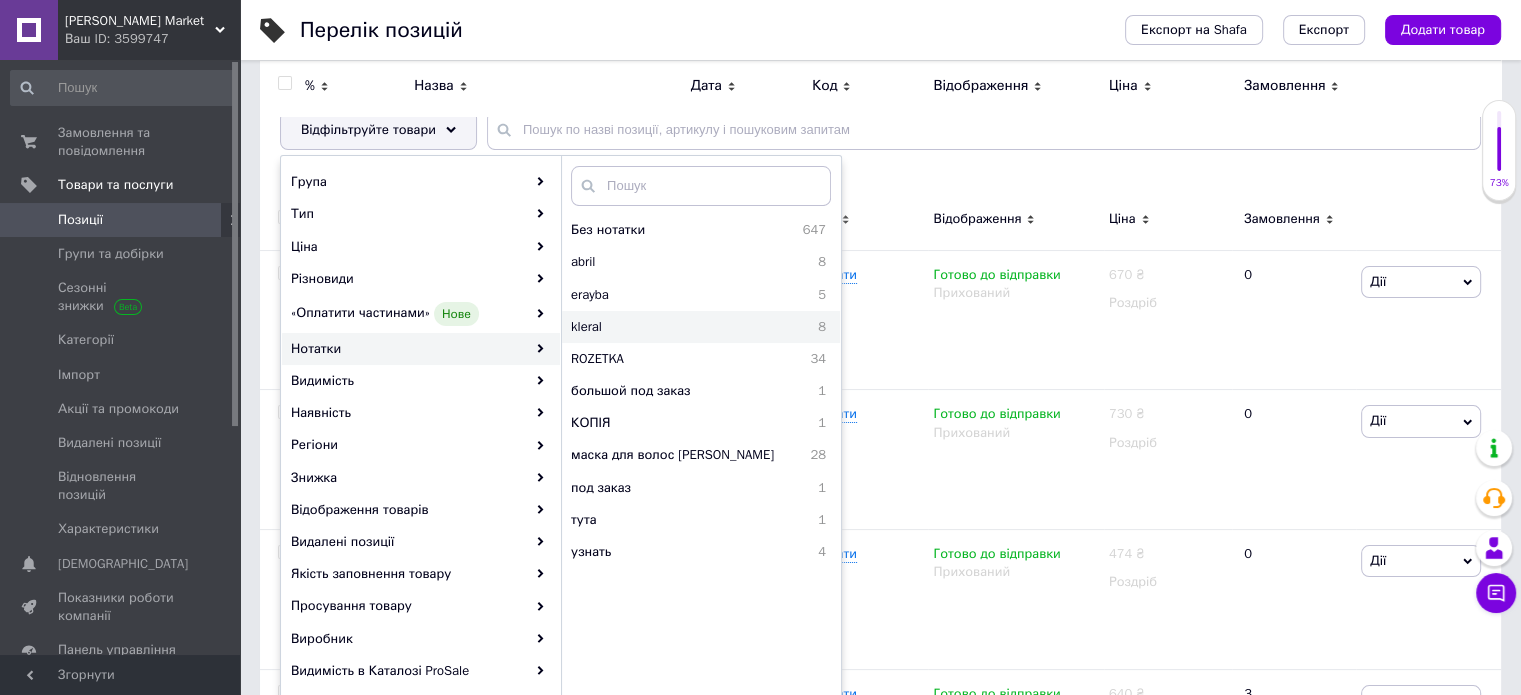 click on "kleral" at bounding box center (652, 327) 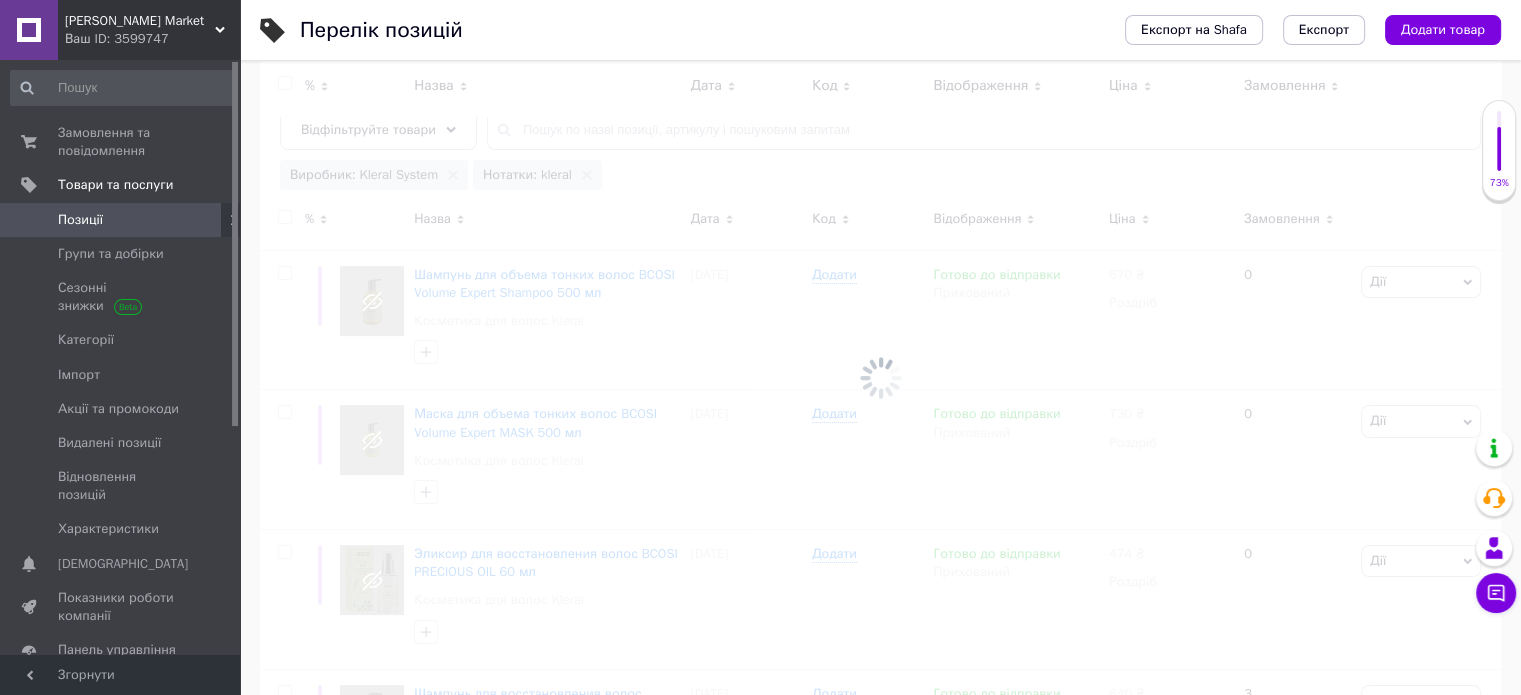 scroll, scrollTop: 0, scrollLeft: 1920, axis: horizontal 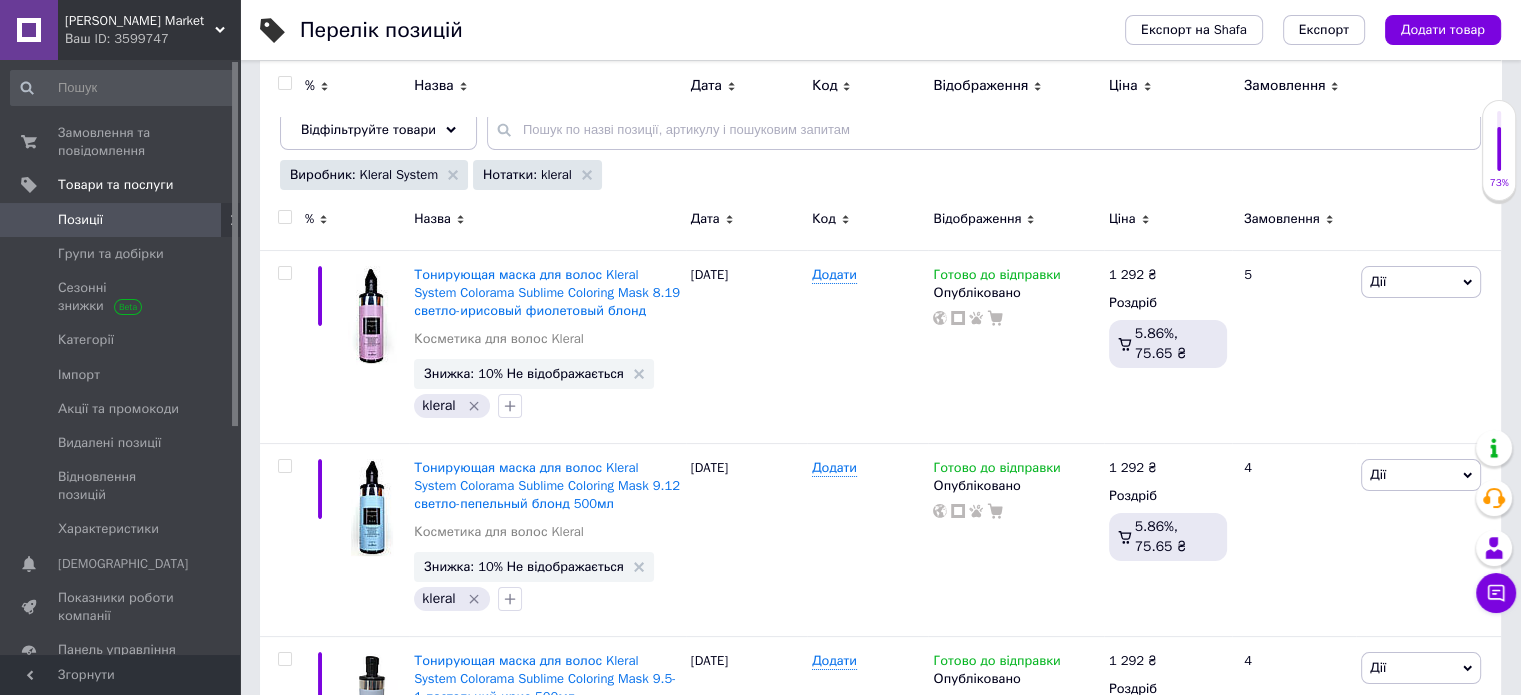 click at bounding box center (284, 217) 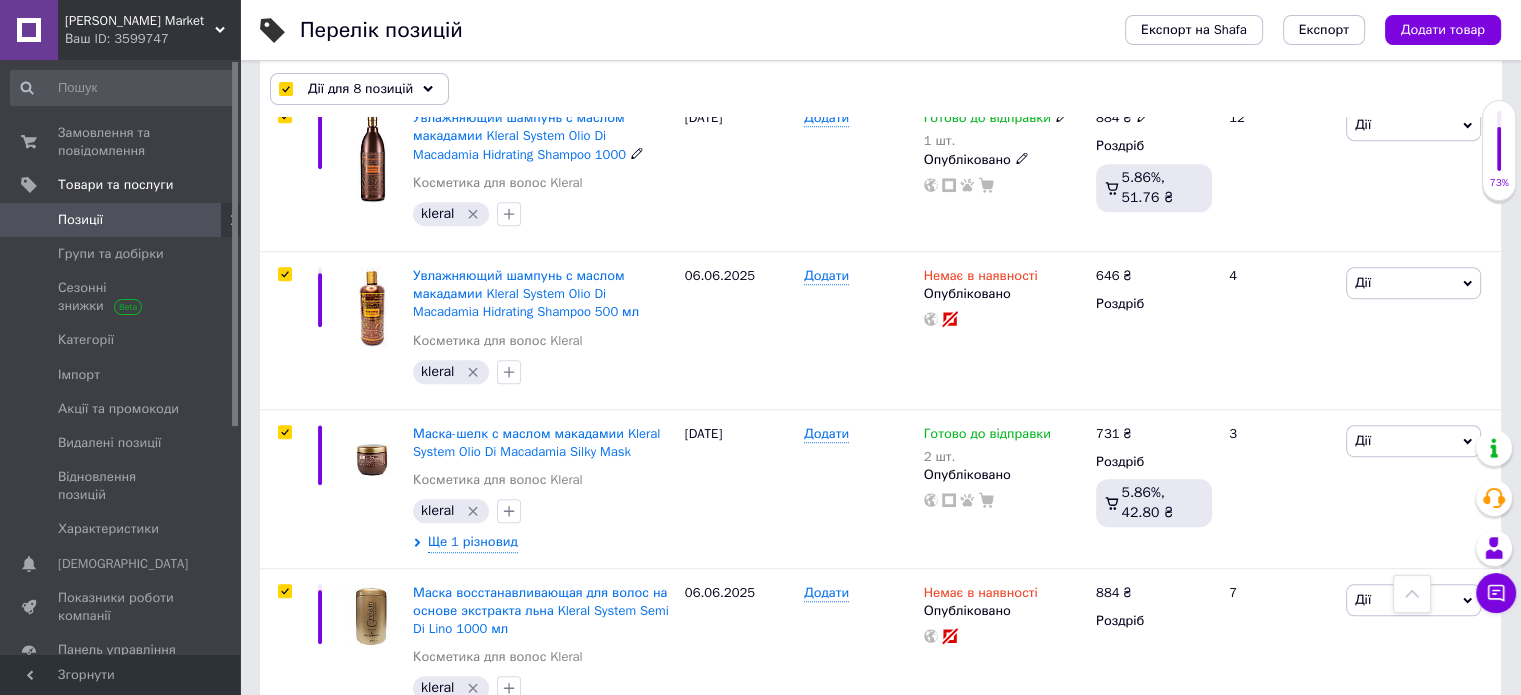 scroll, scrollTop: 1192, scrollLeft: 0, axis: vertical 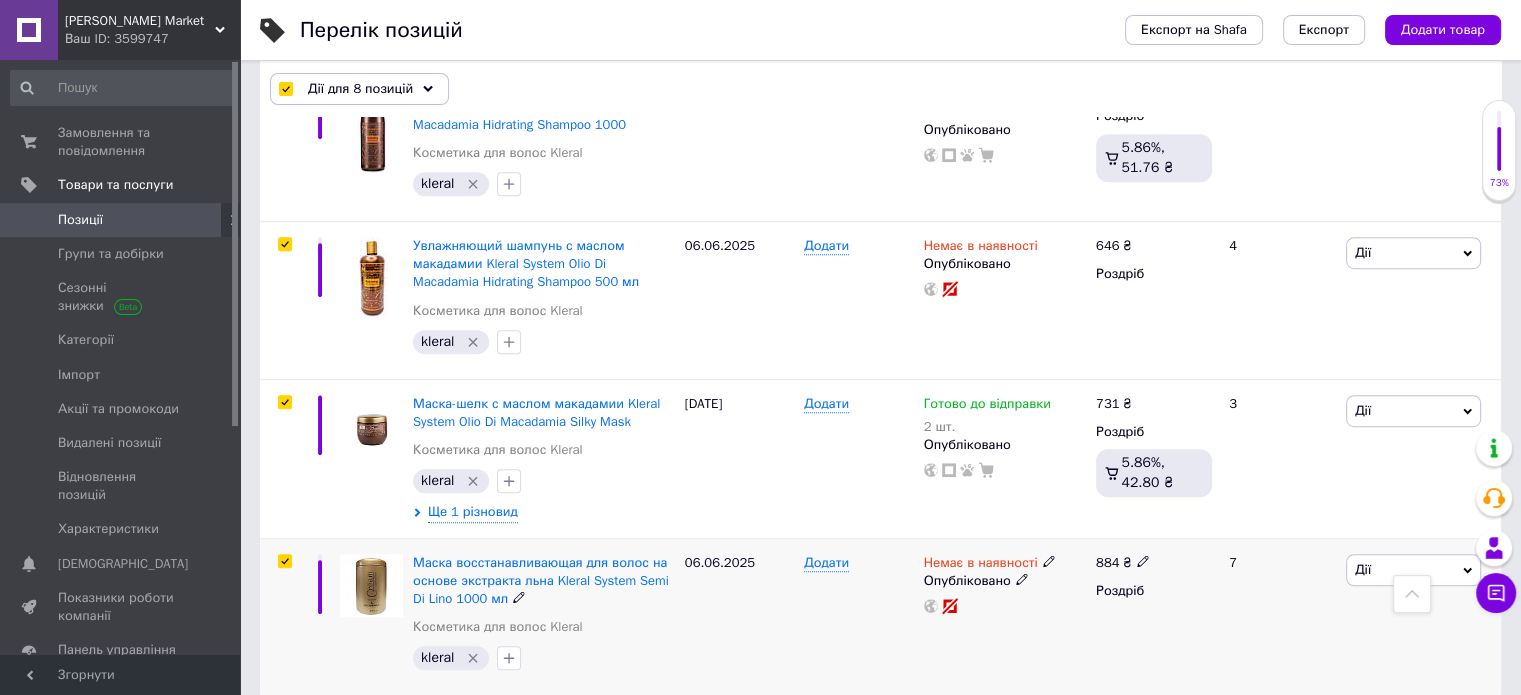 click at bounding box center [284, 561] 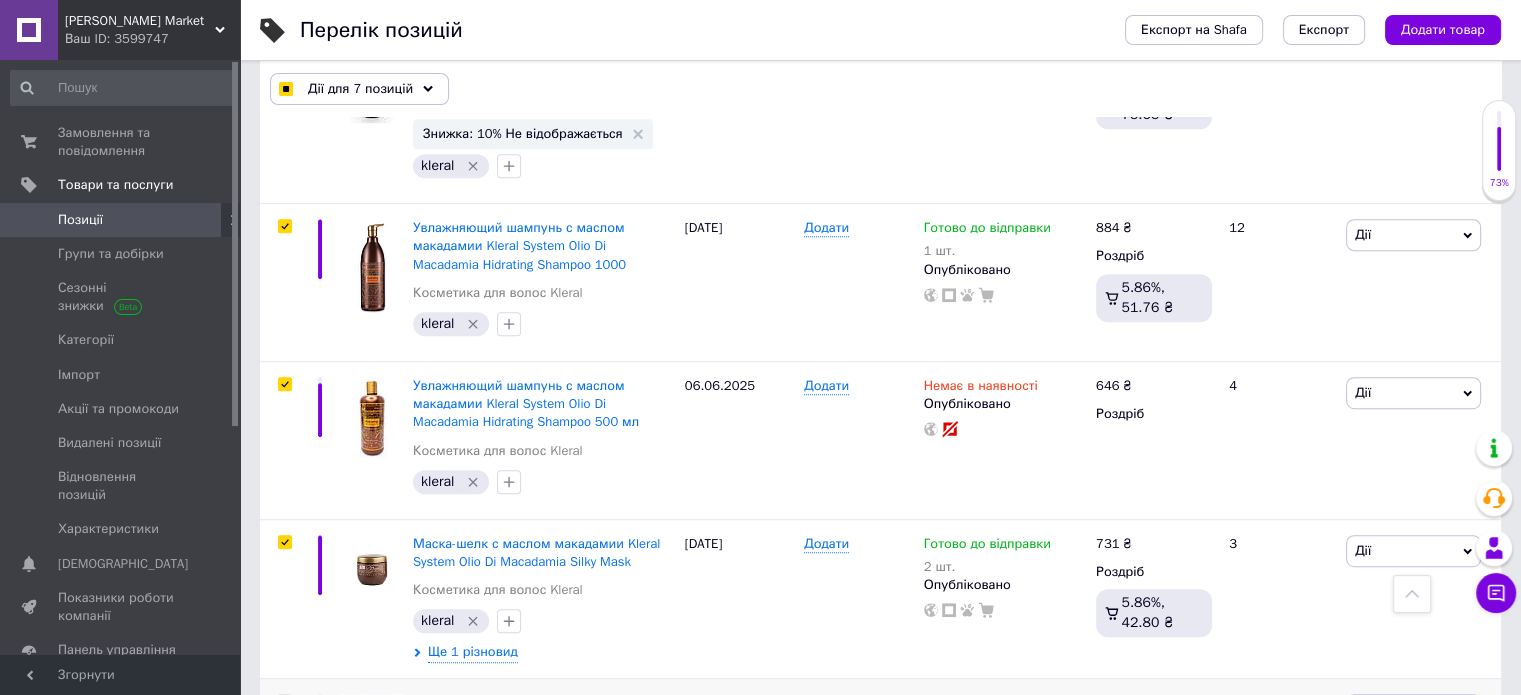 scroll, scrollTop: 1051, scrollLeft: 0, axis: vertical 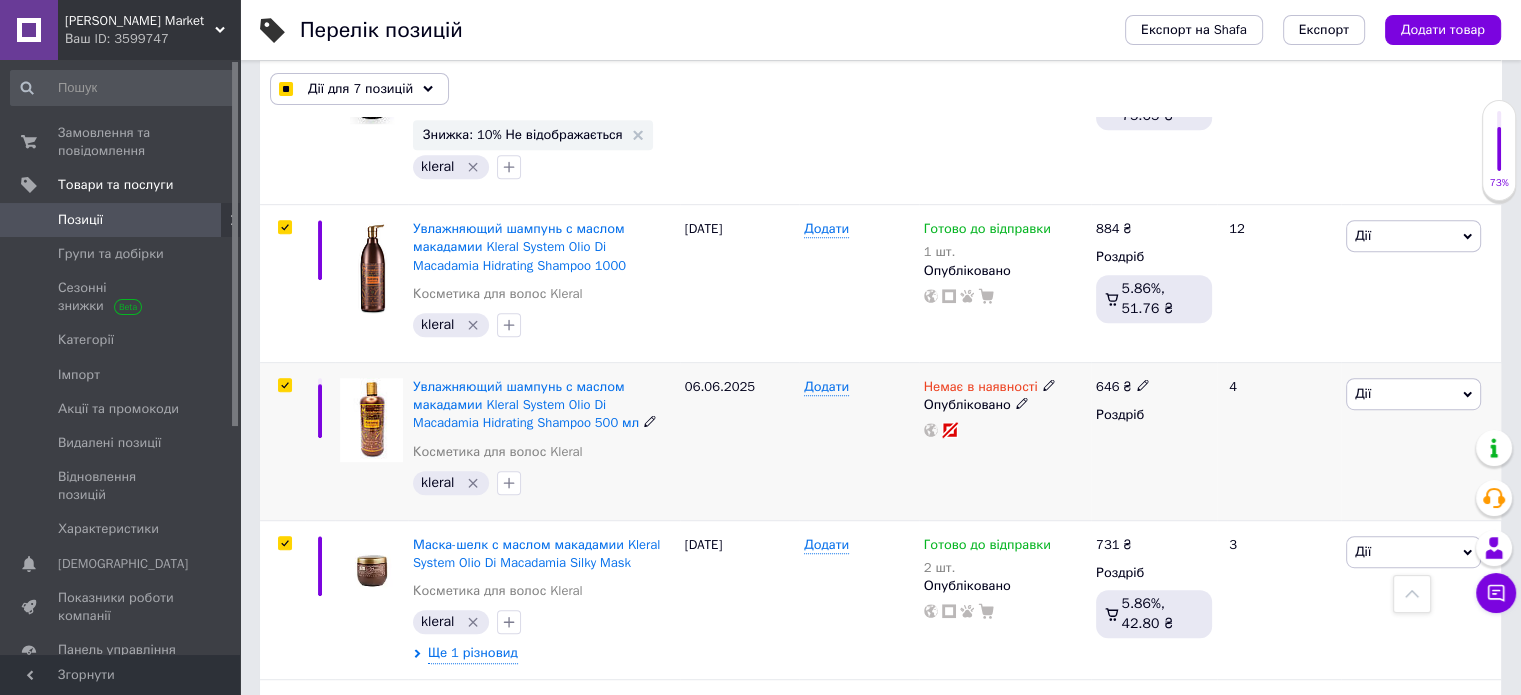 click at bounding box center (284, 385) 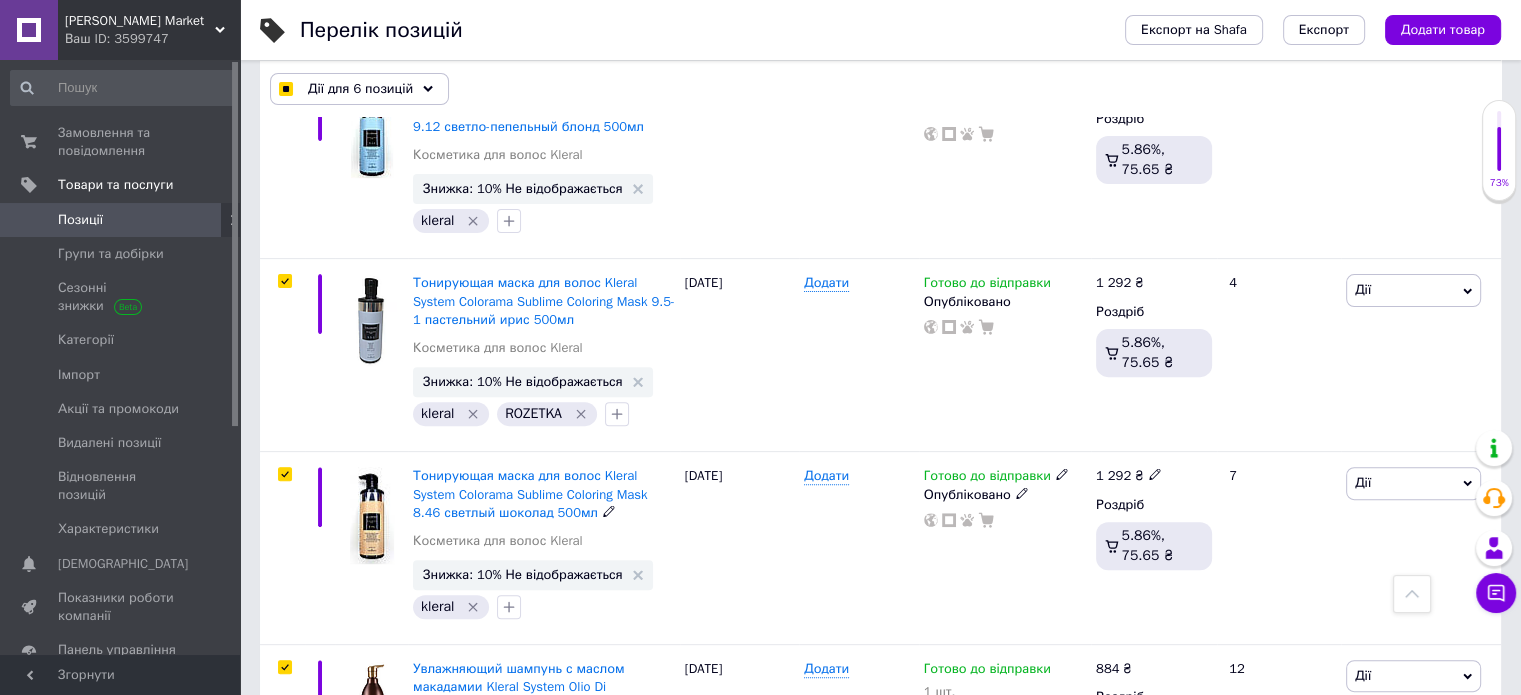 scroll, scrollTop: 578, scrollLeft: 0, axis: vertical 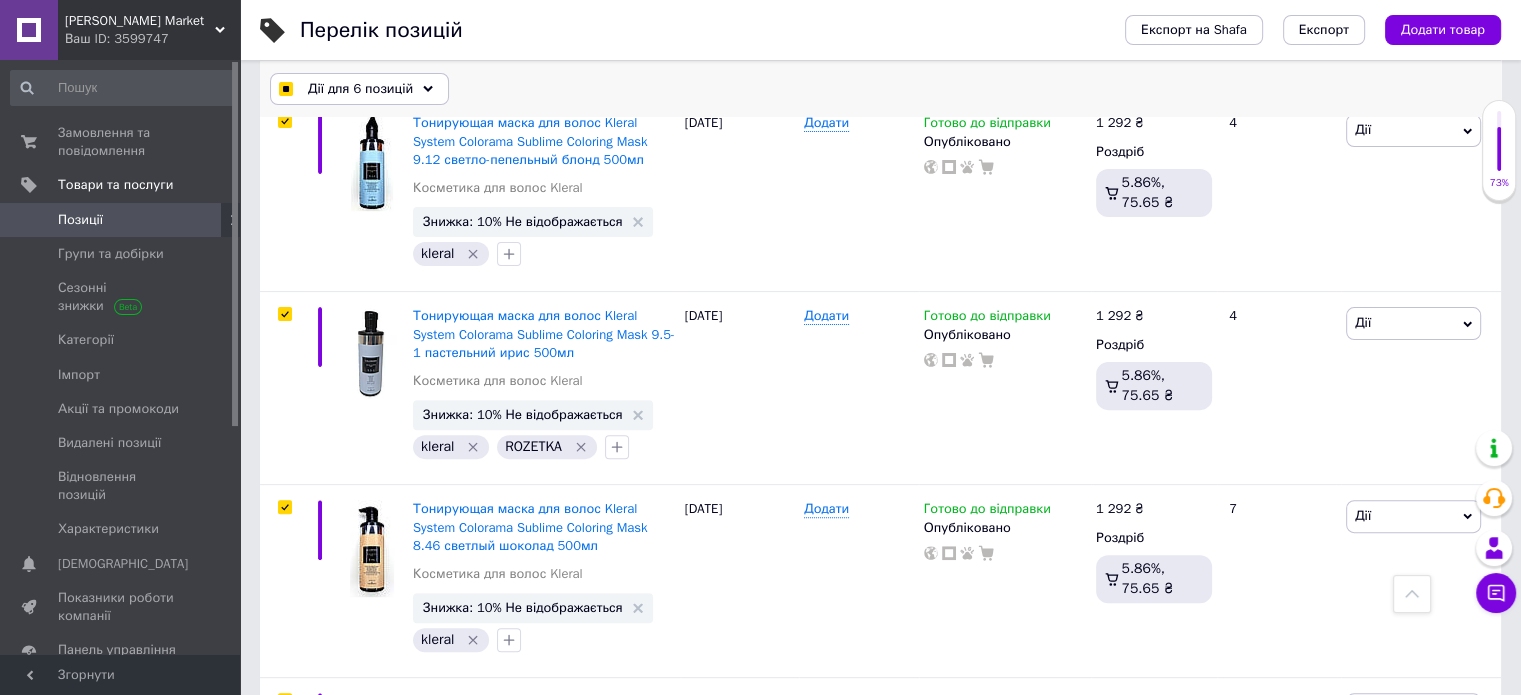 click on "Дії для 6 позицій" at bounding box center (360, 89) 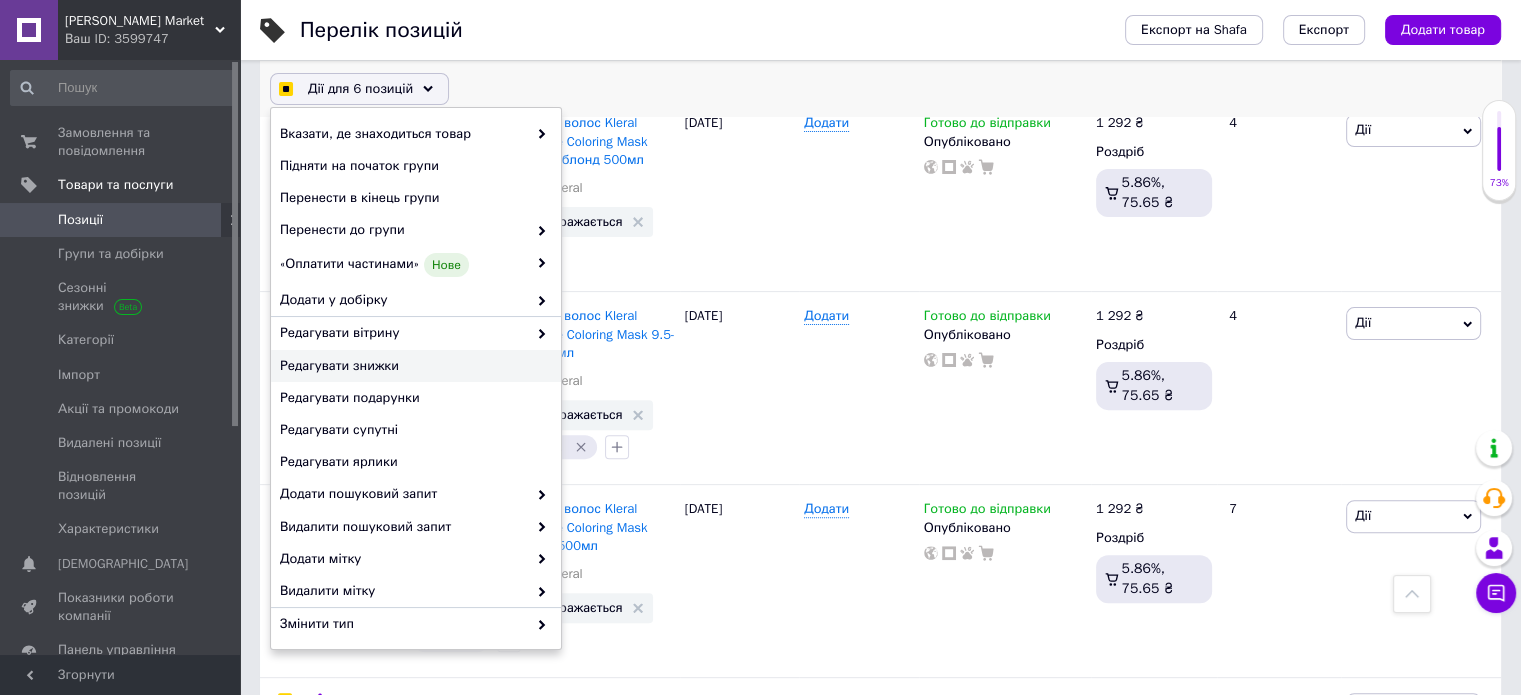 click on "Редагувати знижки" at bounding box center (416, 366) 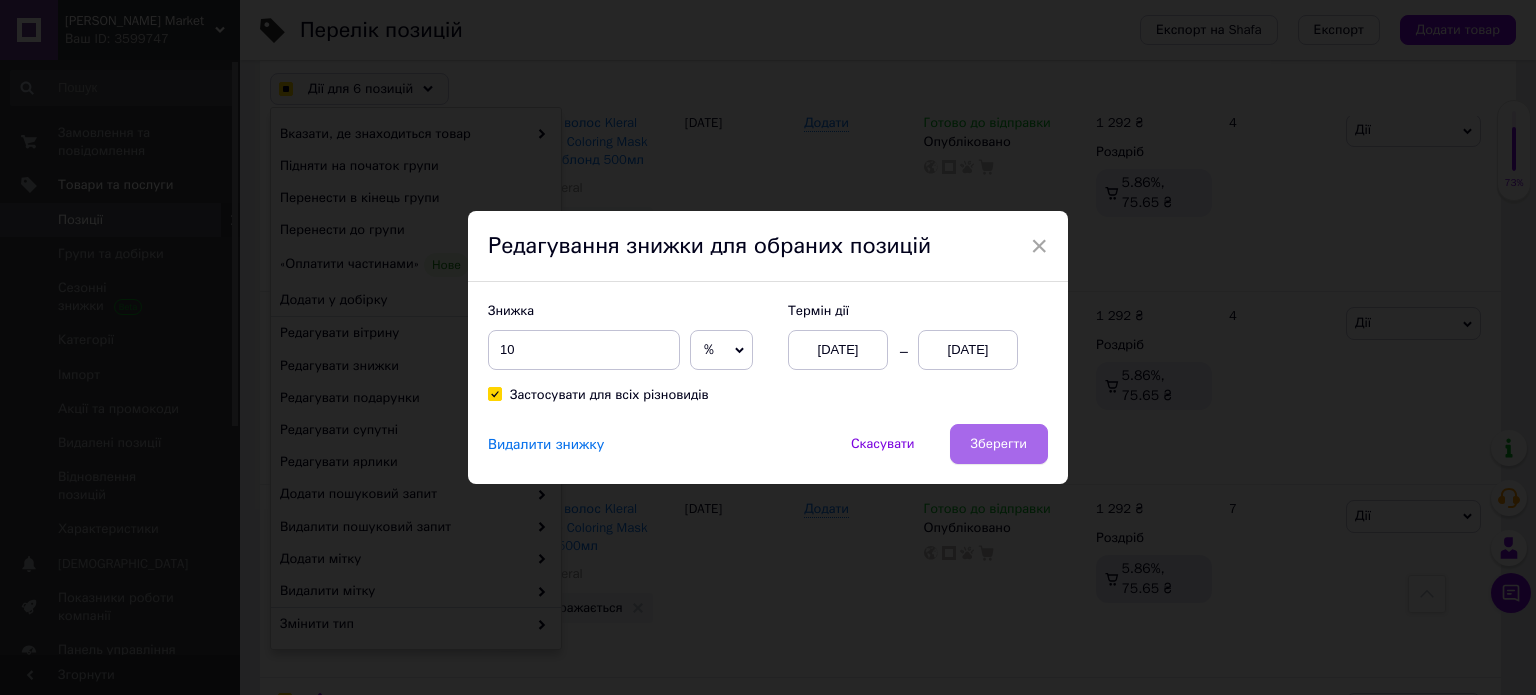 click on "Зберегти" at bounding box center [999, 444] 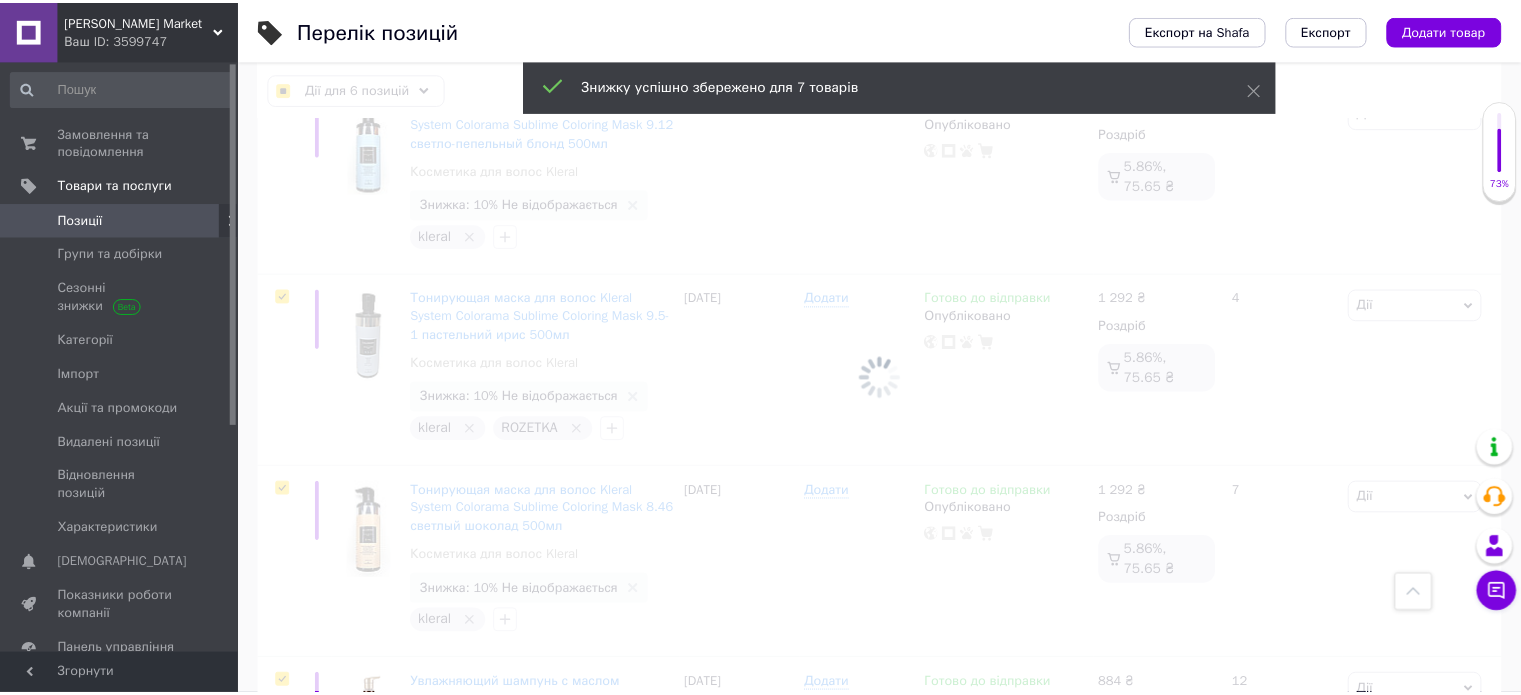 scroll, scrollTop: 0, scrollLeft: 1920, axis: horizontal 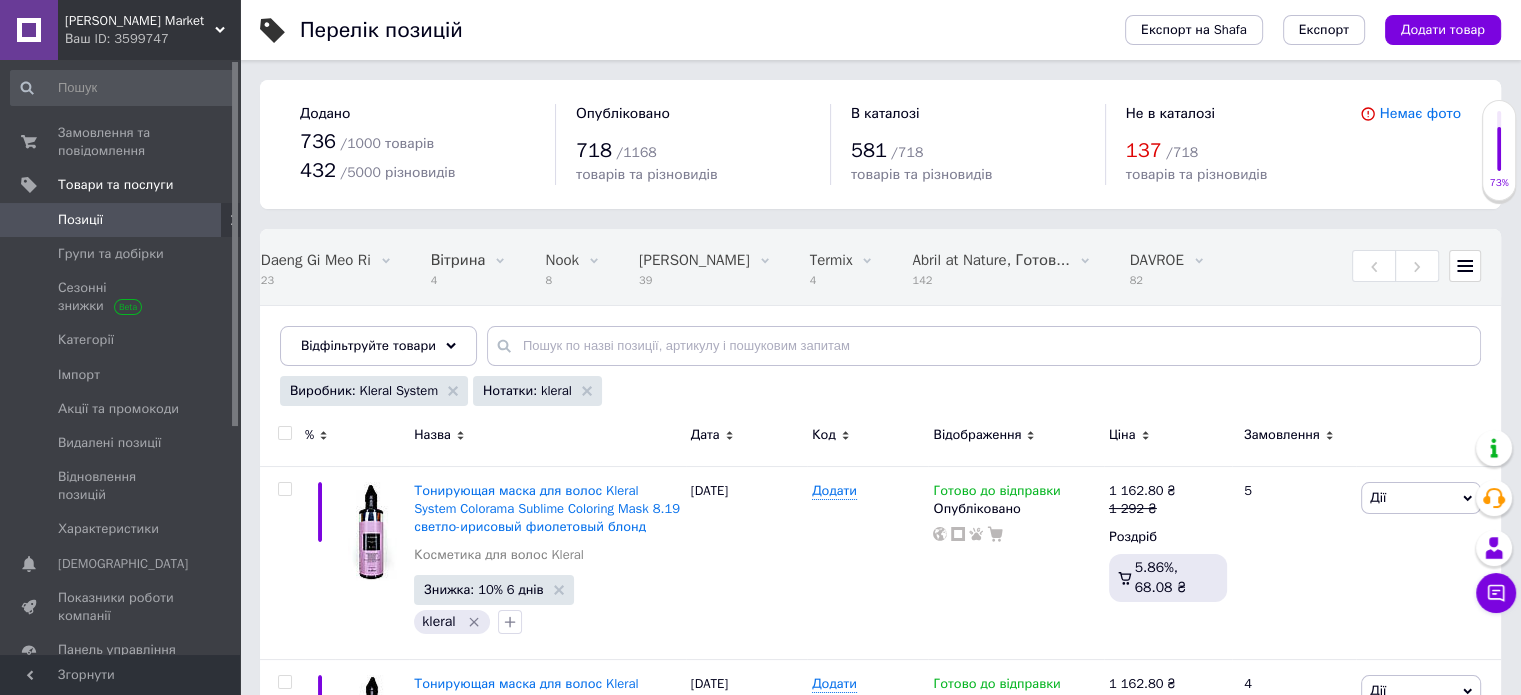 click at bounding box center [1465, 266] 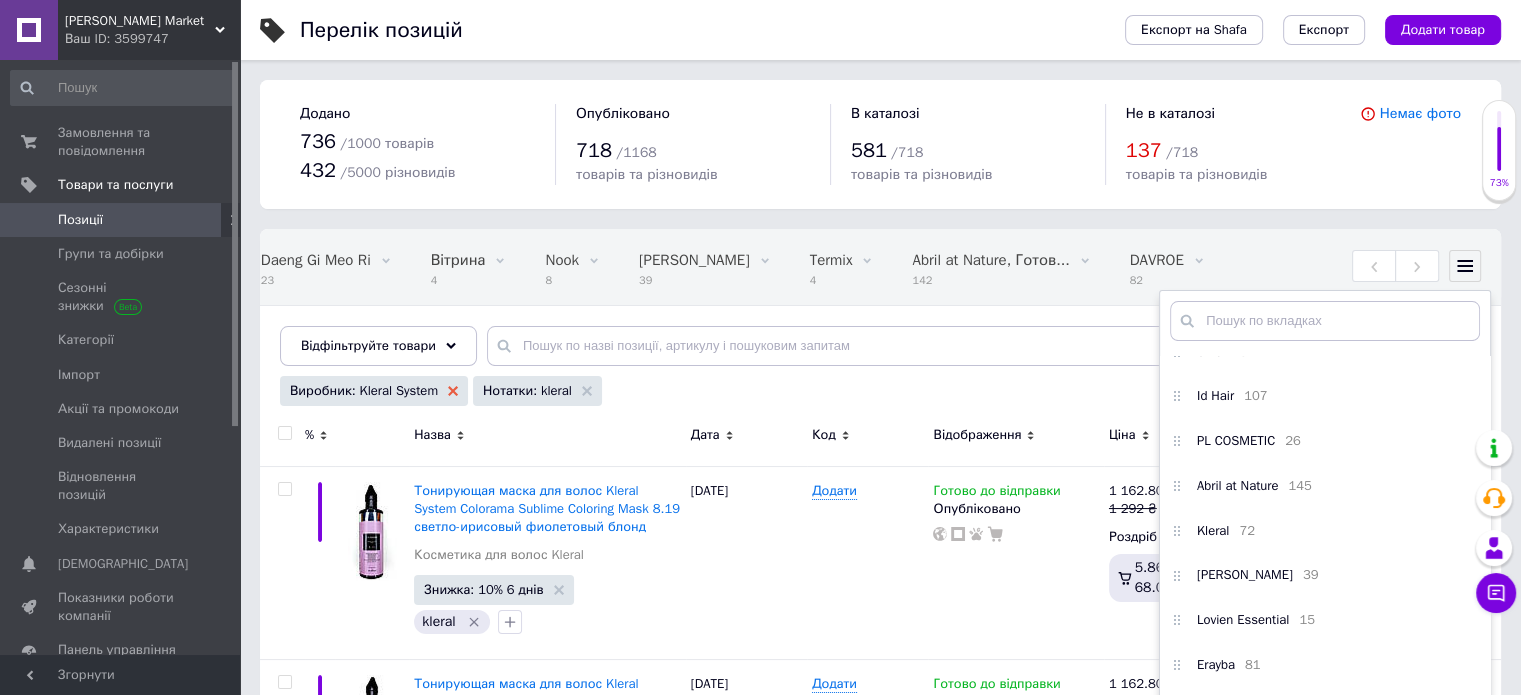 click 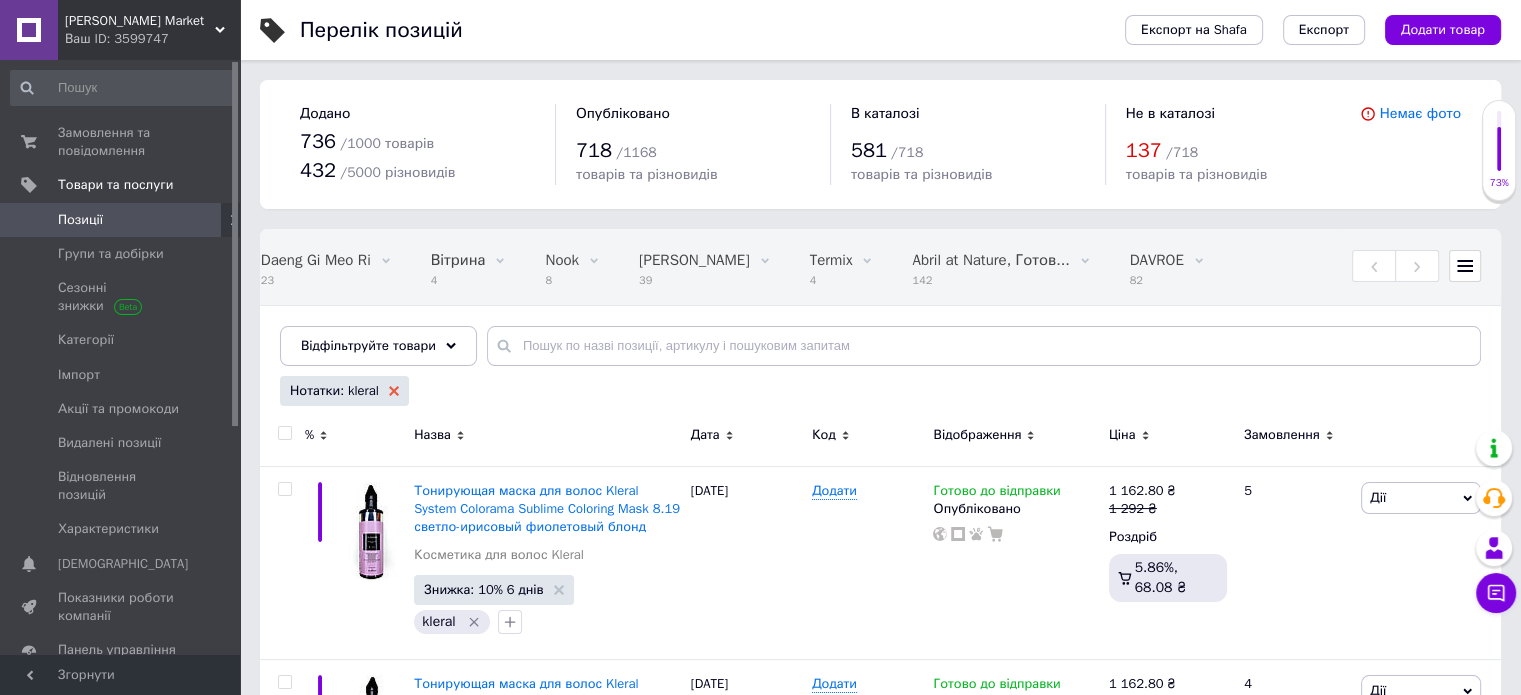 click 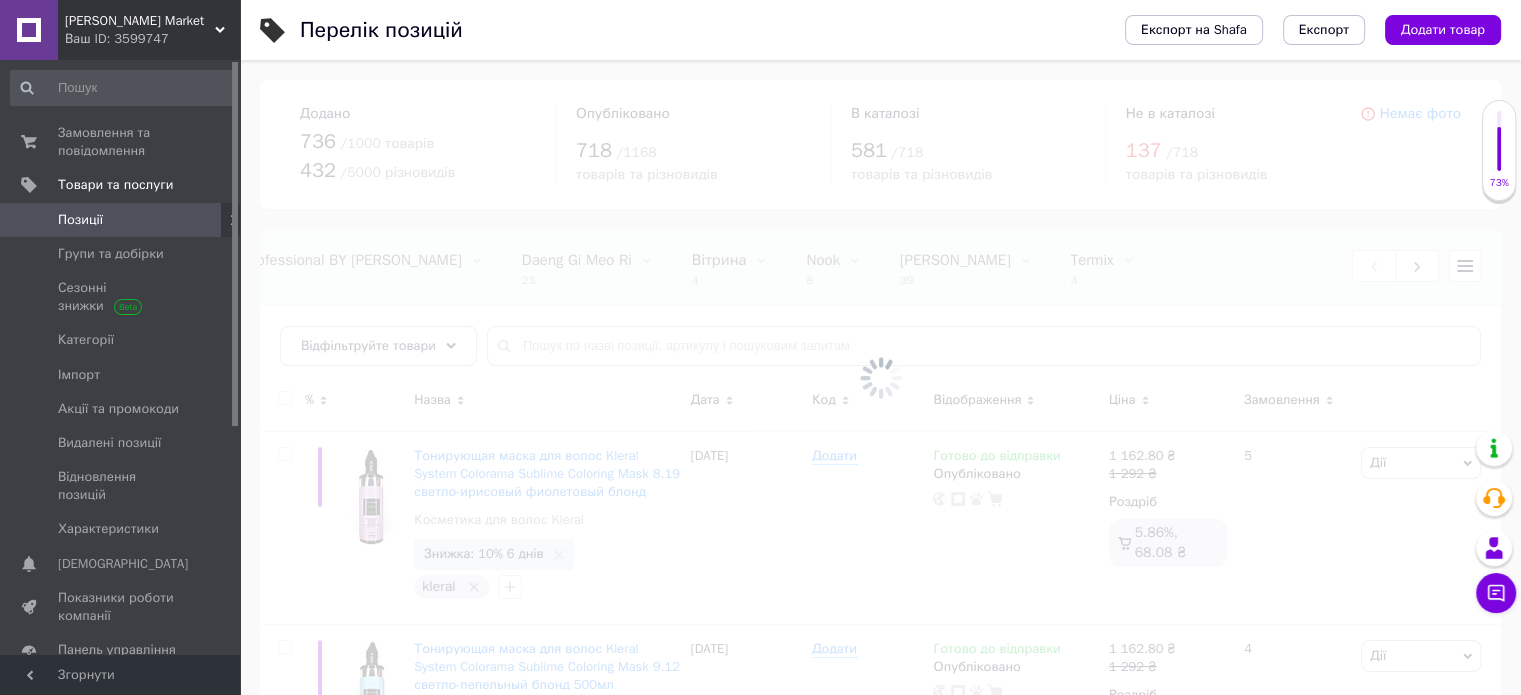 scroll, scrollTop: 0, scrollLeft: 0, axis: both 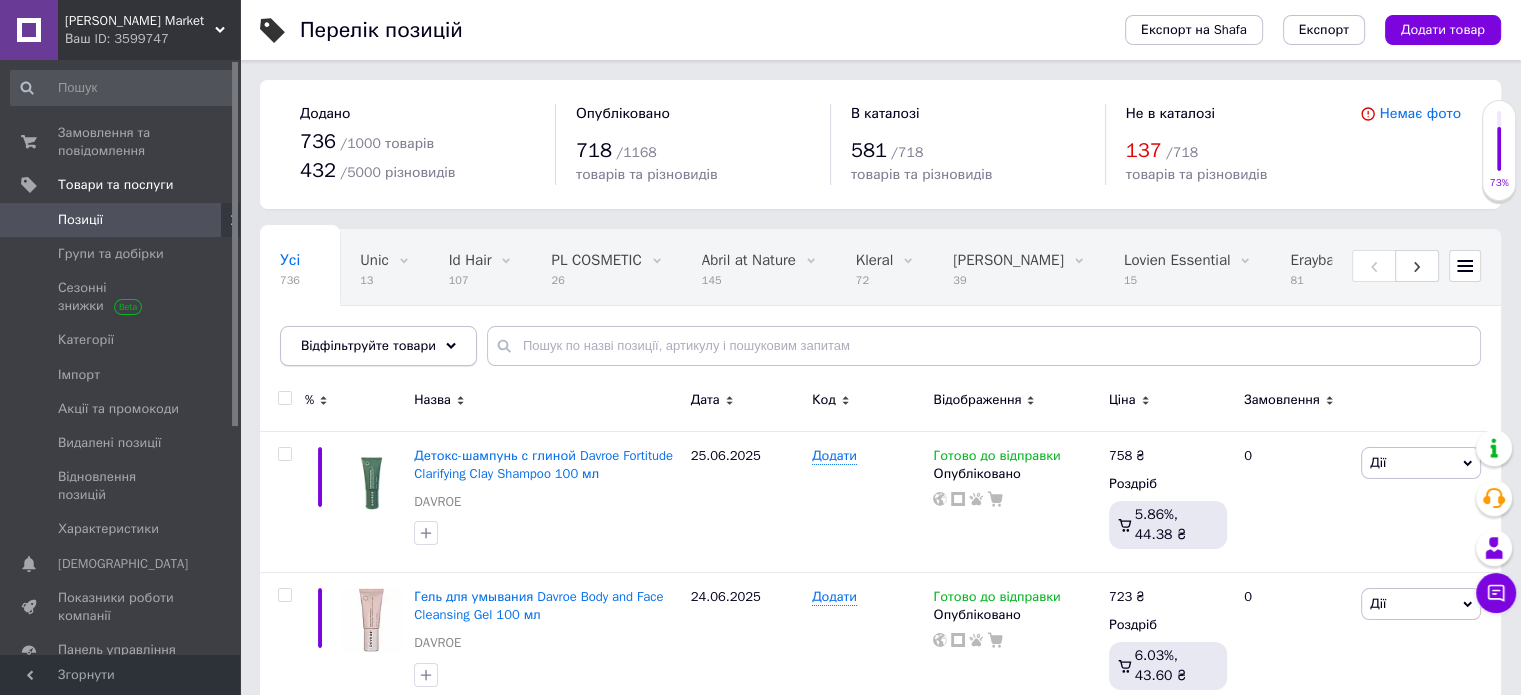 click on "Відфільтруйте товари" at bounding box center (368, 345) 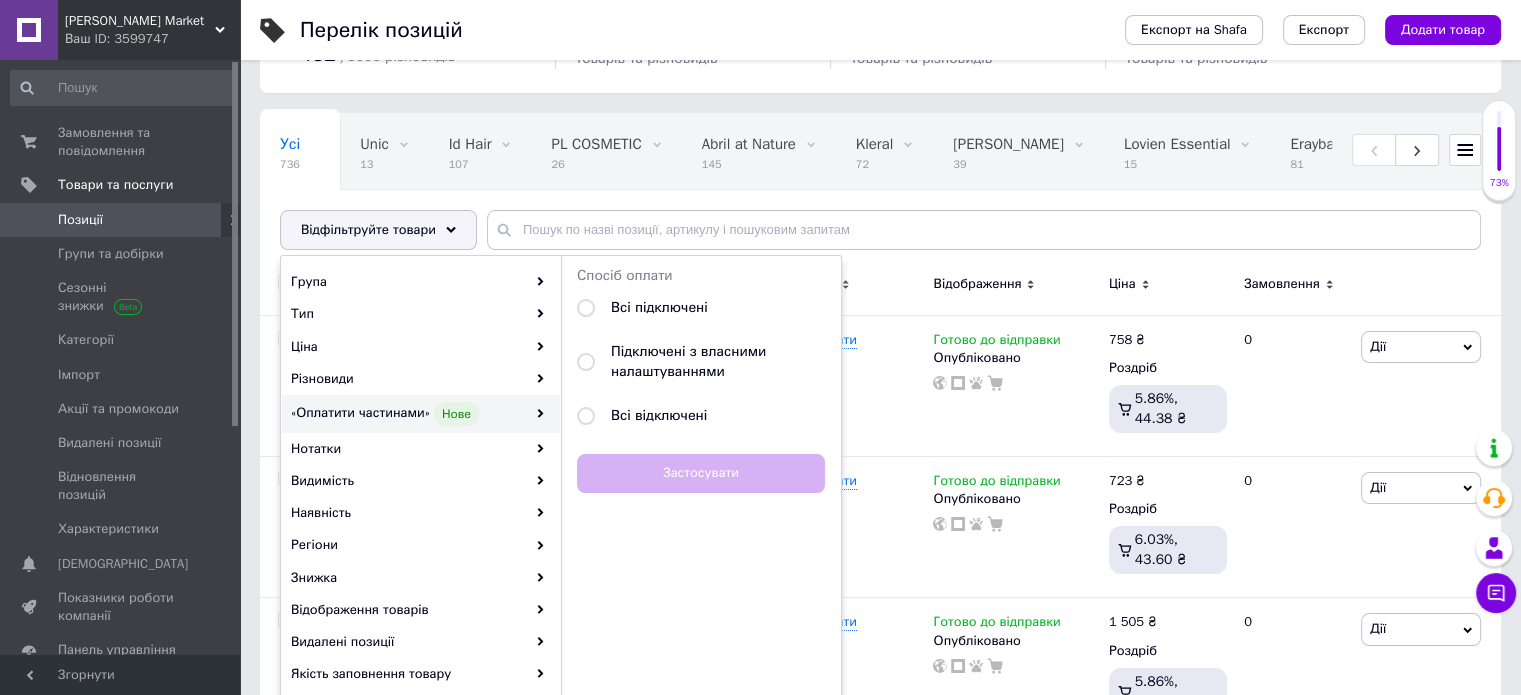 scroll, scrollTop: 120, scrollLeft: 0, axis: vertical 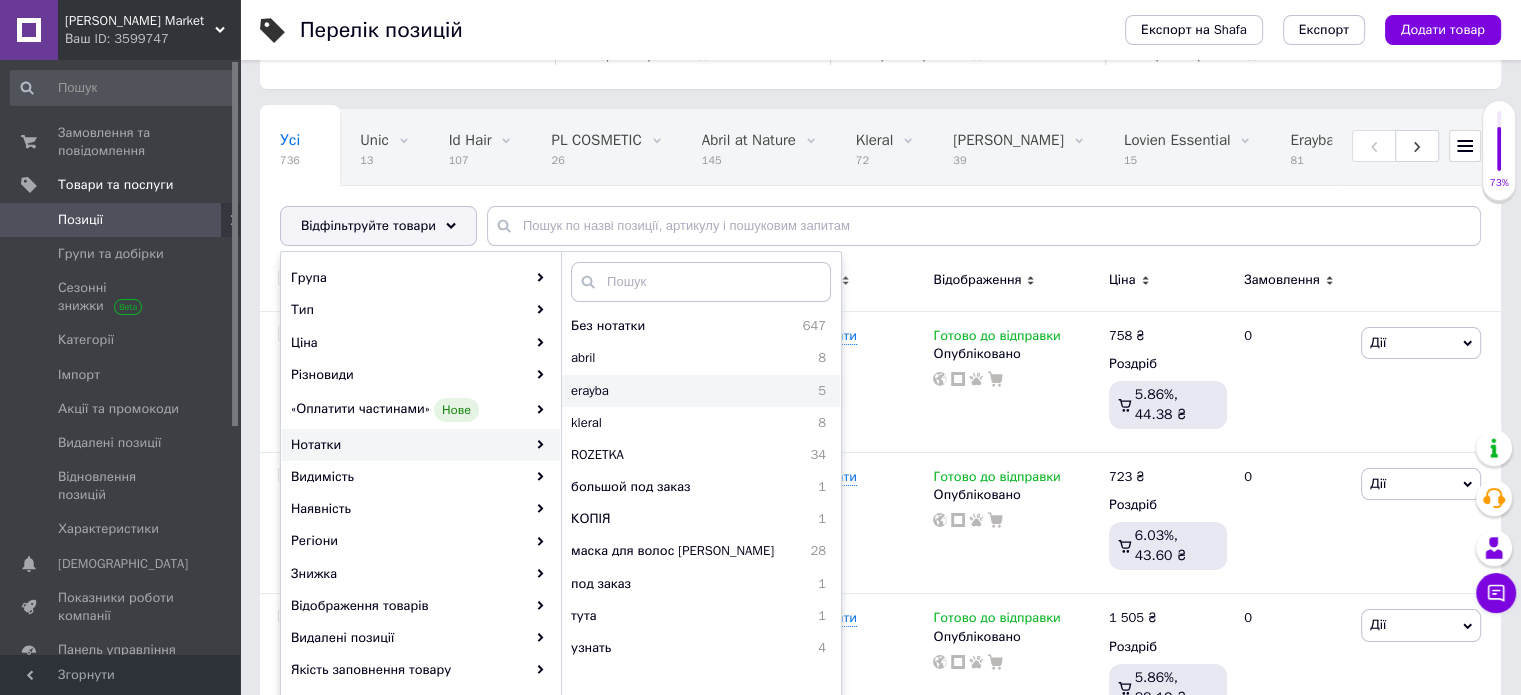 click on "erayba" at bounding box center (657, 391) 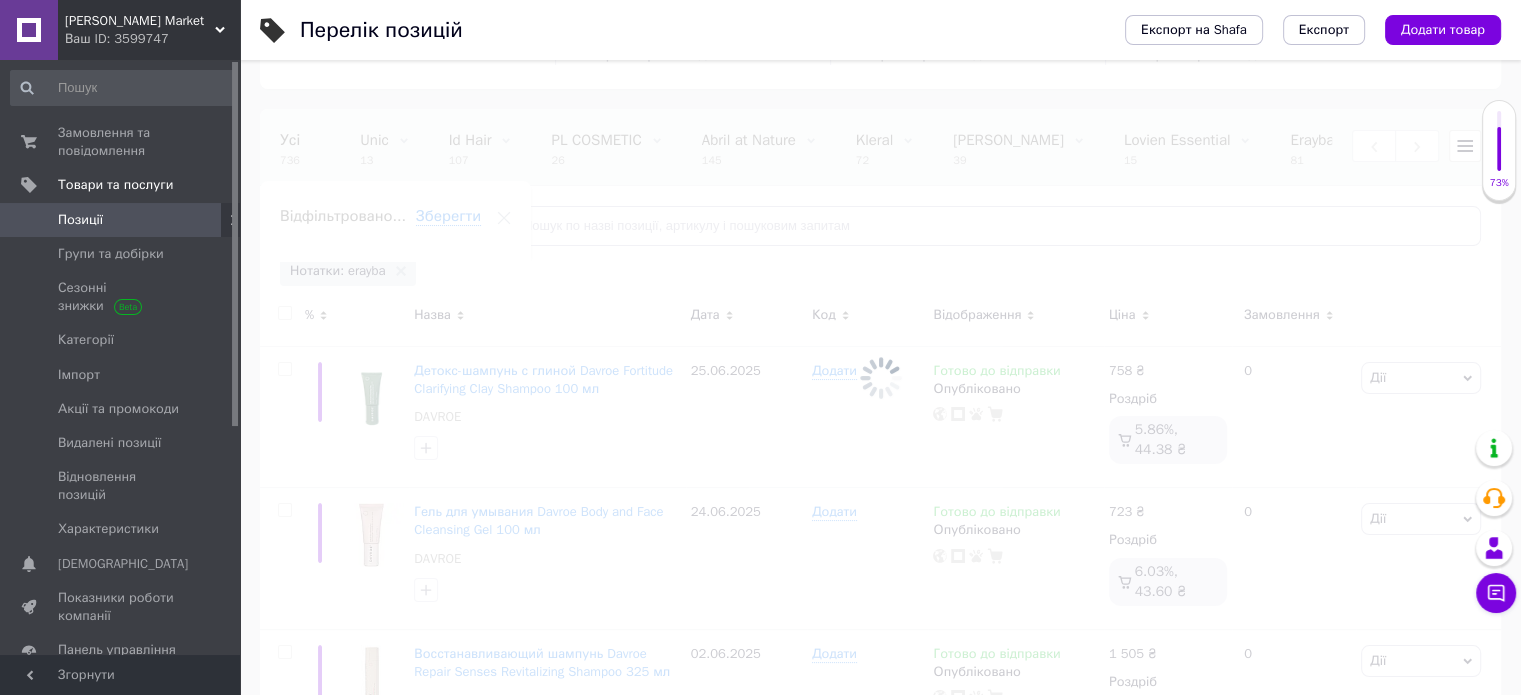 scroll, scrollTop: 0, scrollLeft: 1920, axis: horizontal 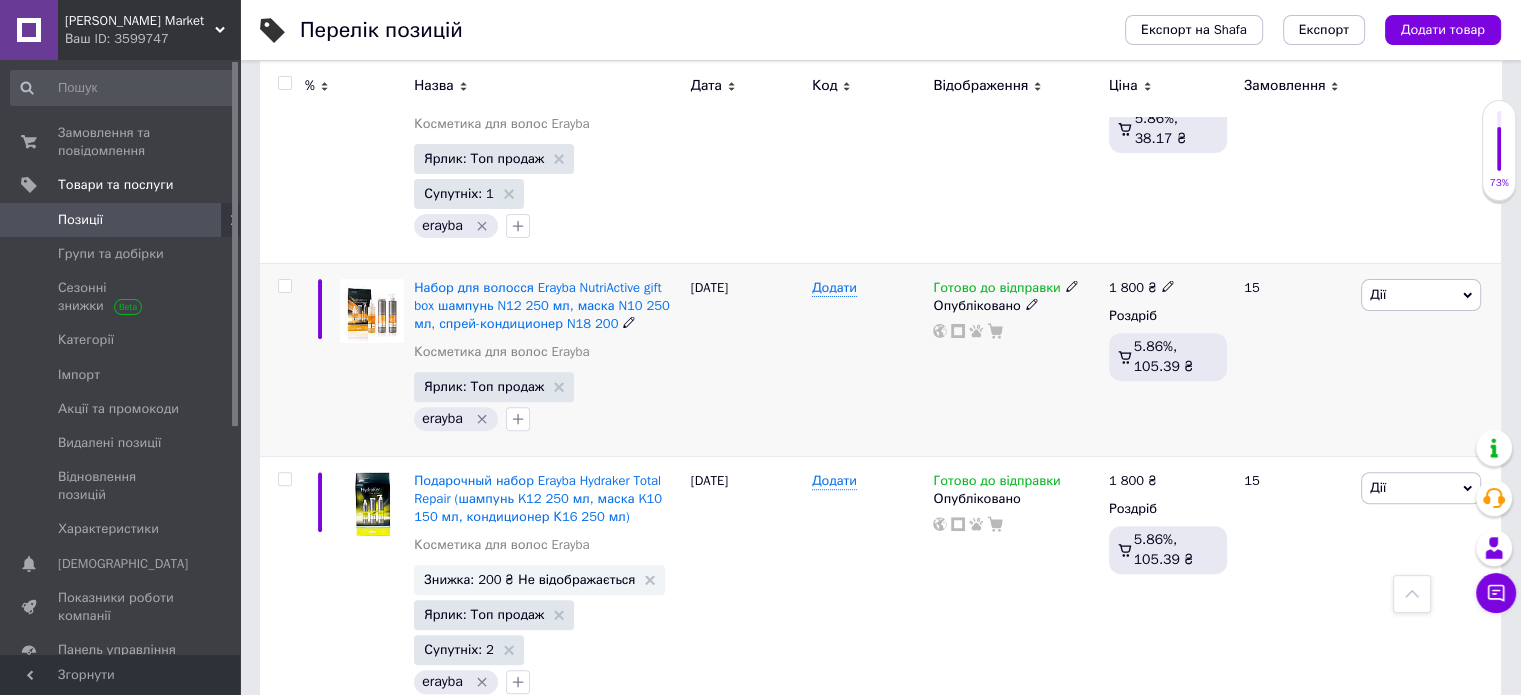 click 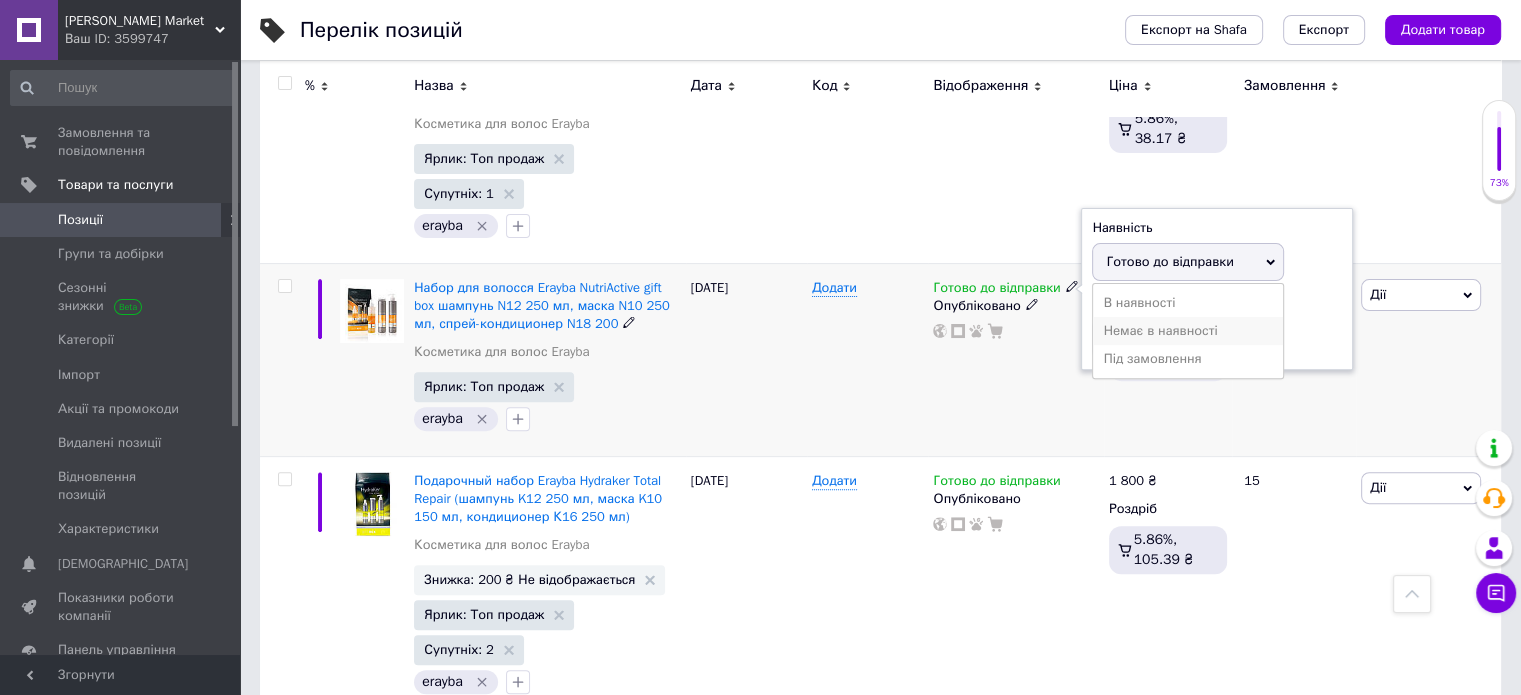 click on "Немає в наявності" at bounding box center [1188, 331] 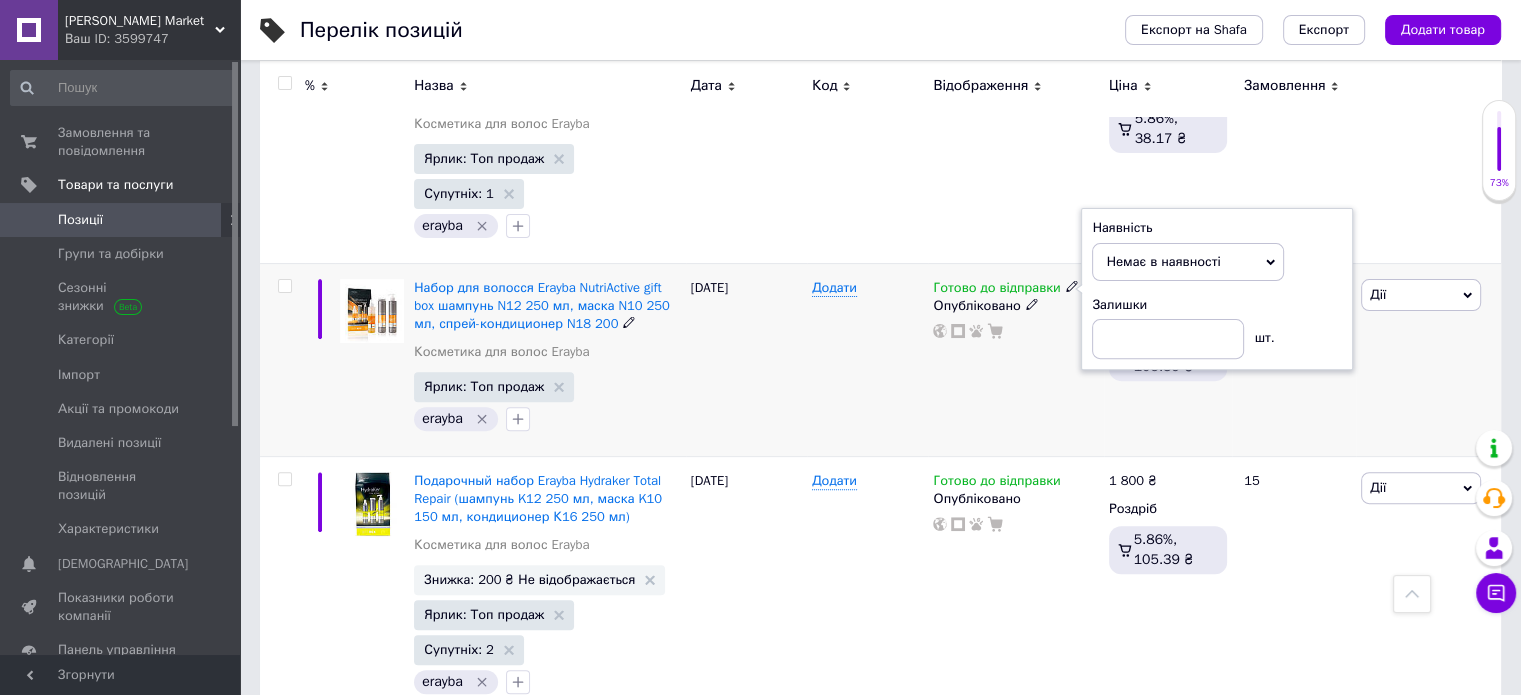 click on "Готово до відправки Наявність Немає в наявності В наявності Під замовлення Готово до відправки Залишки шт. Опубліковано" at bounding box center (1015, 359) 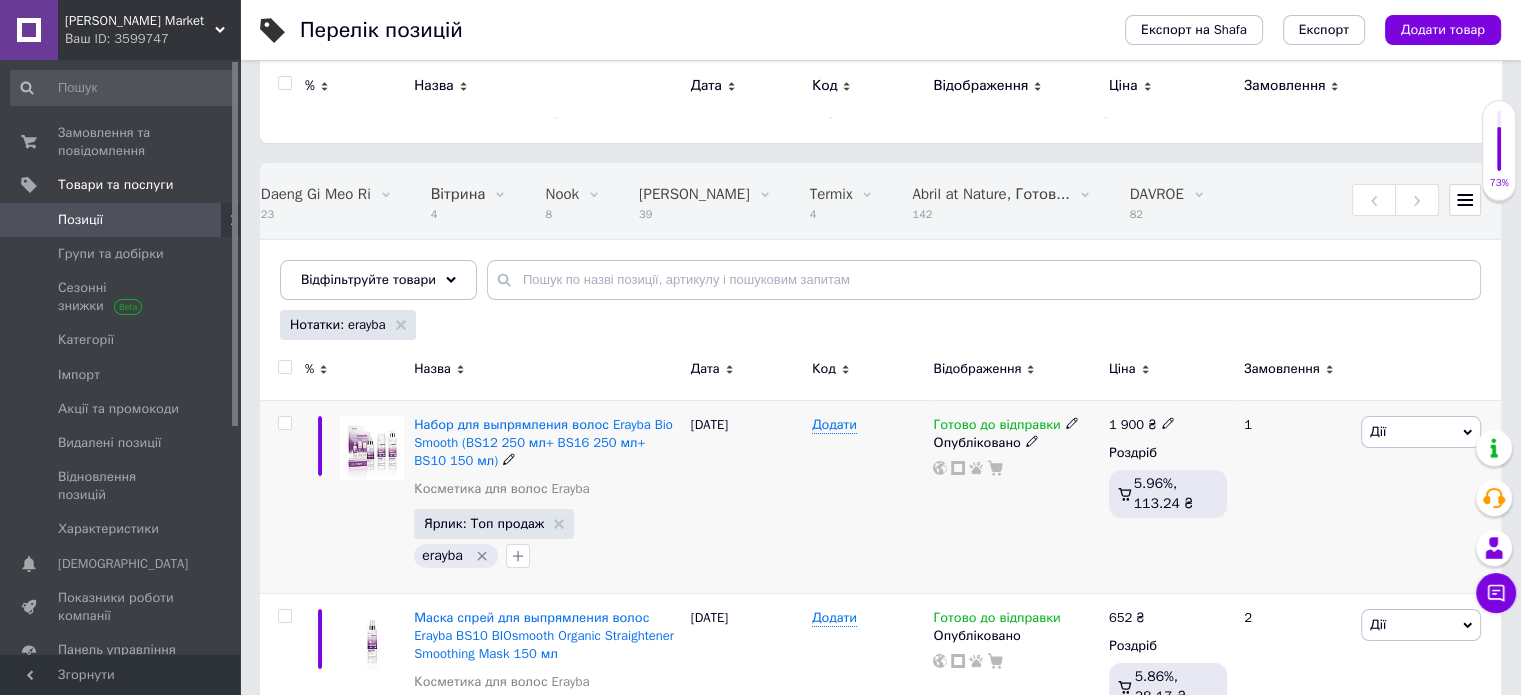 scroll, scrollTop: 62, scrollLeft: 0, axis: vertical 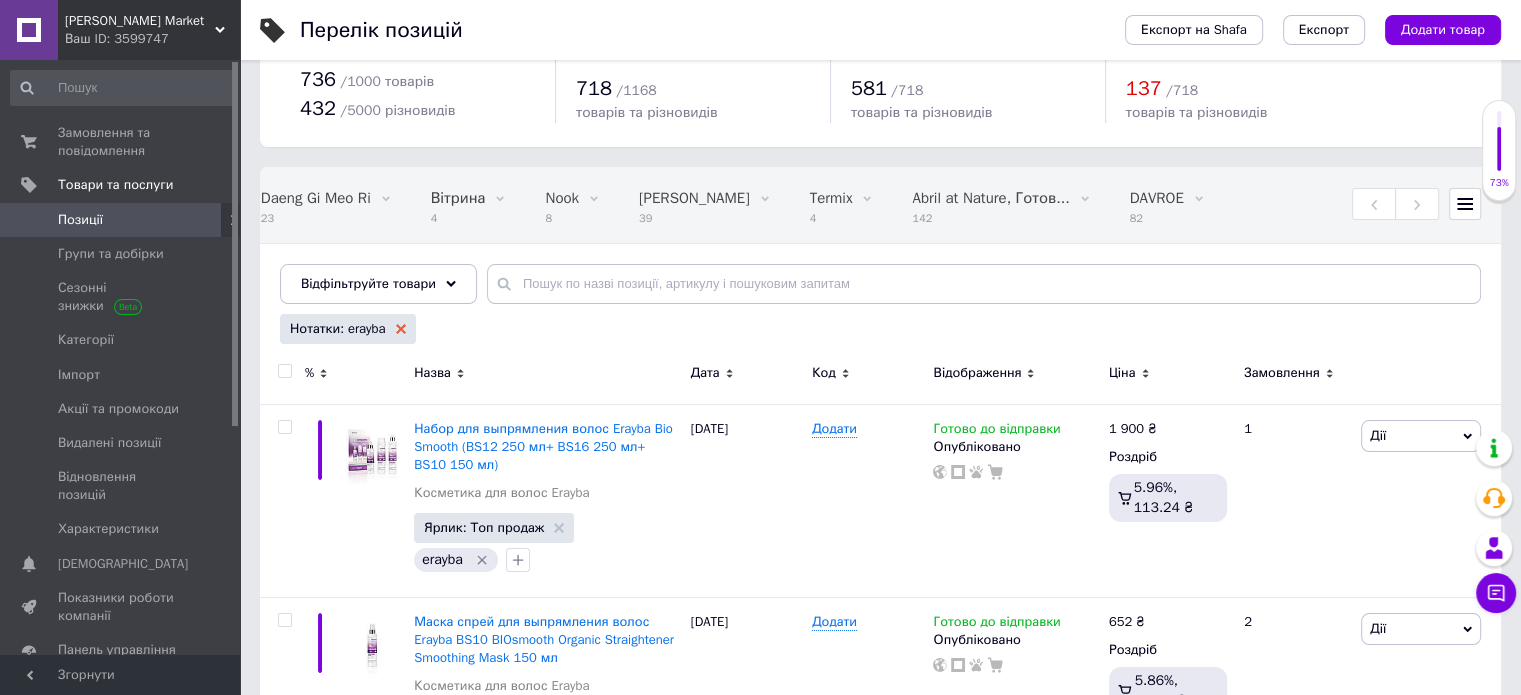 click 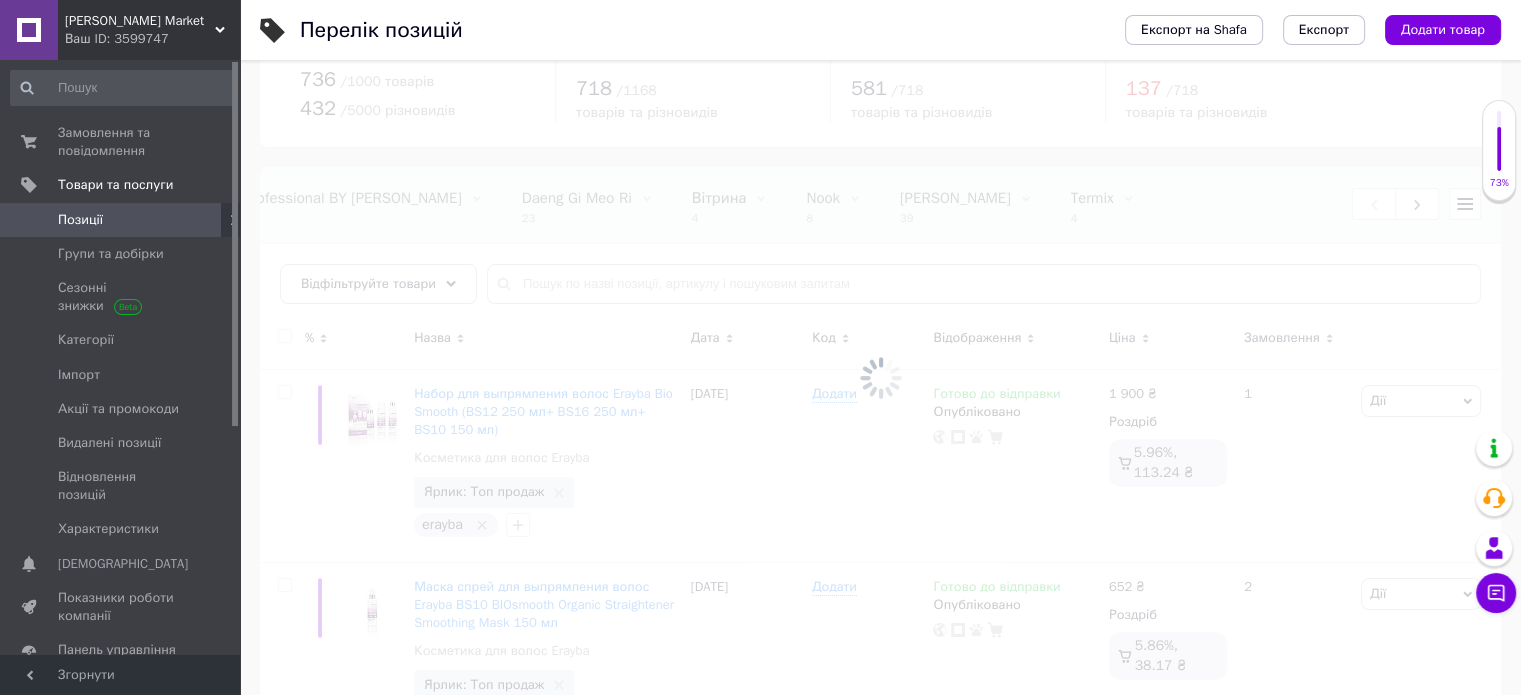 scroll, scrollTop: 0, scrollLeft: 0, axis: both 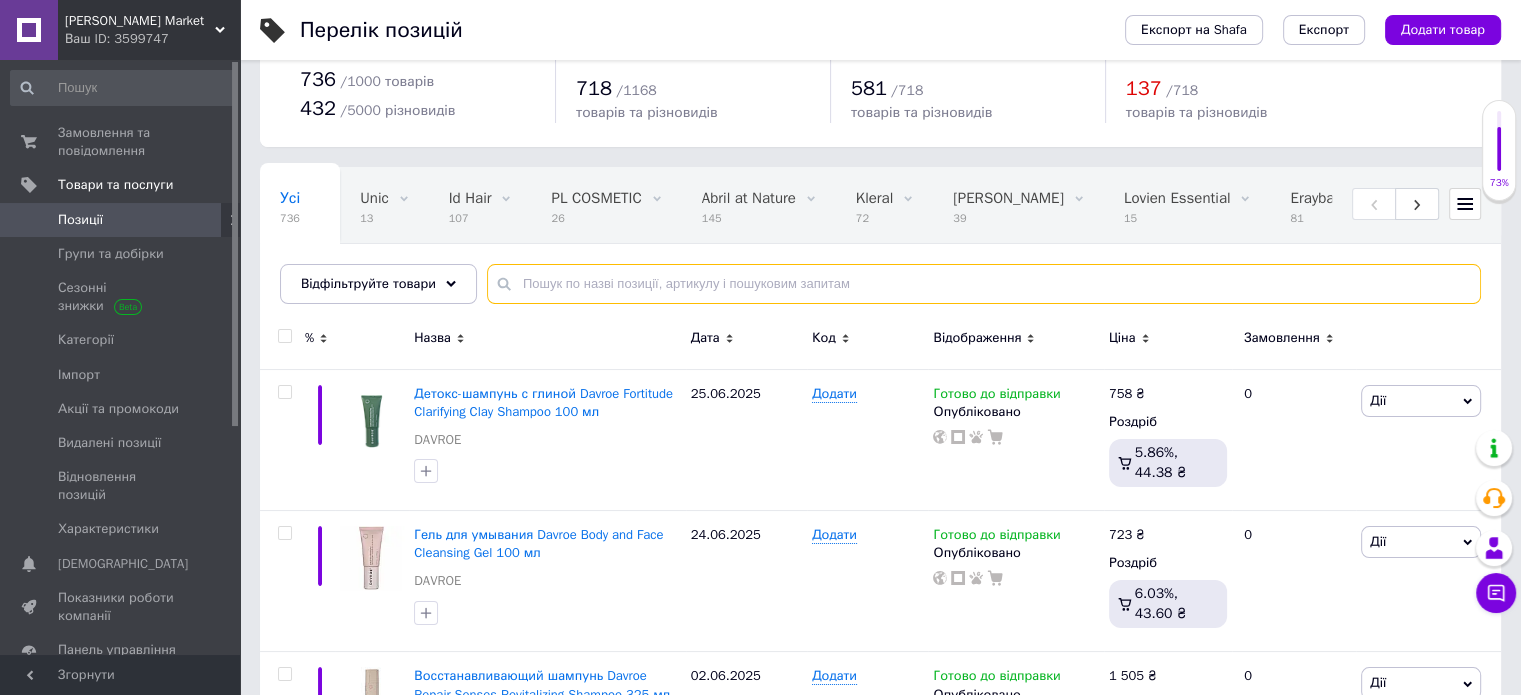 click at bounding box center (984, 284) 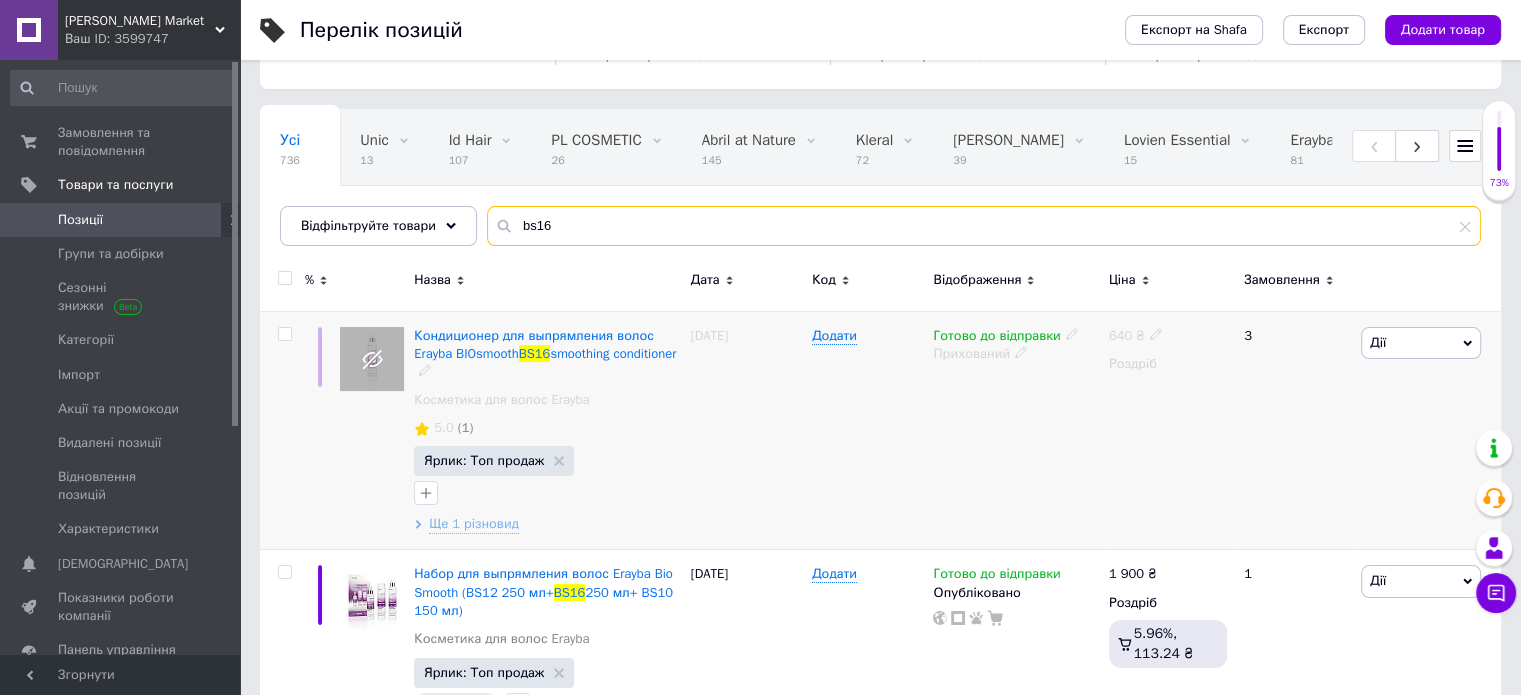 scroll, scrollTop: 119, scrollLeft: 0, axis: vertical 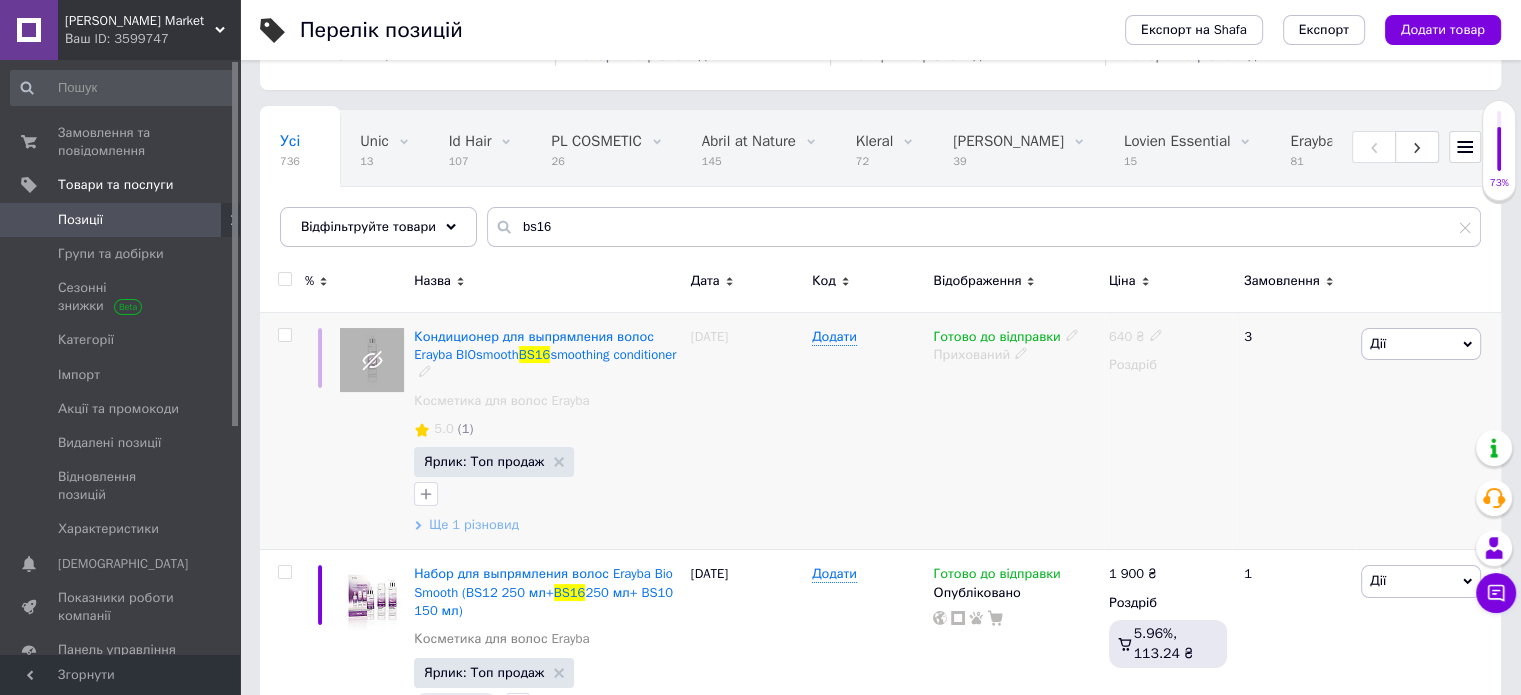 click on "Ще 1 різновид" at bounding box center [474, 525] 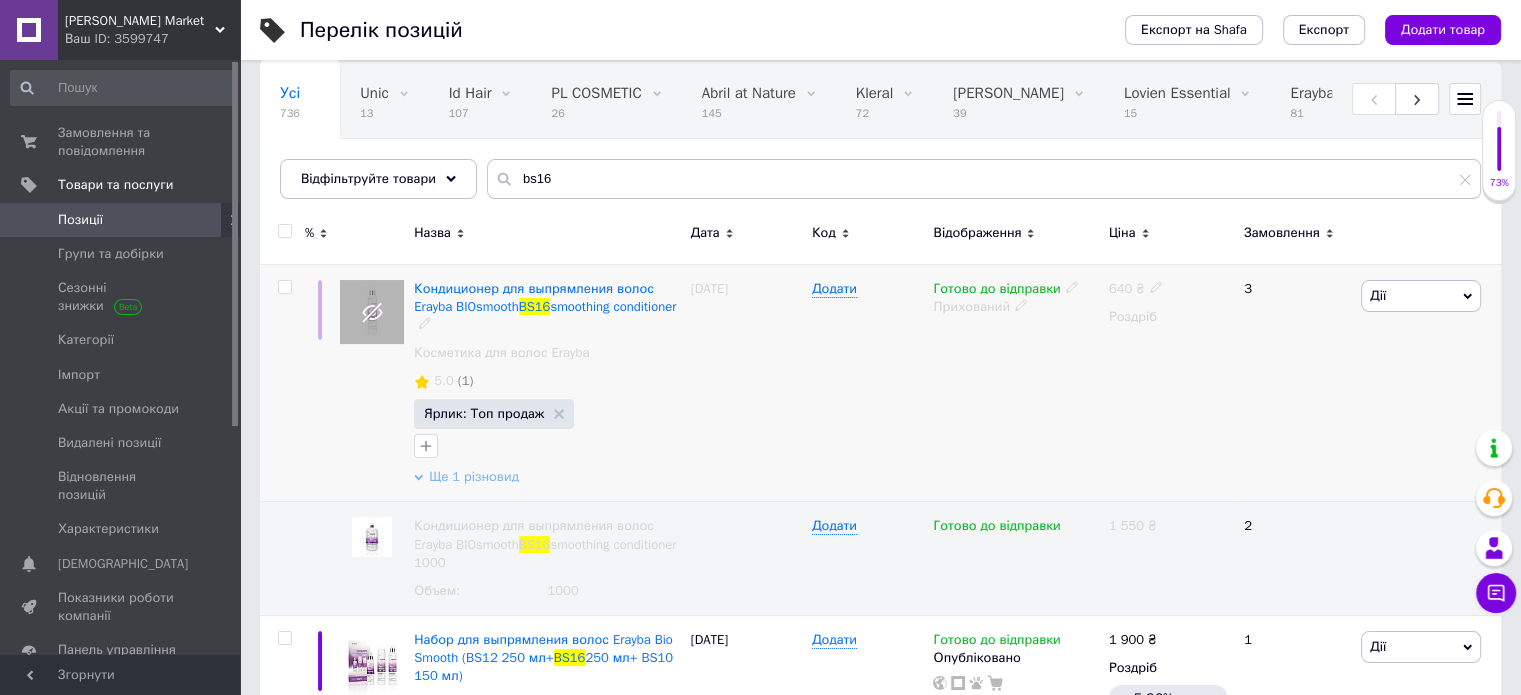 scroll, scrollTop: 221, scrollLeft: 0, axis: vertical 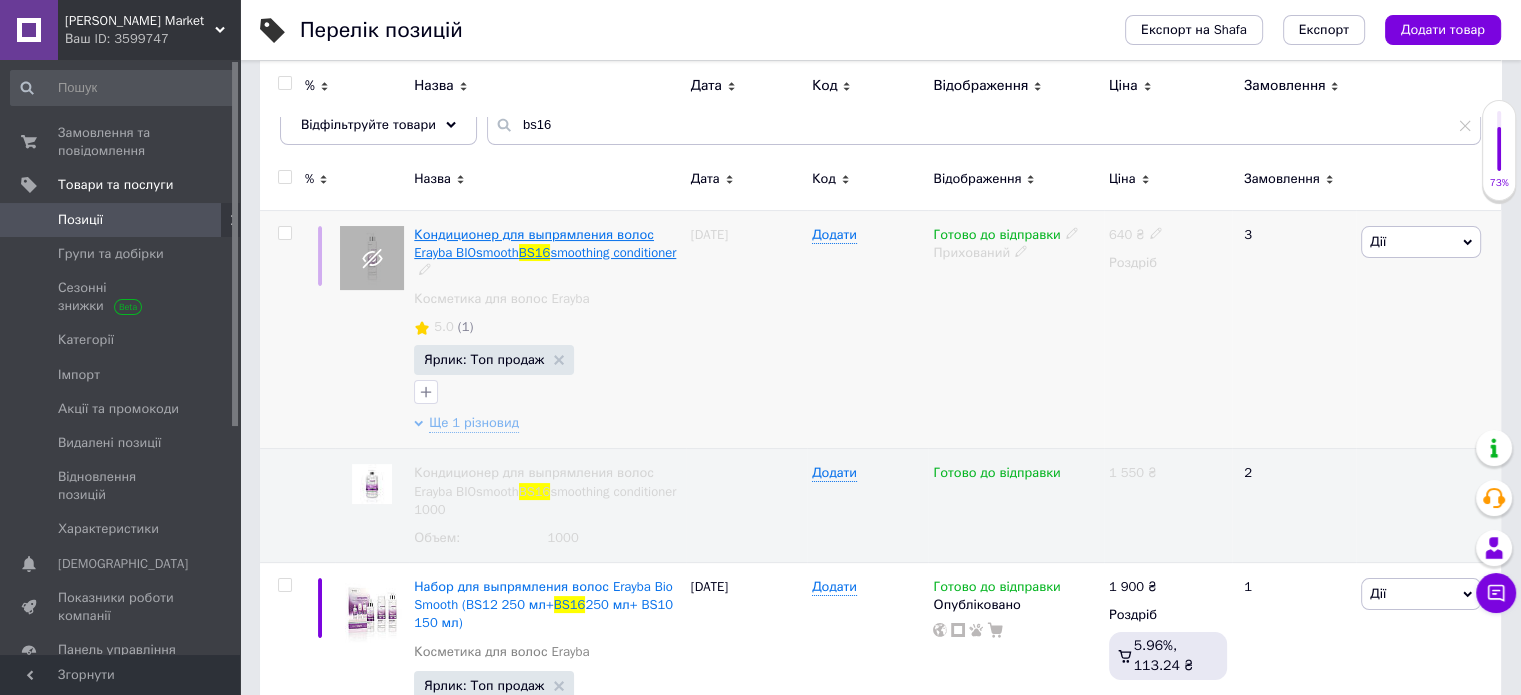 click on "Кондиционер для выпрямления волос Erayba BIOsmooth" at bounding box center (534, 243) 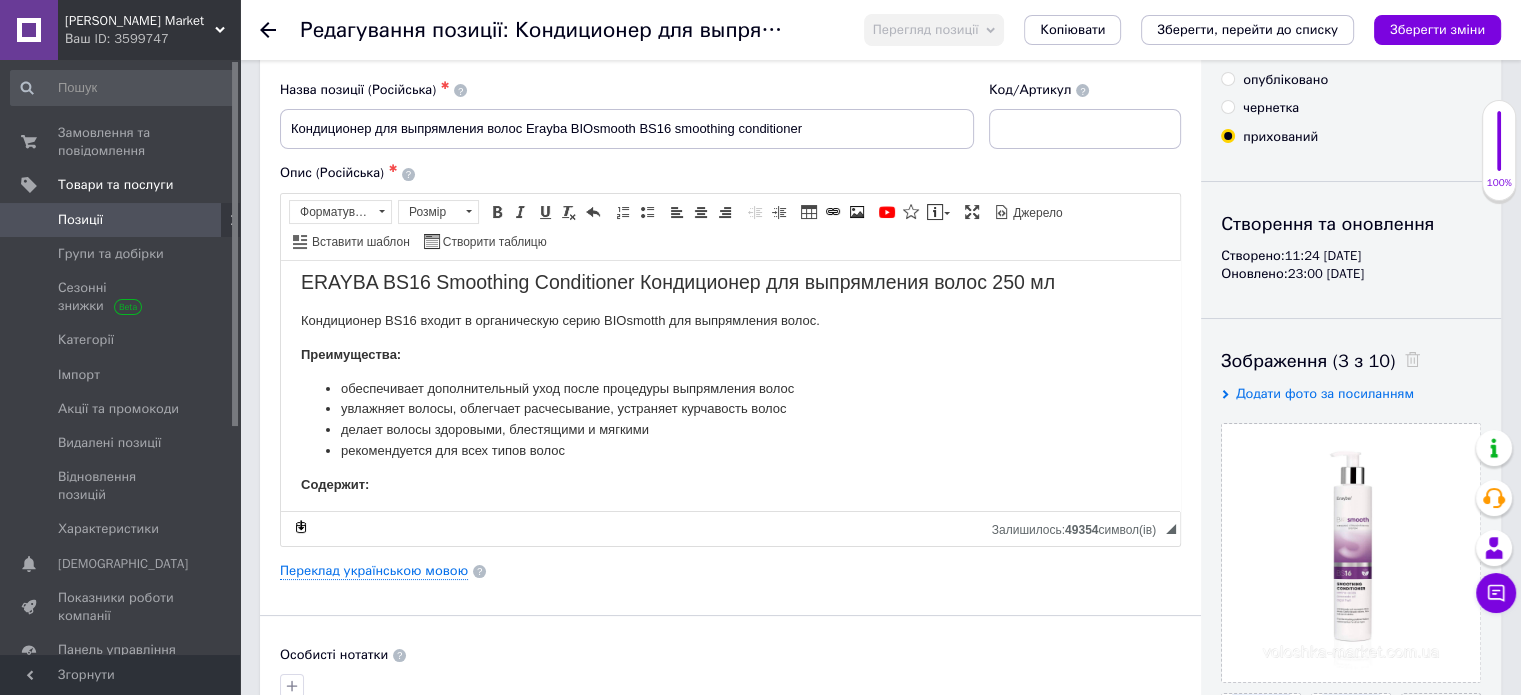 scroll, scrollTop: 39, scrollLeft: 0, axis: vertical 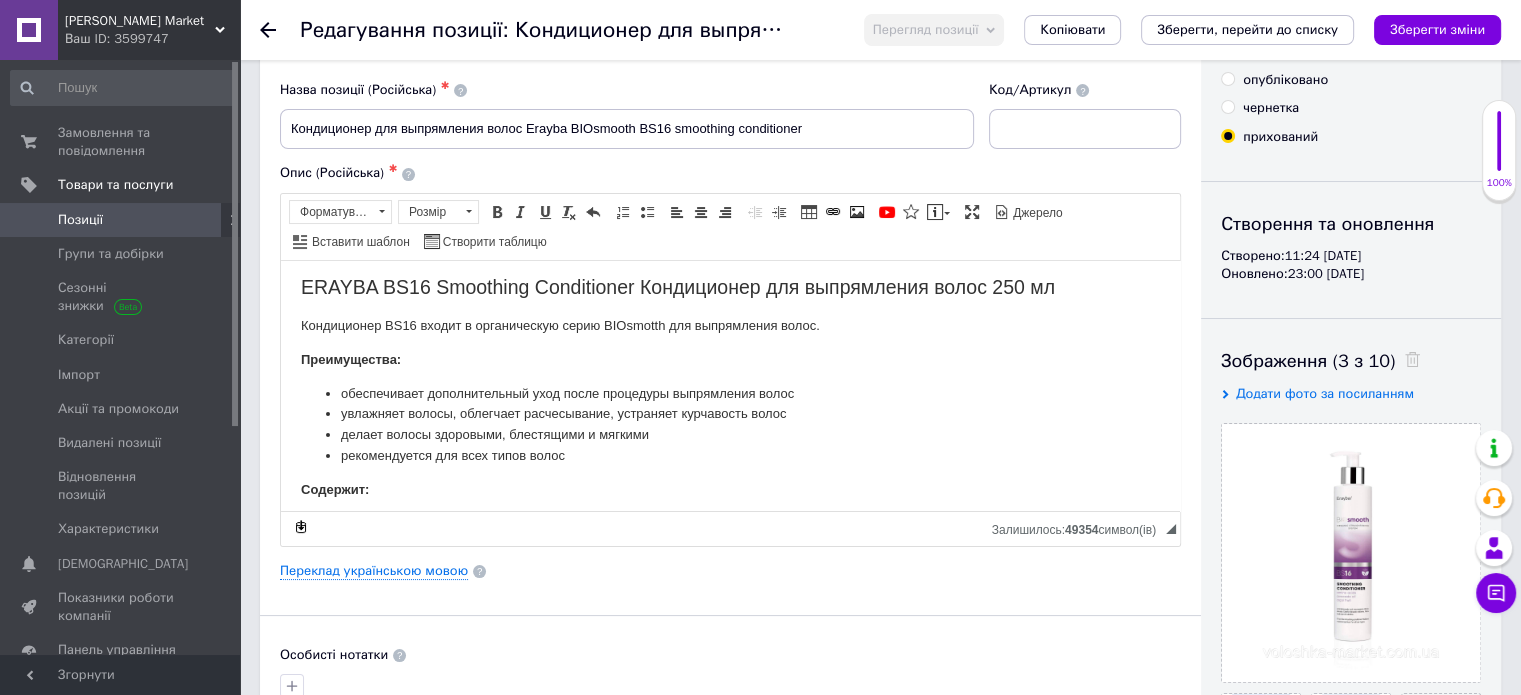 click on "опубліковано" at bounding box center (1227, 78) 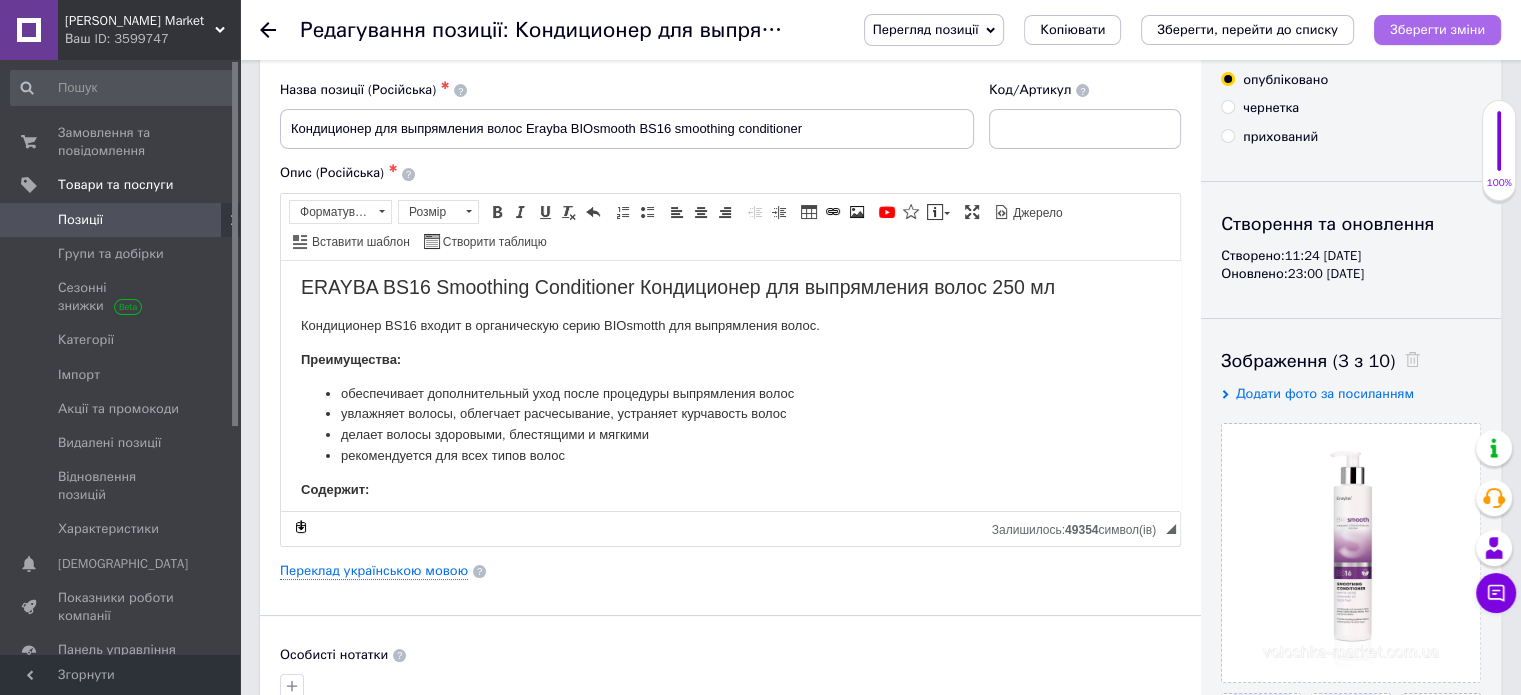 click on "Зберегти зміни" at bounding box center [1437, 29] 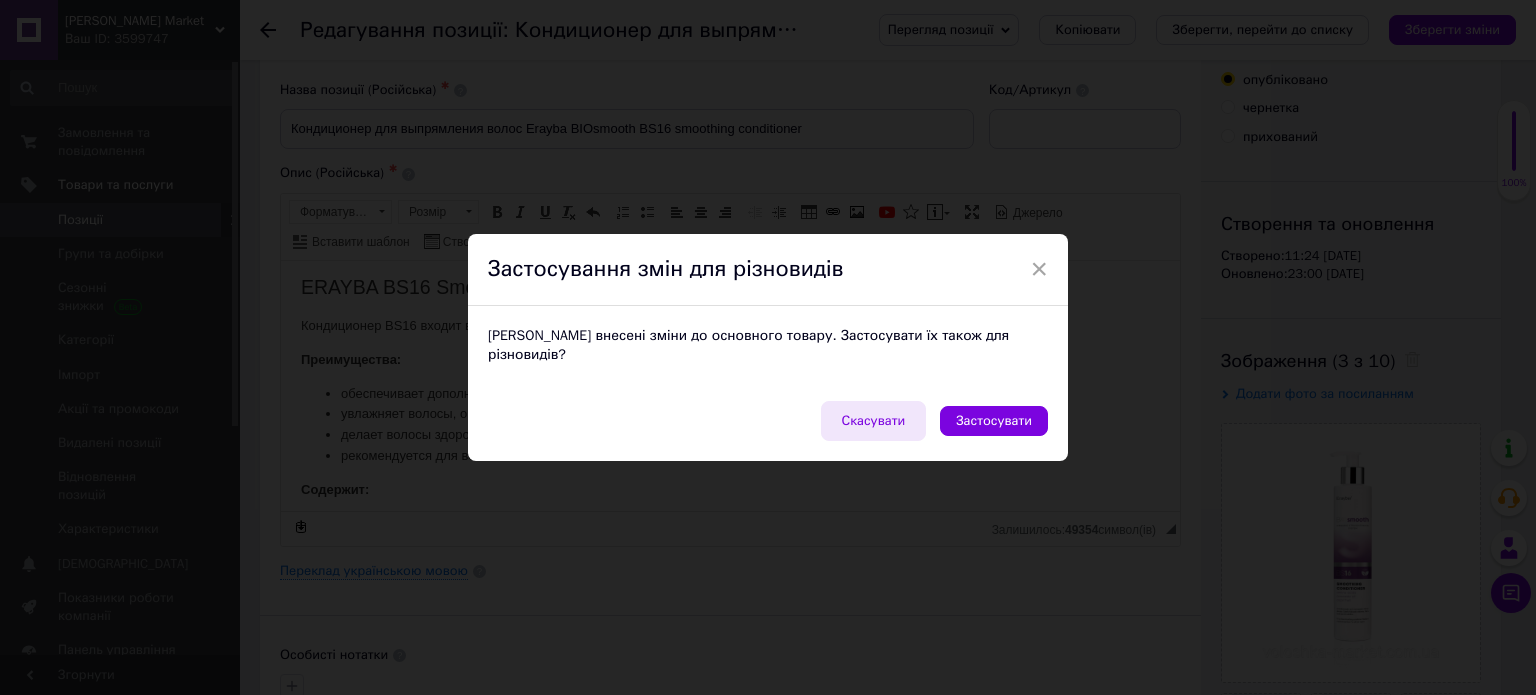 click on "Скасувати" at bounding box center (874, 421) 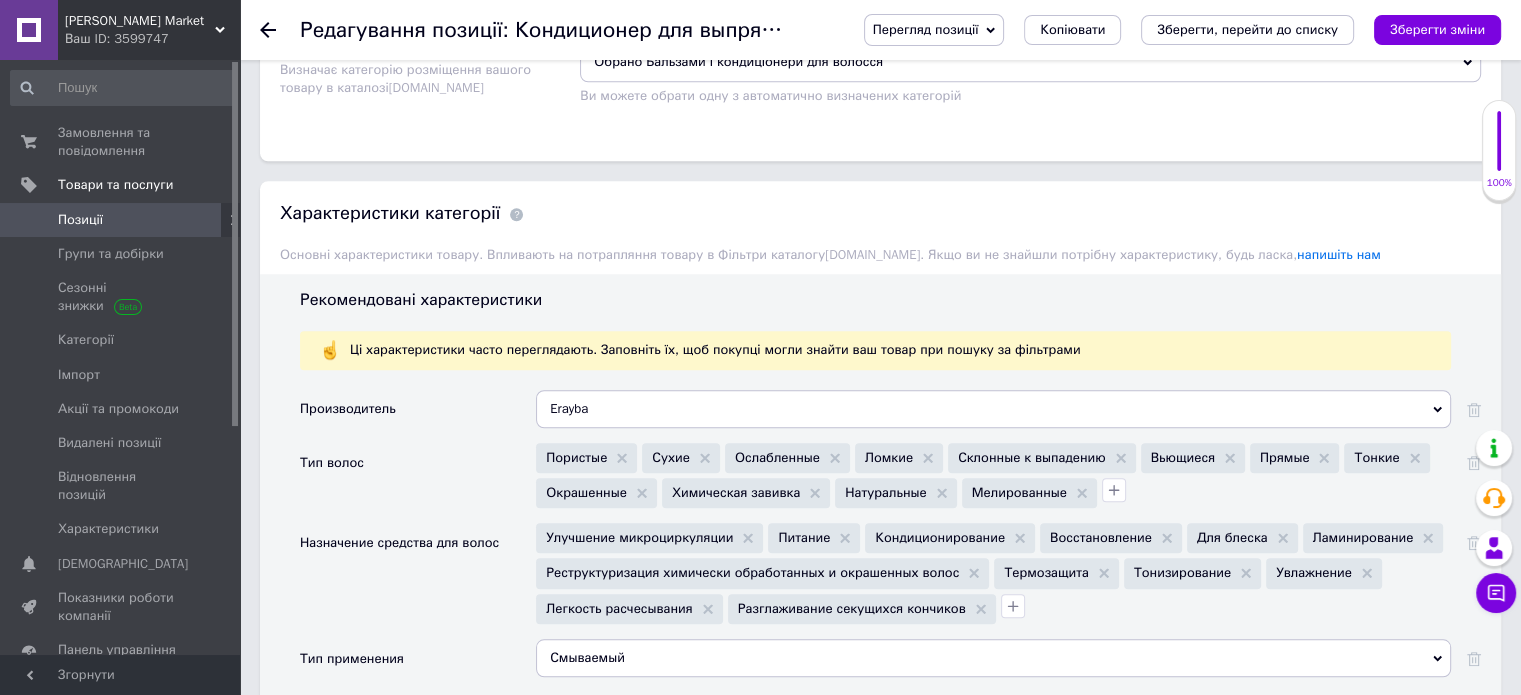 scroll, scrollTop: 1600, scrollLeft: 0, axis: vertical 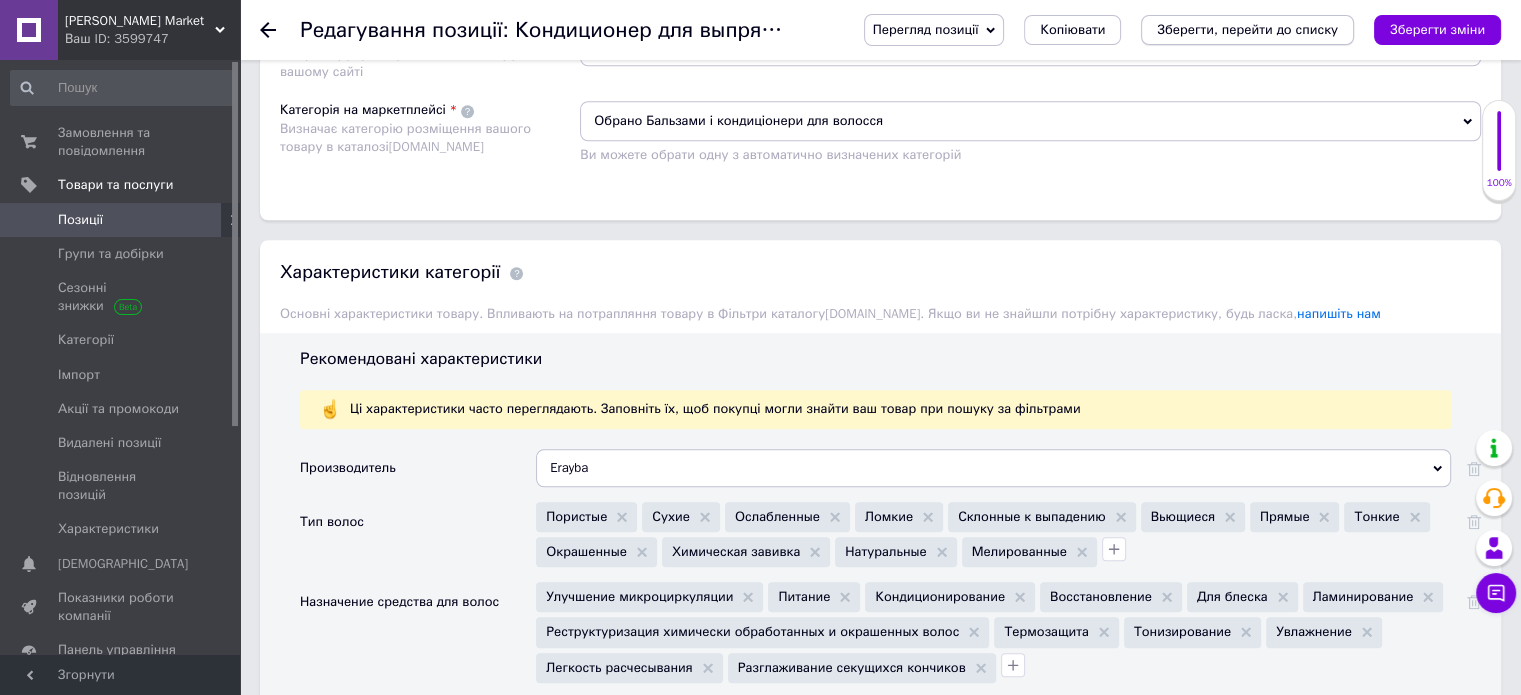 click on "Зберегти, перейти до списку" at bounding box center [1247, 29] 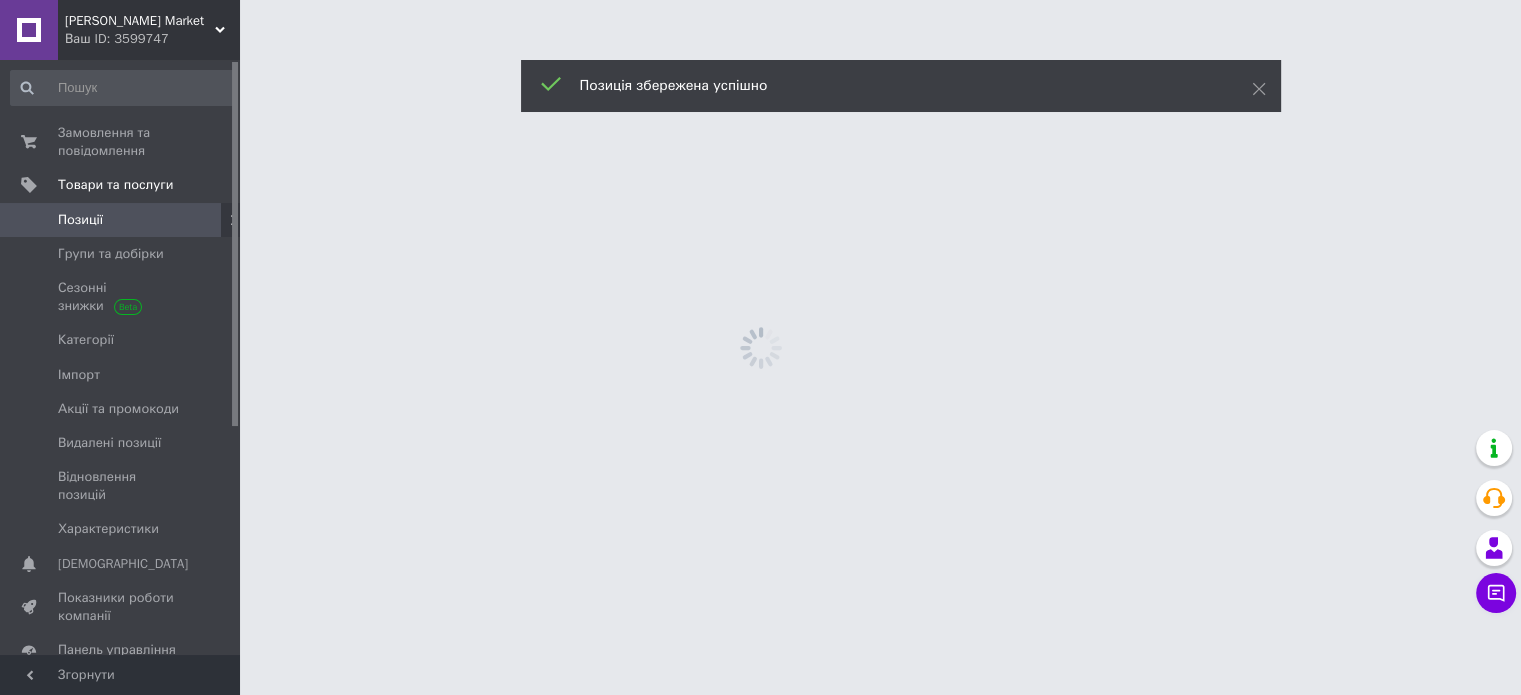 scroll, scrollTop: 0, scrollLeft: 0, axis: both 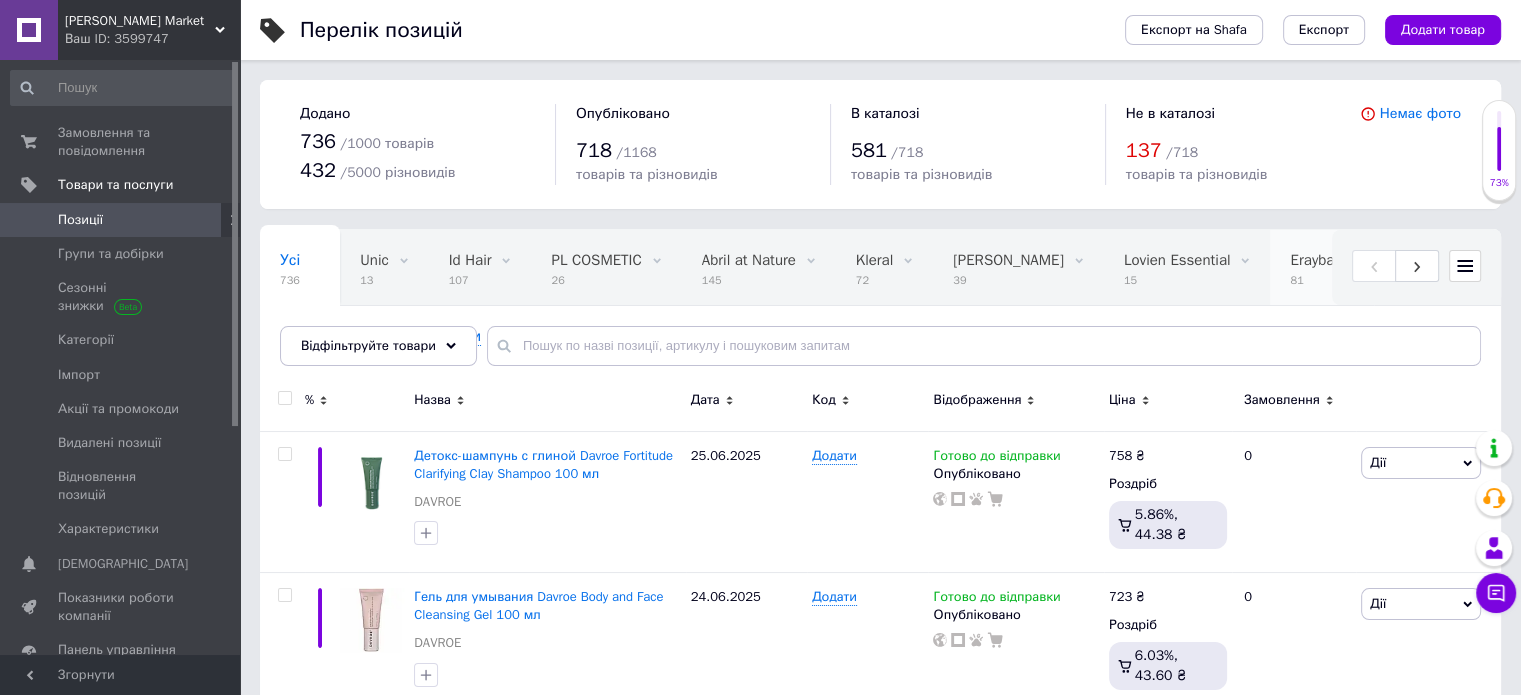 click on "Erayba" at bounding box center (1312, 260) 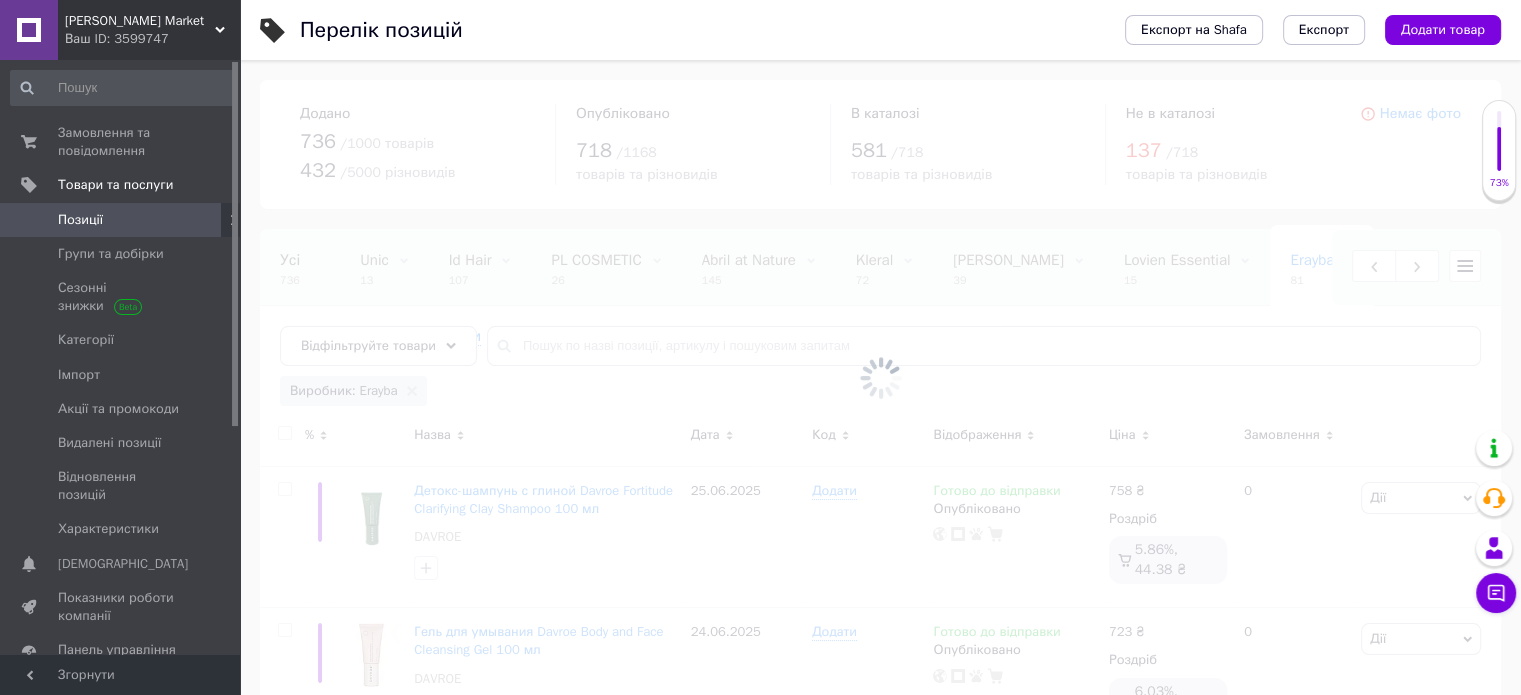 scroll, scrollTop: 0, scrollLeft: 976, axis: horizontal 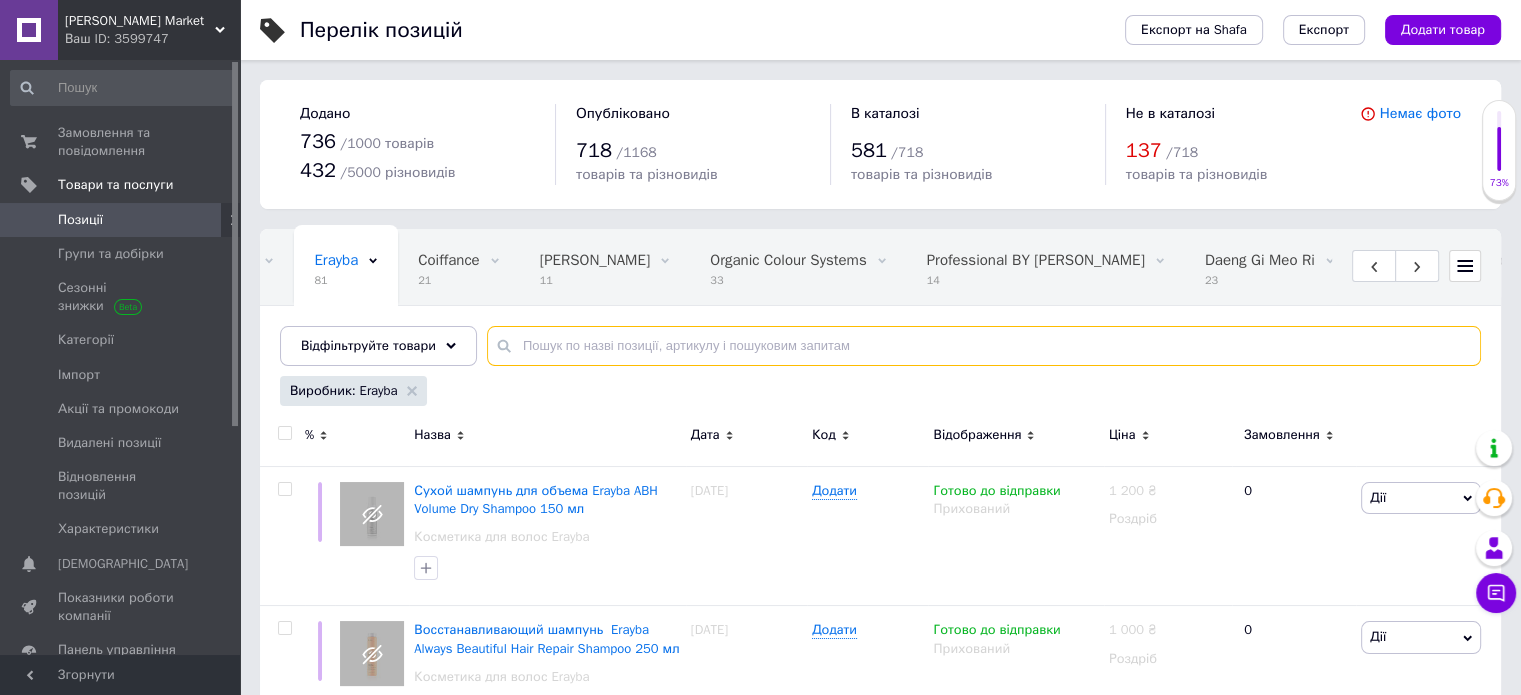 click at bounding box center (984, 346) 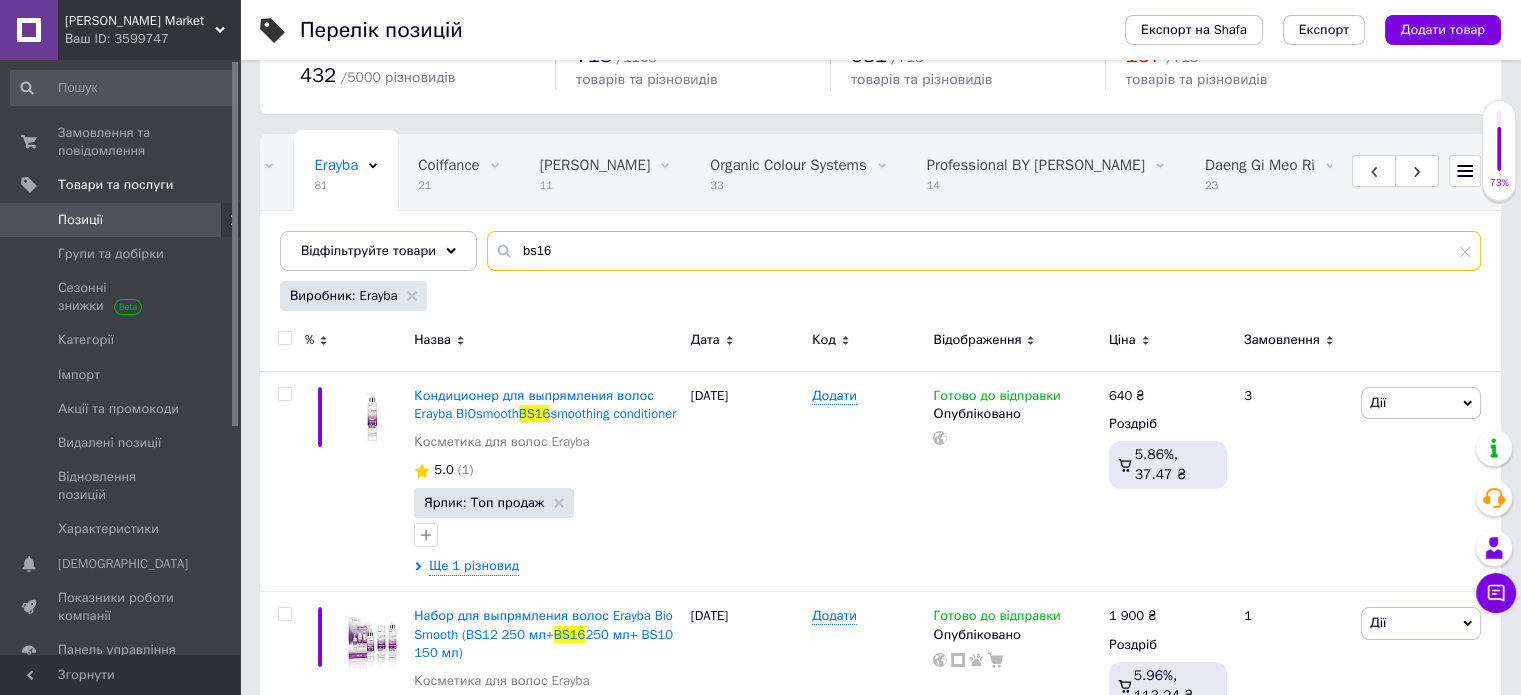 scroll, scrollTop: 96, scrollLeft: 0, axis: vertical 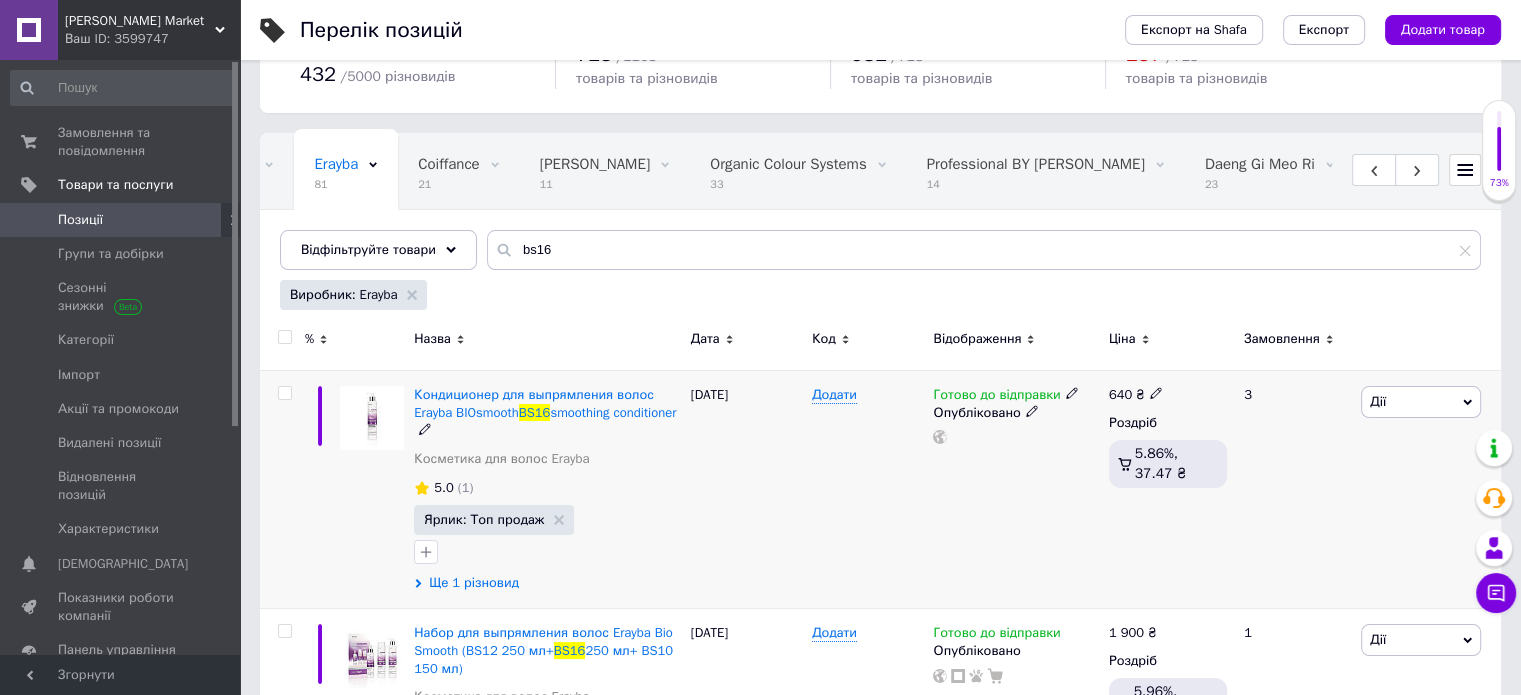 click on "Ще 1 різновид" at bounding box center [474, 583] 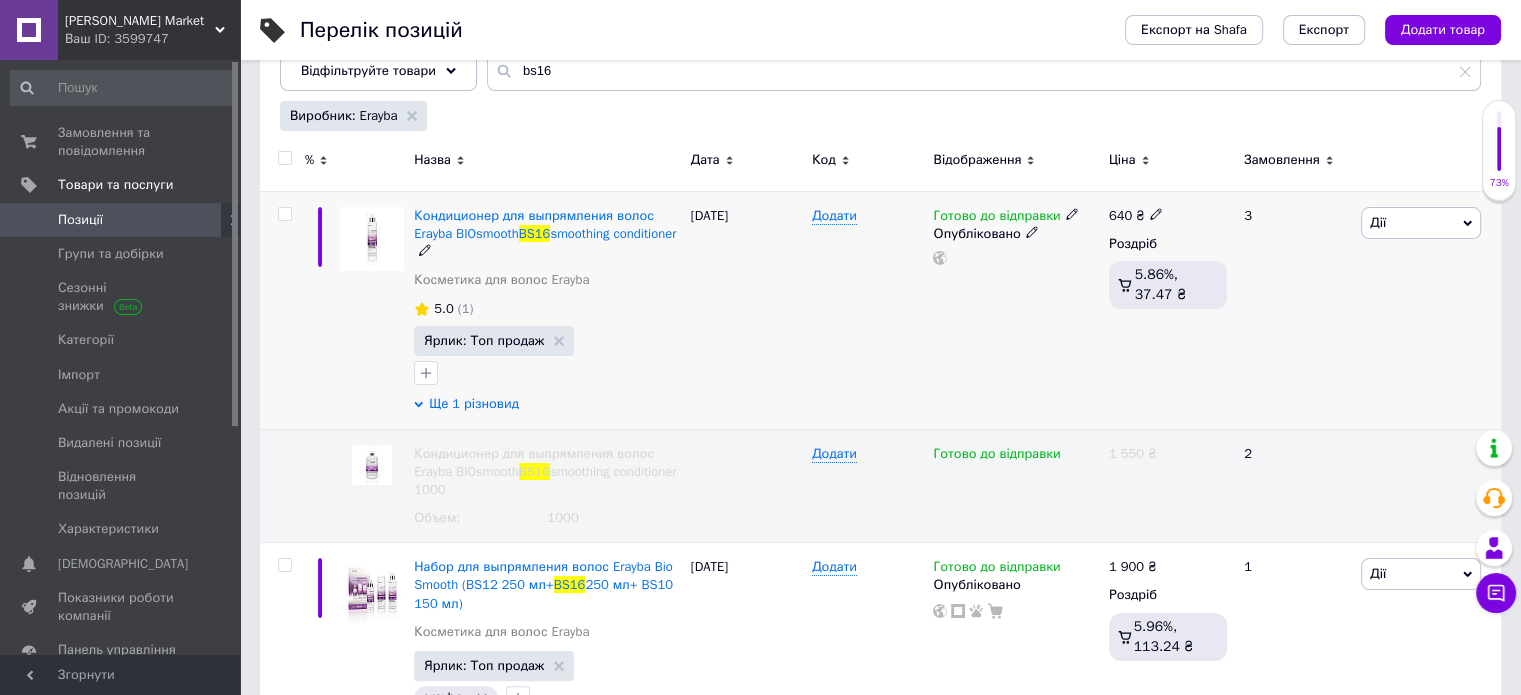 scroll, scrollTop: 276, scrollLeft: 0, axis: vertical 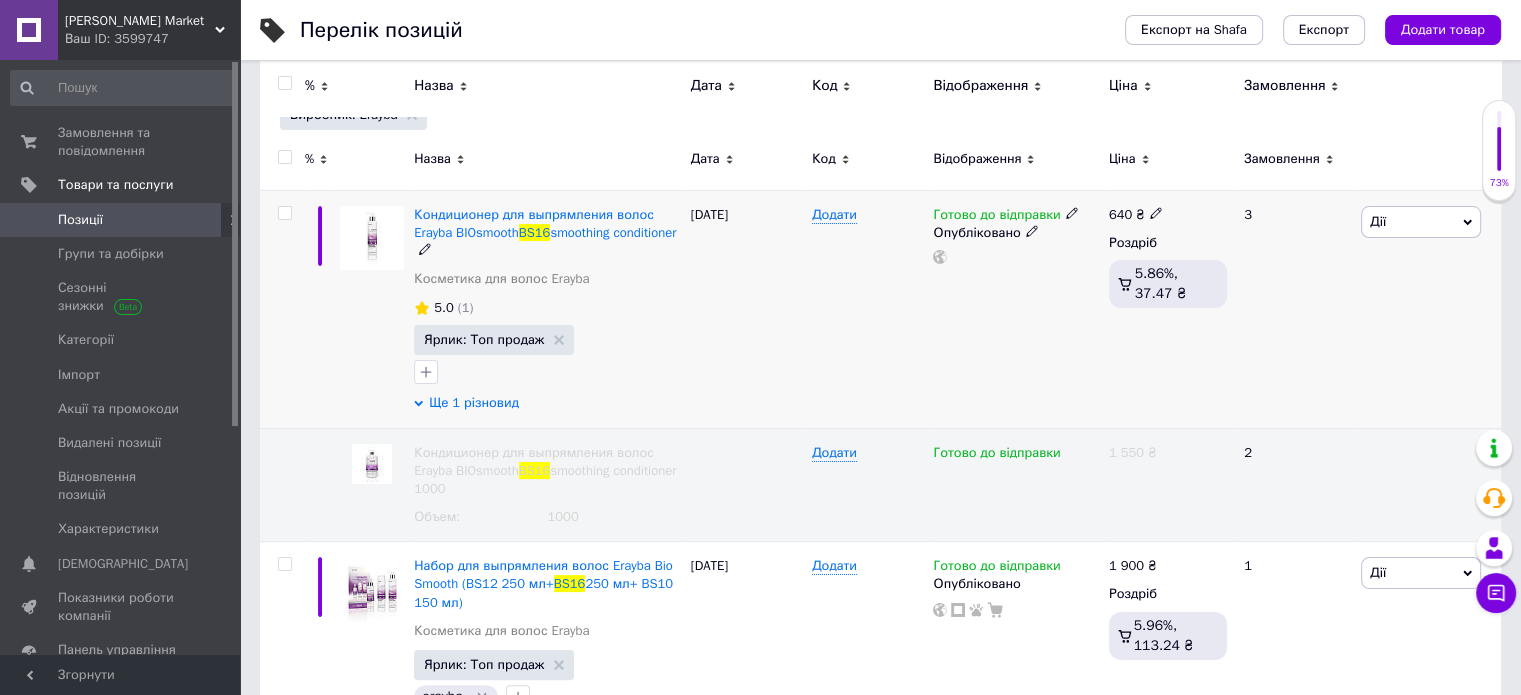 click on "Ще 1 різновид" at bounding box center [474, 403] 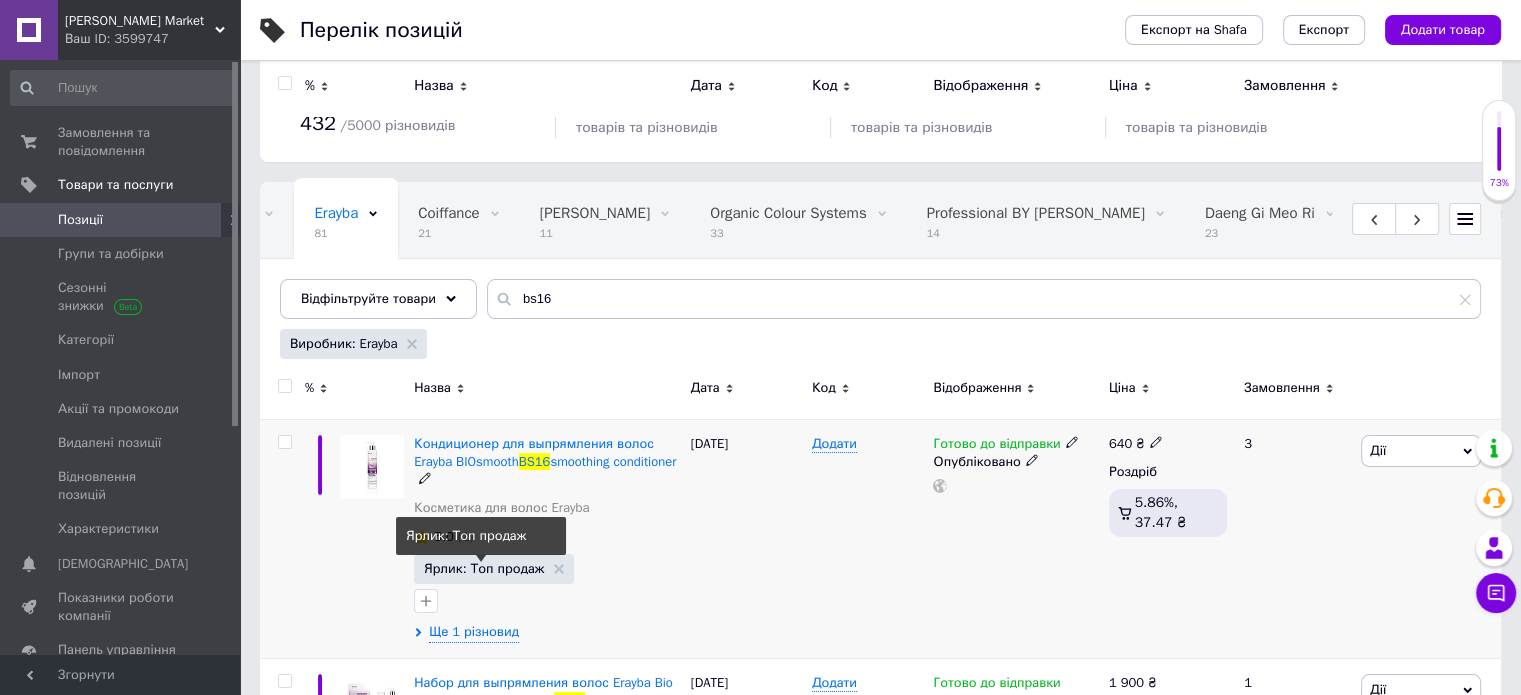 scroll, scrollTop: 32, scrollLeft: 0, axis: vertical 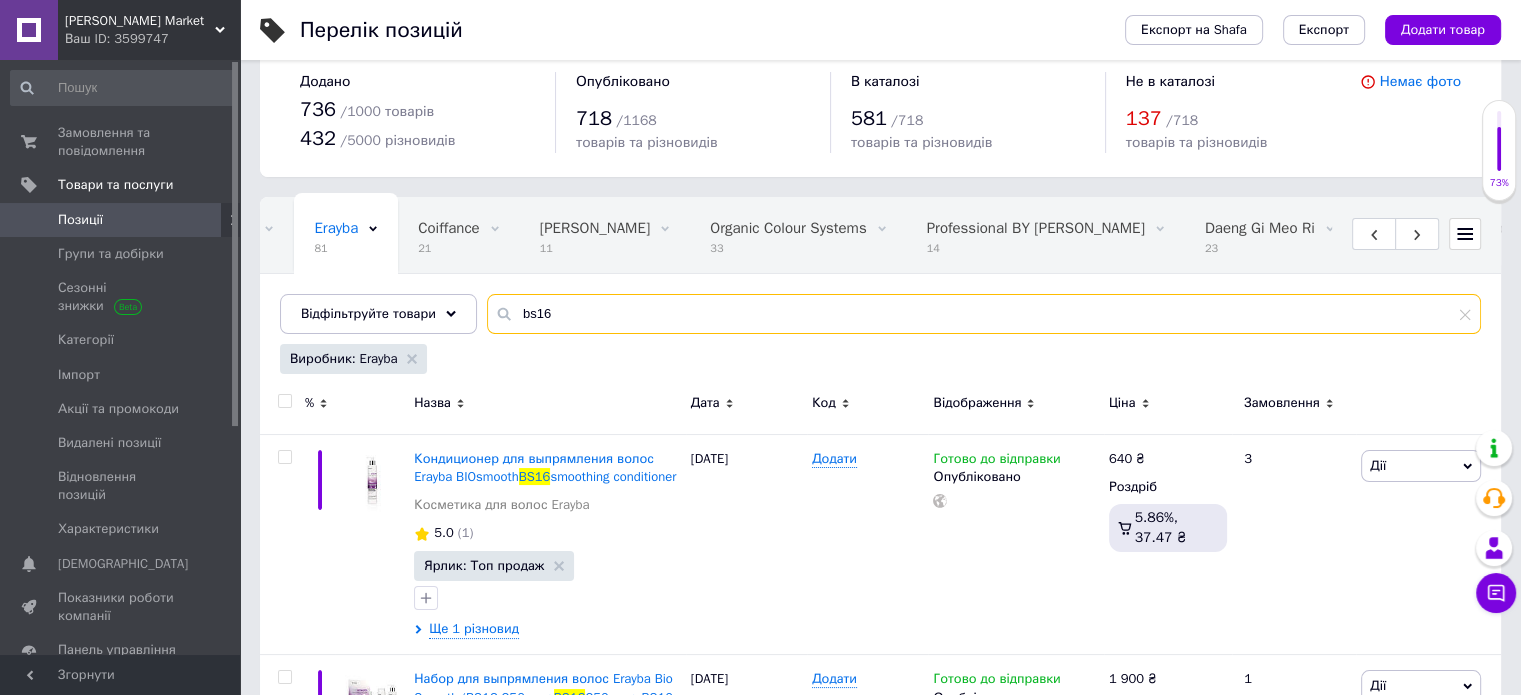 click on "bs16" at bounding box center (984, 314) 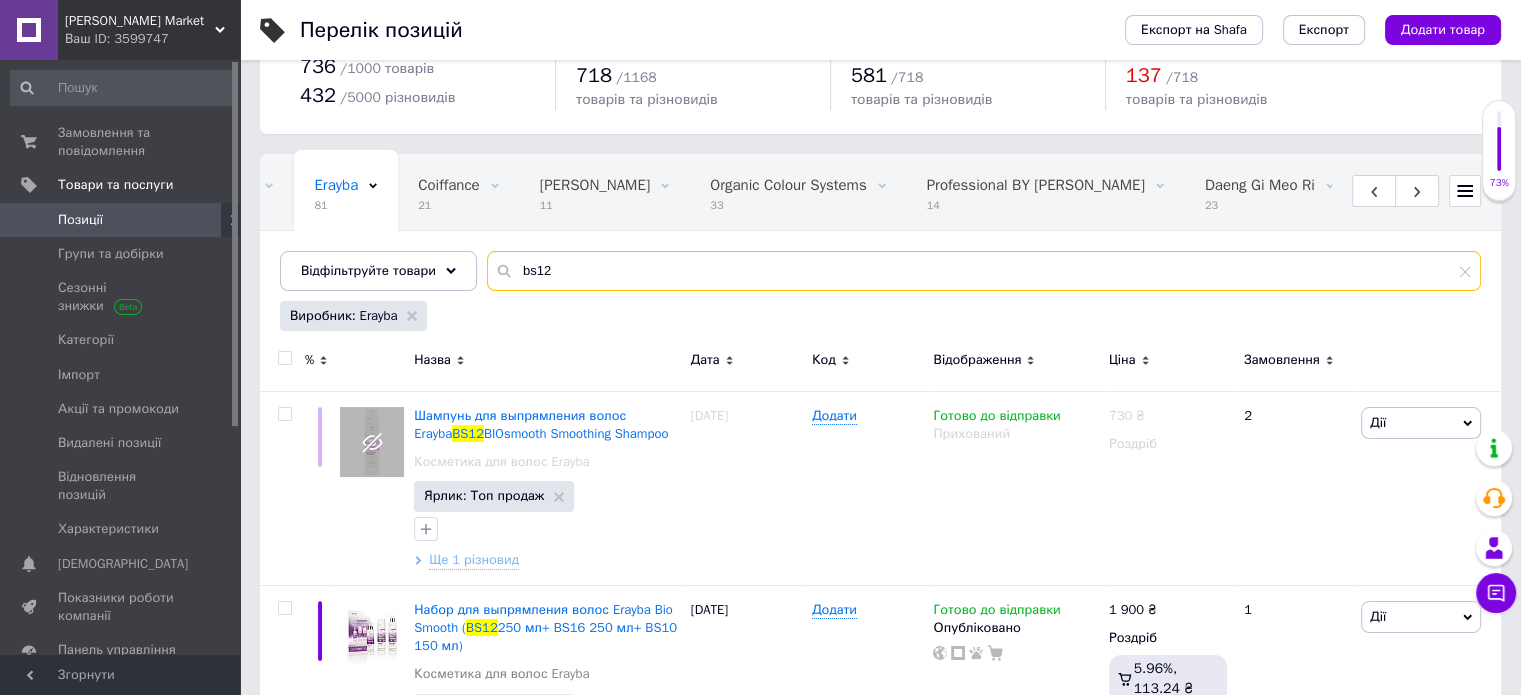 scroll, scrollTop: 87, scrollLeft: 0, axis: vertical 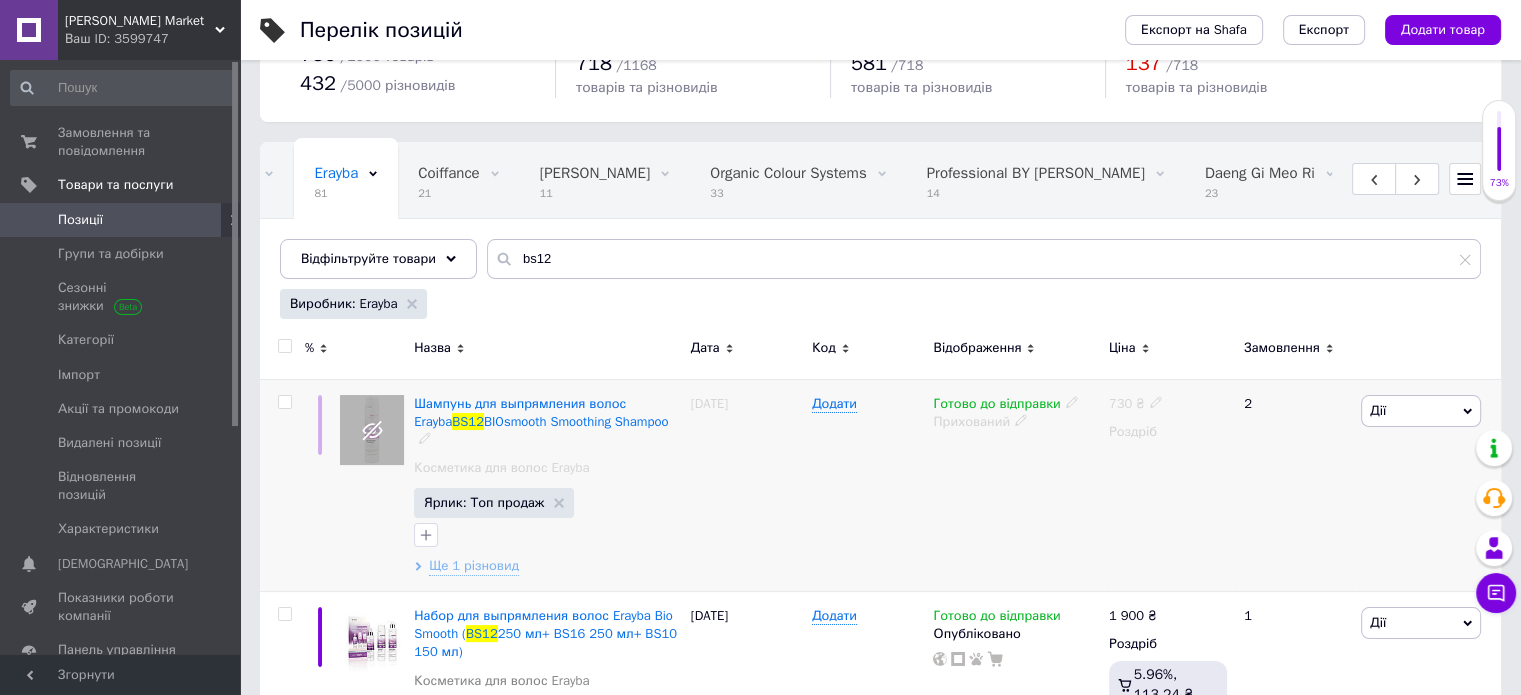 click 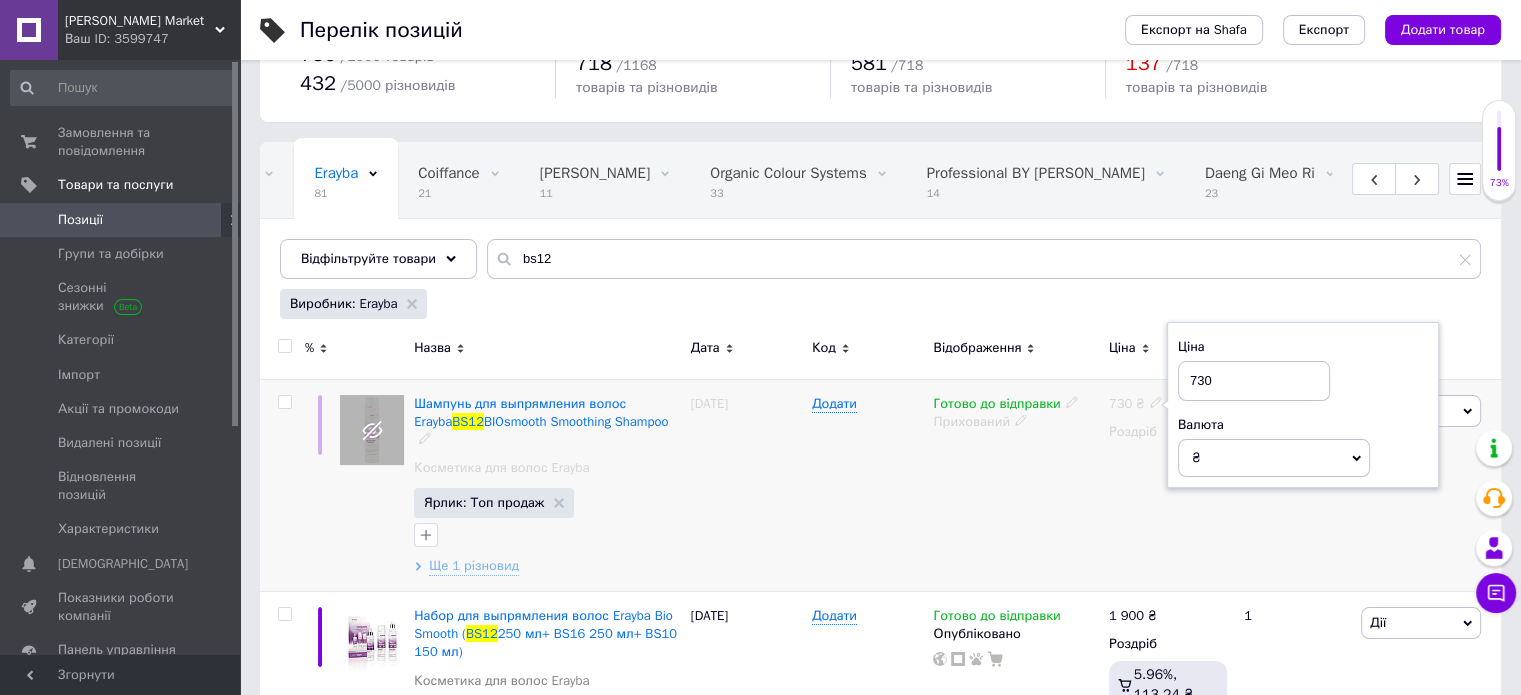 click 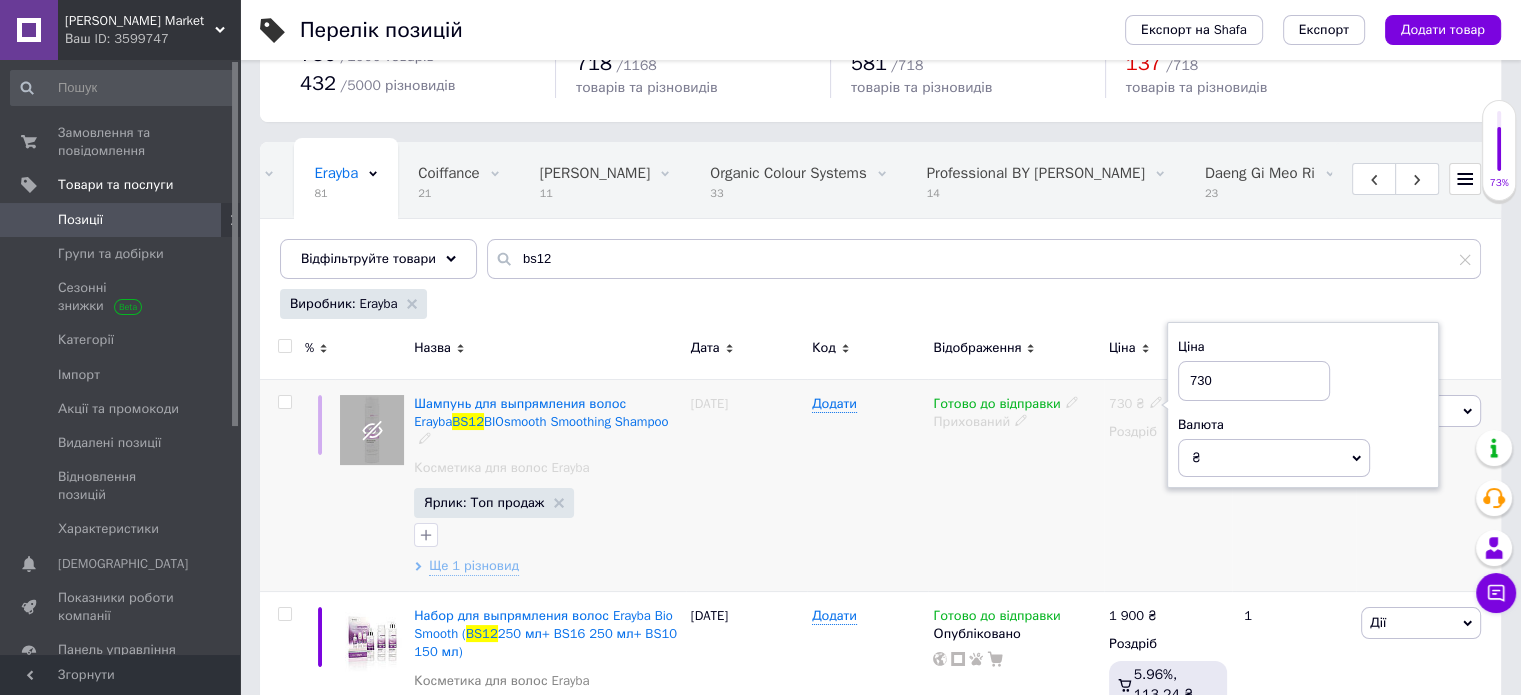 click 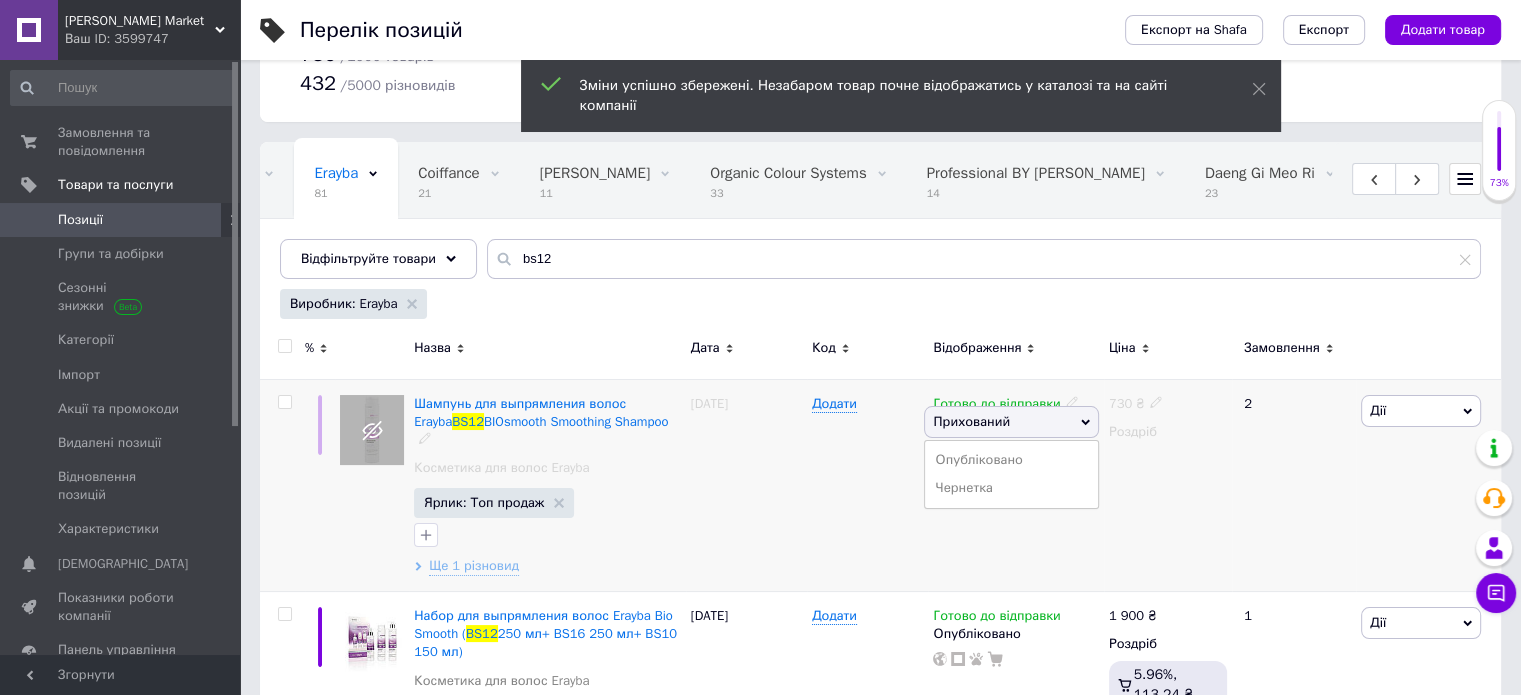 click on "Прихований" at bounding box center (1011, 422) 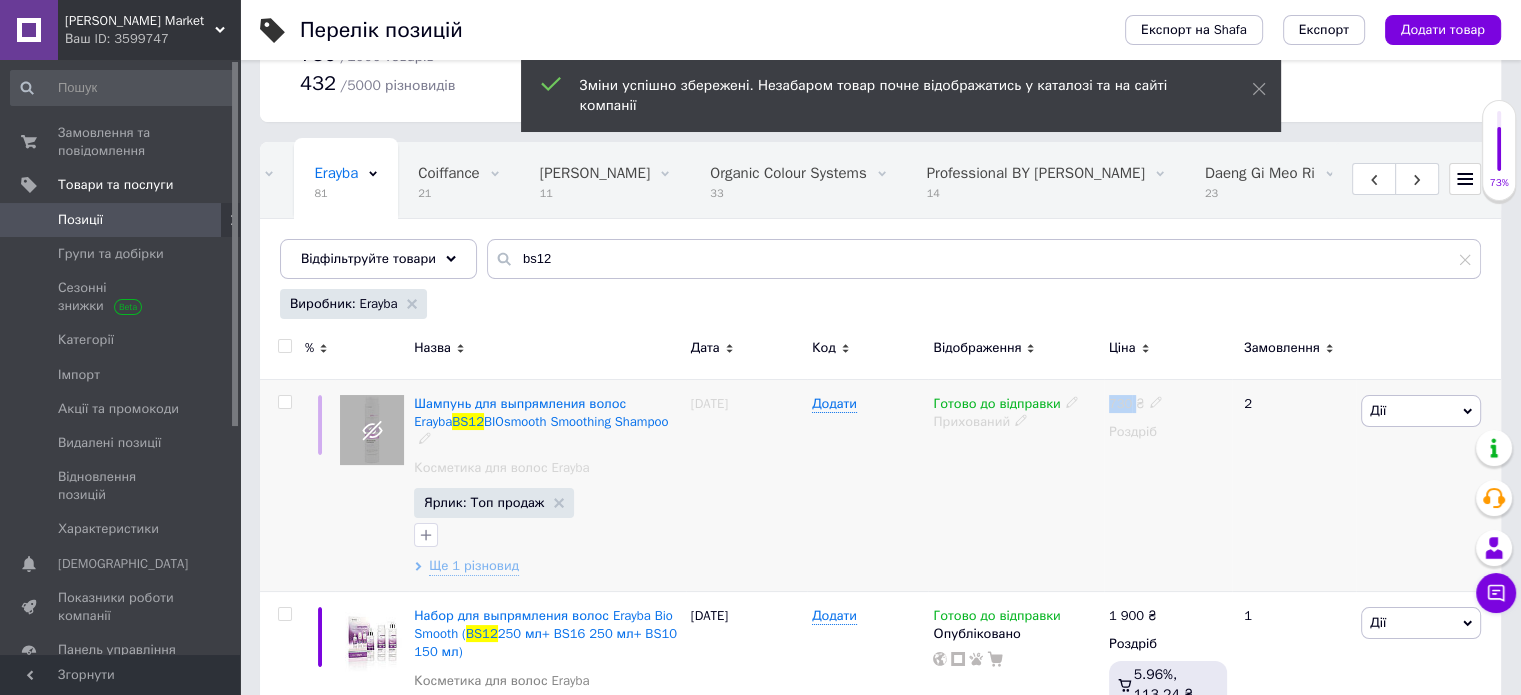 click 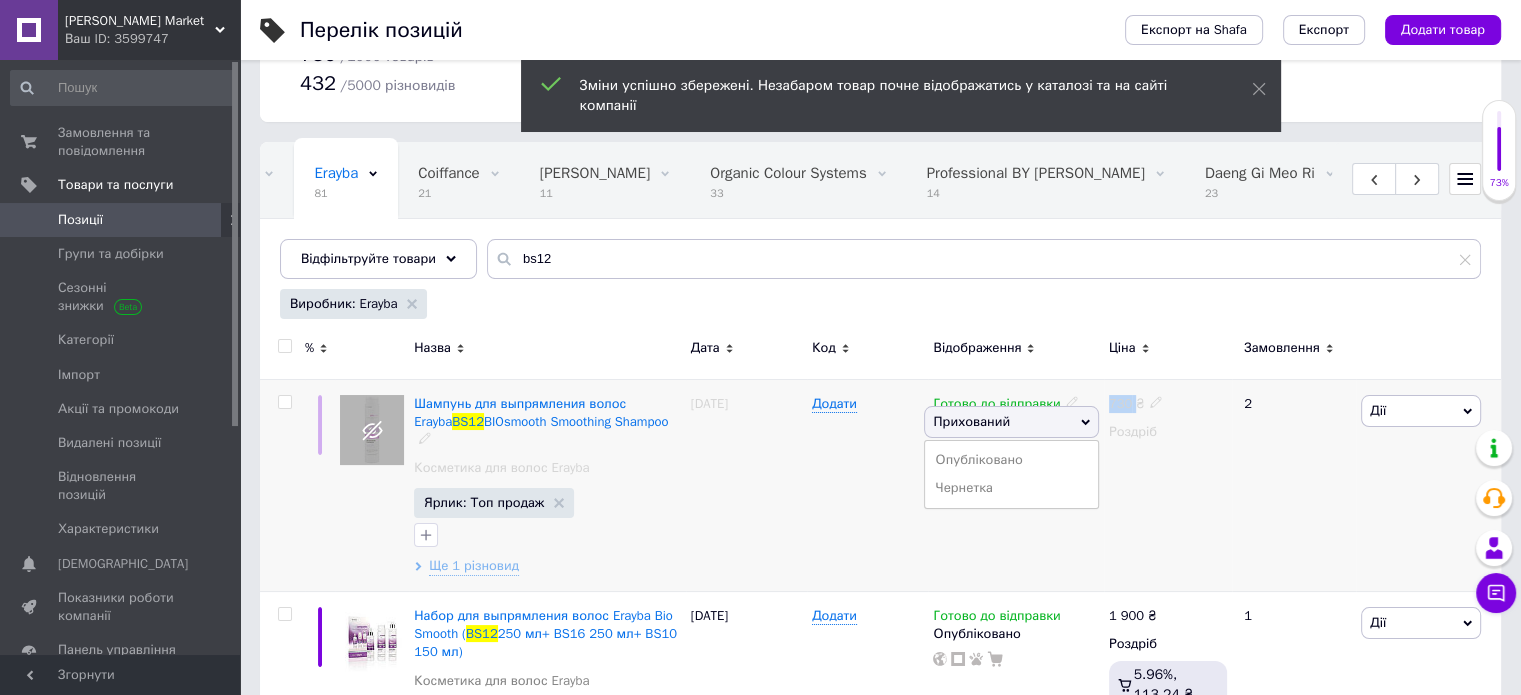click on "Прихований" at bounding box center (1011, 422) 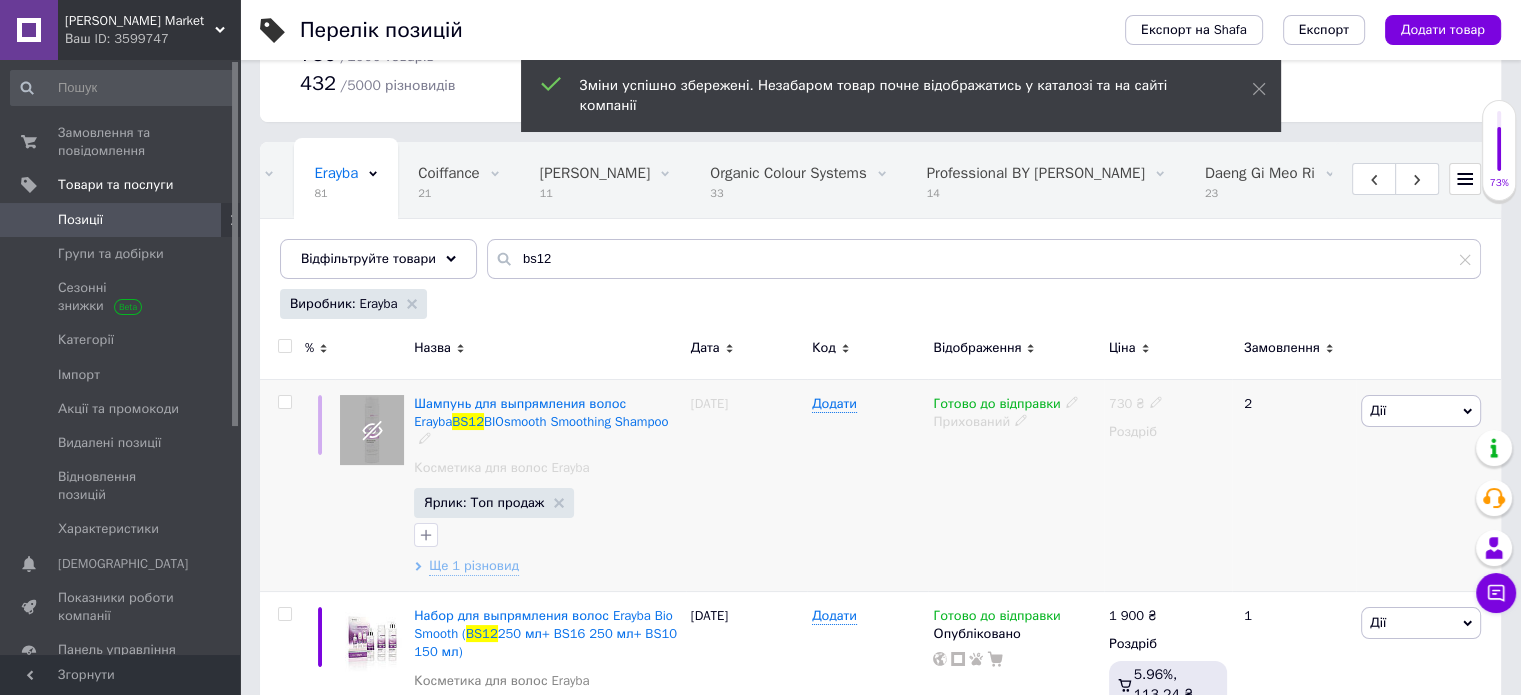 click 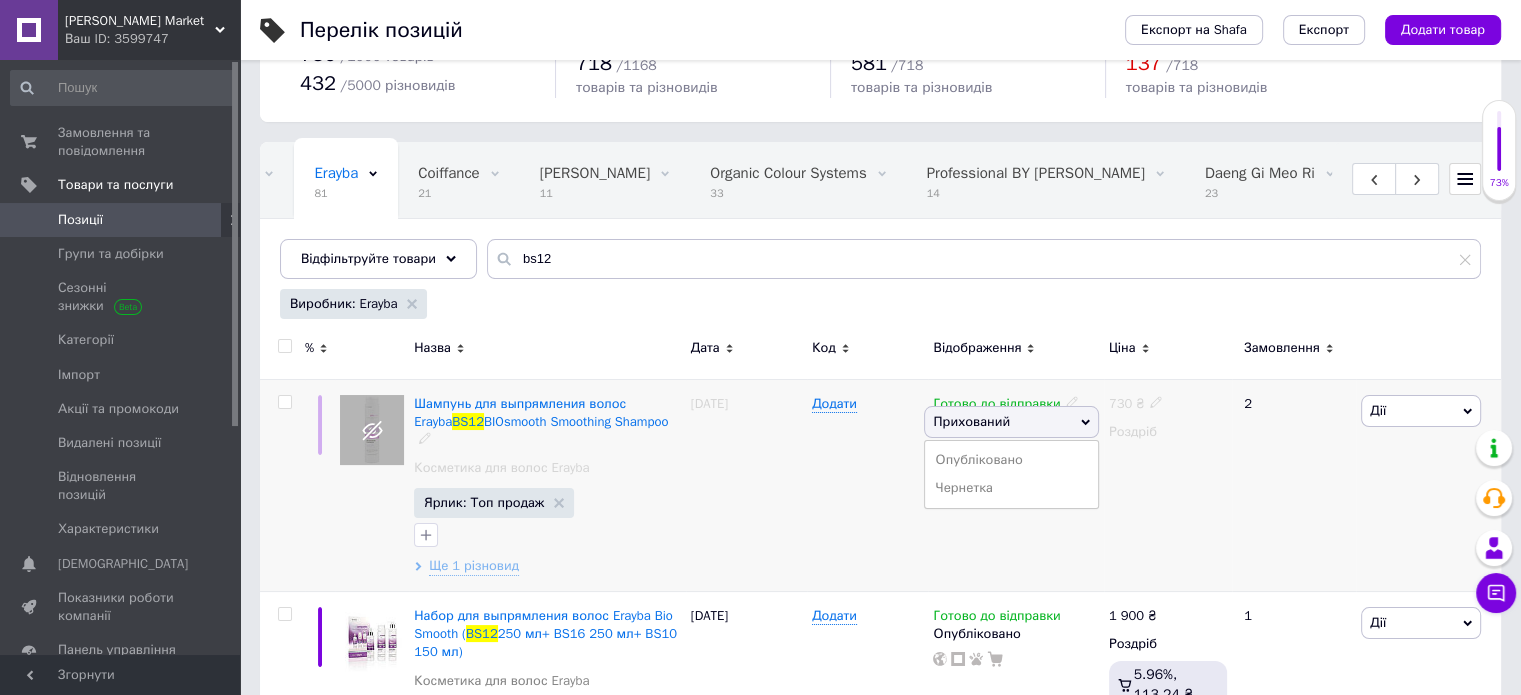 click on "Прихований" at bounding box center [1011, 422] 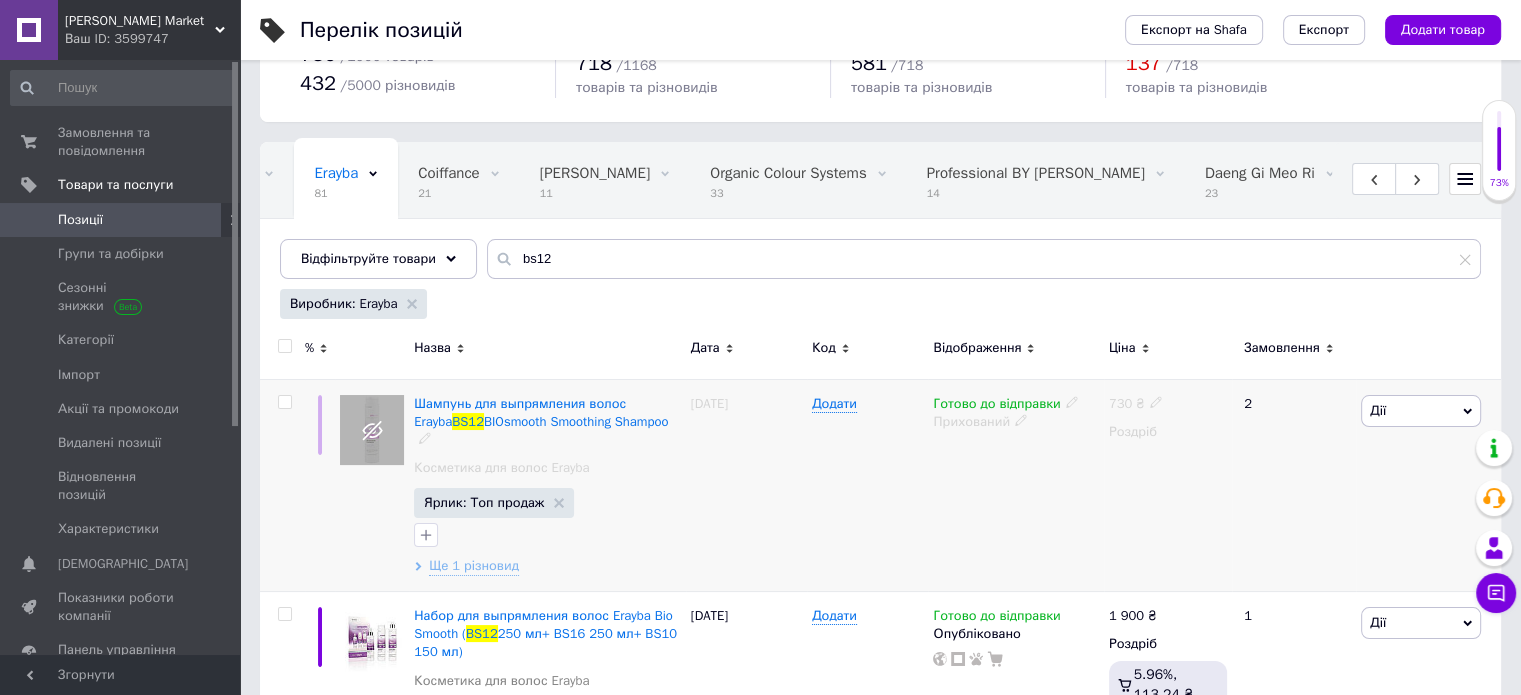 click 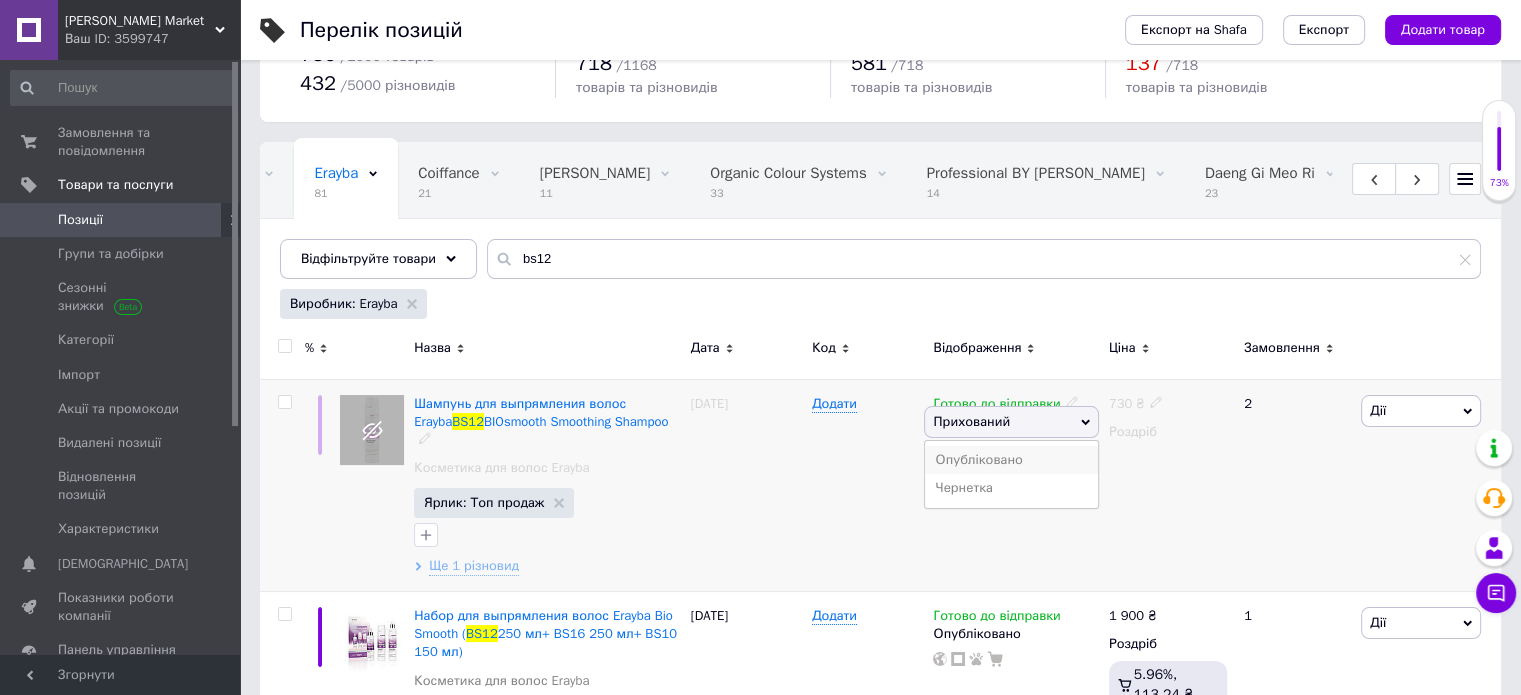 click on "Опубліковано" at bounding box center [1011, 460] 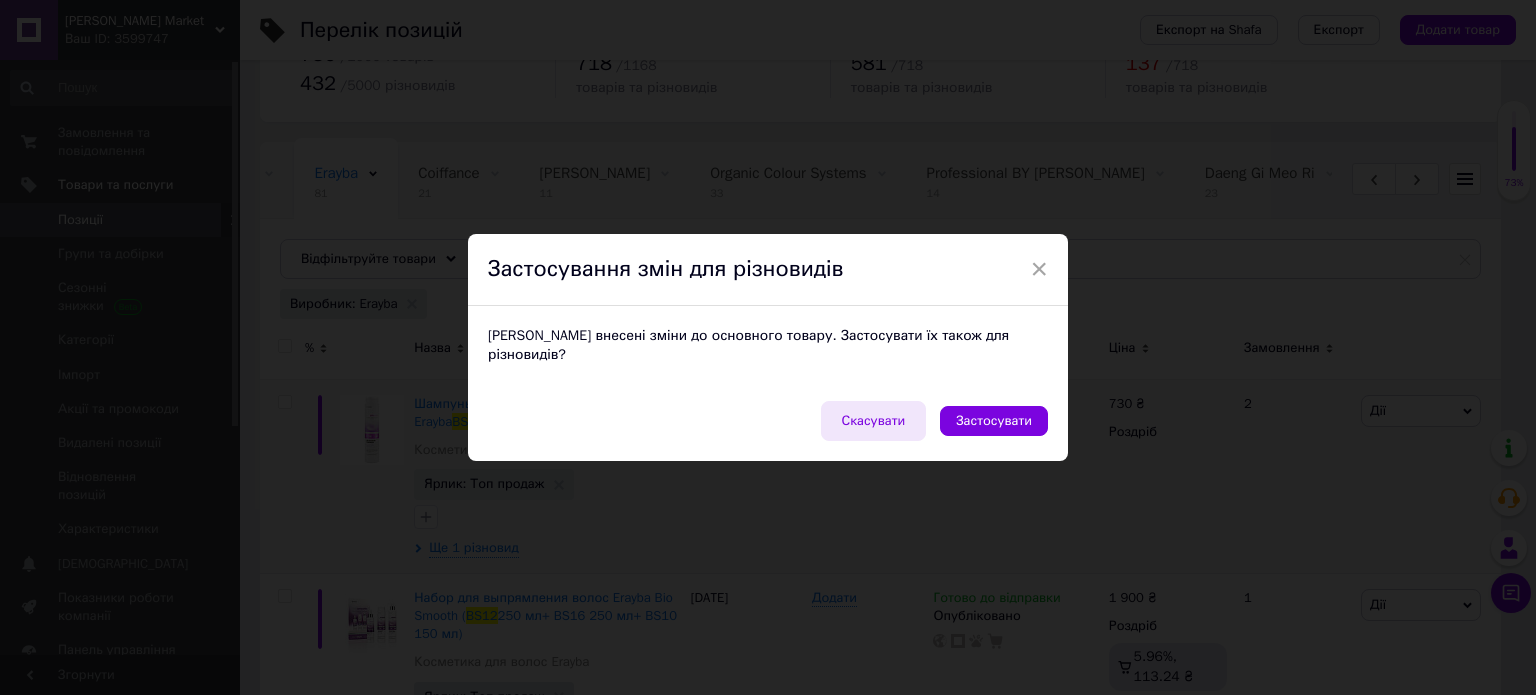 click on "Скасувати" at bounding box center [874, 421] 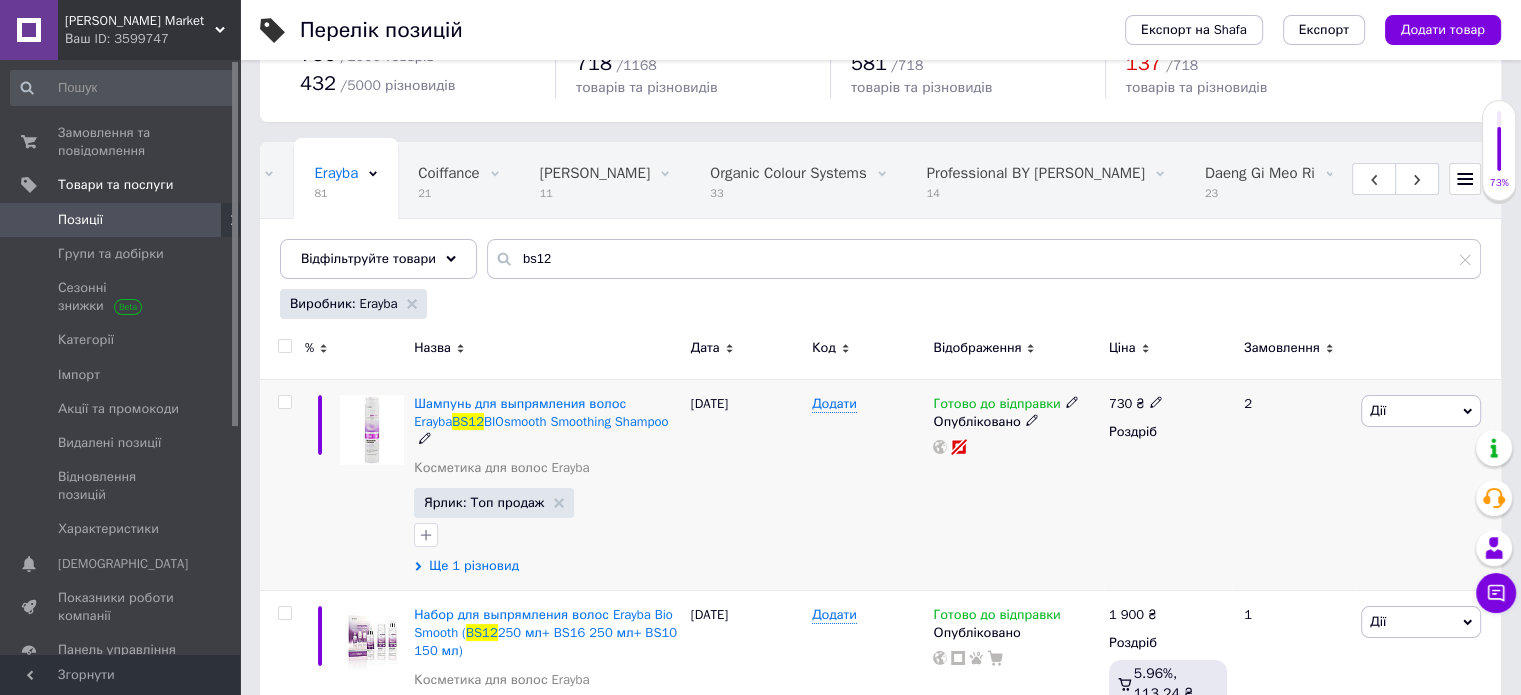 click on "Ще 1 різновид" at bounding box center (474, 566) 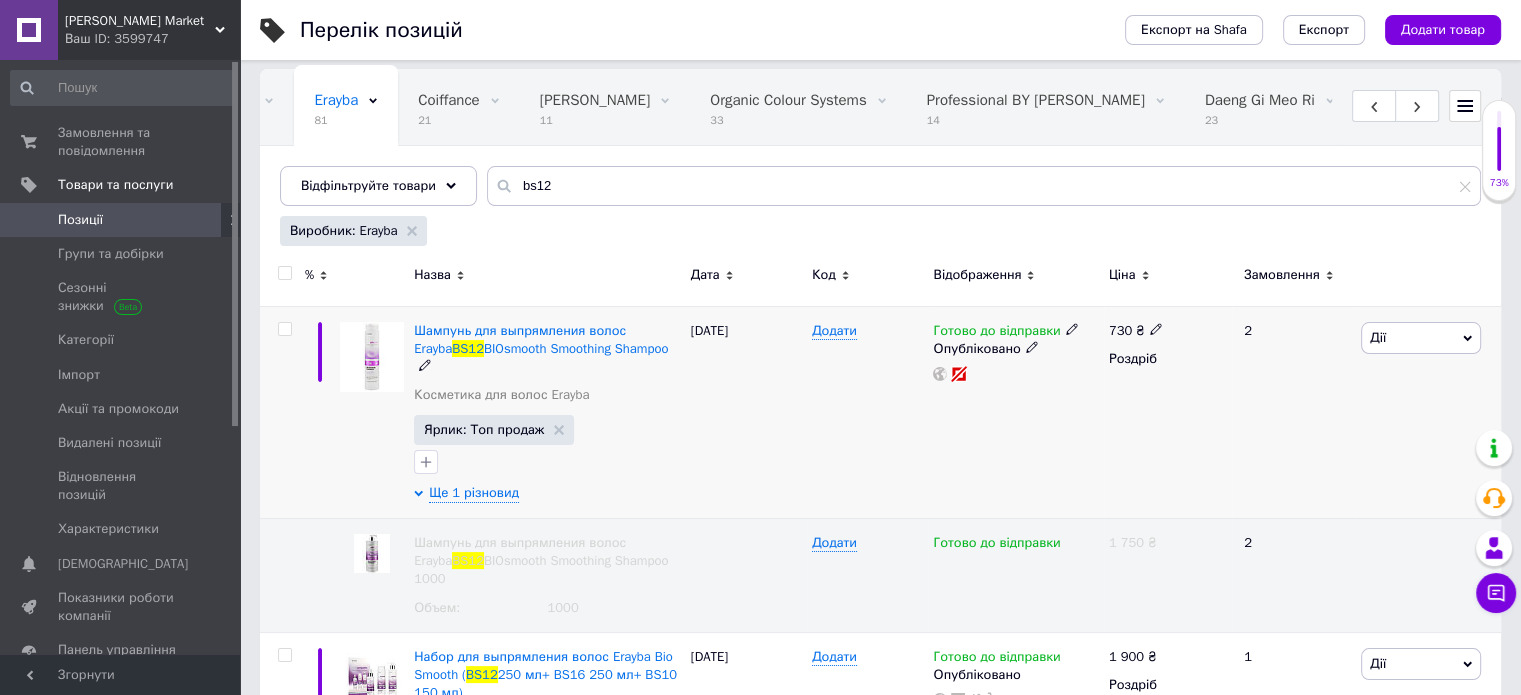 scroll, scrollTop: 160, scrollLeft: 0, axis: vertical 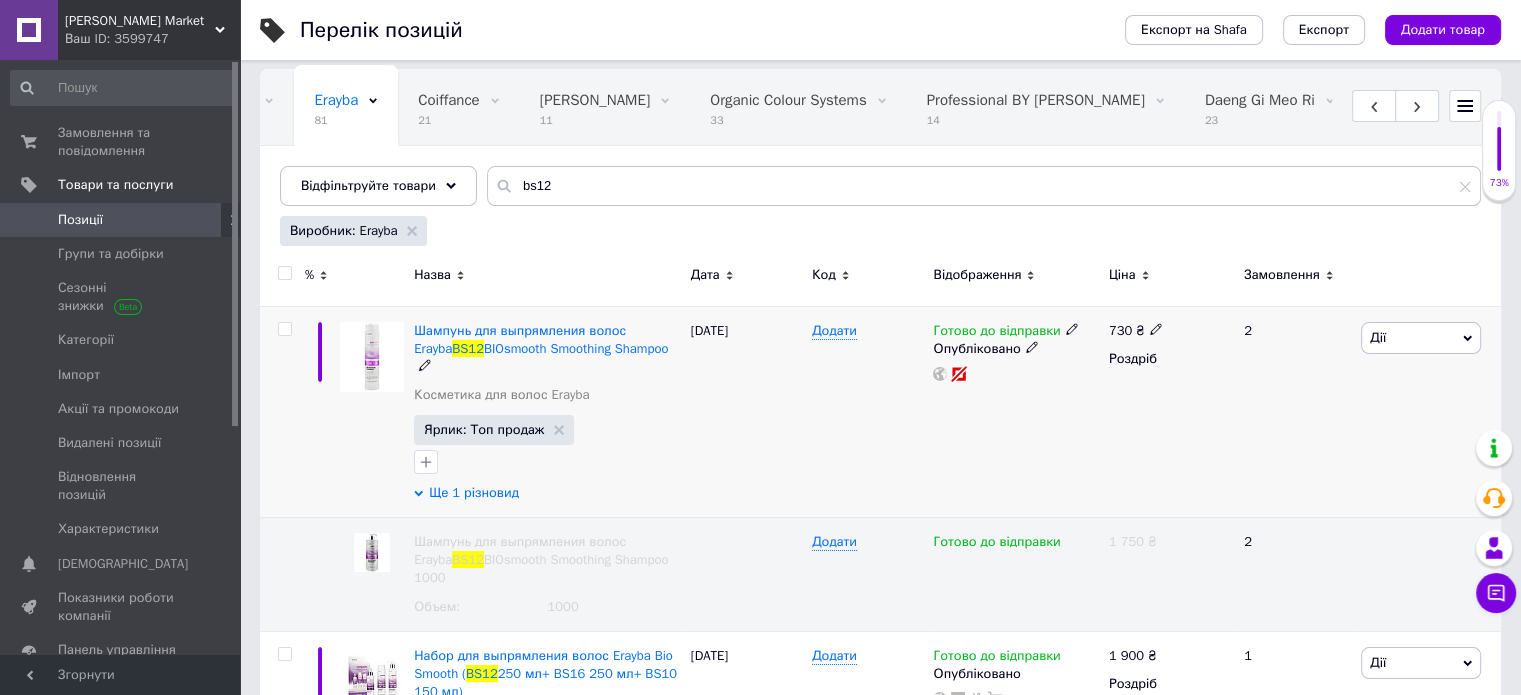 click on "Ще 1 різновид" at bounding box center [474, 493] 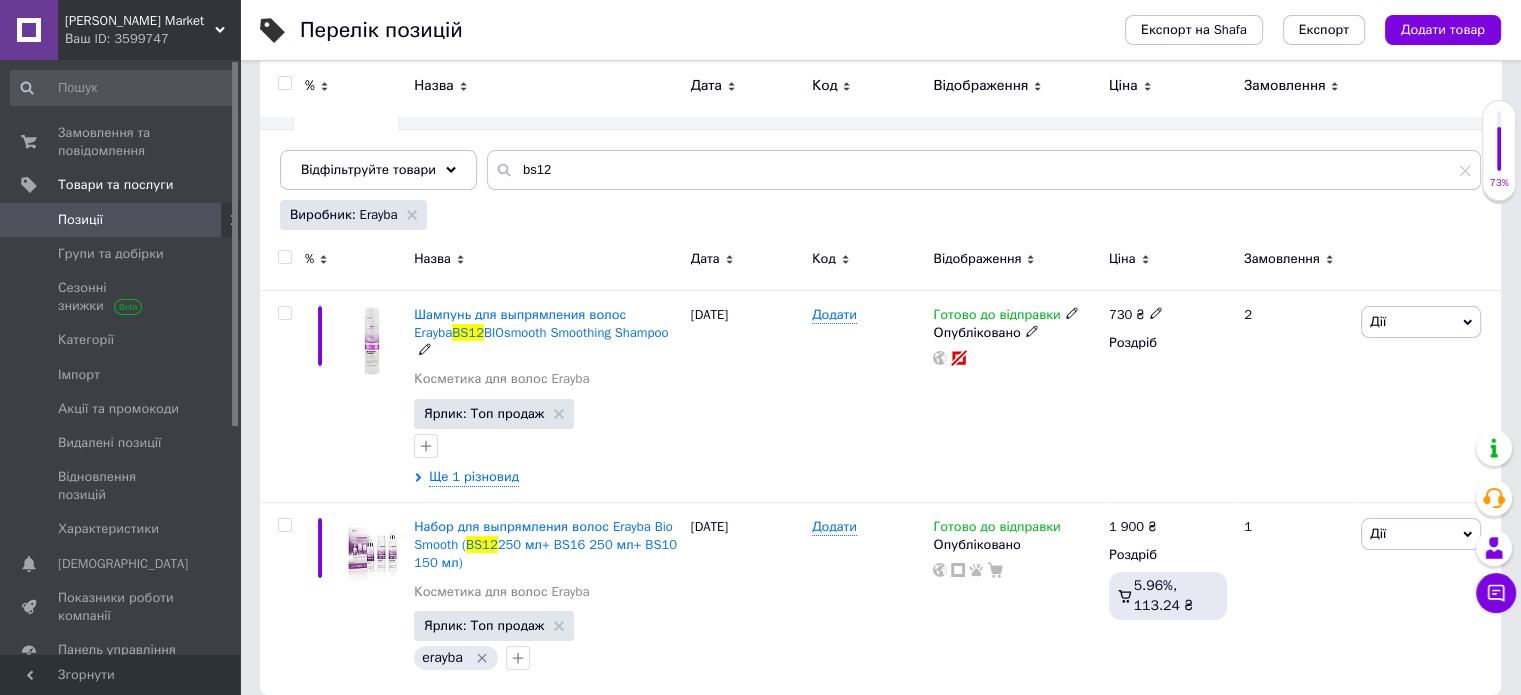 scroll, scrollTop: 176, scrollLeft: 0, axis: vertical 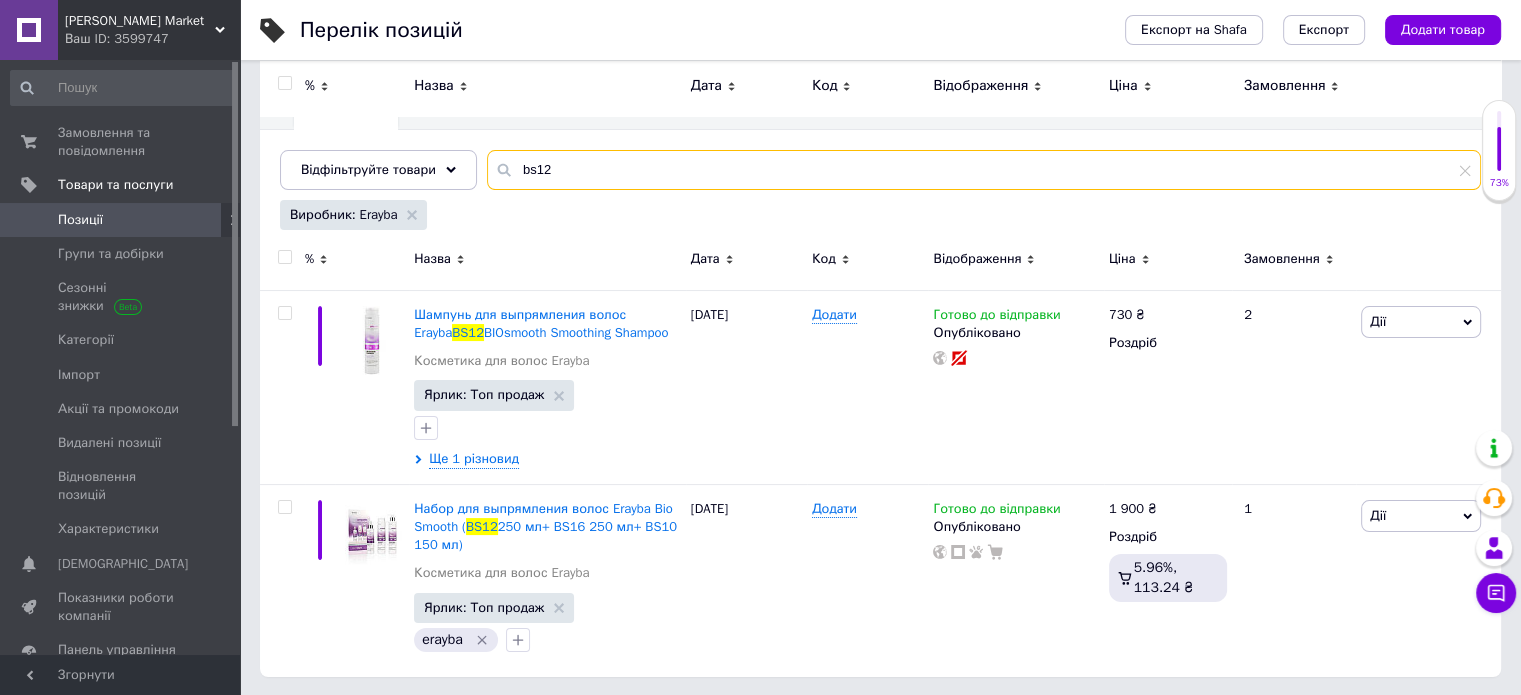click on "bs12" at bounding box center [984, 170] 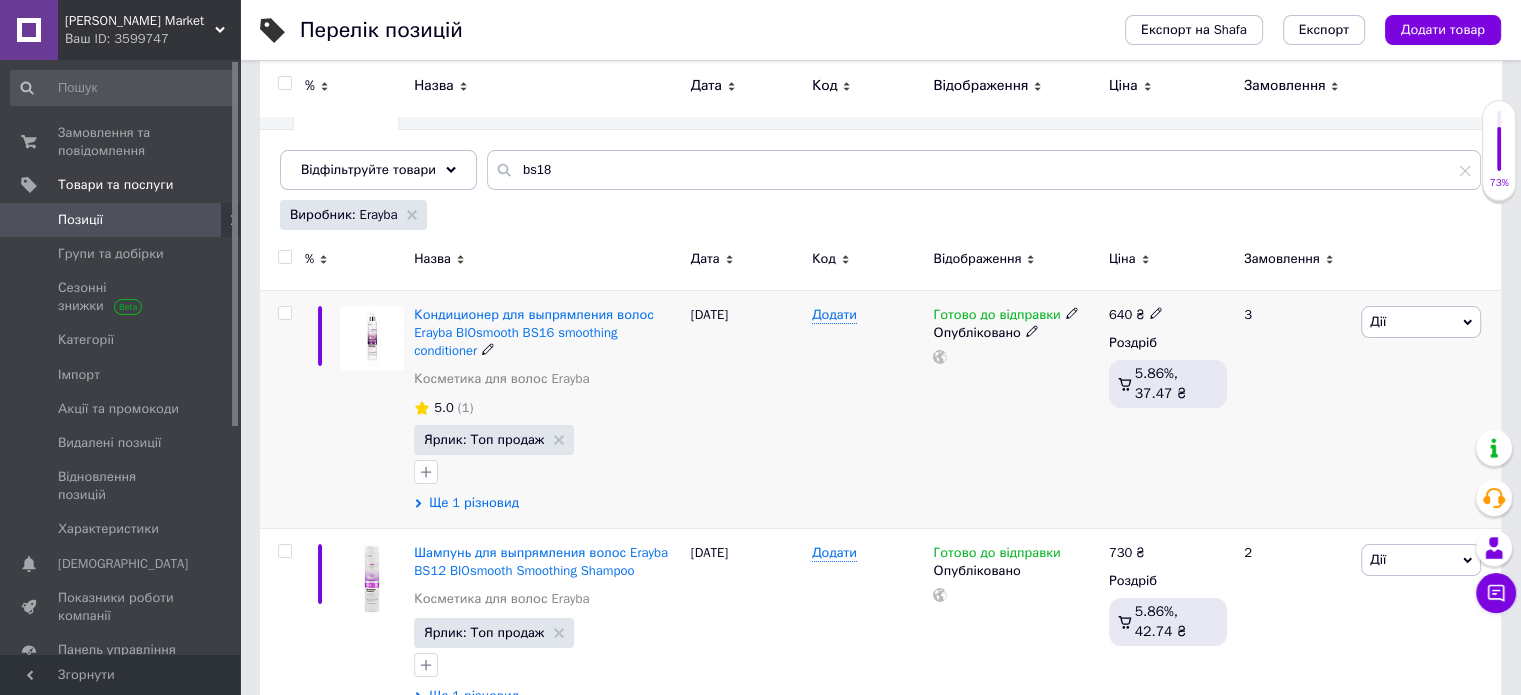 click on "Ще 1 різновид" at bounding box center (474, 503) 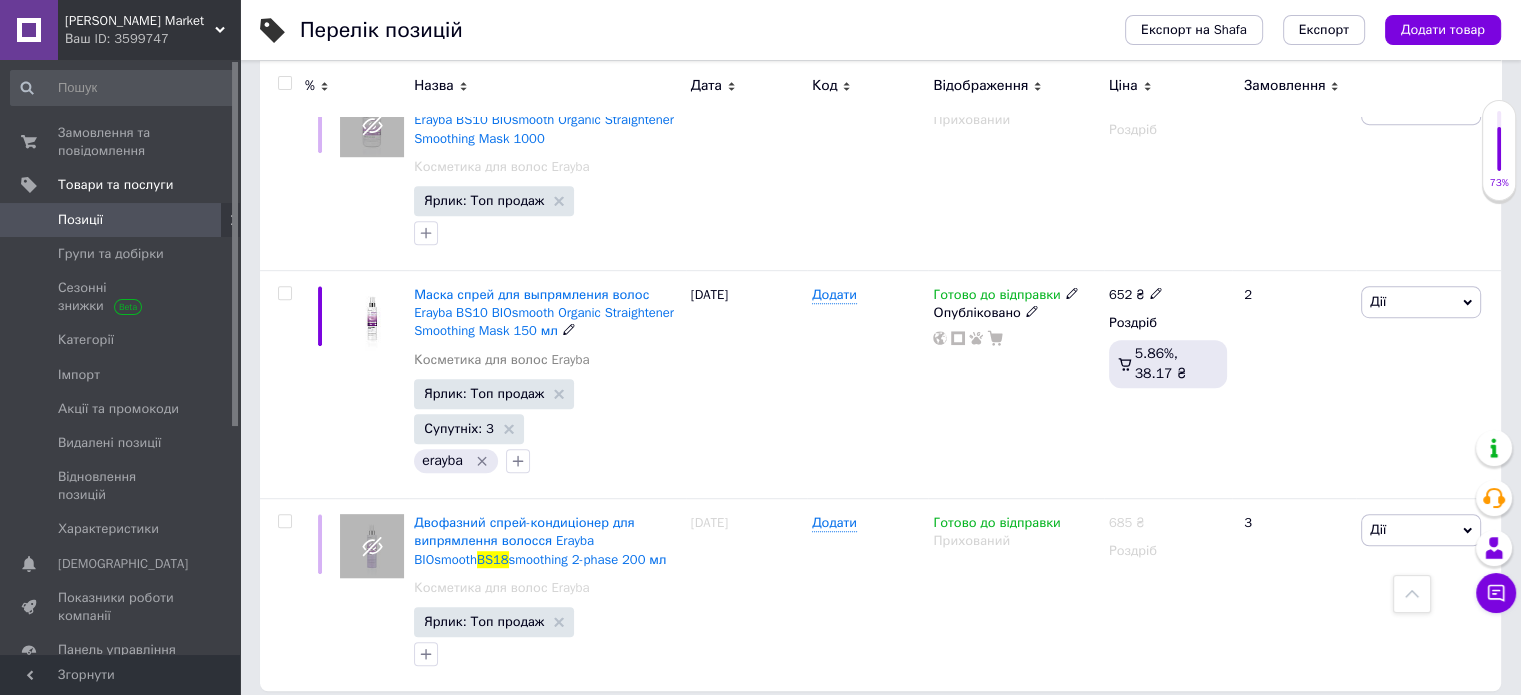 scroll, scrollTop: 1141, scrollLeft: 0, axis: vertical 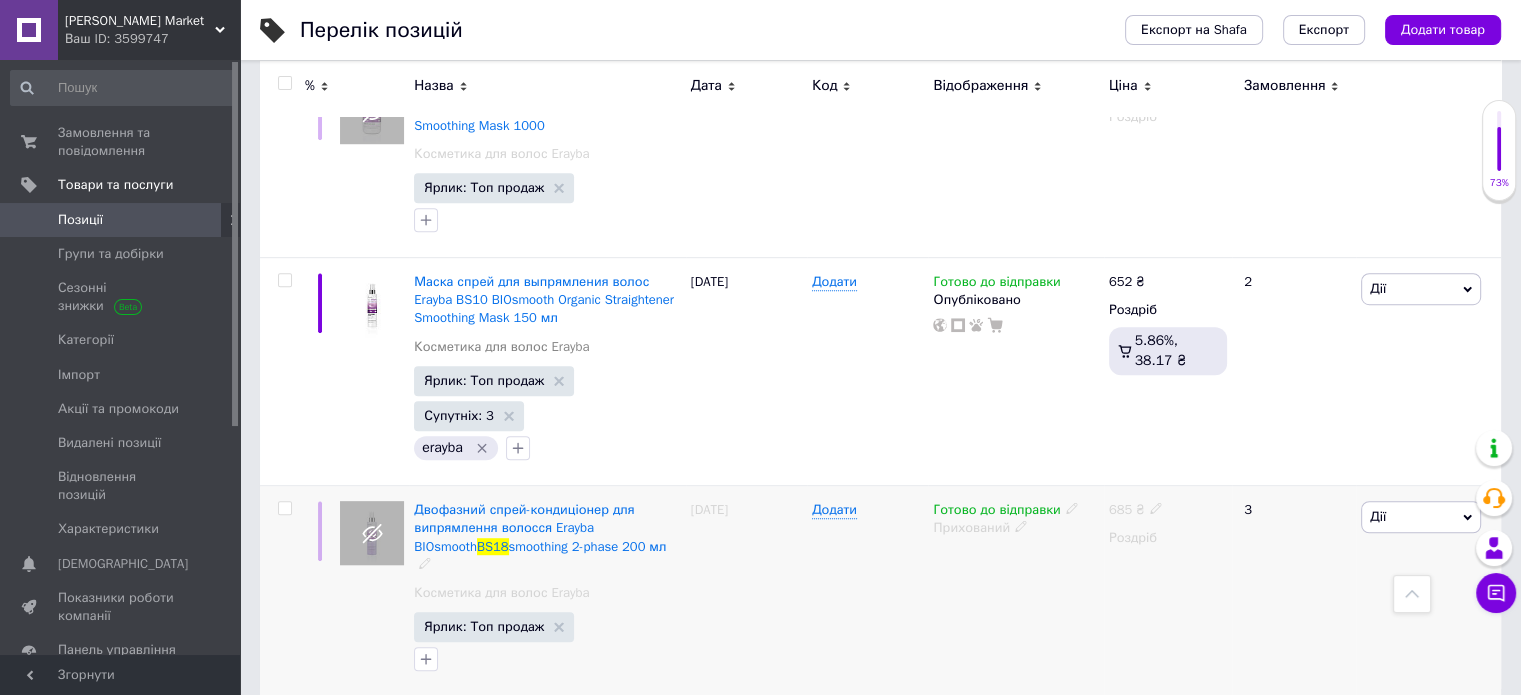 click 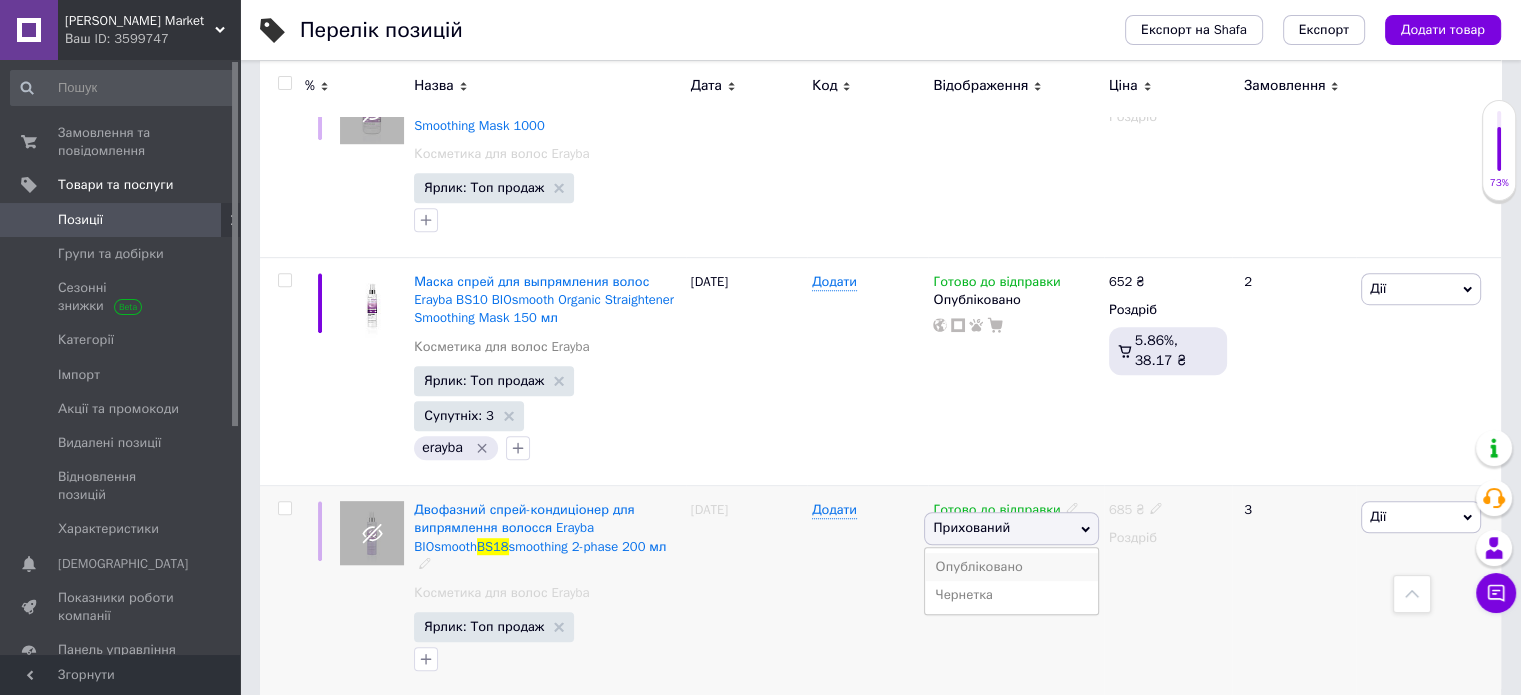 click on "Опубліковано" at bounding box center (1011, 567) 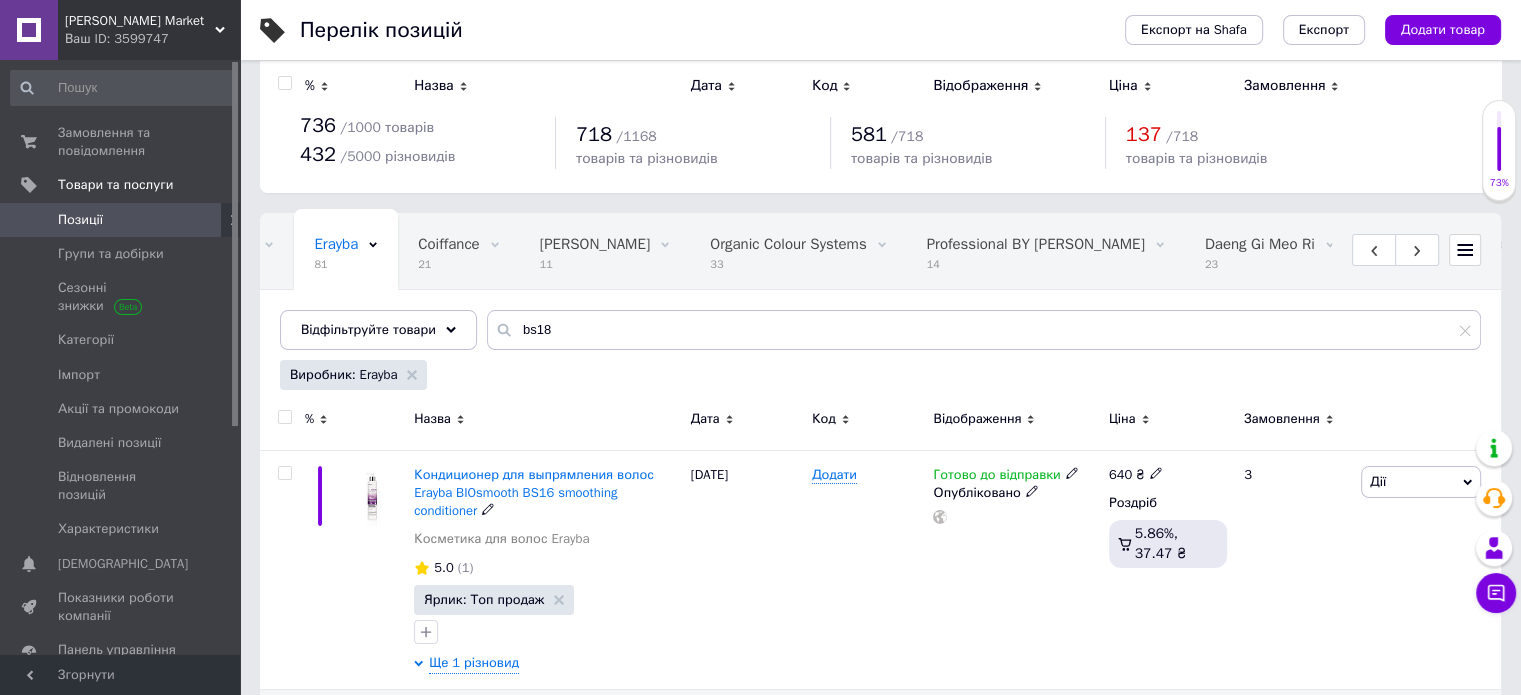 scroll, scrollTop: 0, scrollLeft: 0, axis: both 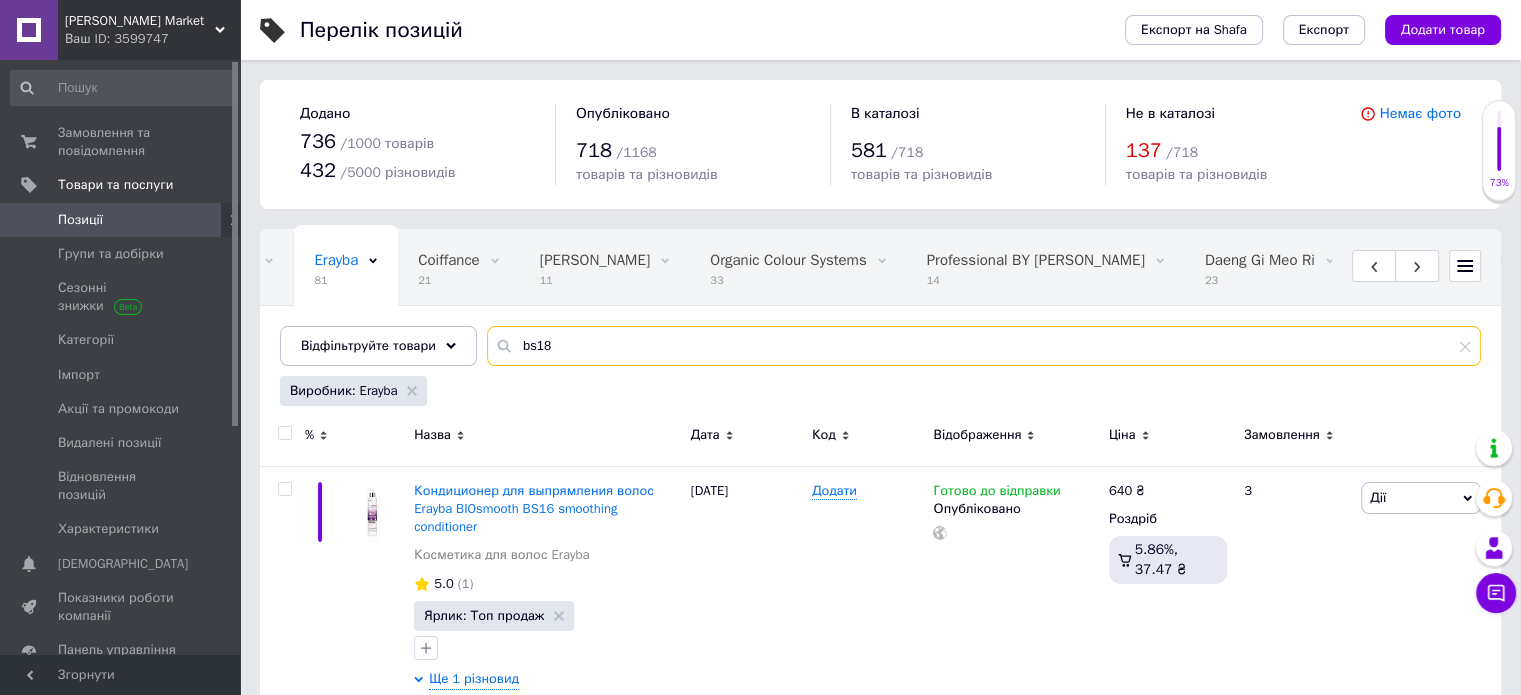 click on "bs18" at bounding box center (984, 346) 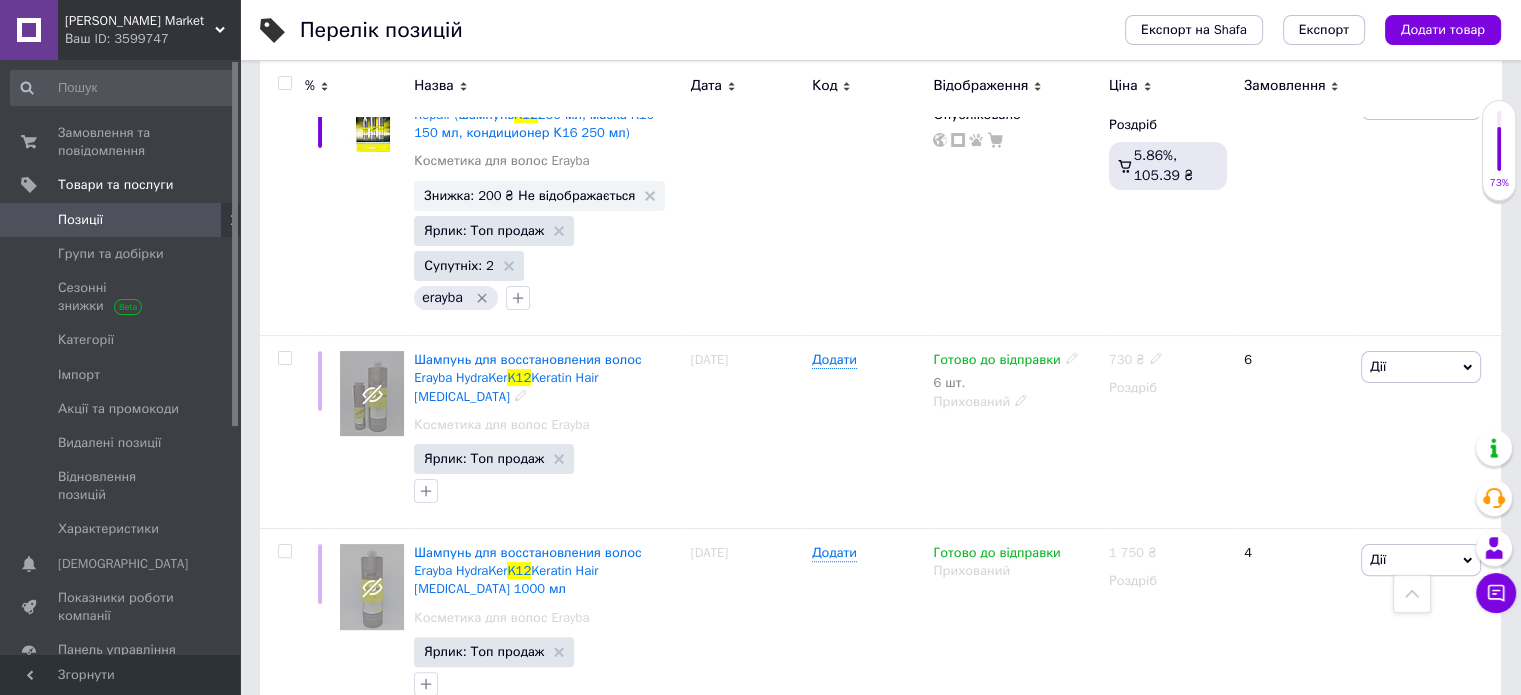 scroll, scrollTop: 398, scrollLeft: 0, axis: vertical 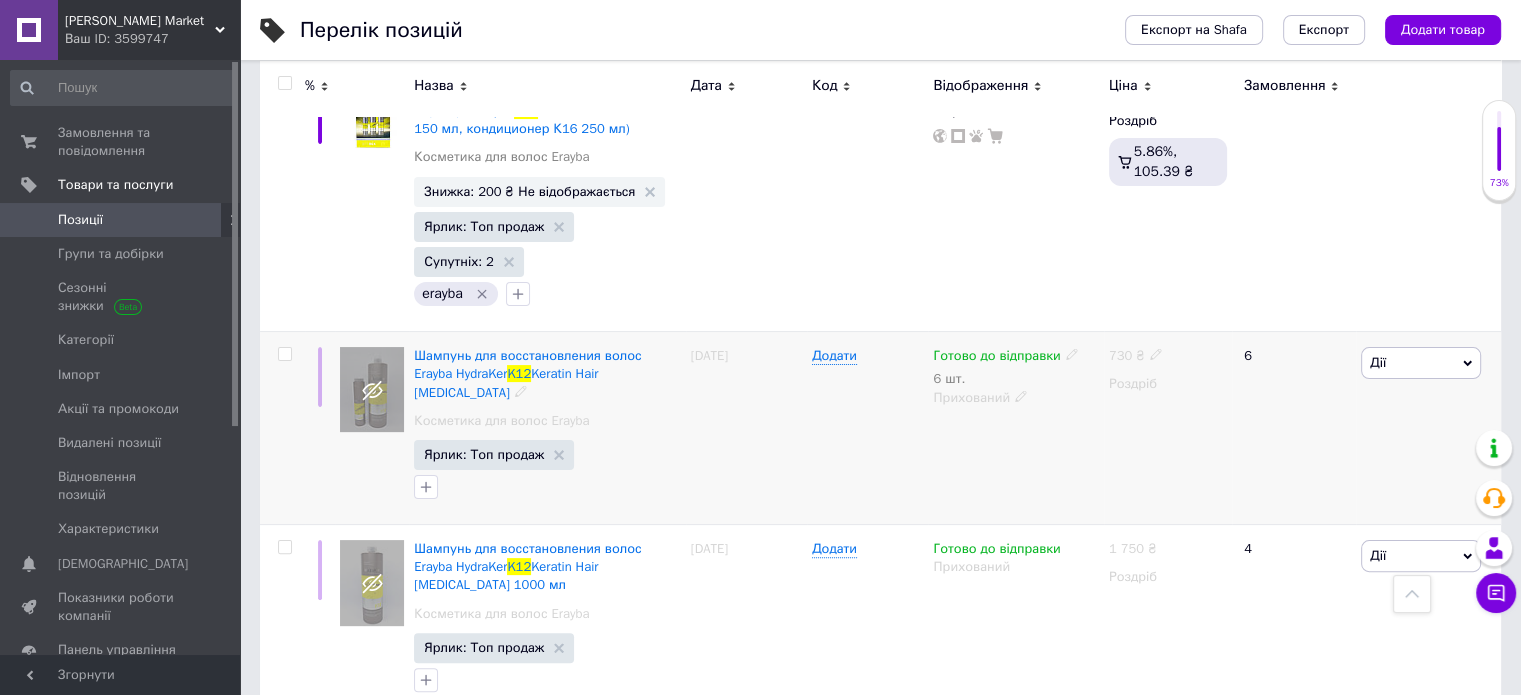 click 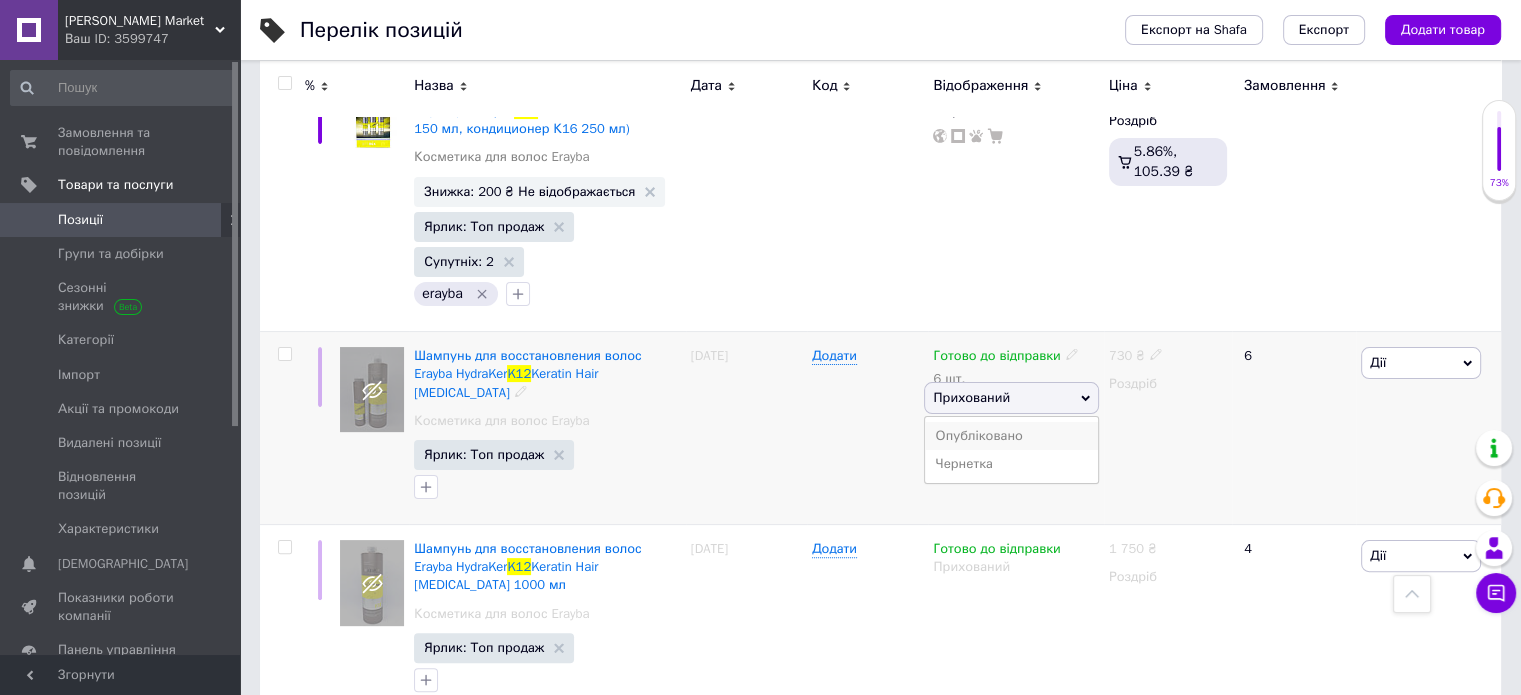 click on "Опубліковано" at bounding box center (1011, 436) 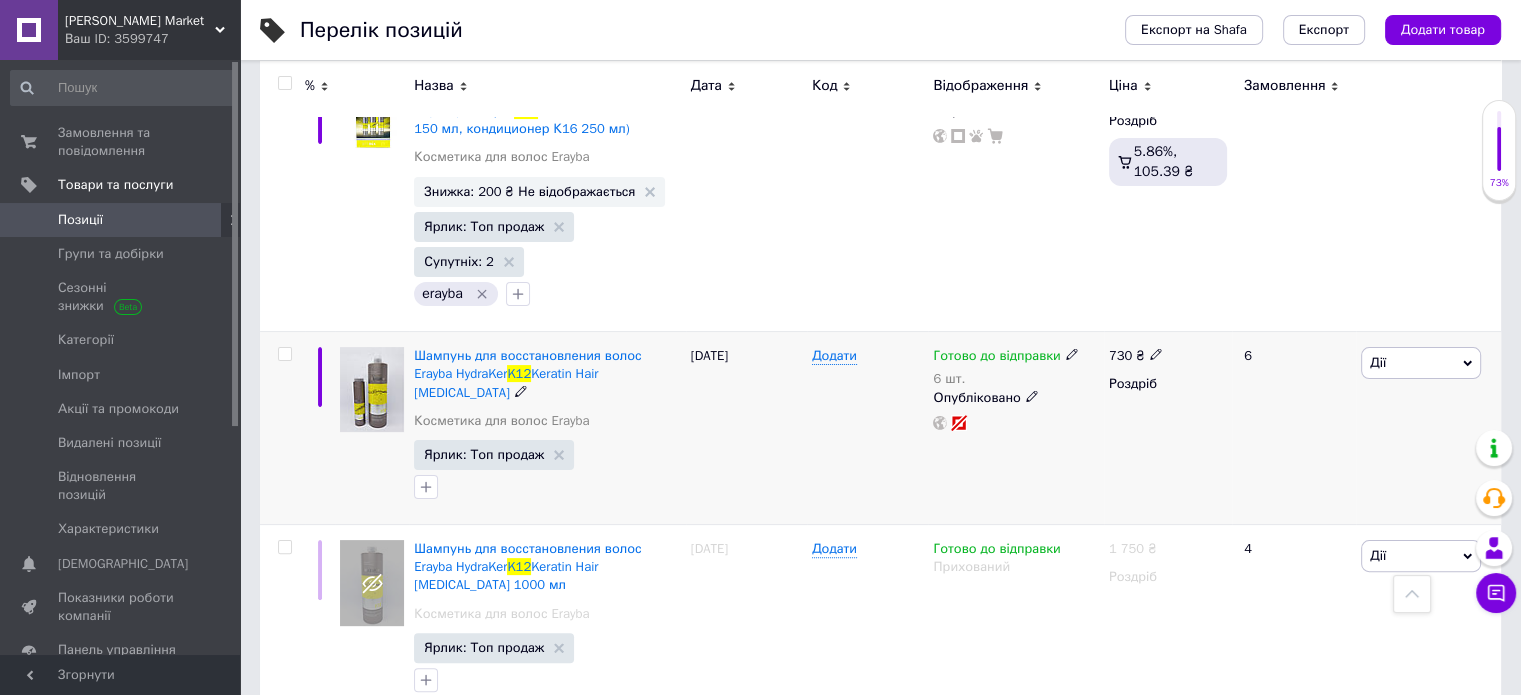 click 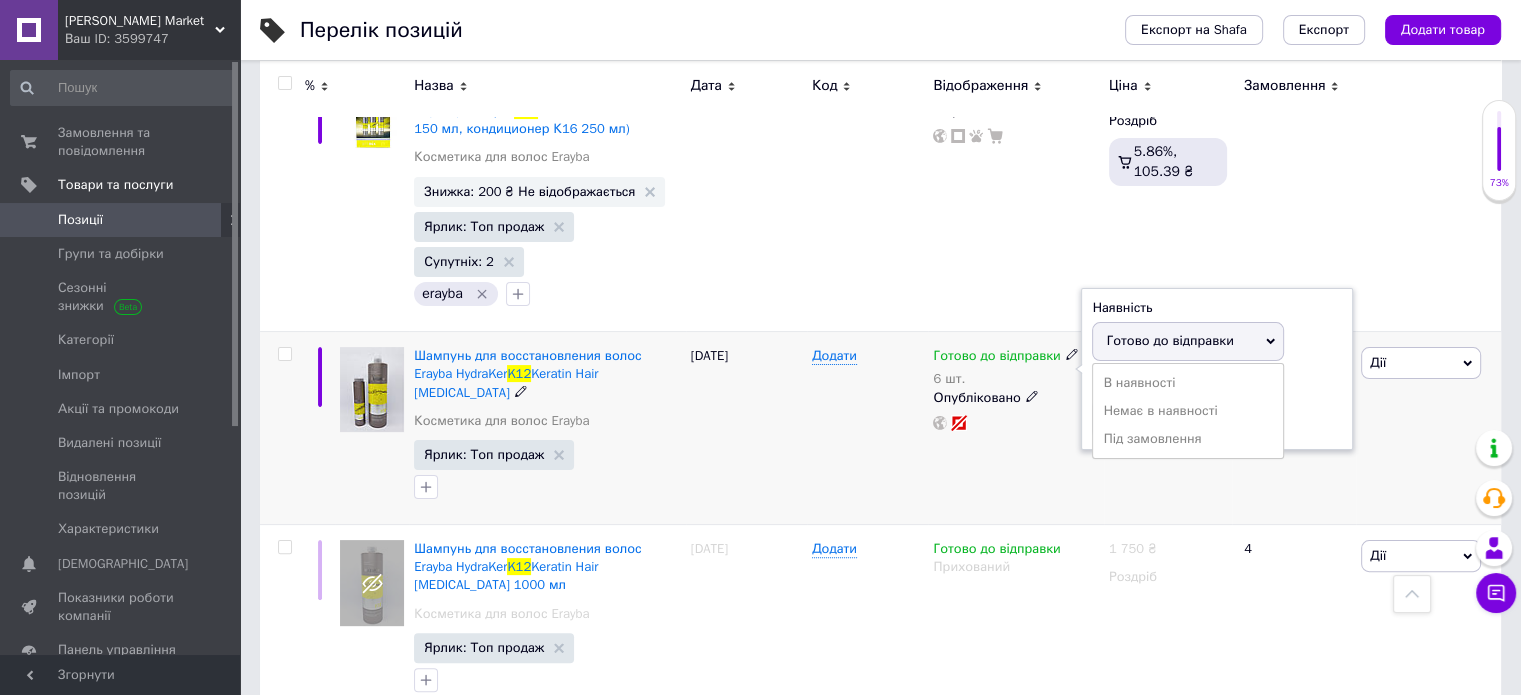 click on "Готово до відправки" at bounding box center (1169, 340) 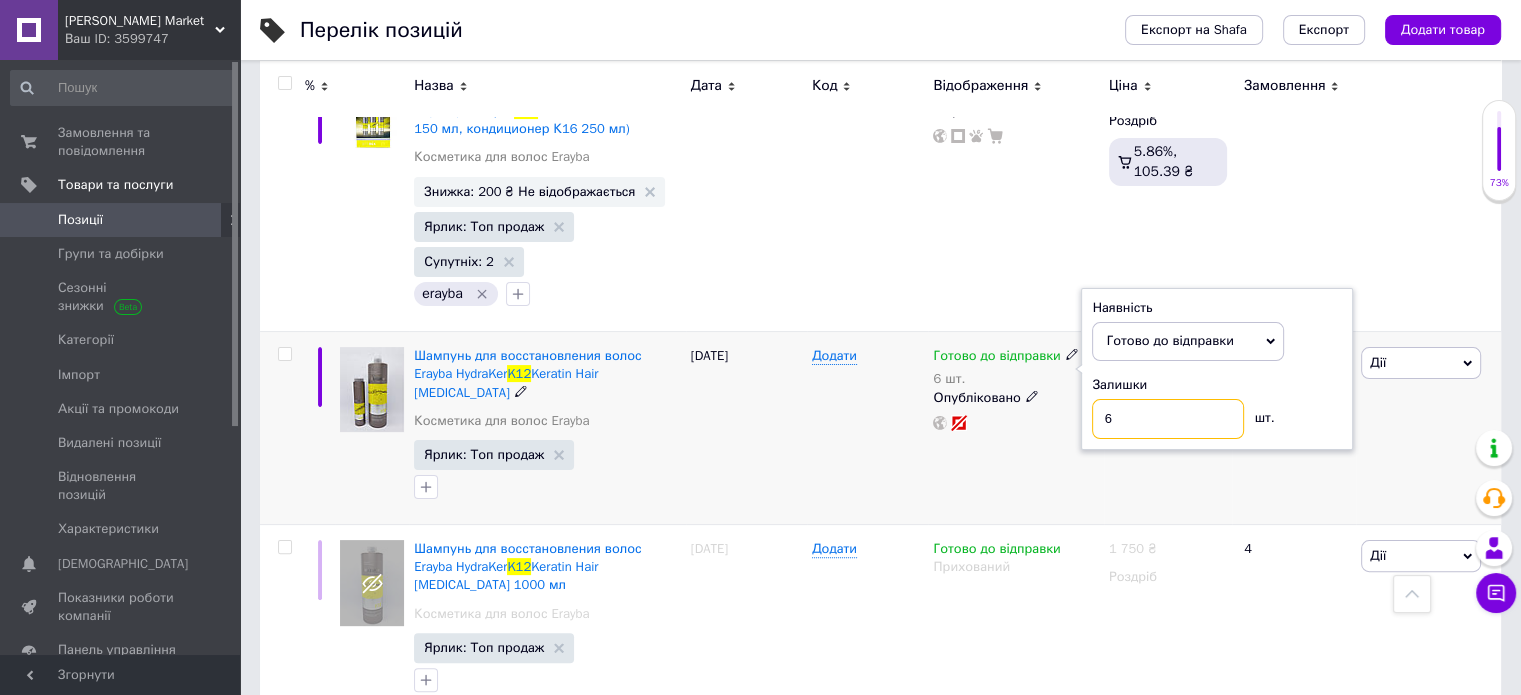 click on "6" at bounding box center [1168, 419] 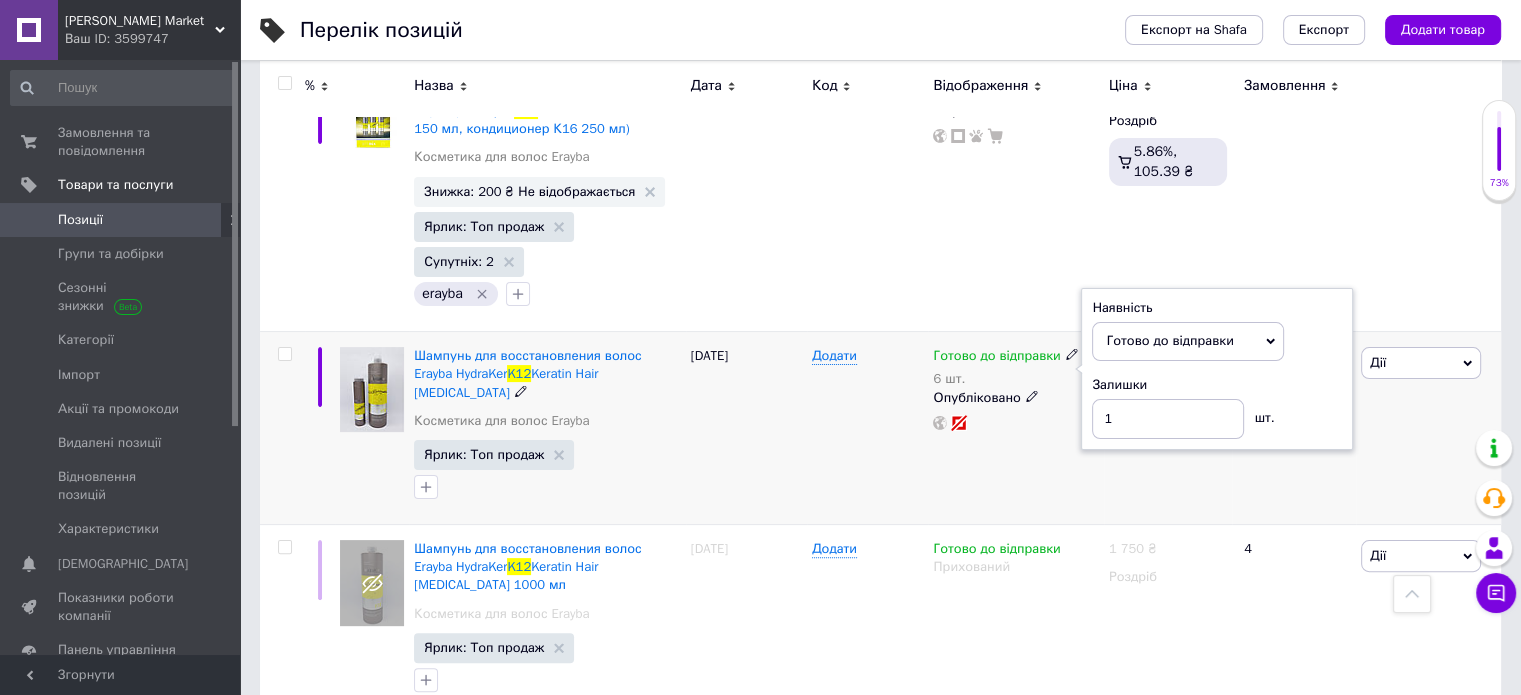 click on "Готово до відправки 6 шт. Наявність [PERSON_NAME] до відправки В наявності Немає в наявності Під замовлення Залишки 1 шт. Опубліковано" at bounding box center [1015, 428] 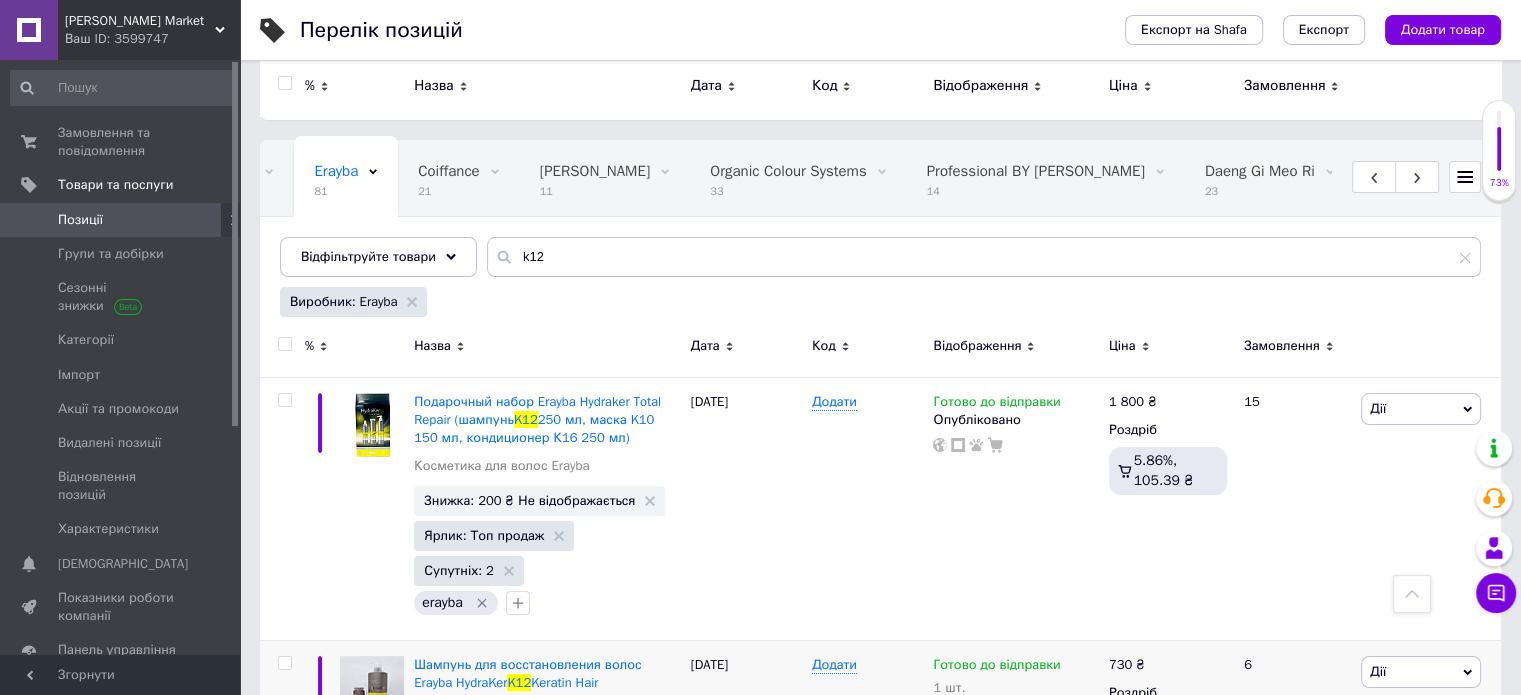 scroll, scrollTop: 0, scrollLeft: 0, axis: both 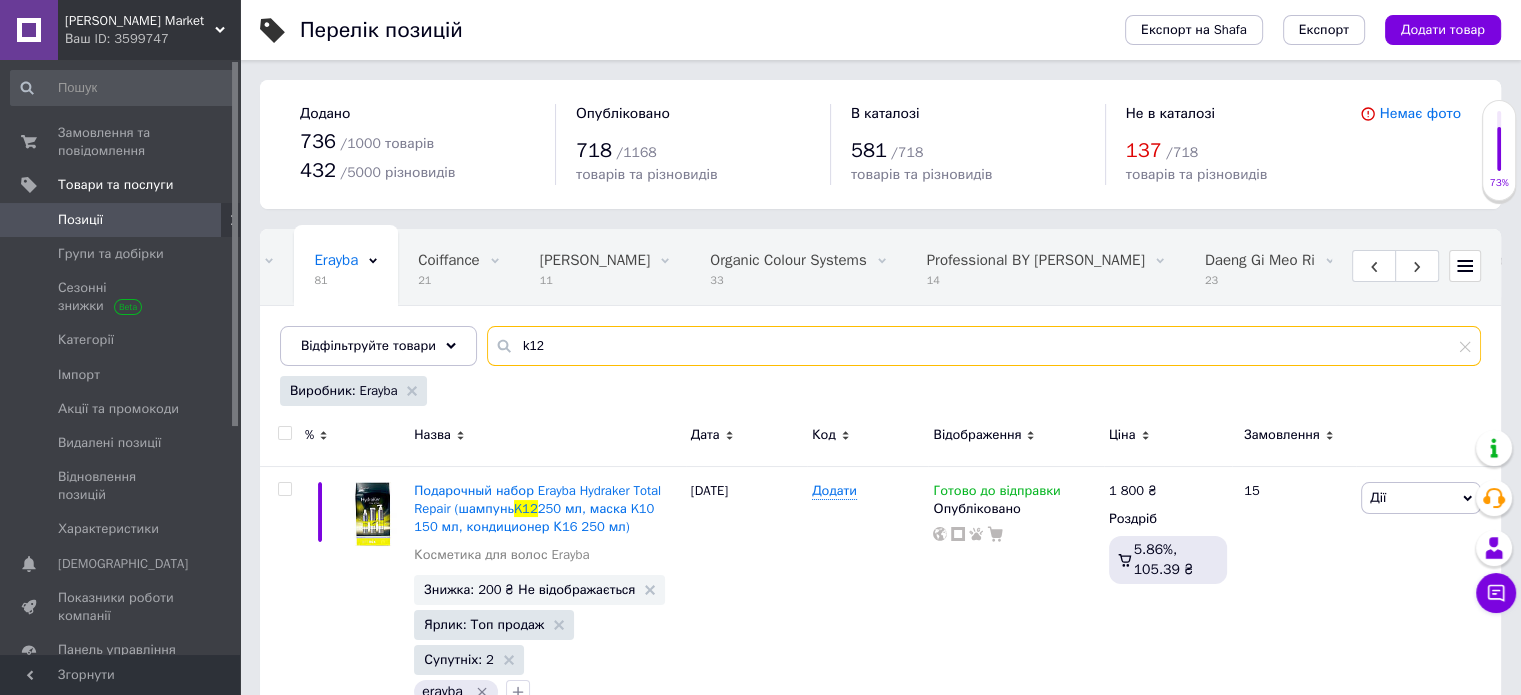 click on "k12" at bounding box center (984, 346) 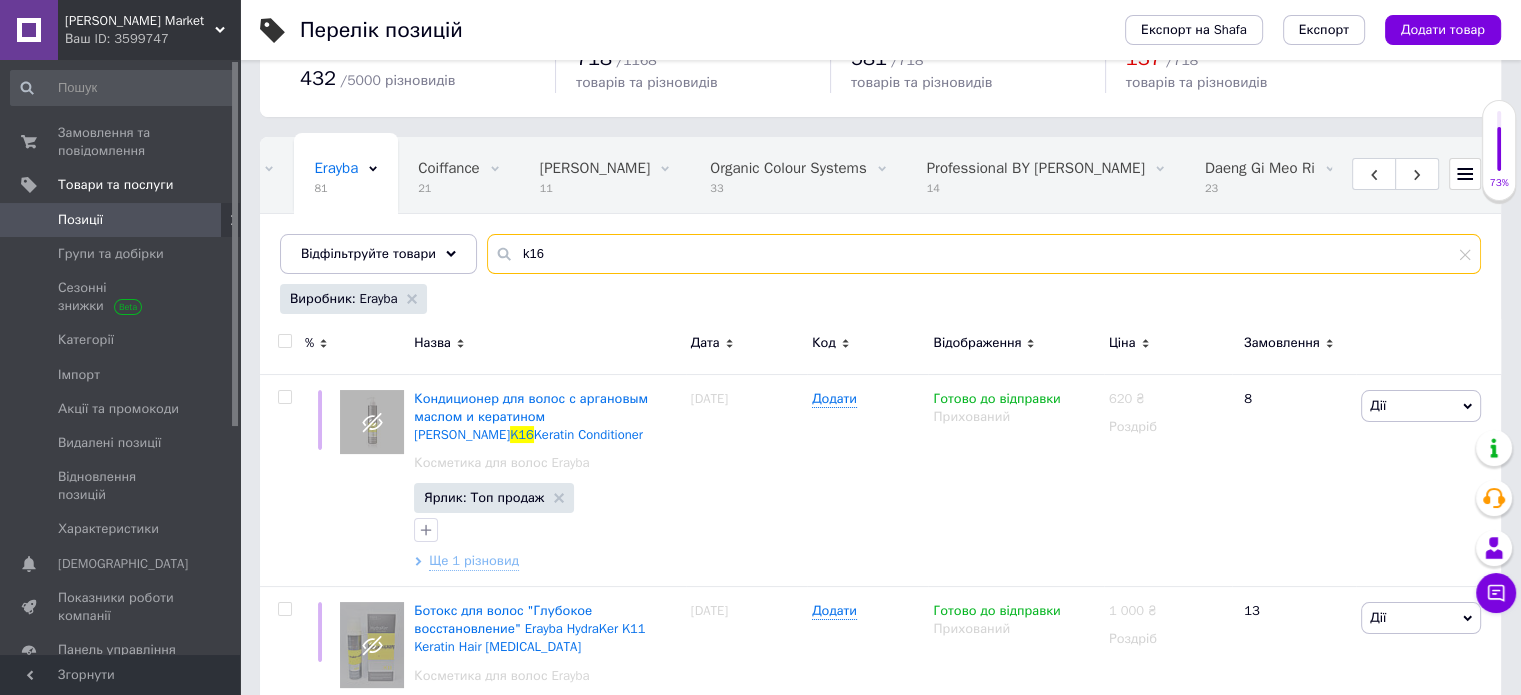 scroll, scrollTop: 92, scrollLeft: 0, axis: vertical 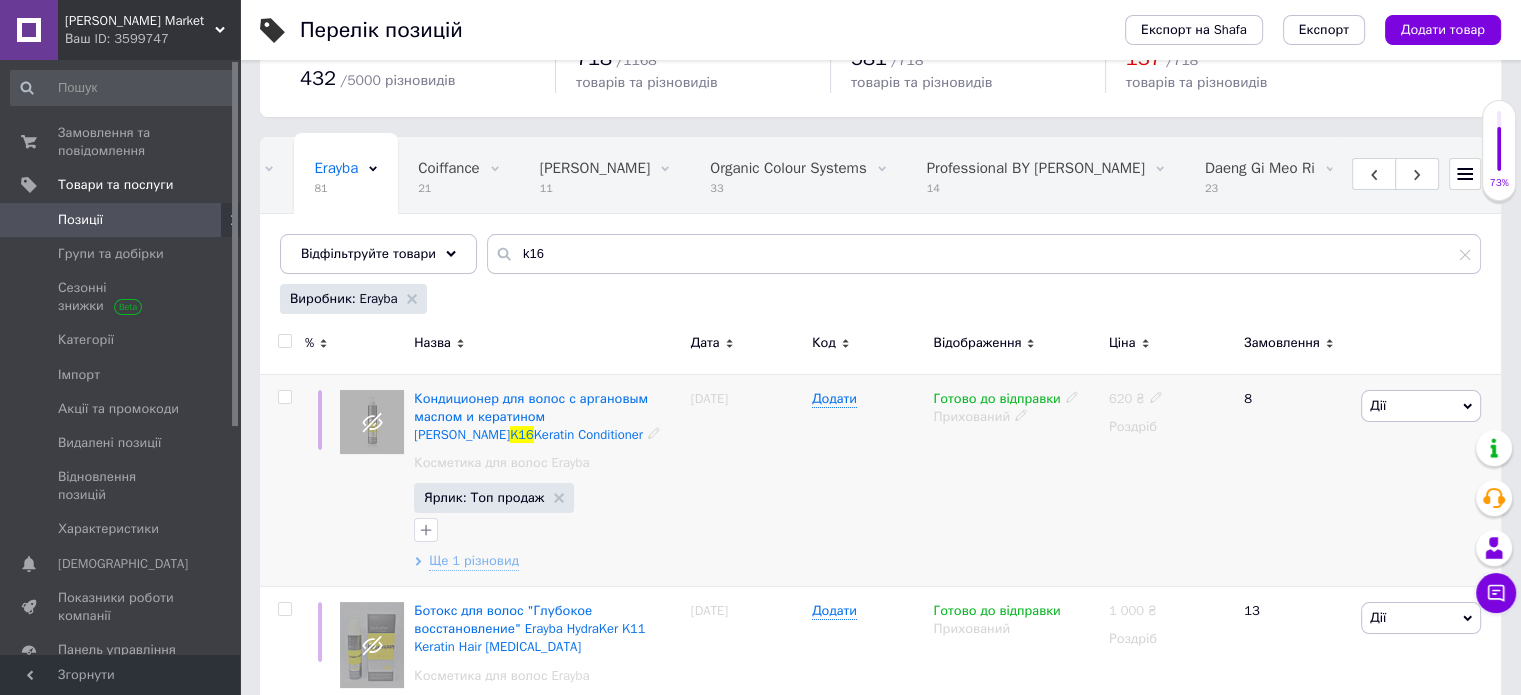click 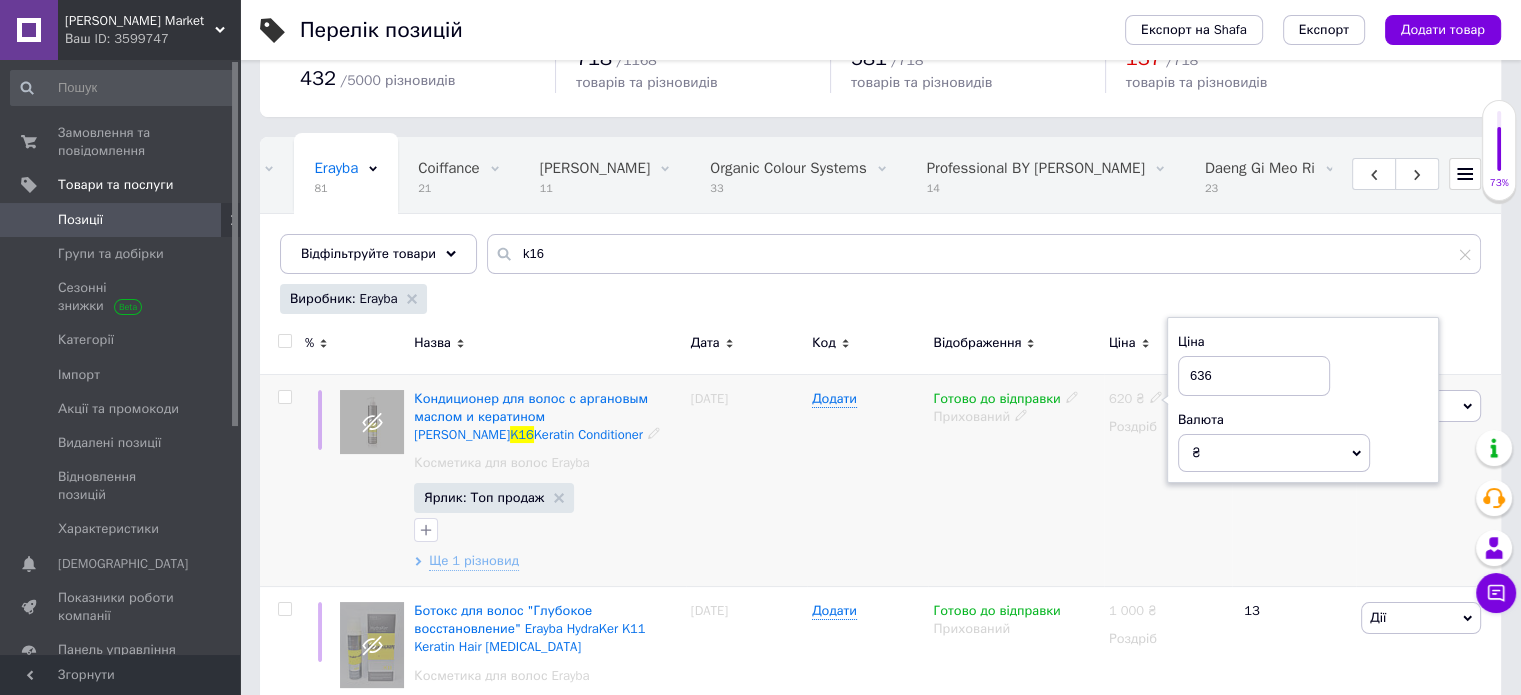 click on "Готово до відправки Прихований" at bounding box center [1015, 480] 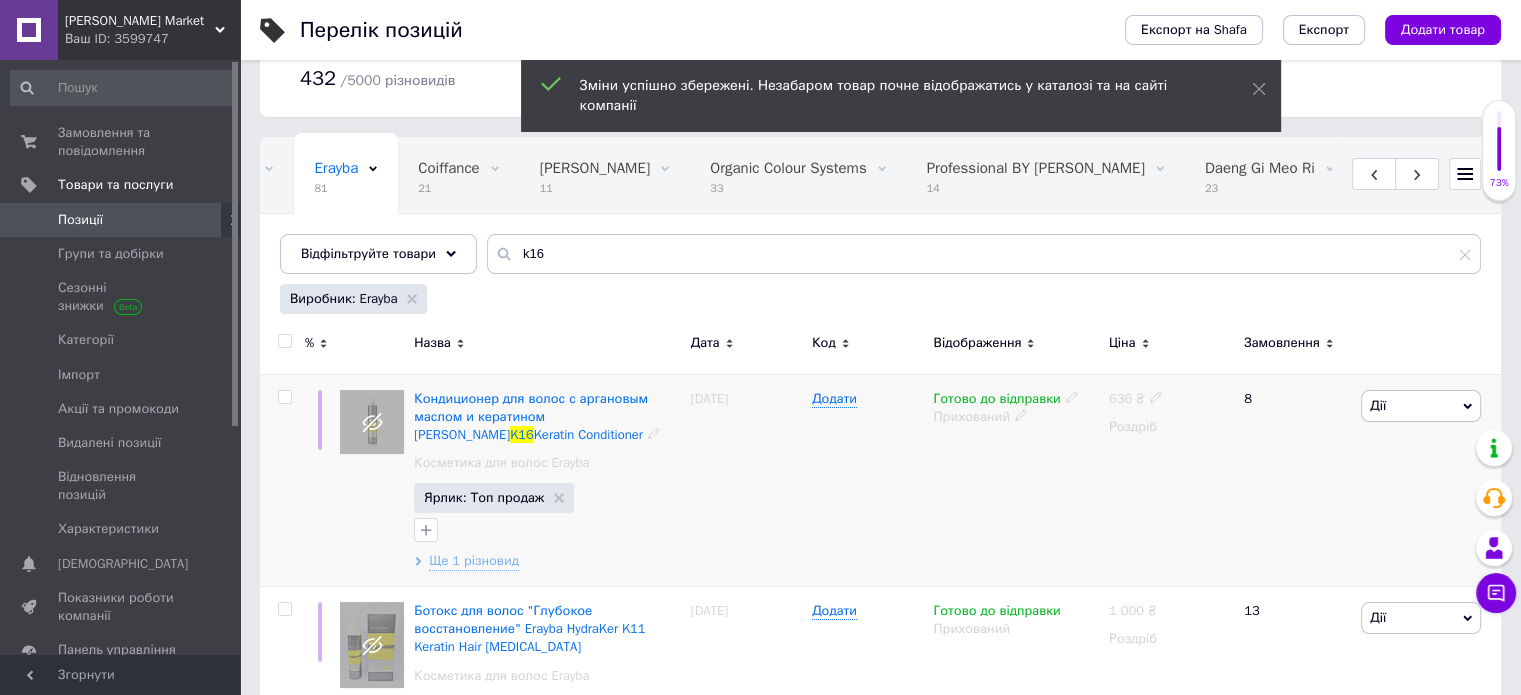 click 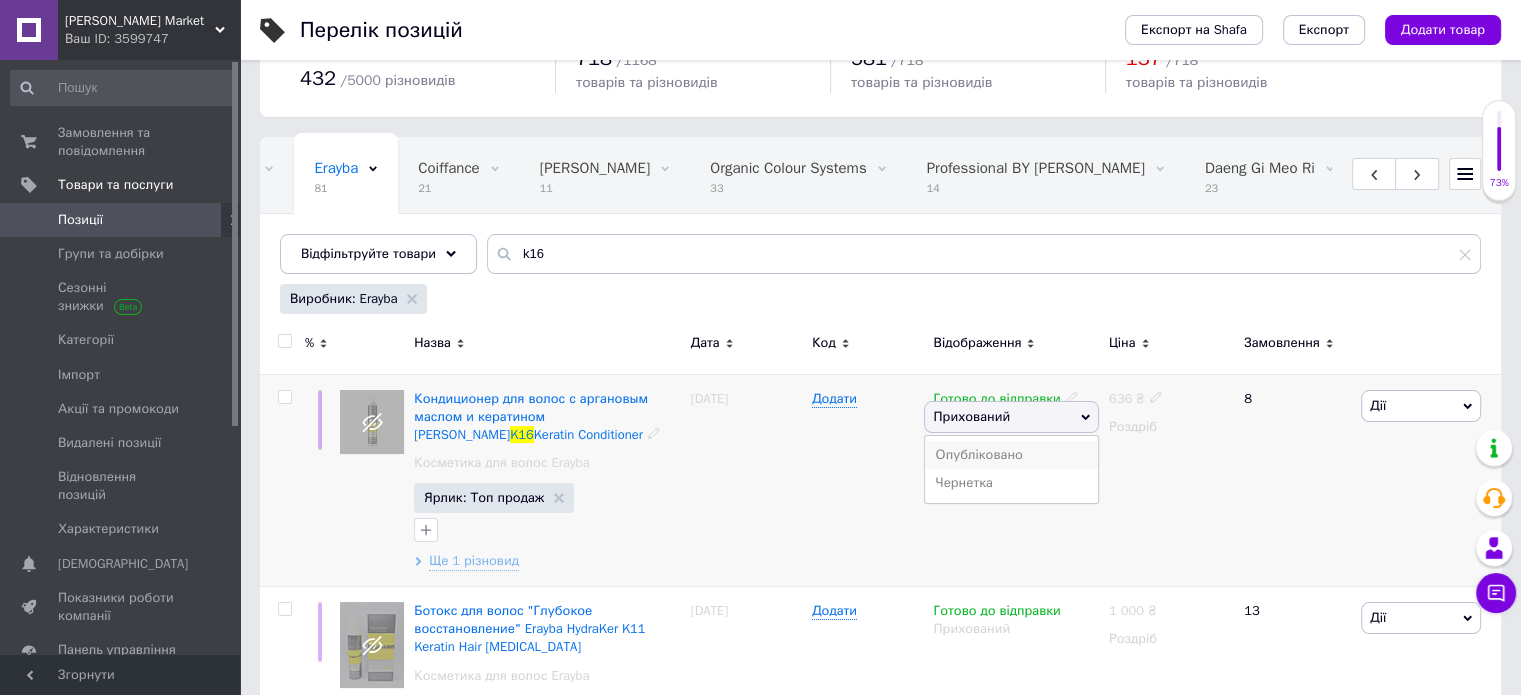 click on "Опубліковано" at bounding box center (1011, 455) 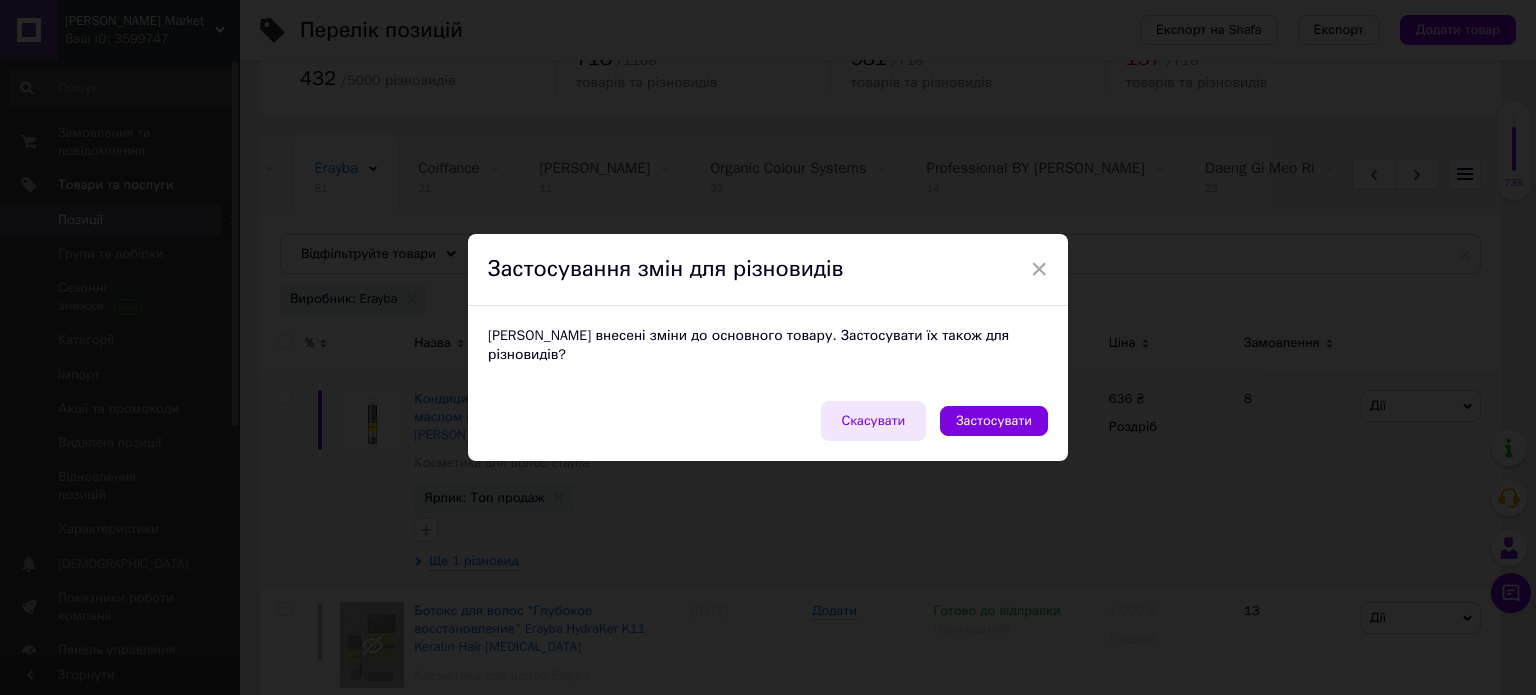 click on "Скасувати" at bounding box center (874, 421) 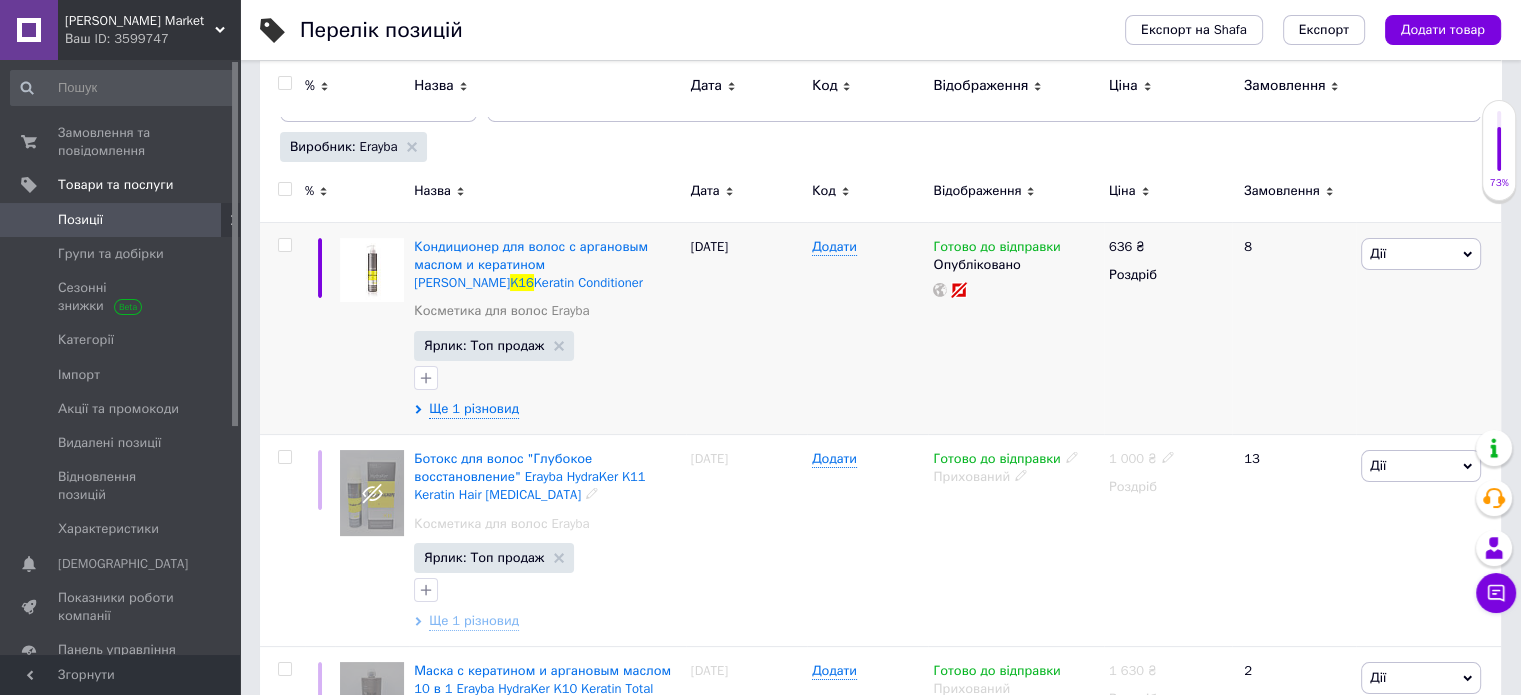 scroll, scrollTop: 244, scrollLeft: 0, axis: vertical 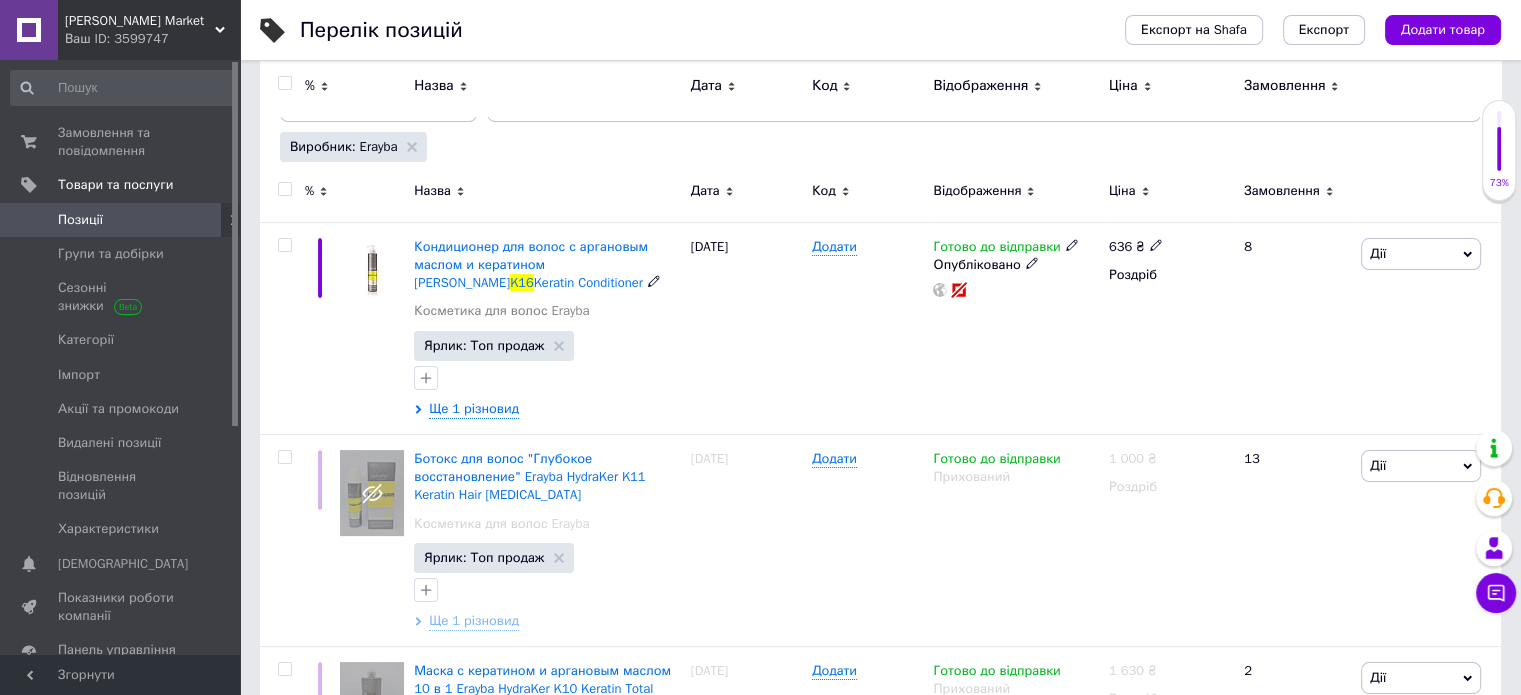 click 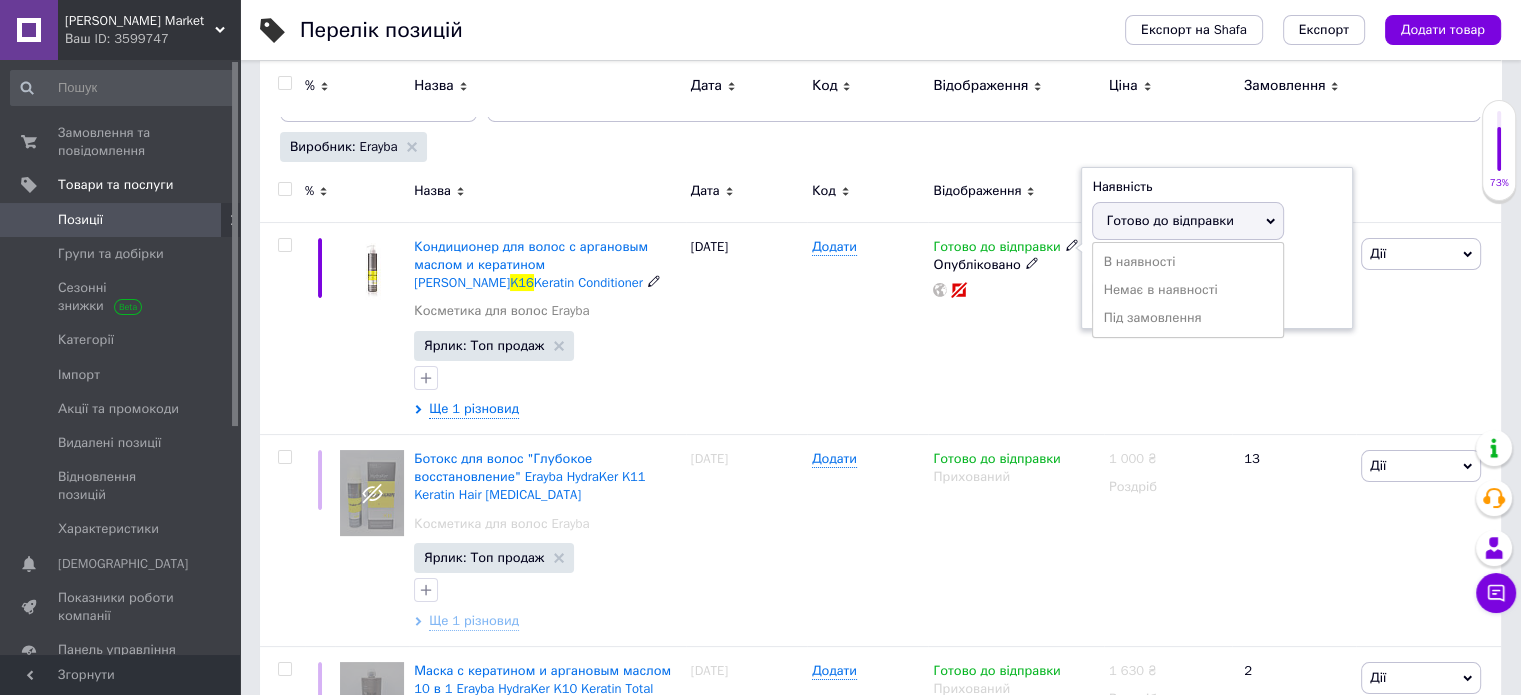 click on "Готово до відправки" at bounding box center (1188, 221) 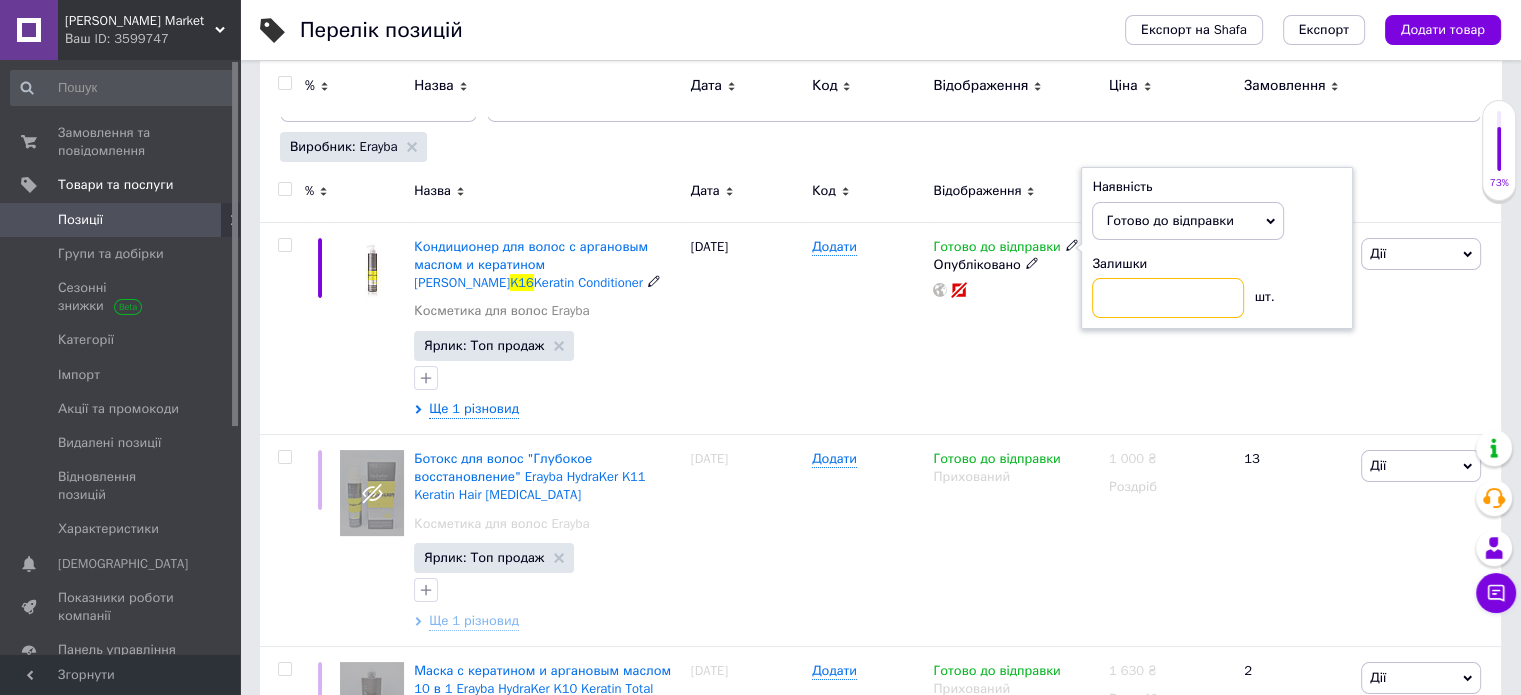 click at bounding box center (1168, 298) 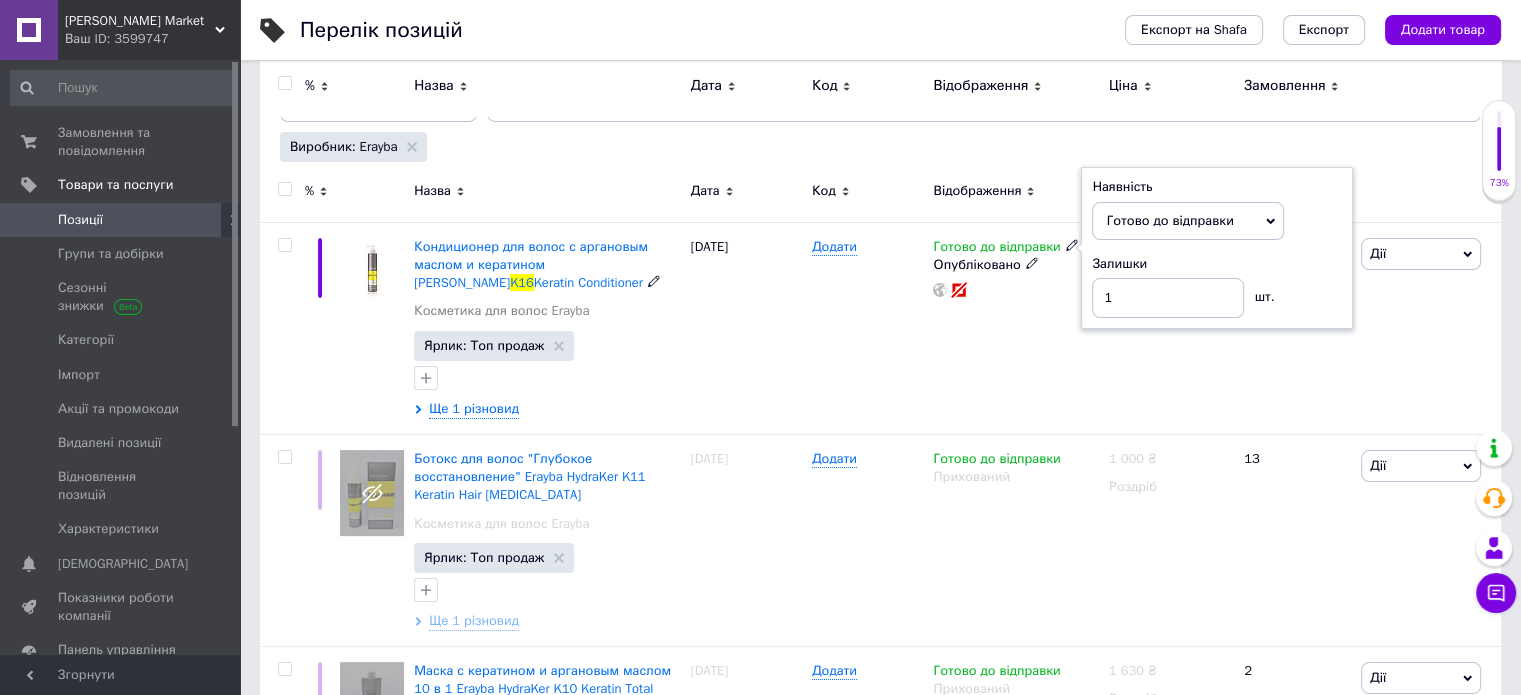 click on "Готово до відправки Наявність Готово до відправки В наявності Немає в наявності Під замовлення Залишки 1 шт. Опубліковано" at bounding box center (1015, 328) 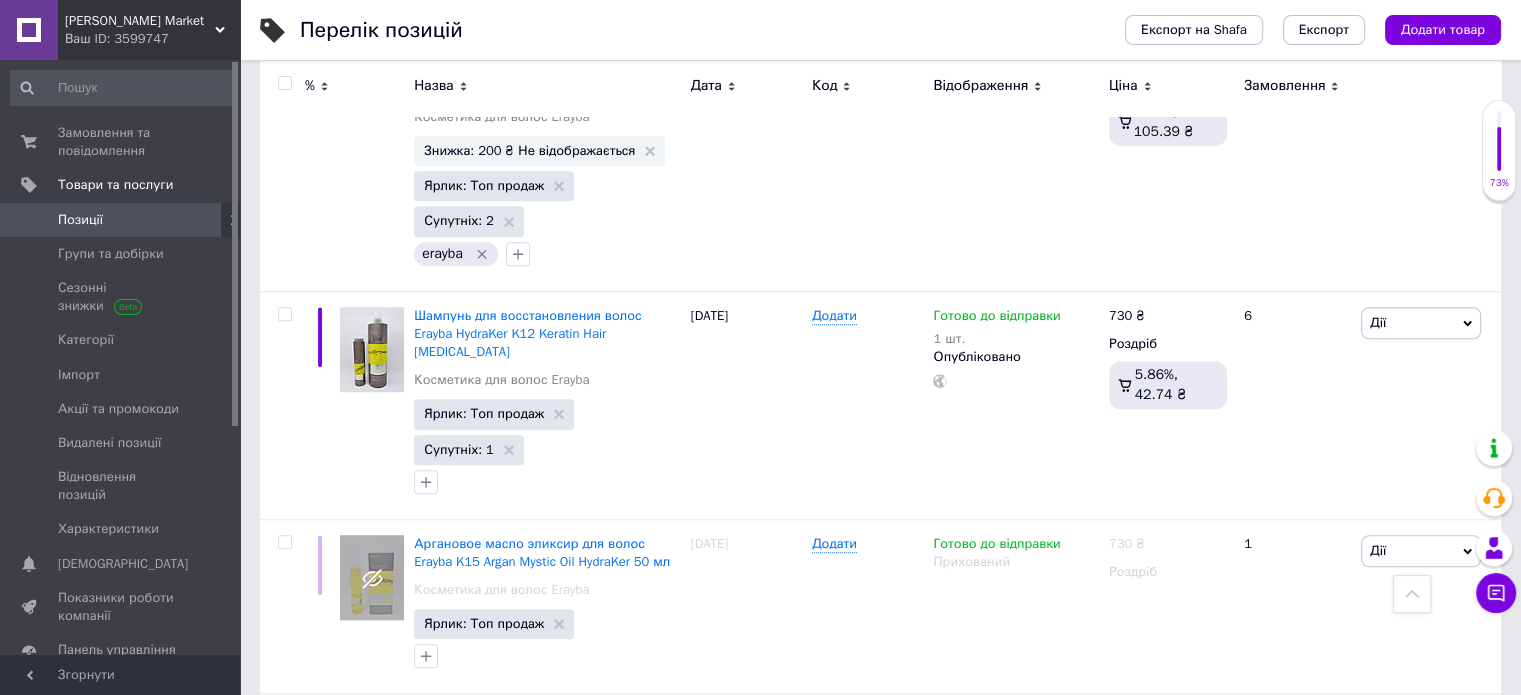 scroll, scrollTop: 1514, scrollLeft: 0, axis: vertical 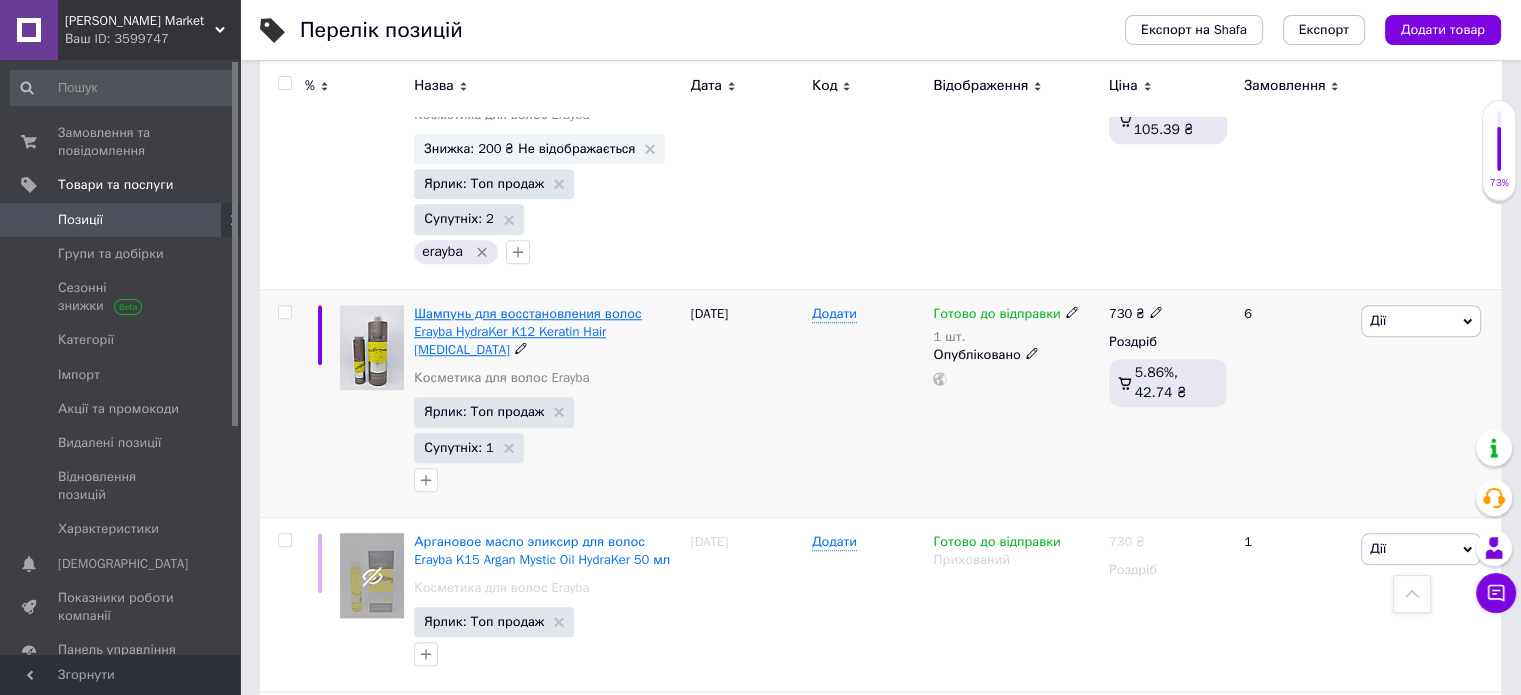 click on "Шампунь для восстановления  волос Erayba HydraKer K12 Keratin Hair [MEDICAL_DATA]" at bounding box center [527, 331] 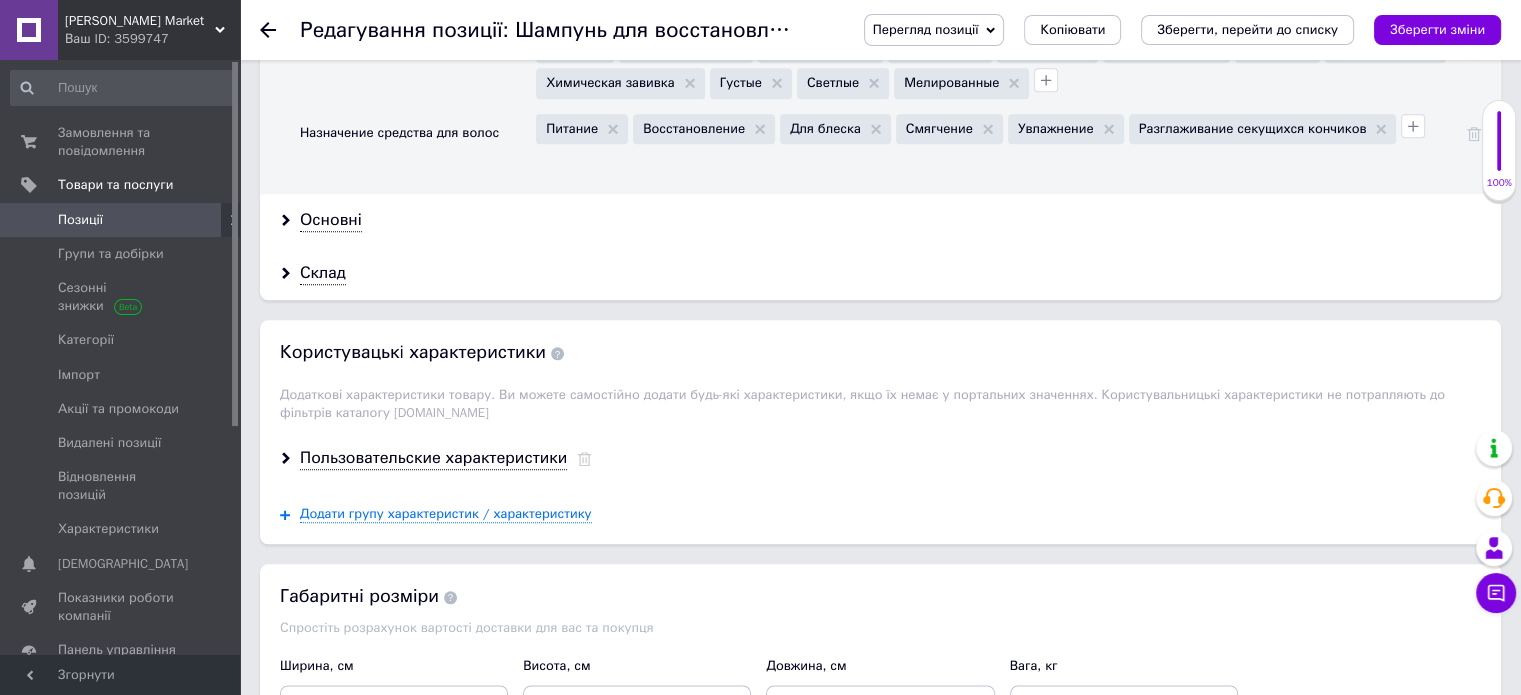 scroll, scrollTop: 2211, scrollLeft: 0, axis: vertical 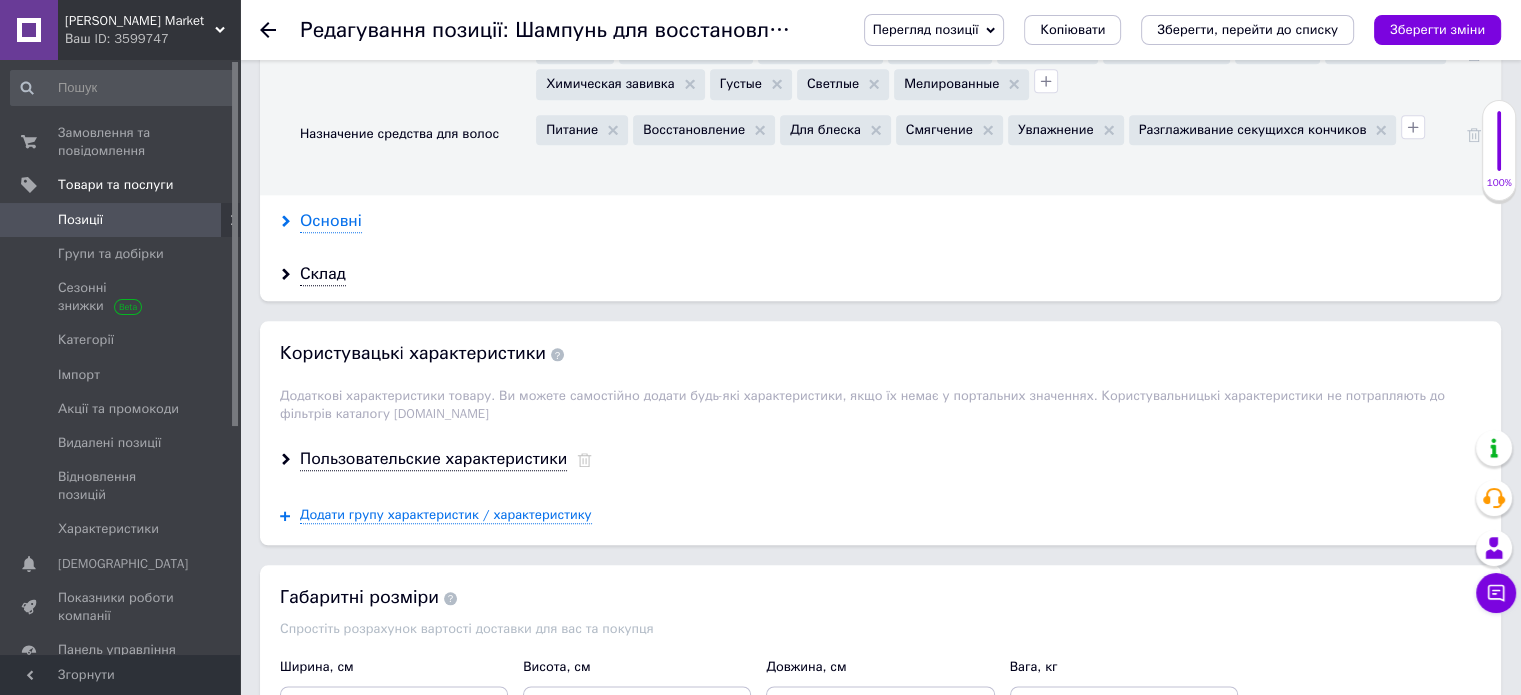 click on "Основні" at bounding box center (331, 221) 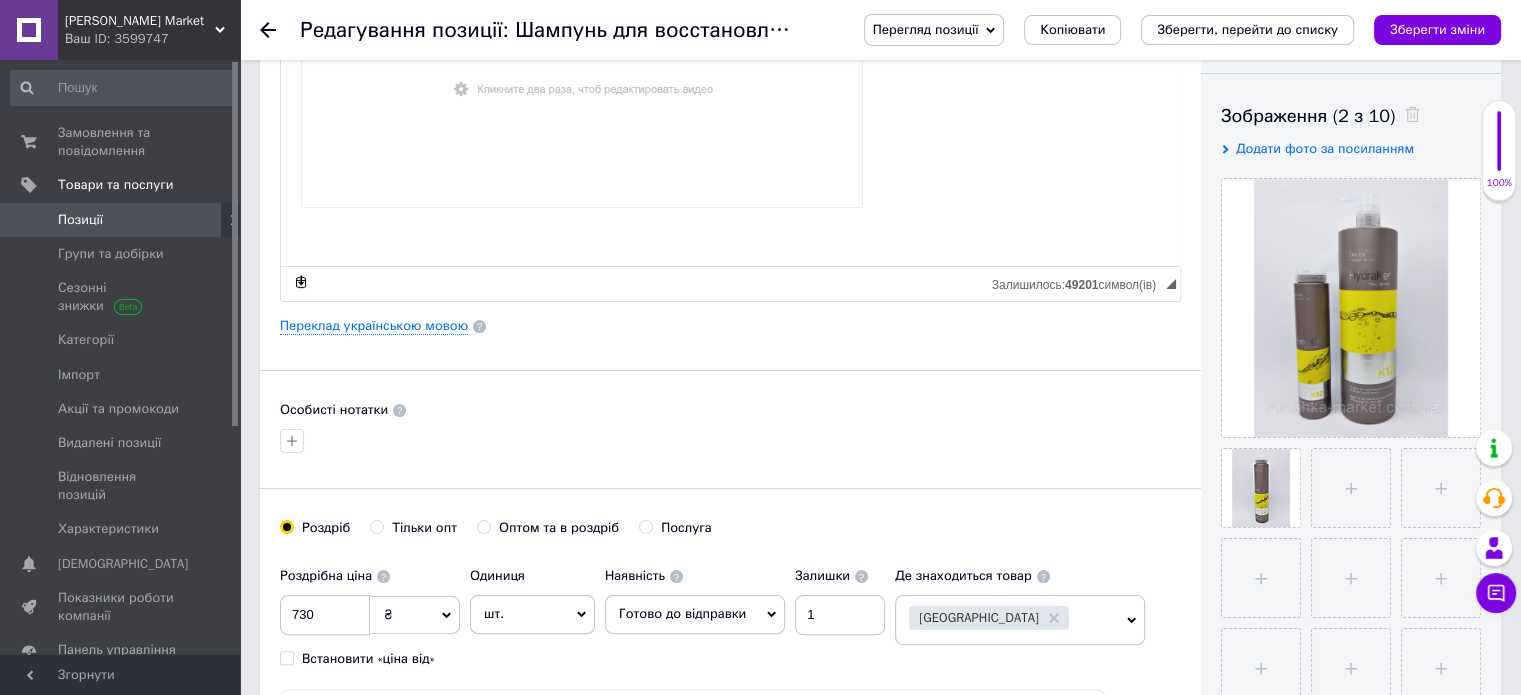 scroll, scrollTop: 323, scrollLeft: 0, axis: vertical 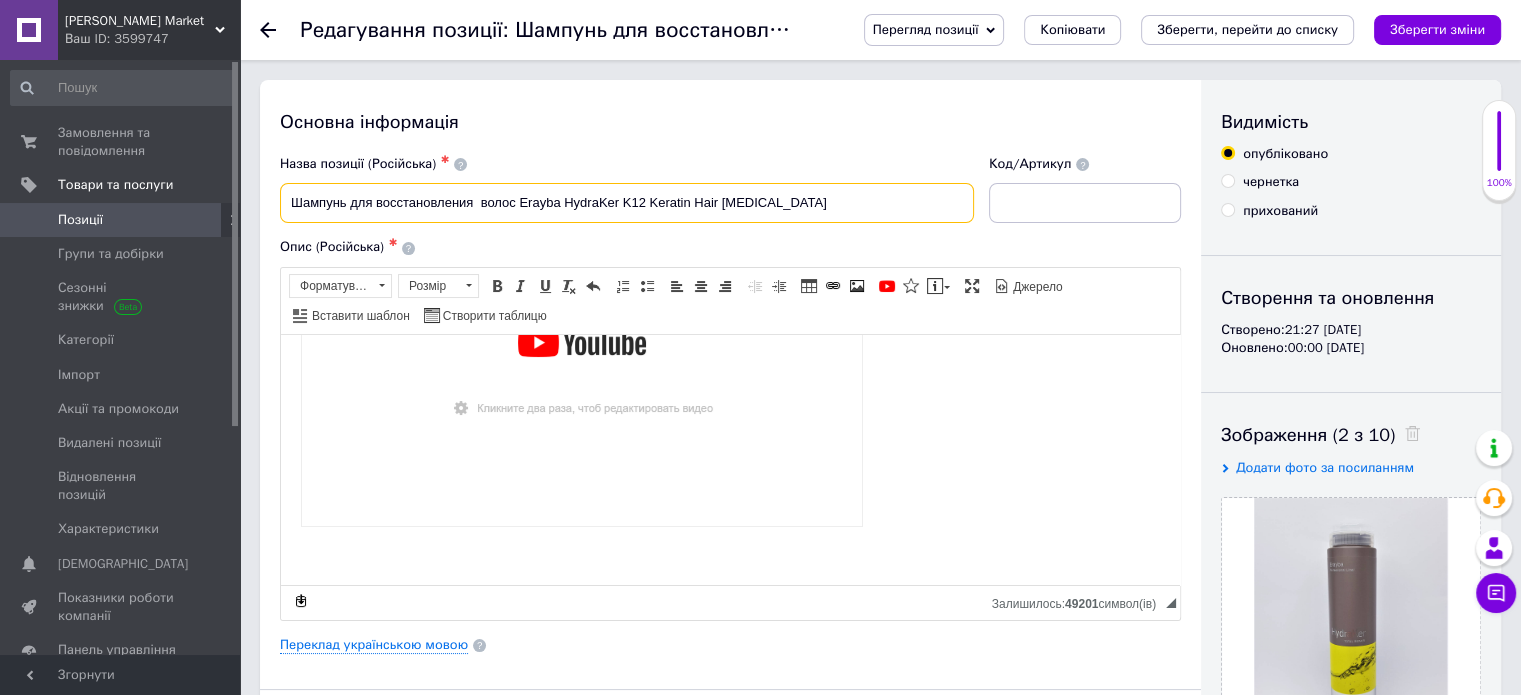 click on "Шампунь для восстановления  волос Erayba HydraKer K12 Keratin Hair [MEDICAL_DATA]" at bounding box center [627, 203] 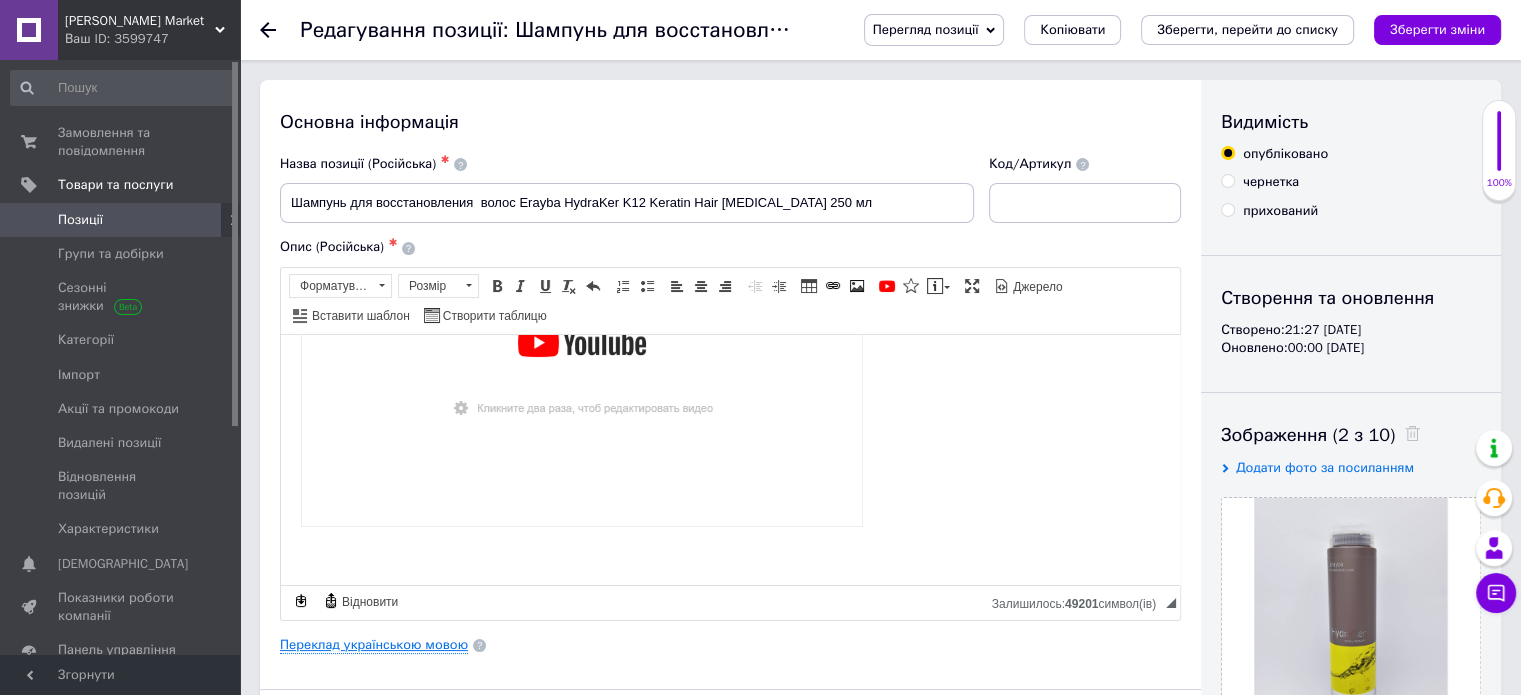 click on "Переклад українською мовою" at bounding box center [374, 645] 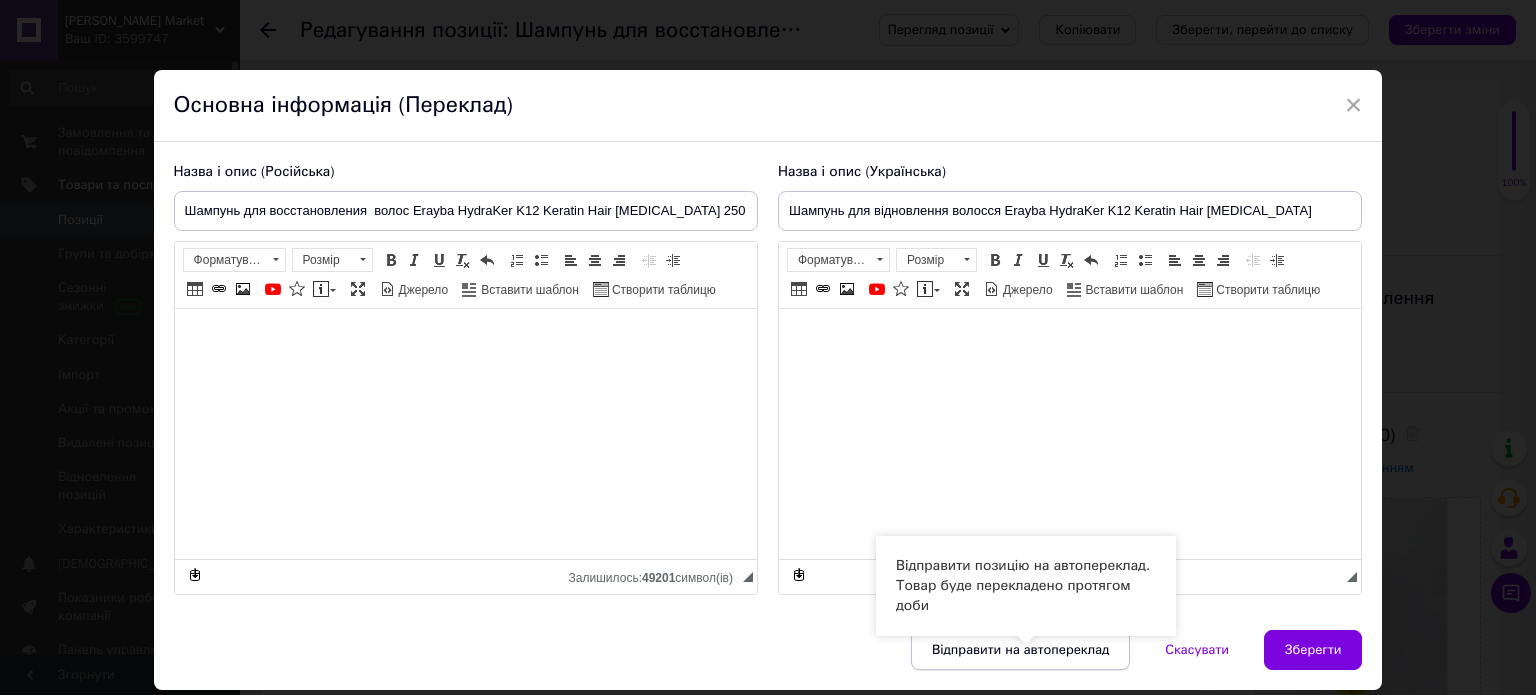 click on "Відправити на автопереклад" at bounding box center [1020, 650] 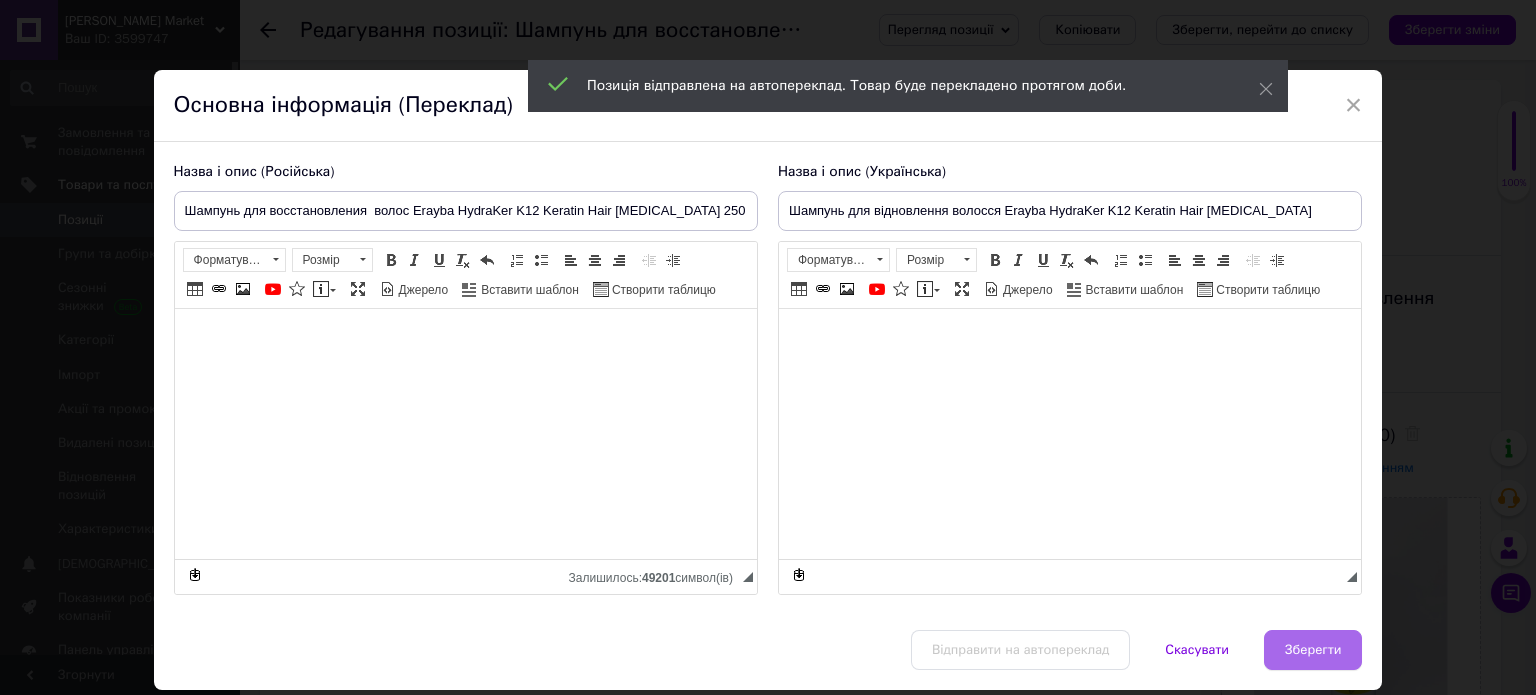 click on "Зберегти" at bounding box center (1313, 650) 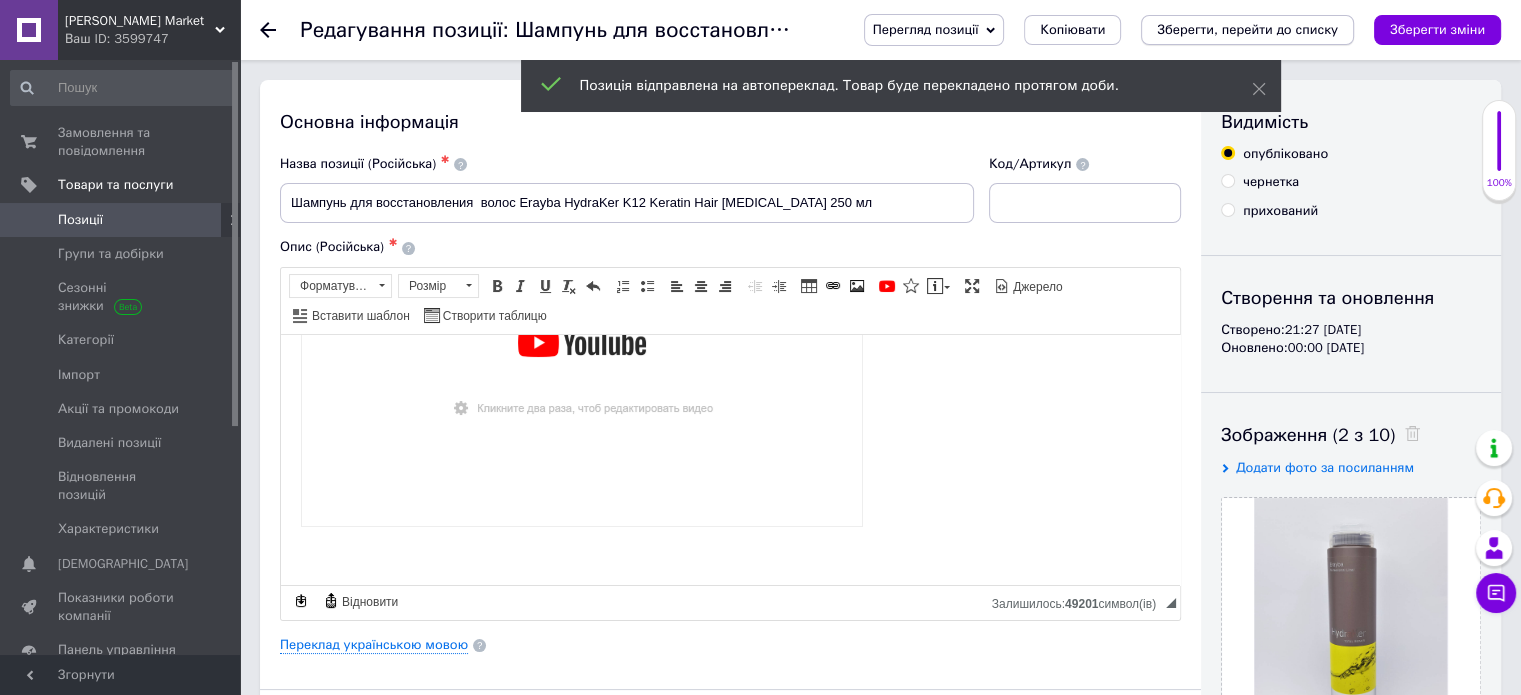 click on "Зберегти, перейти до списку" at bounding box center (1247, 29) 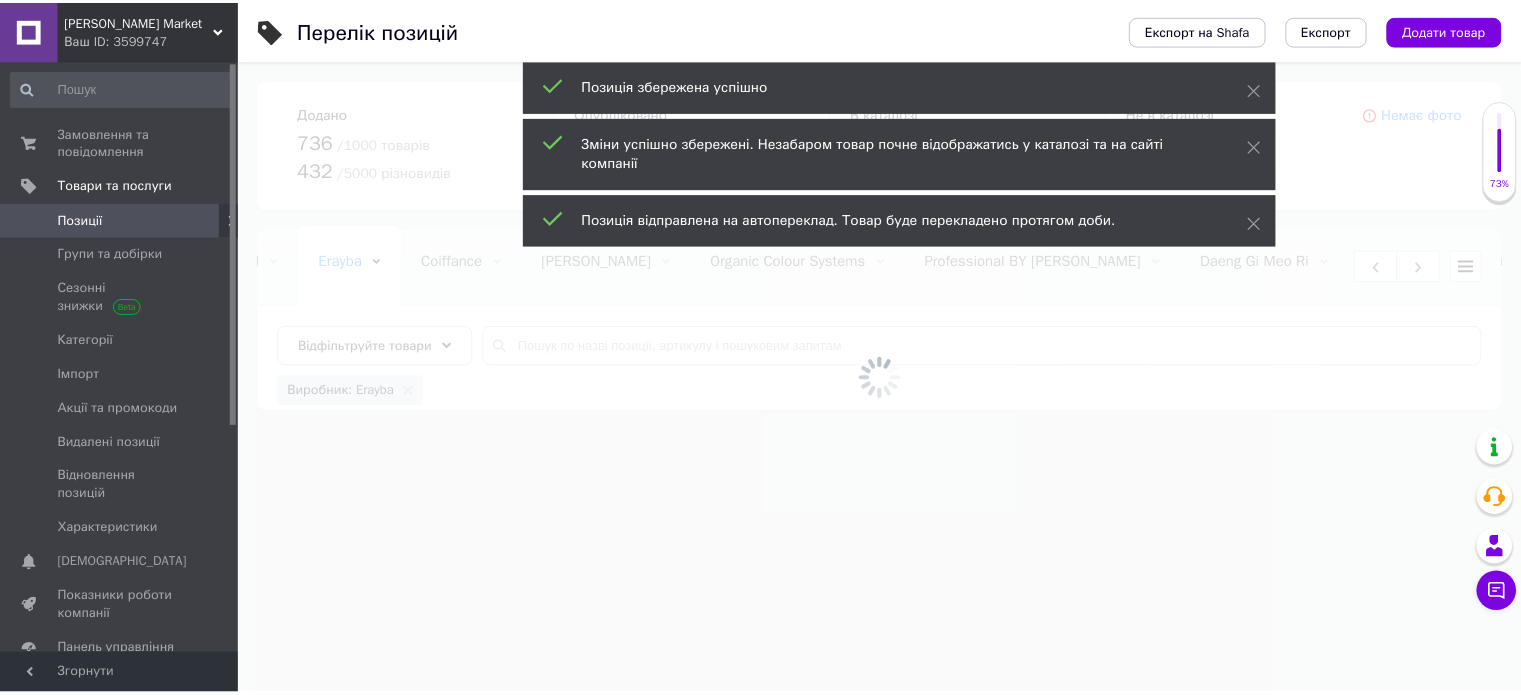 scroll, scrollTop: 0, scrollLeft: 976, axis: horizontal 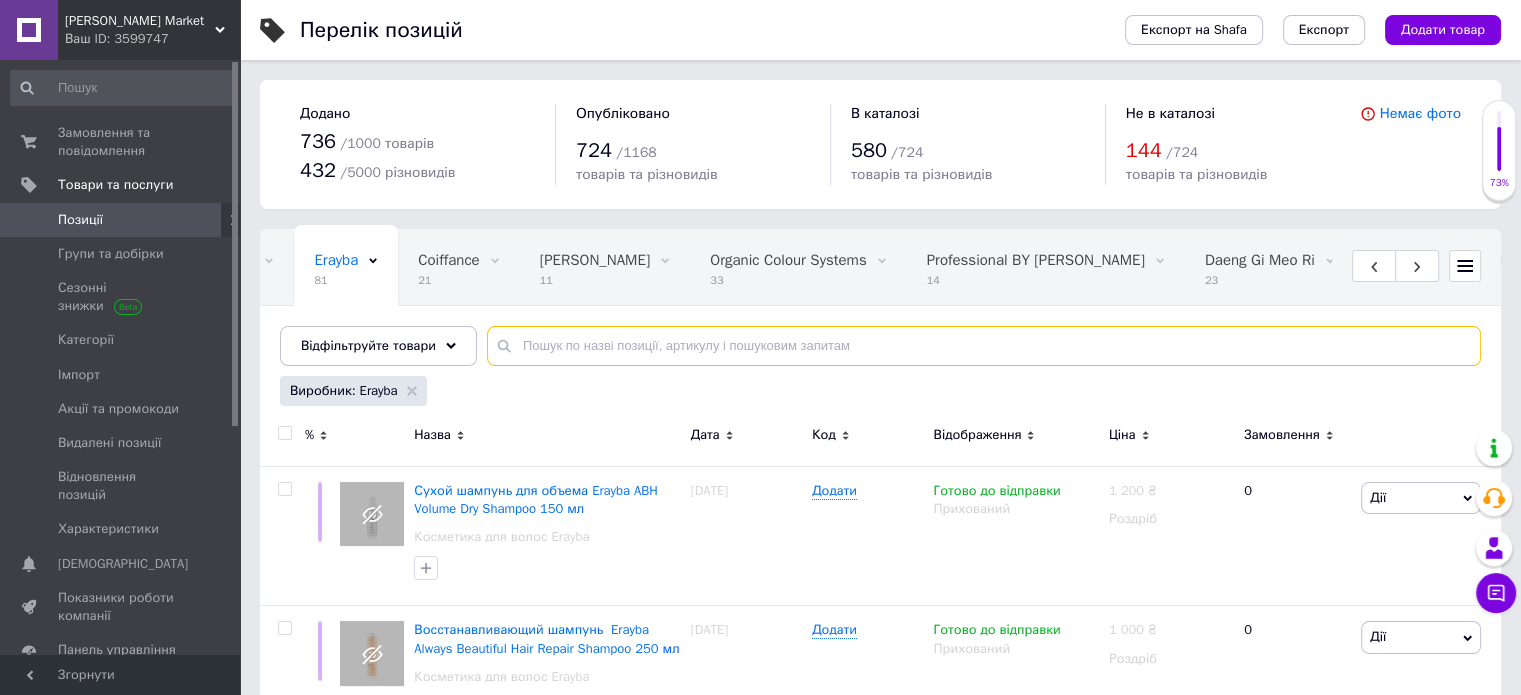 click at bounding box center [984, 346] 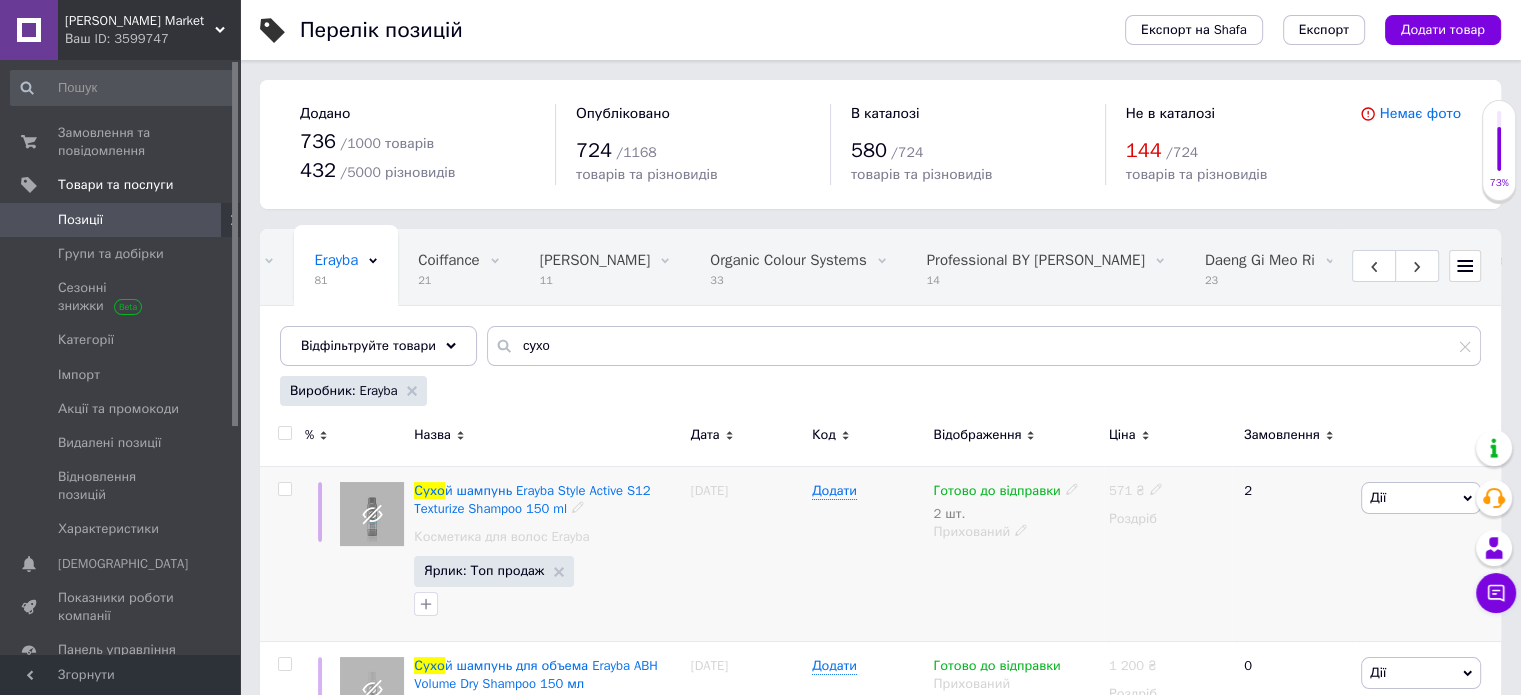 click 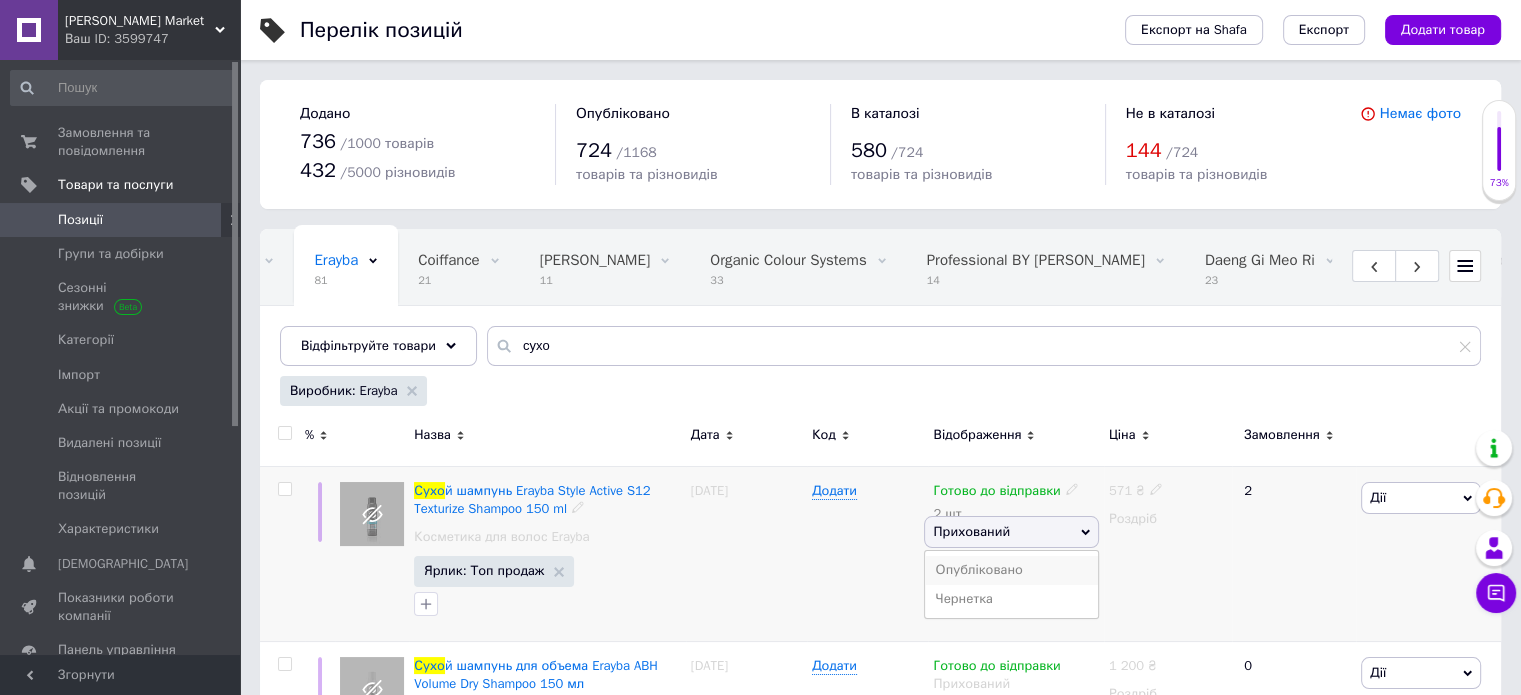 click on "Опубліковано" at bounding box center (1011, 570) 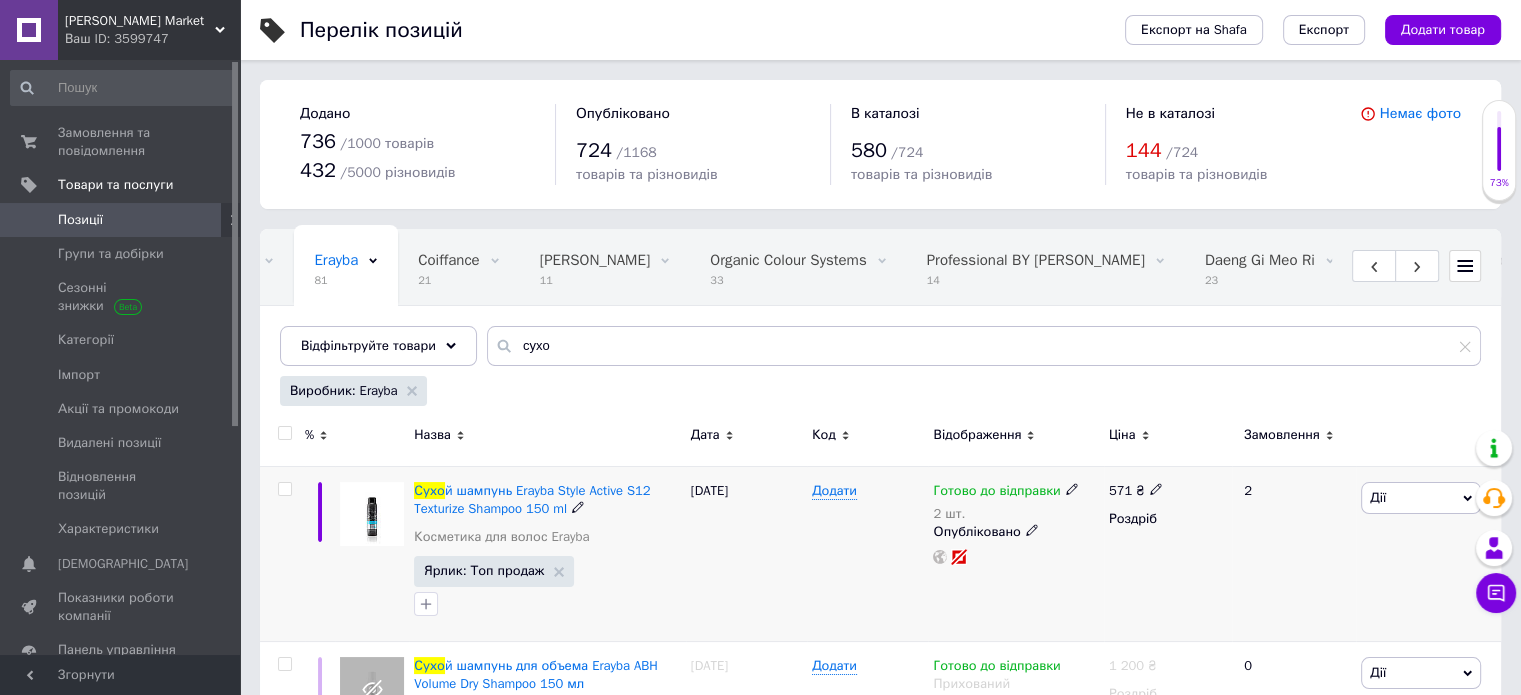 click on "Додати" at bounding box center (867, 553) 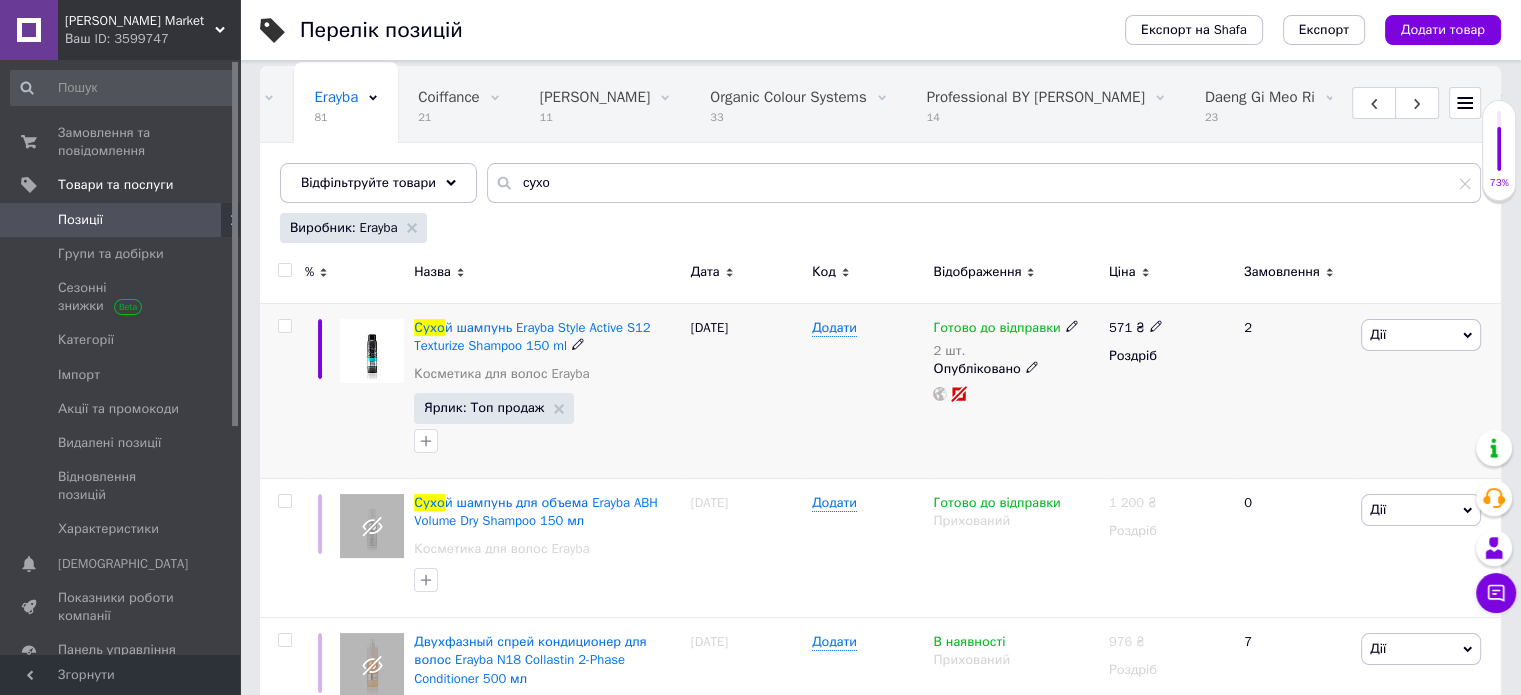 scroll, scrollTop: 164, scrollLeft: 0, axis: vertical 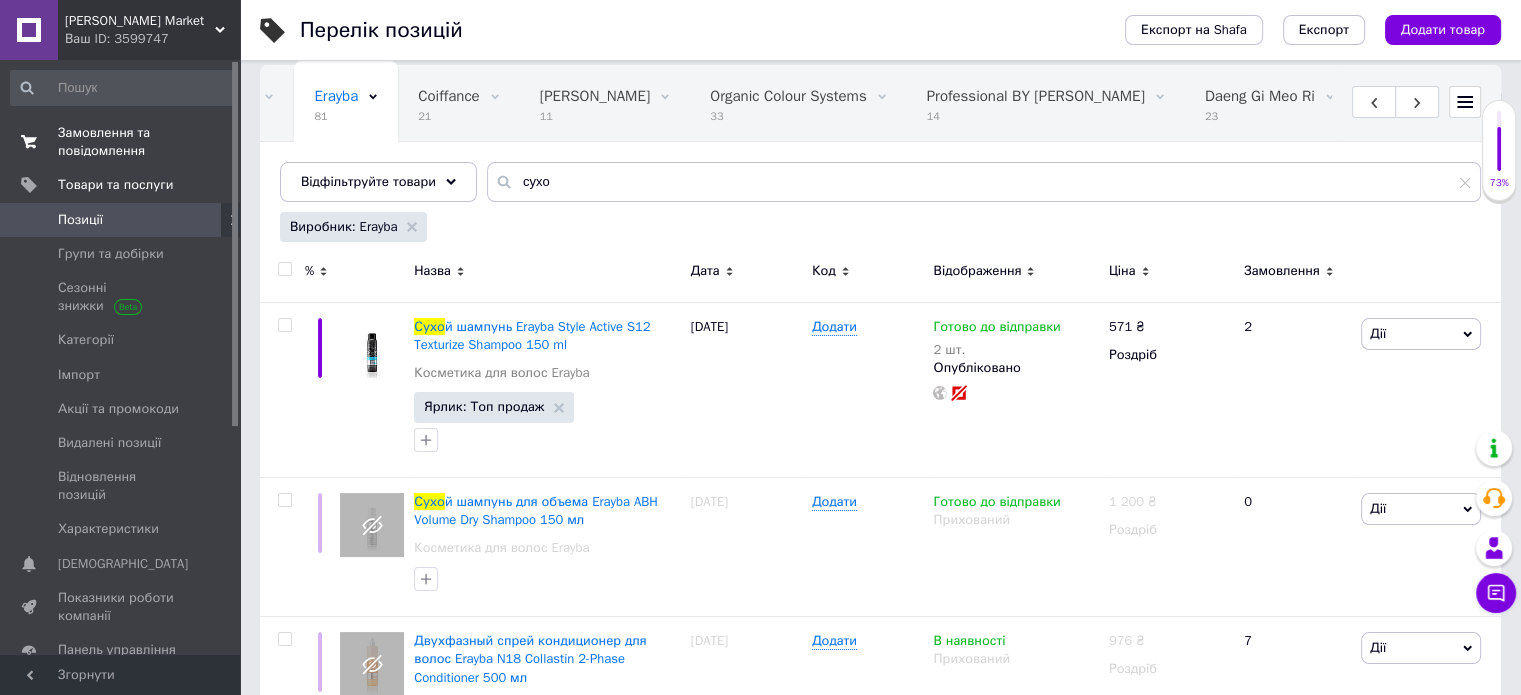 click on "Замовлення та повідомлення" at bounding box center [121, 142] 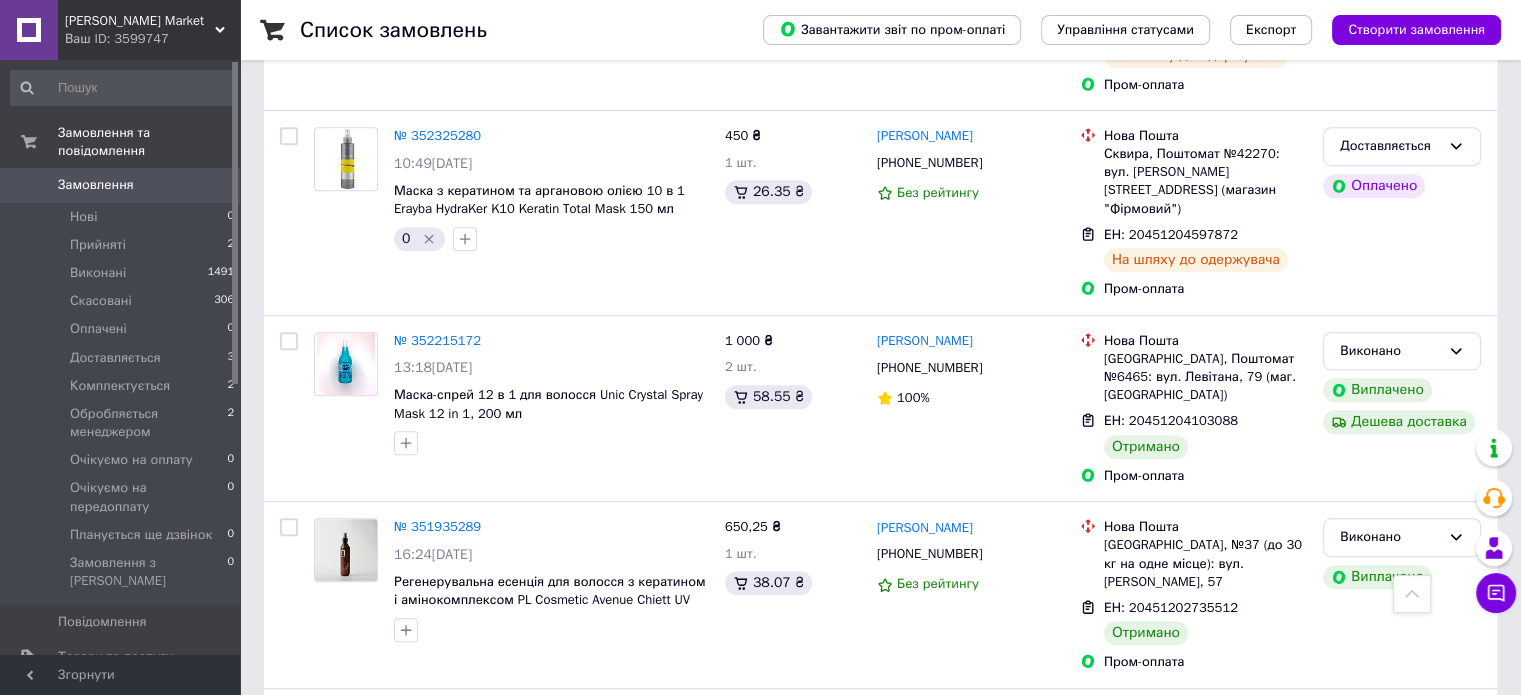 scroll, scrollTop: 1028, scrollLeft: 0, axis: vertical 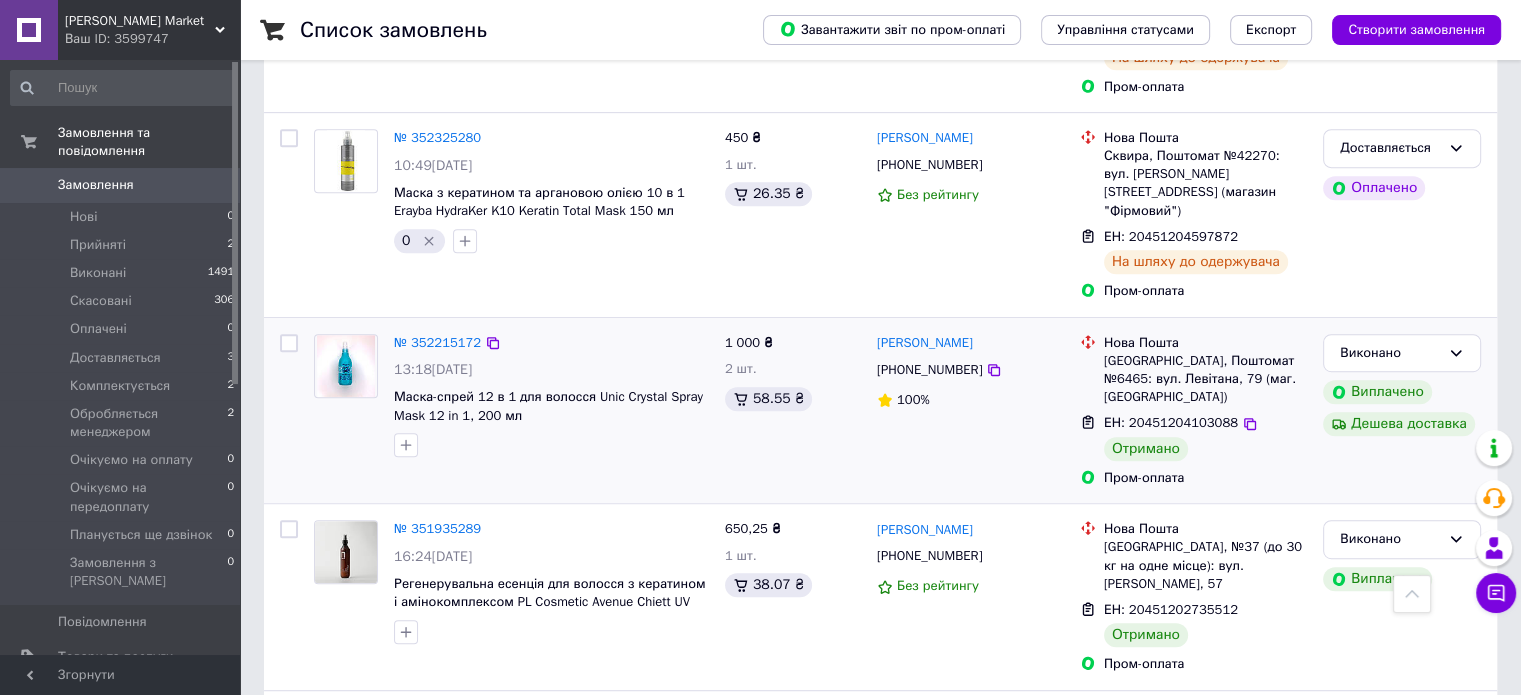 click at bounding box center [289, 343] 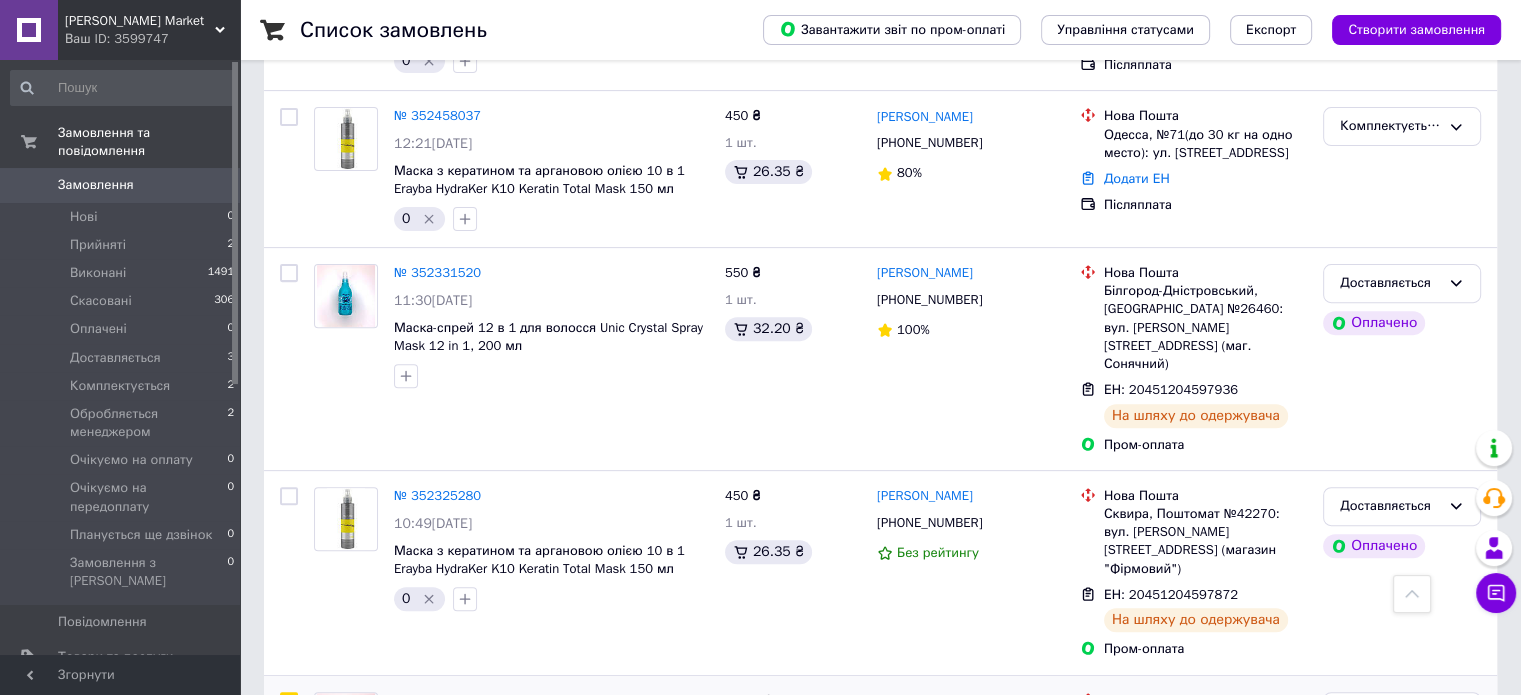 scroll, scrollTop: 668, scrollLeft: 0, axis: vertical 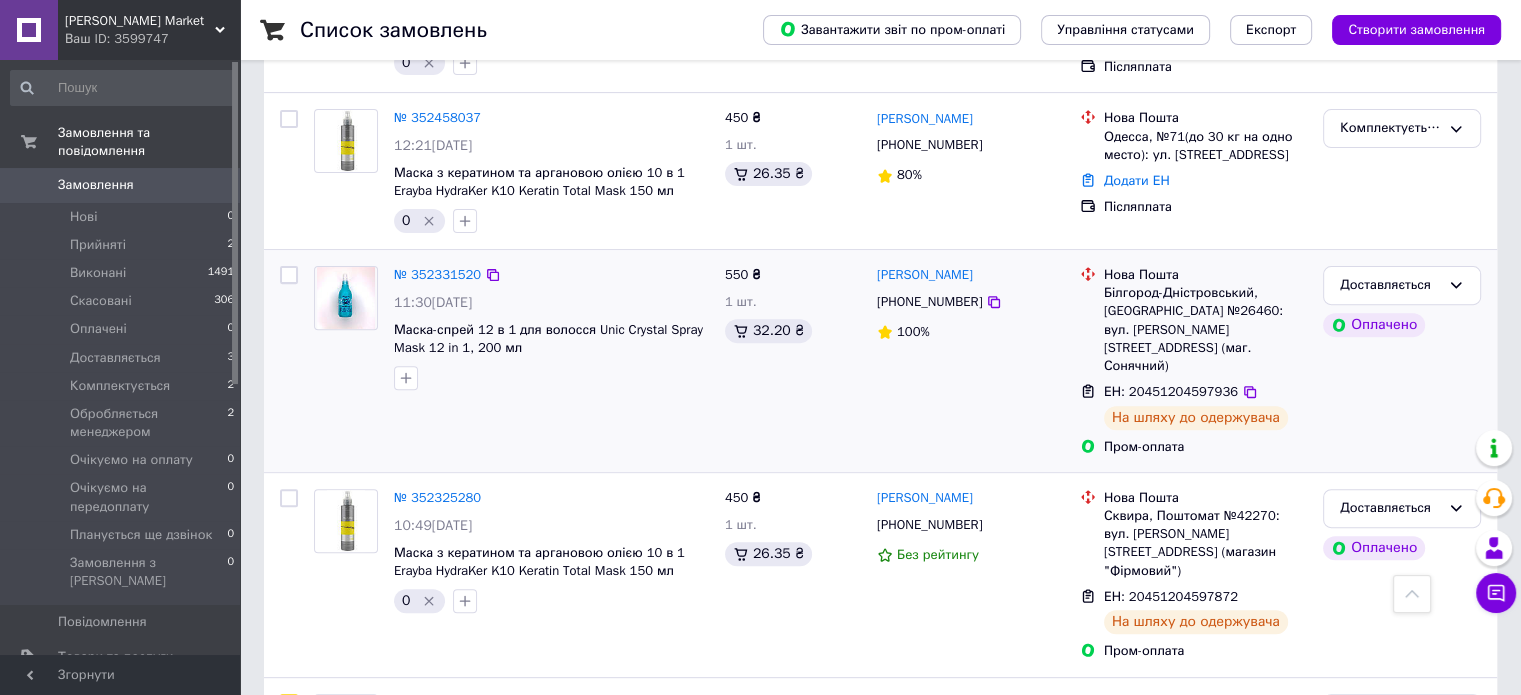 click at bounding box center (289, 275) 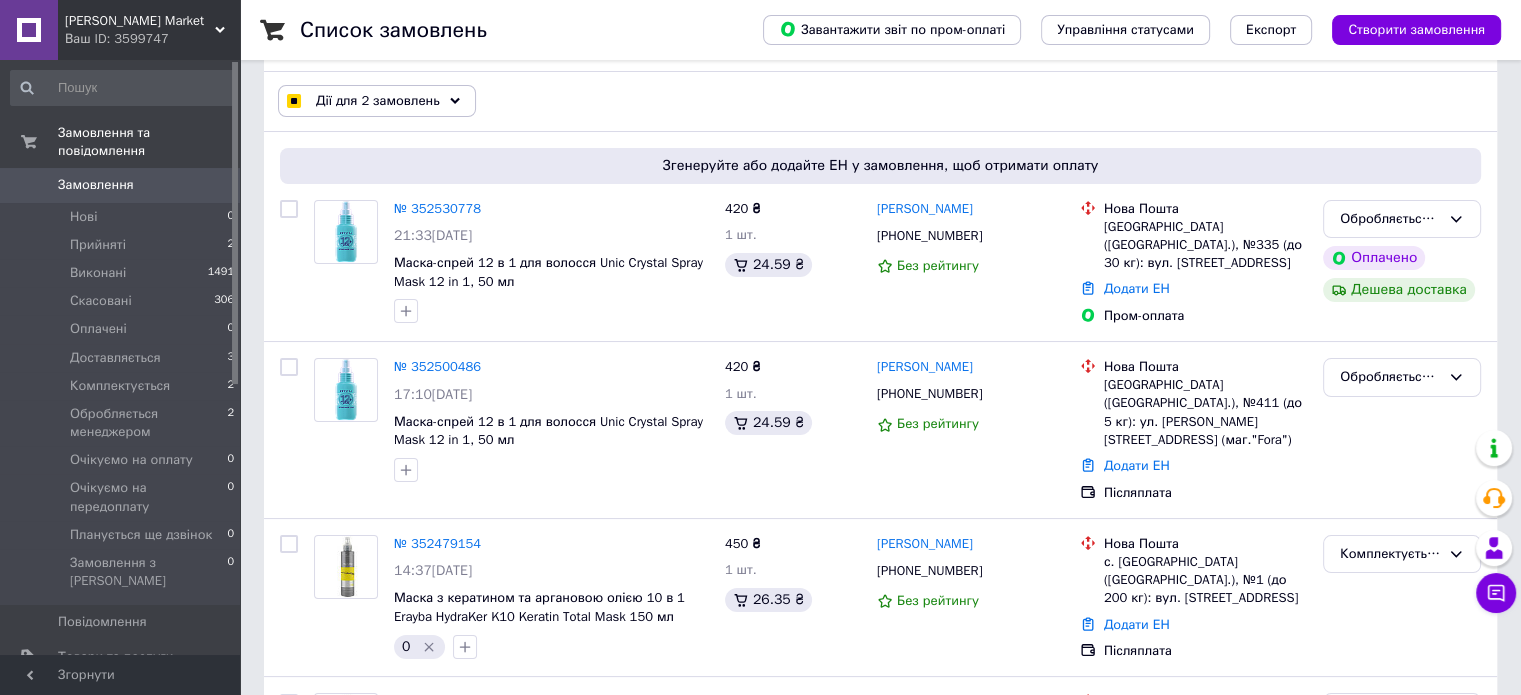scroll, scrollTop: 83, scrollLeft: 0, axis: vertical 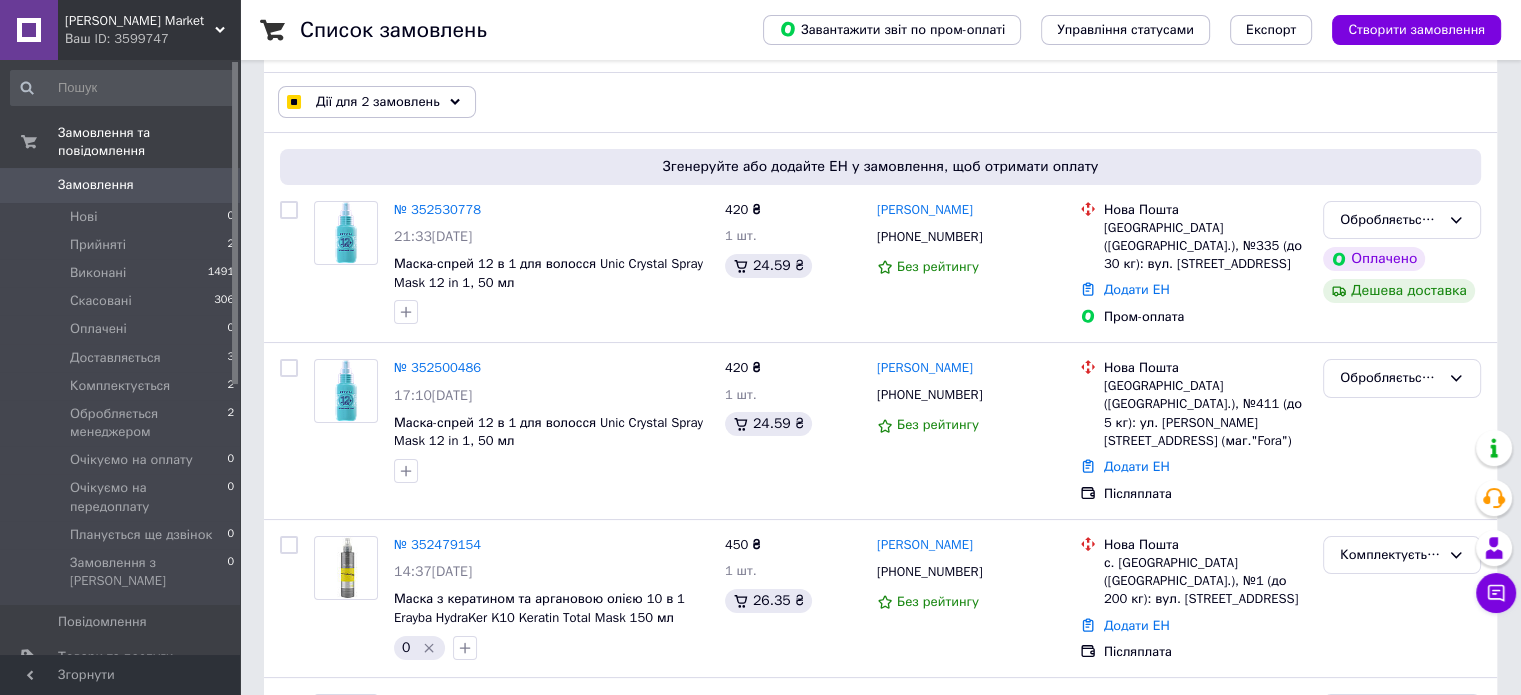 click on "Дії для 2 замовлень" at bounding box center (378, 102) 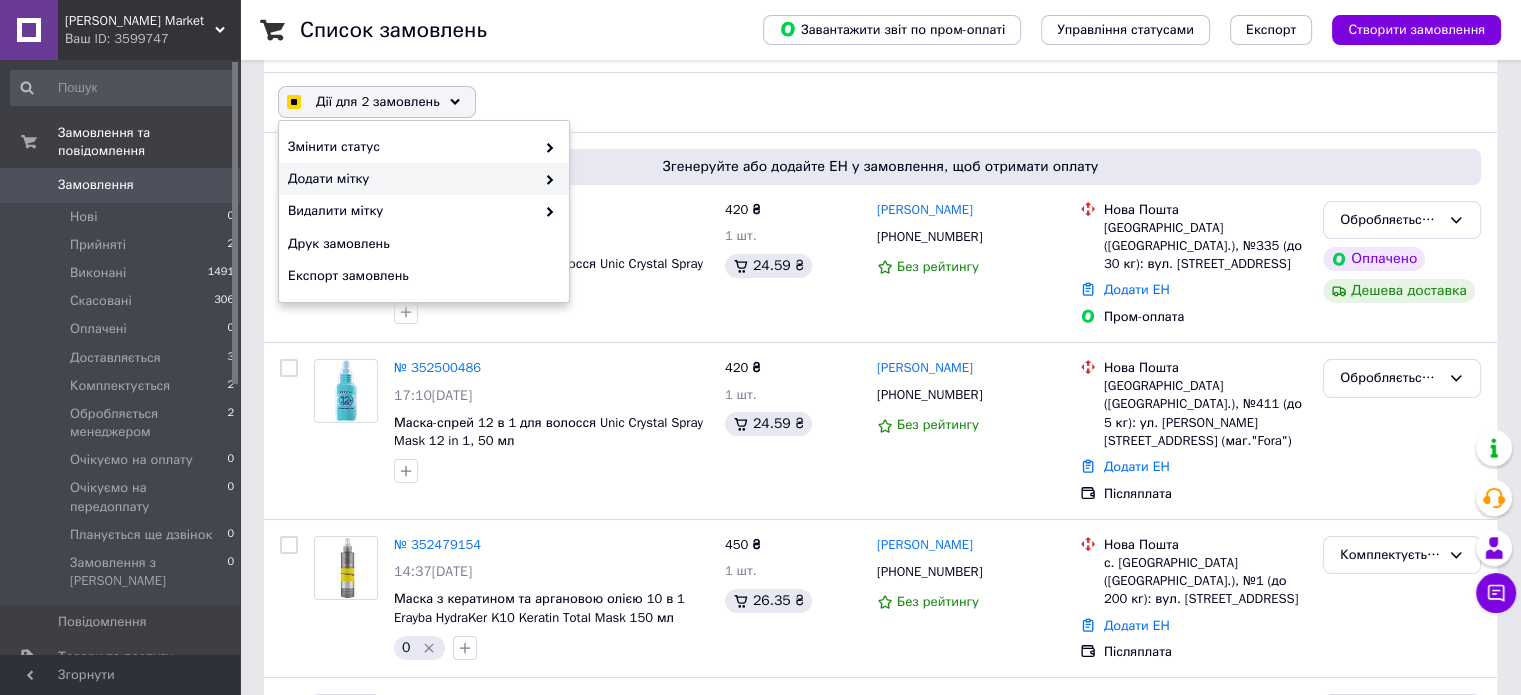 click on "Додати мітку" at bounding box center [411, 179] 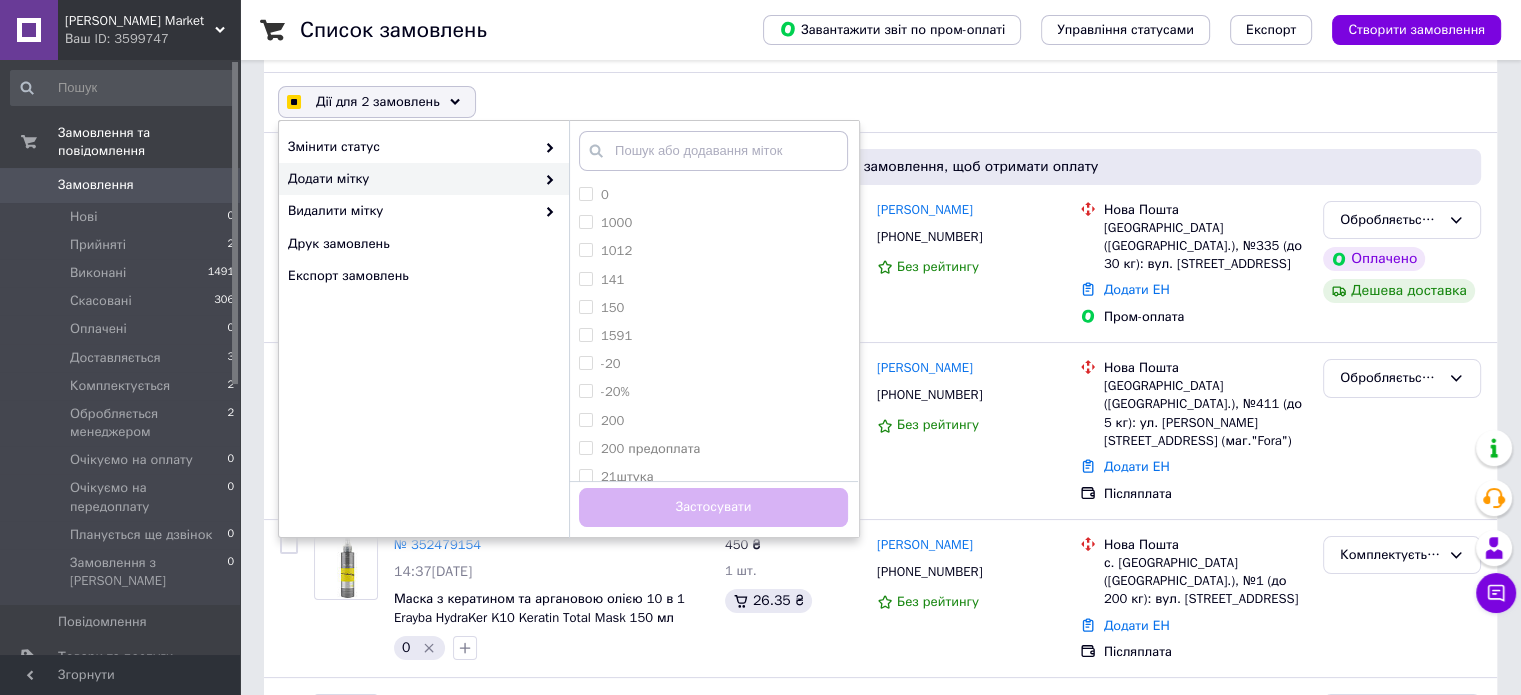click 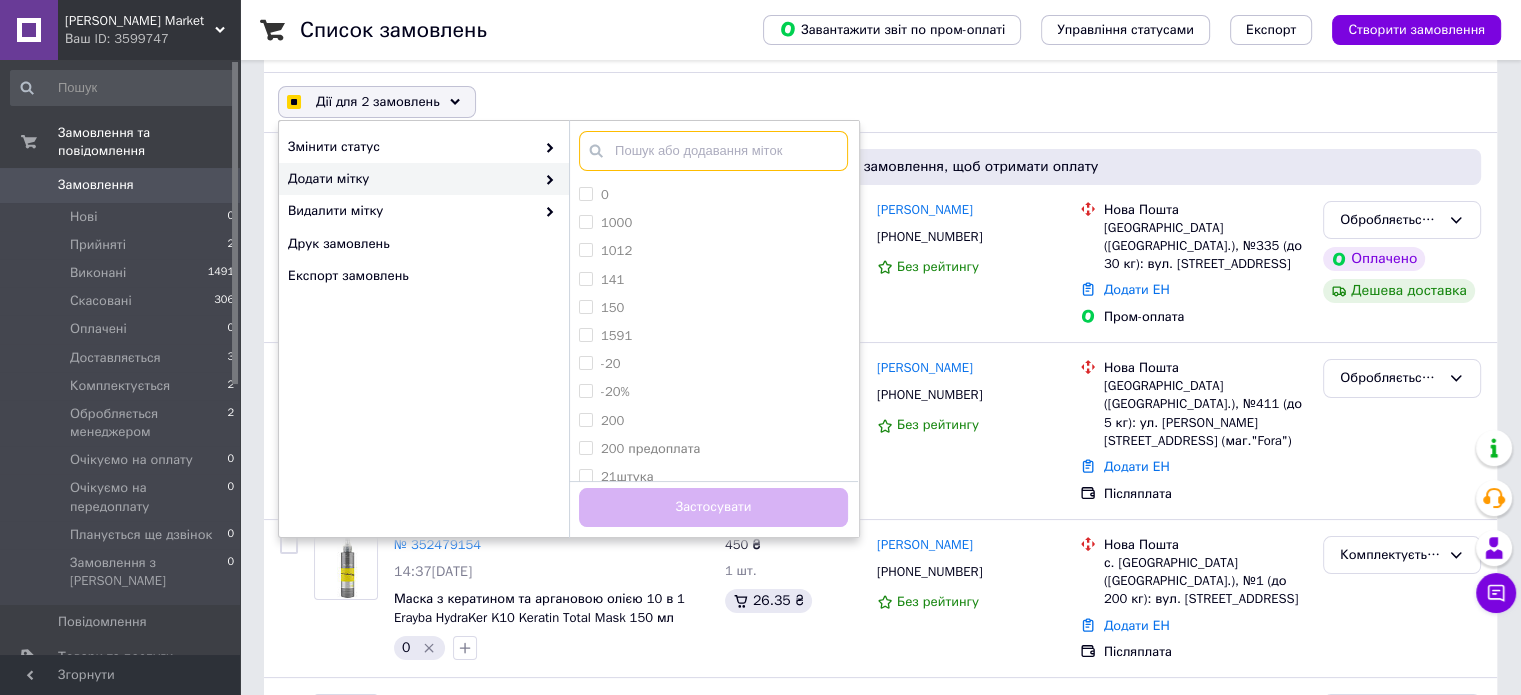 click at bounding box center (713, 151) 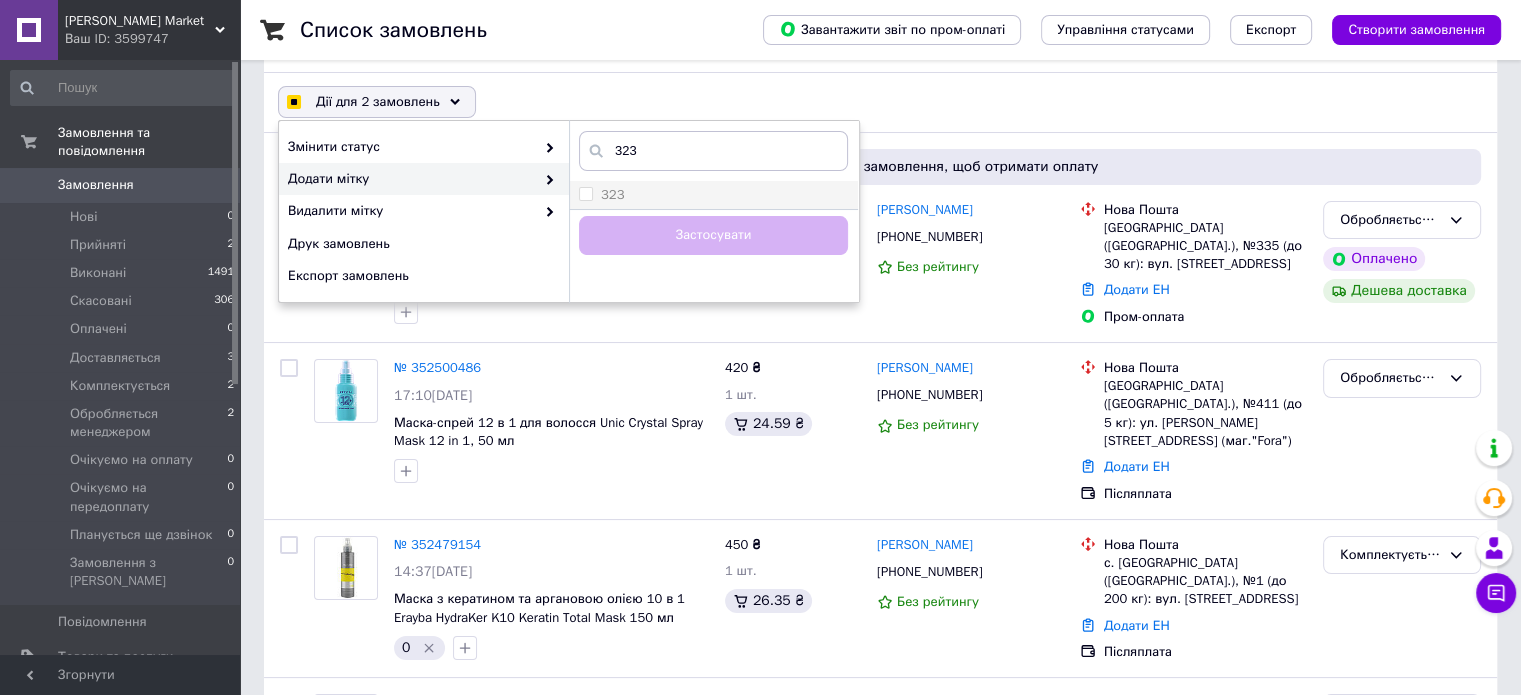 click on "323" at bounding box center (585, 193) 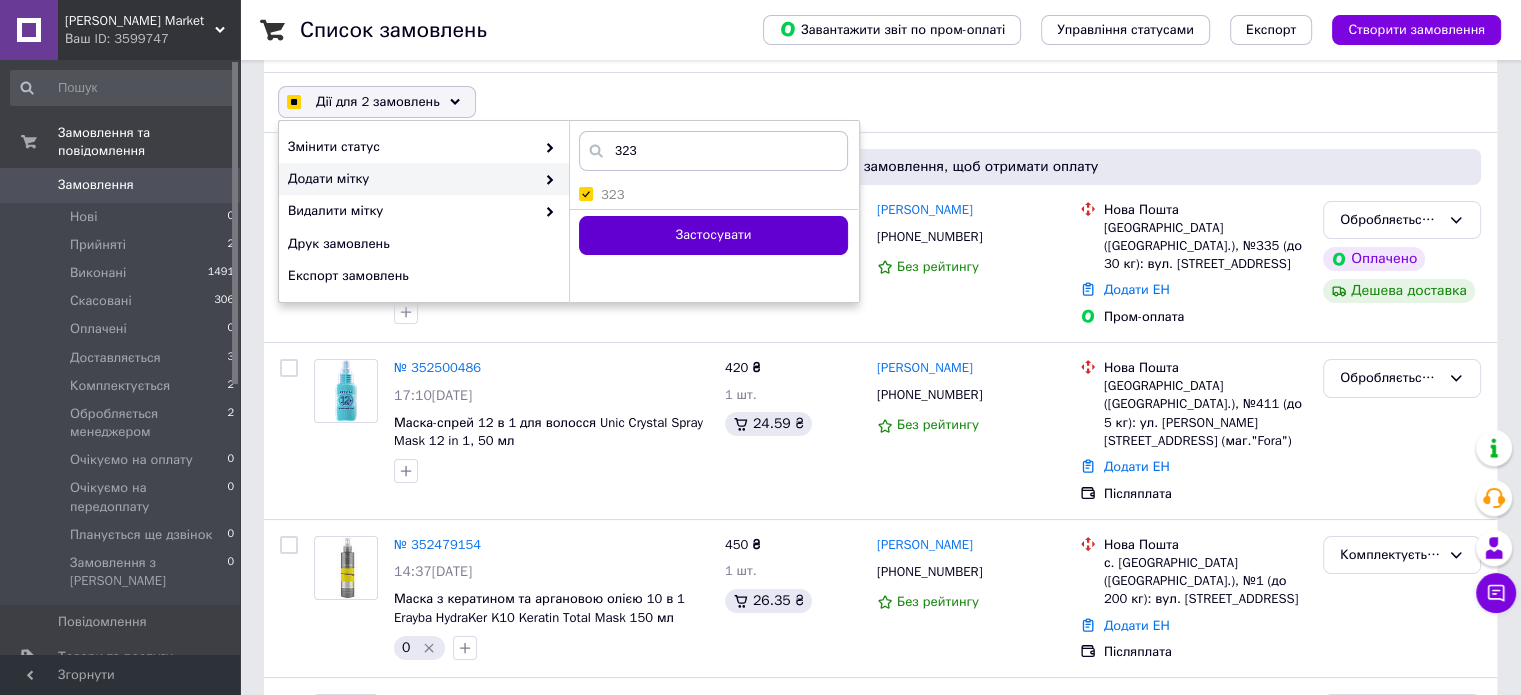 click on "Застосувати" at bounding box center [713, 235] 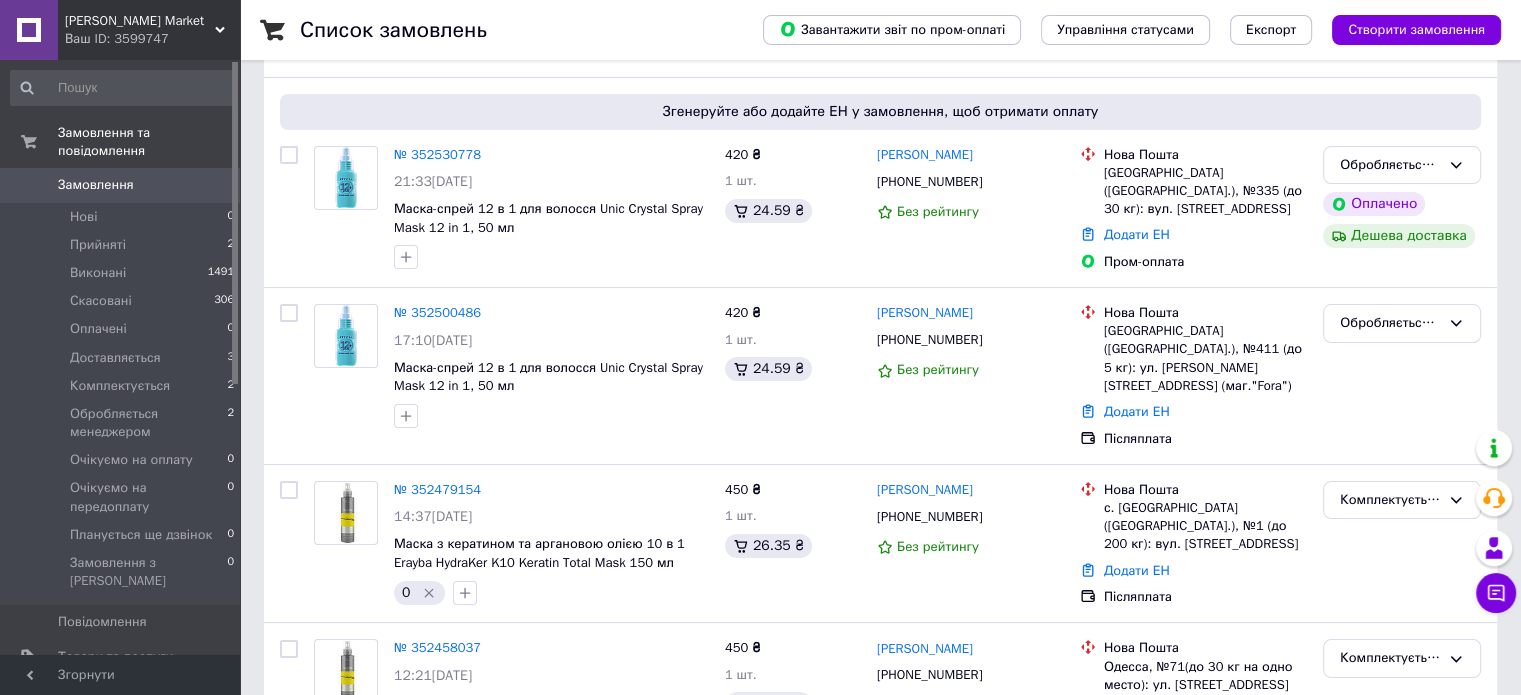 scroll, scrollTop: 0, scrollLeft: 0, axis: both 